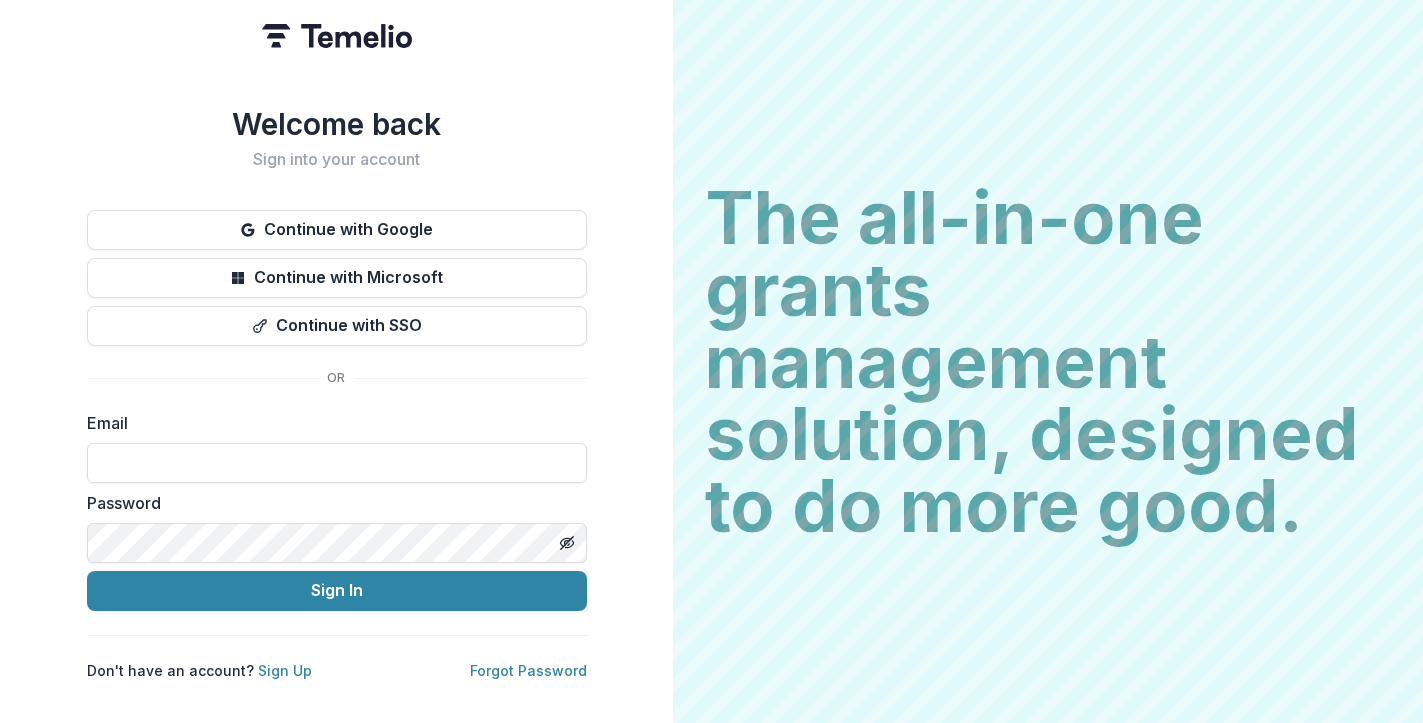 scroll, scrollTop: 0, scrollLeft: 0, axis: both 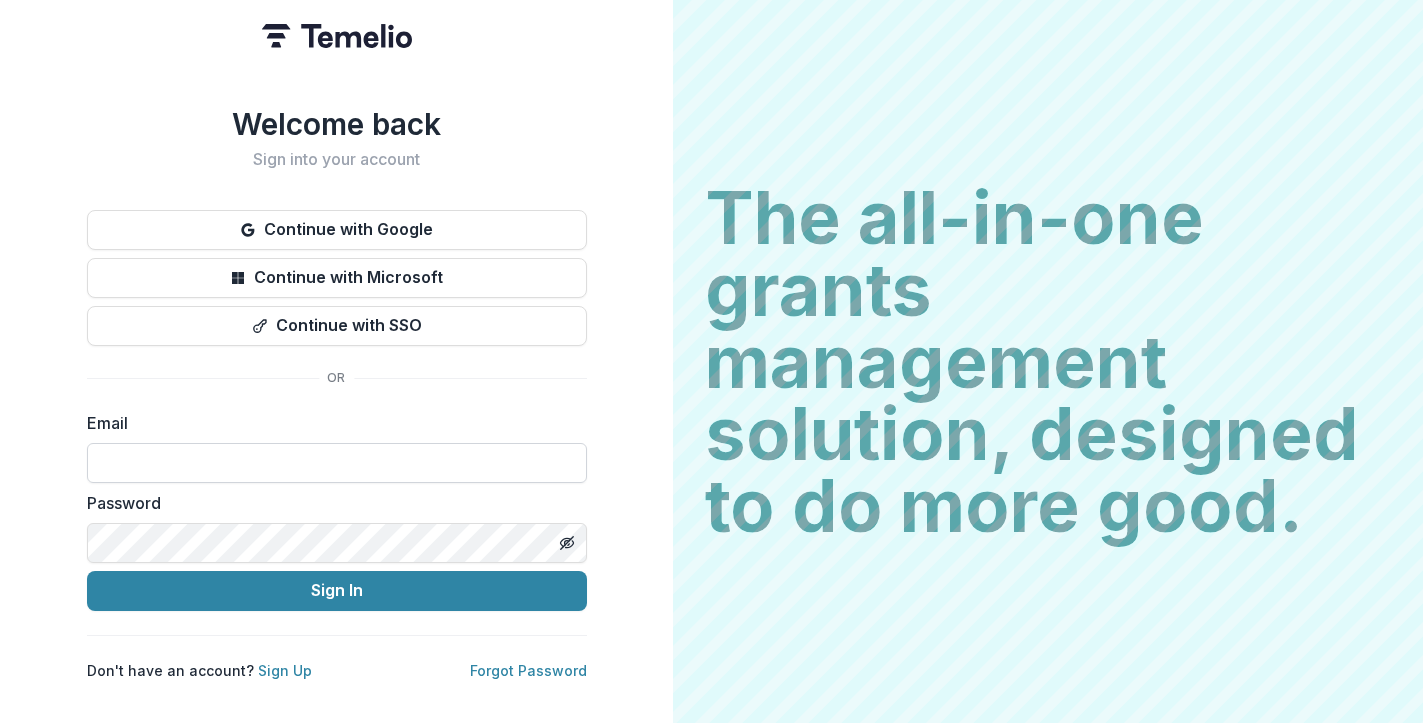 click at bounding box center (337, 463) 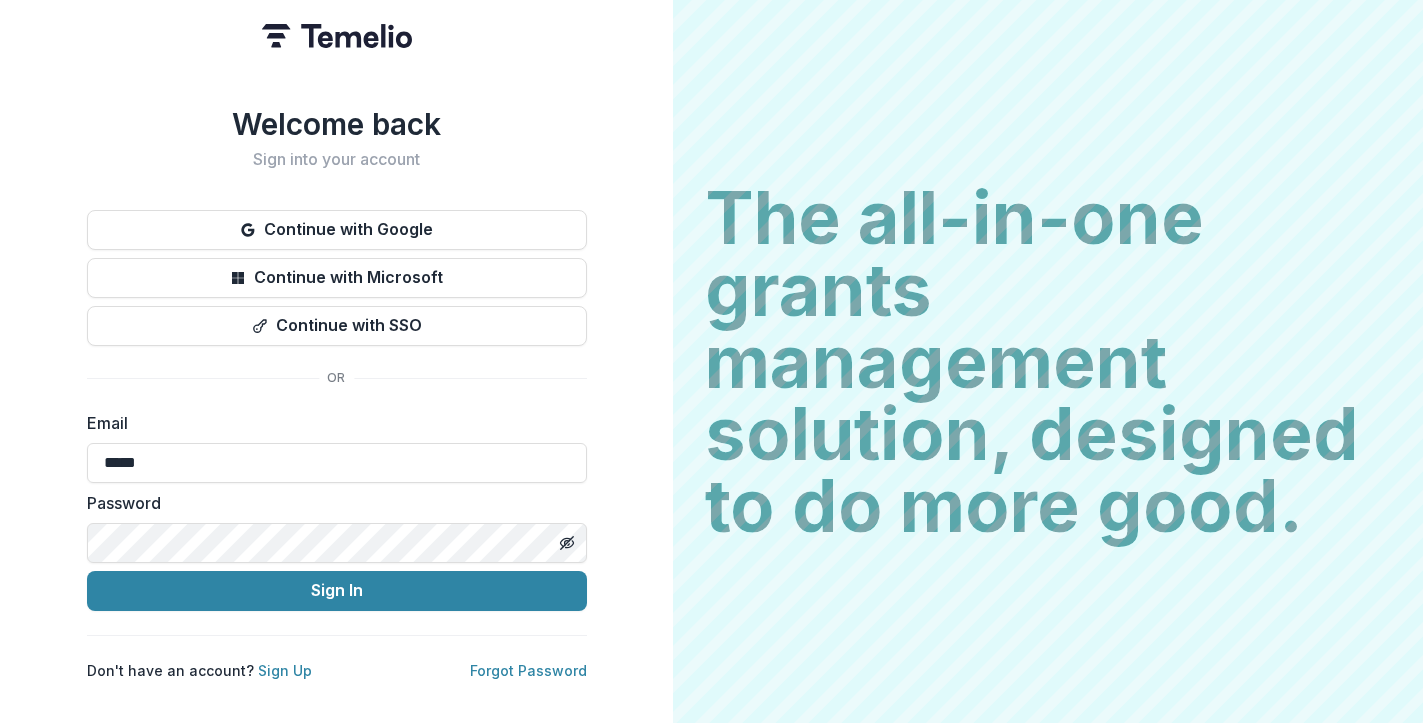 type on "**********" 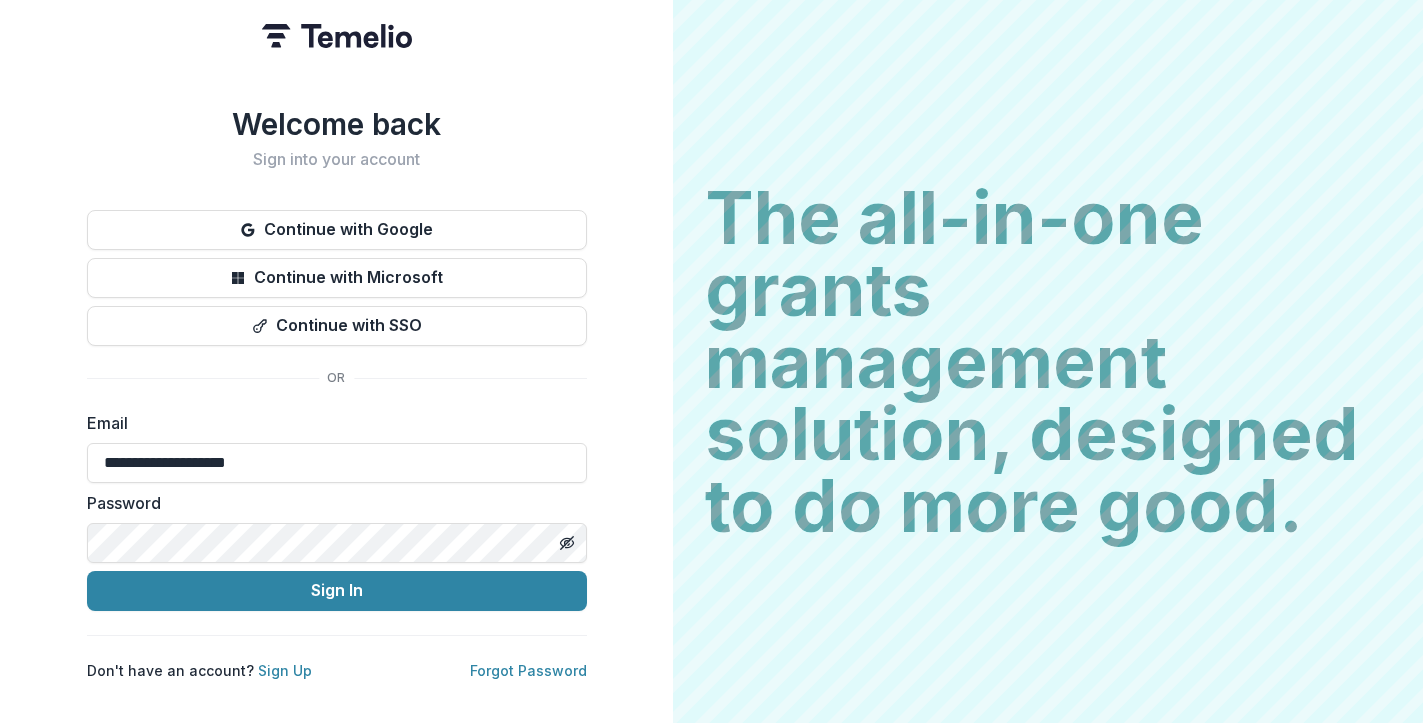 click on "**********" at bounding box center [337, 511] 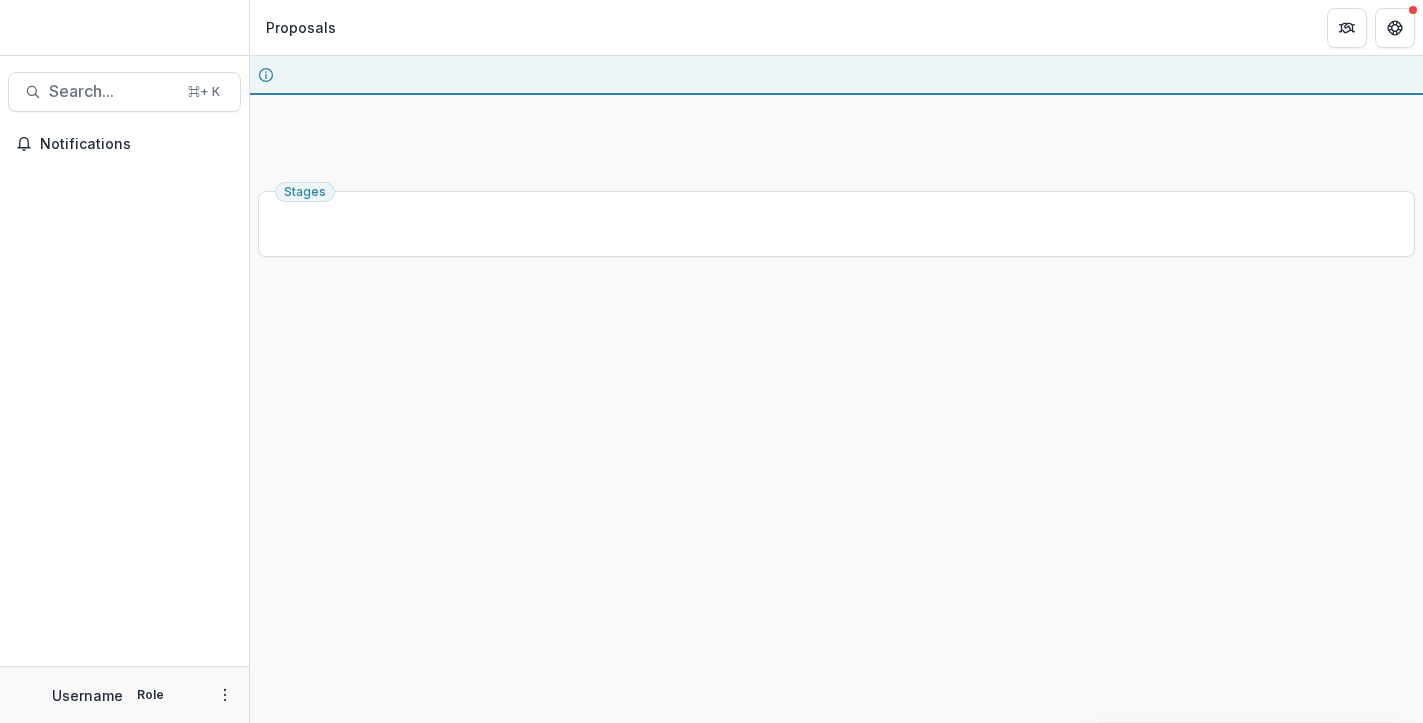 scroll, scrollTop: 0, scrollLeft: 0, axis: both 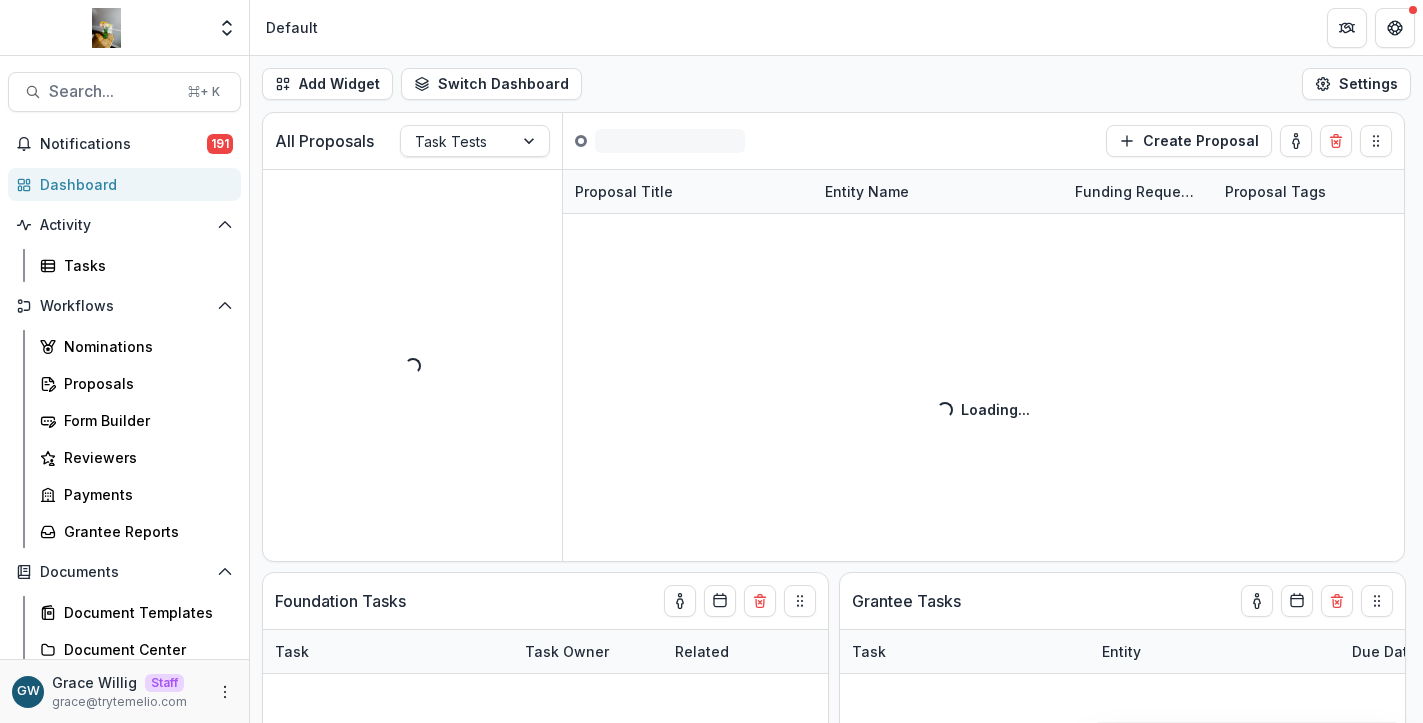 select on "******" 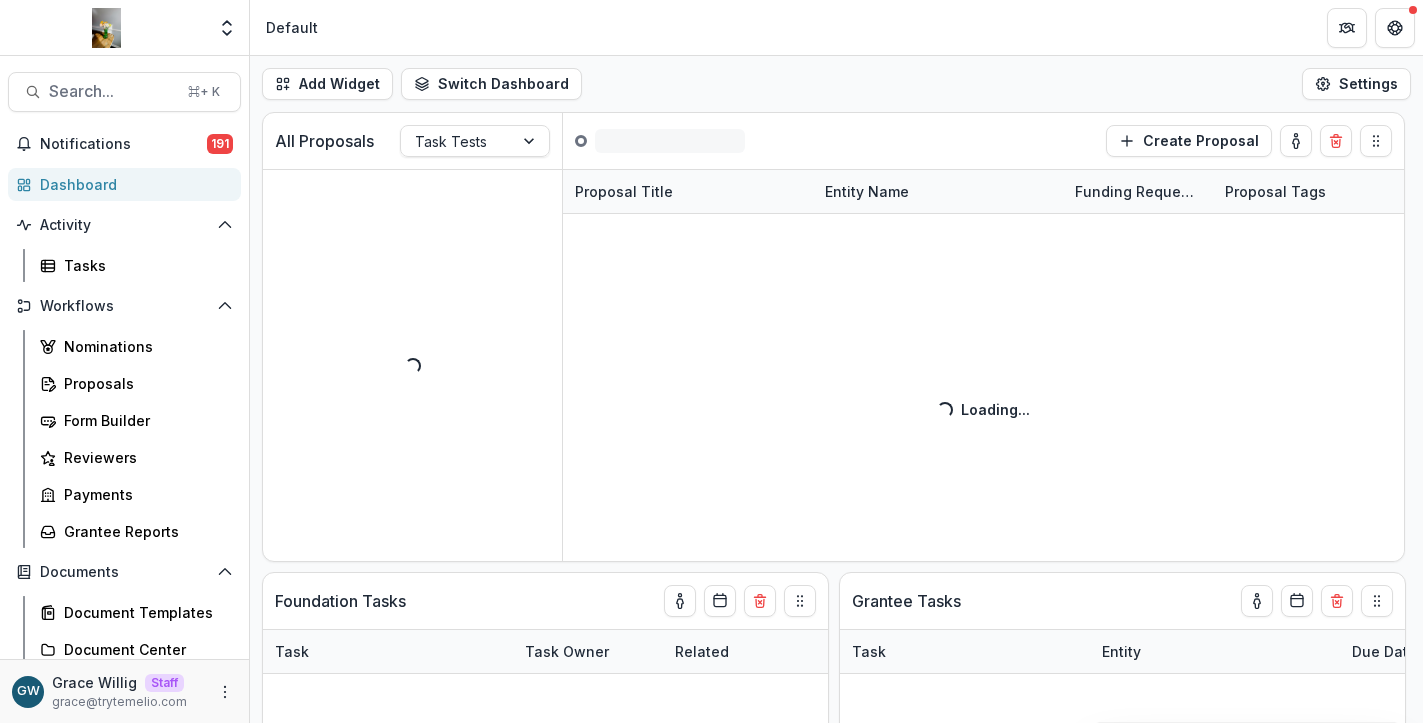 select on "******" 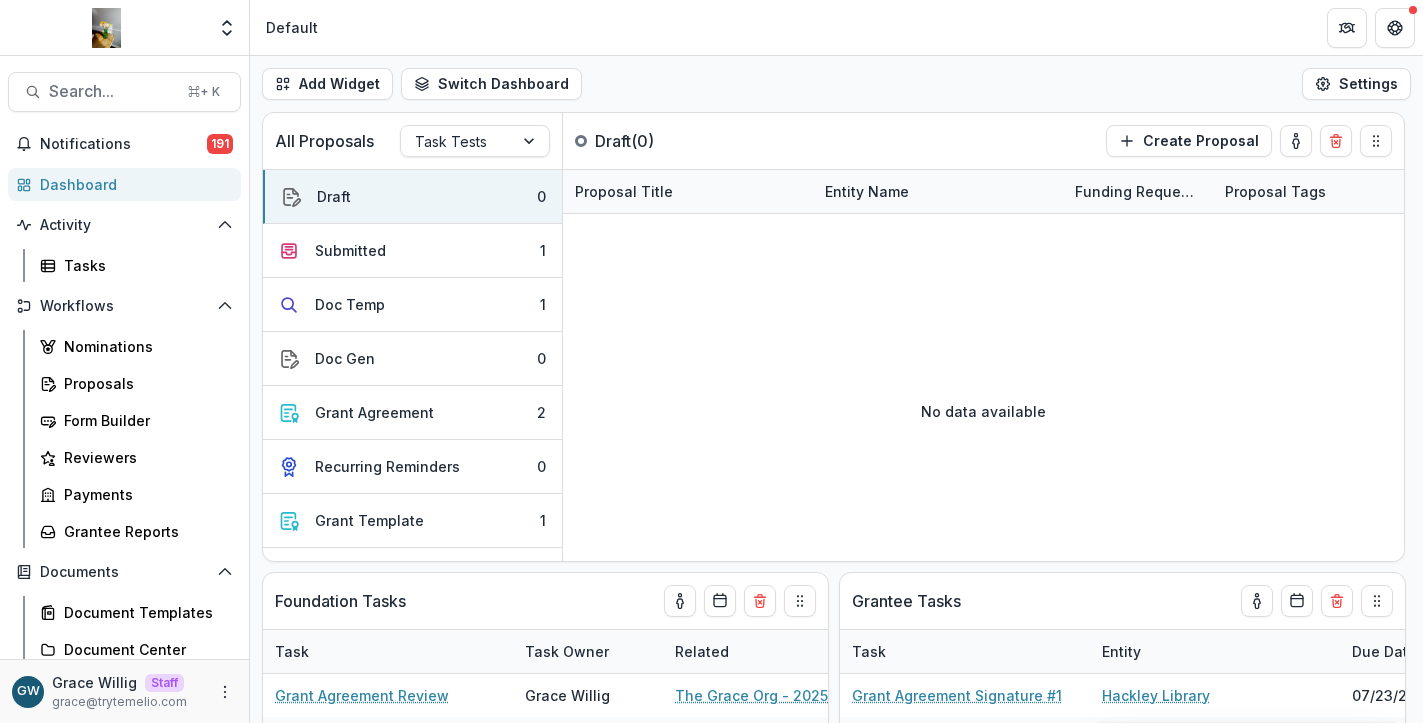 select on "******" 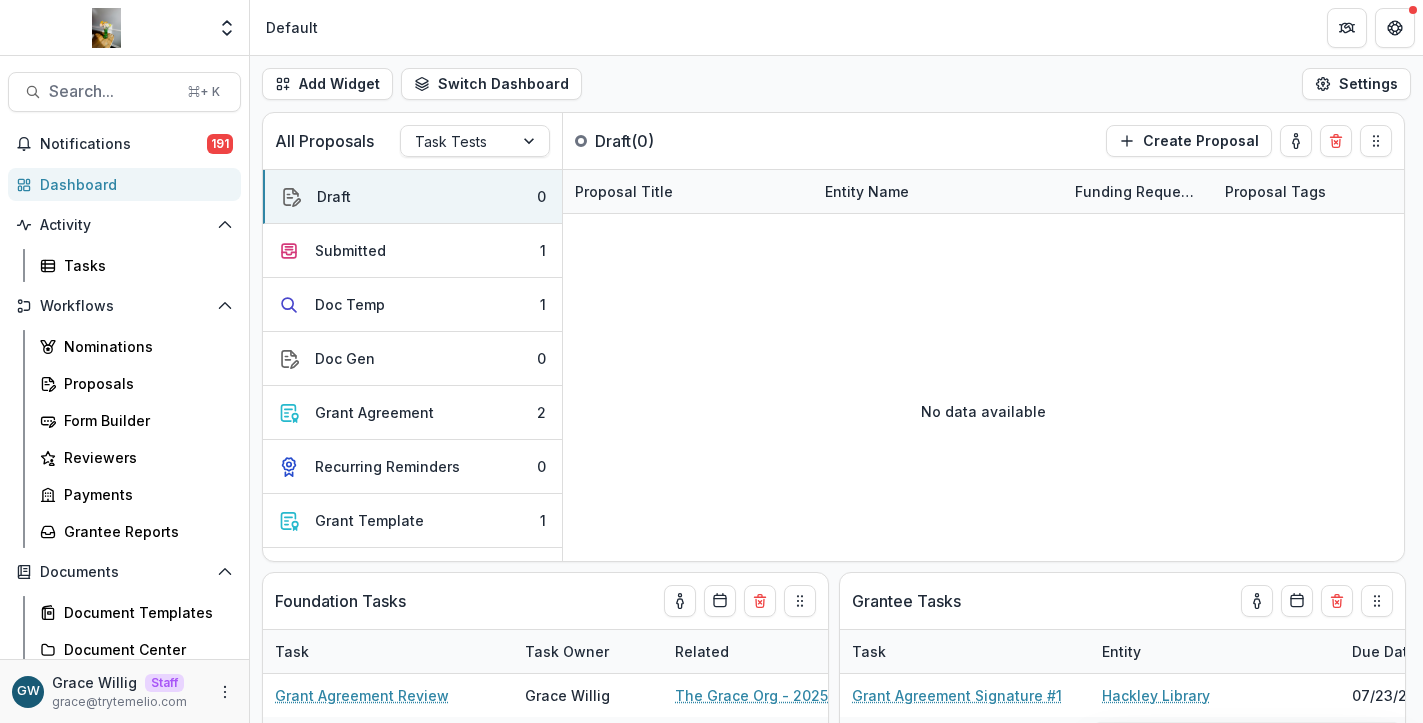 select on "******" 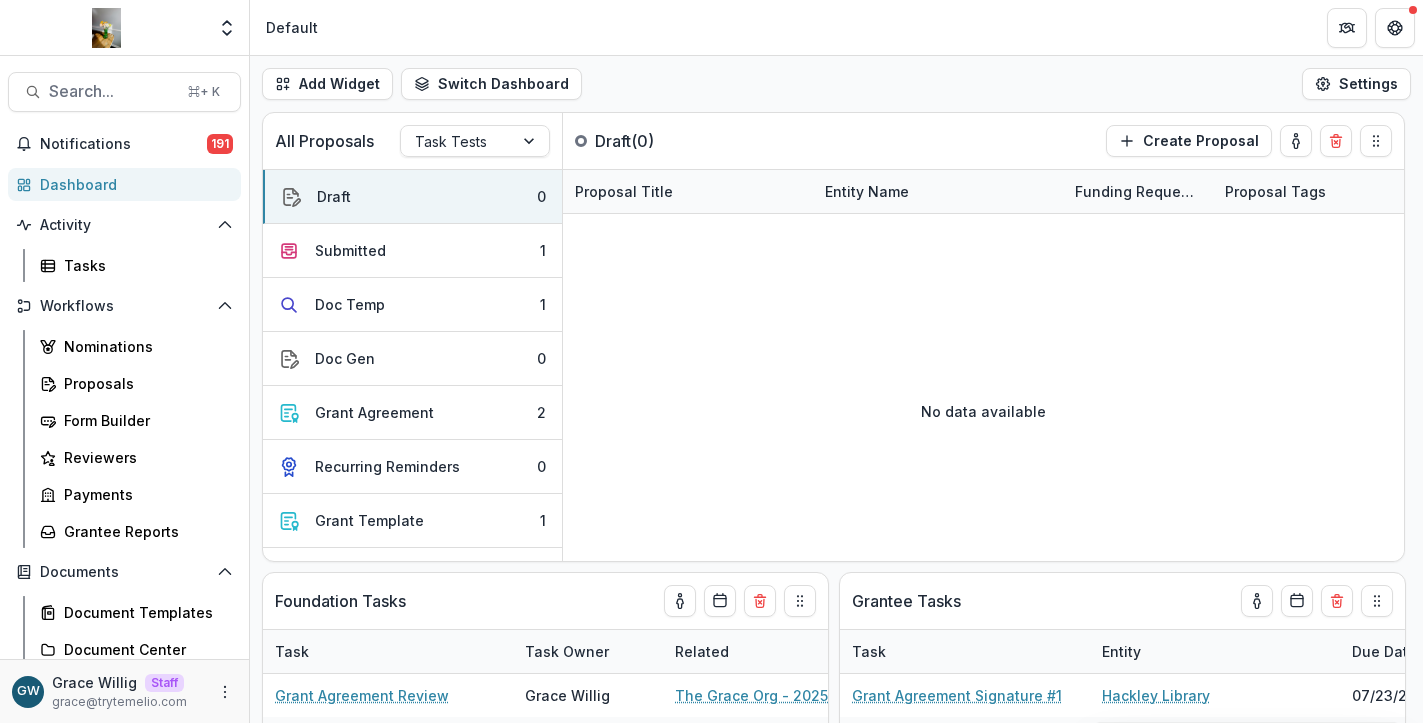 select on "******" 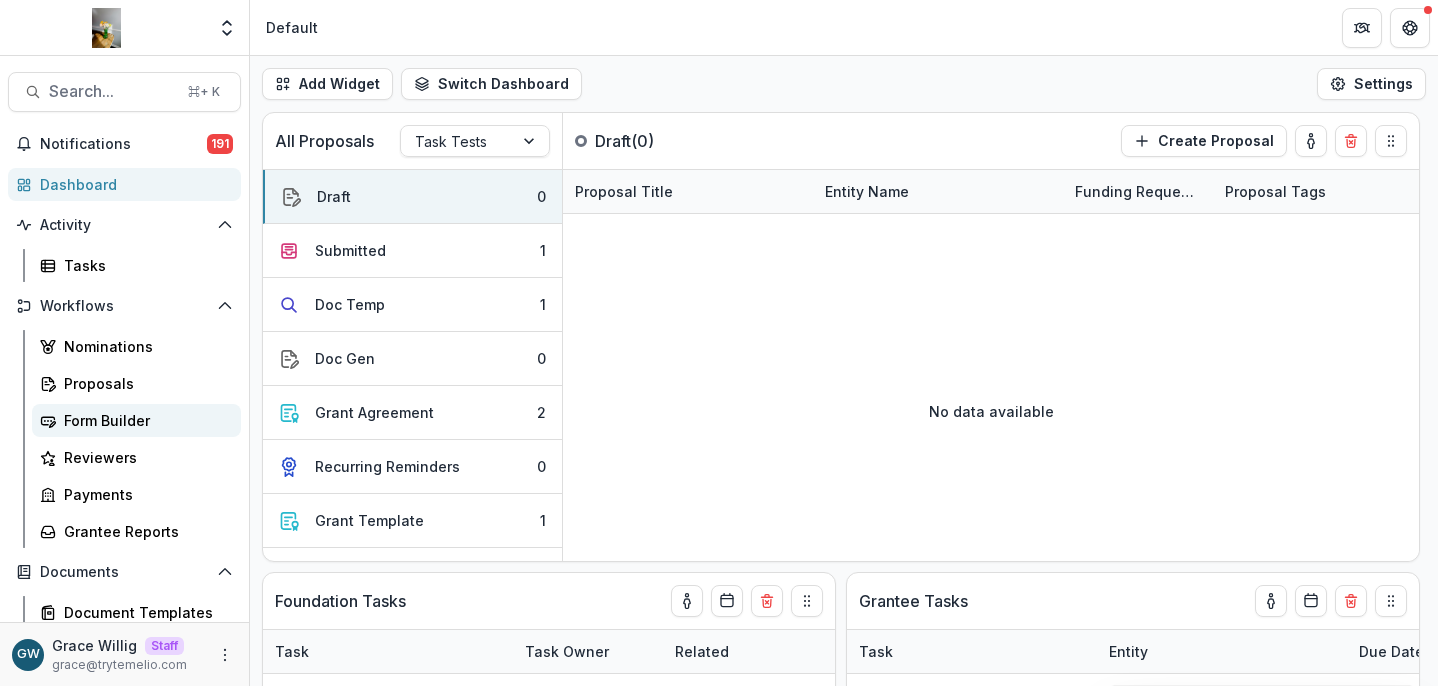 click on "Form Builder" at bounding box center [144, 420] 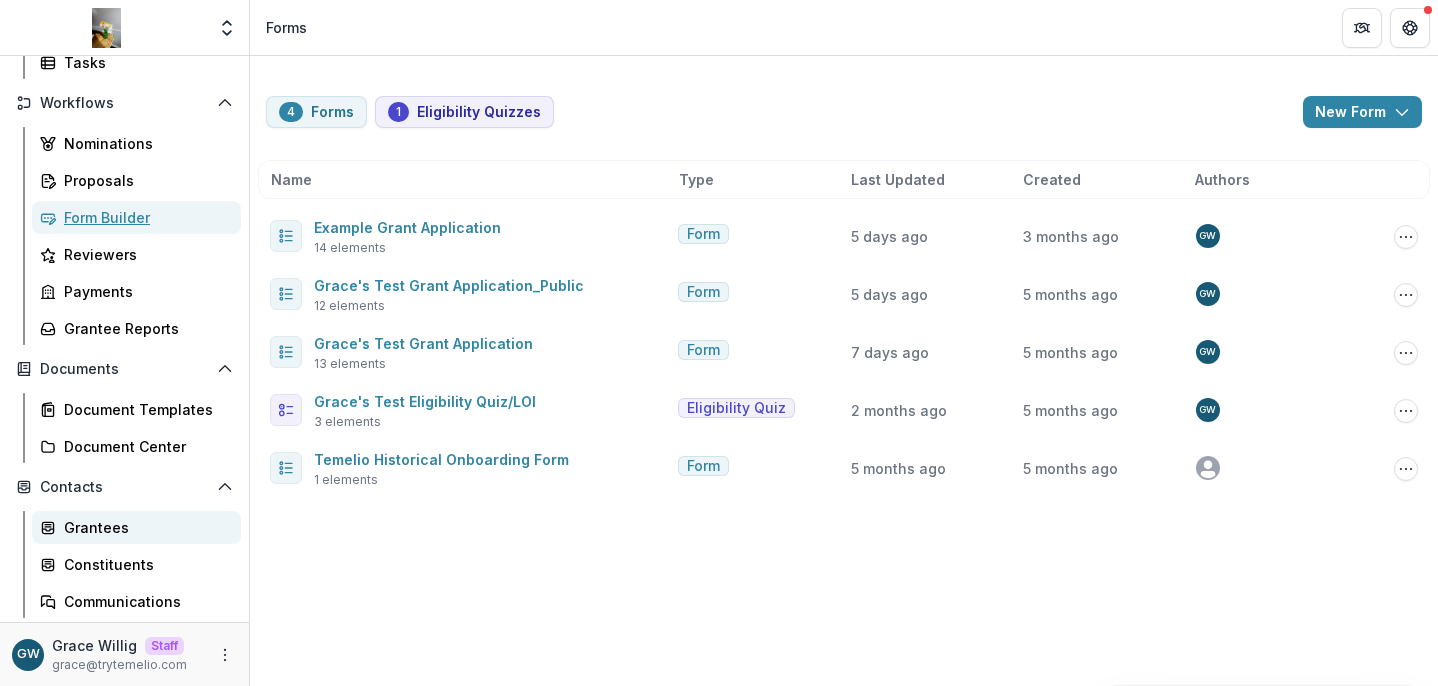 scroll, scrollTop: 208, scrollLeft: 0, axis: vertical 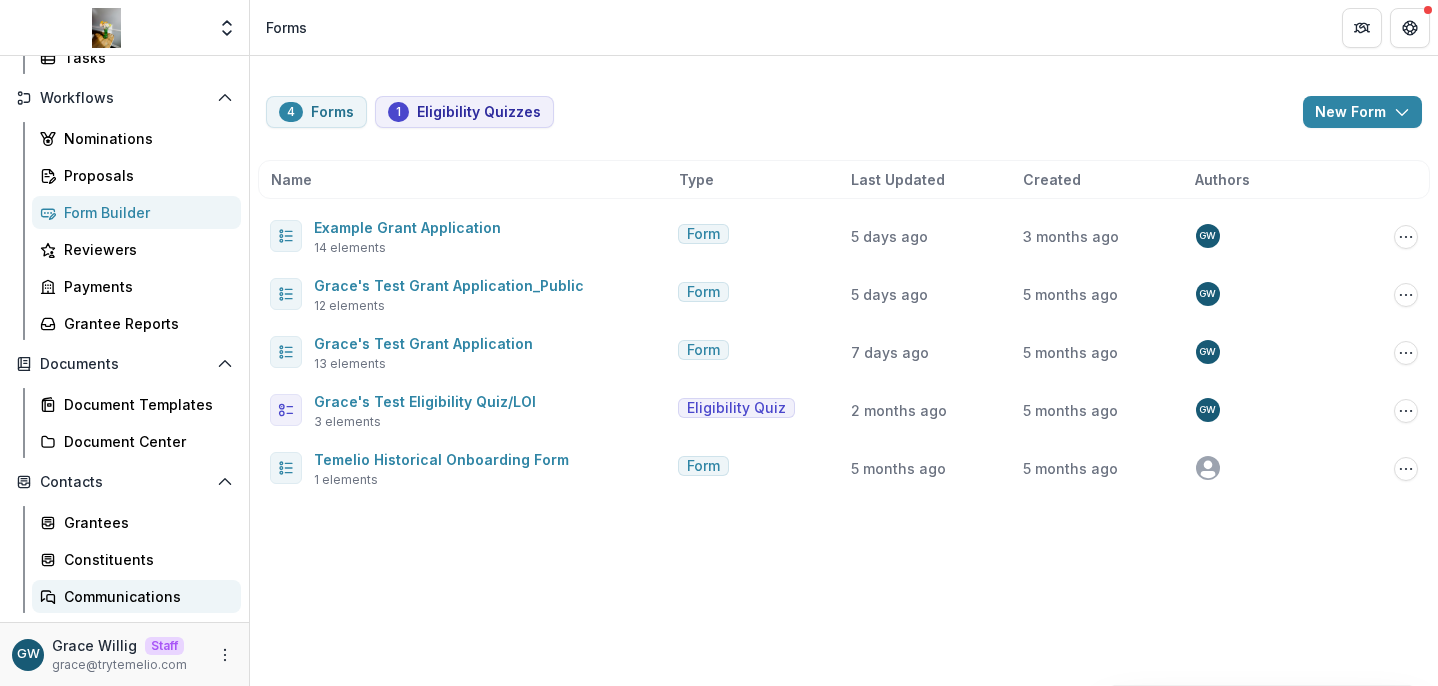 click on "Communications" at bounding box center (136, 596) 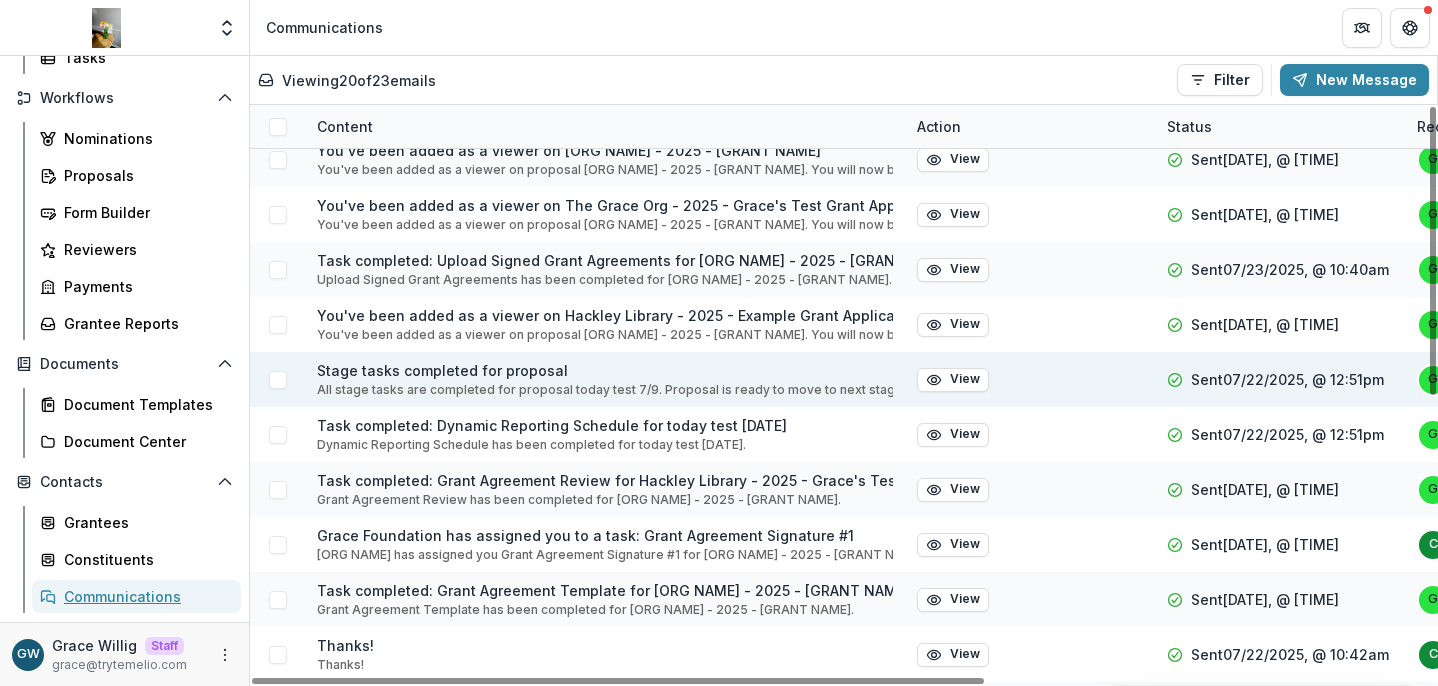 scroll, scrollTop: 0, scrollLeft: 0, axis: both 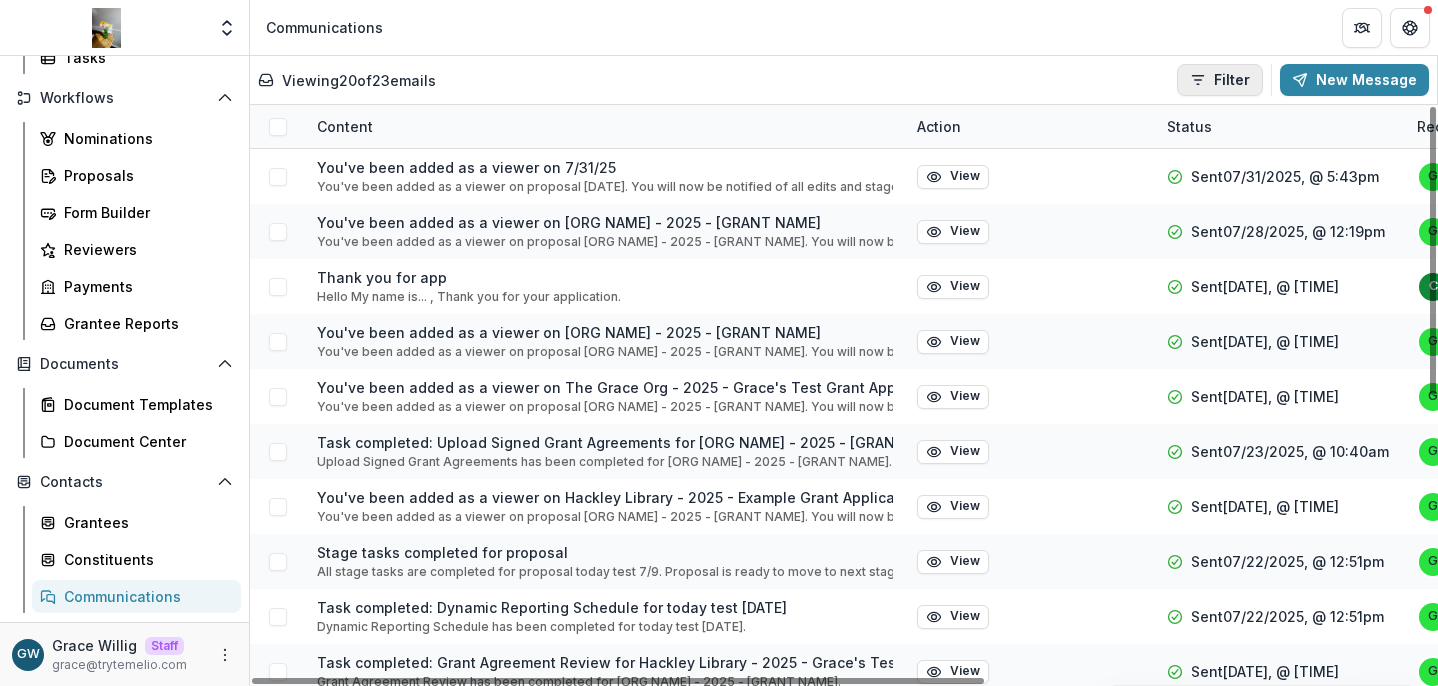click on "Filter" at bounding box center (1220, 80) 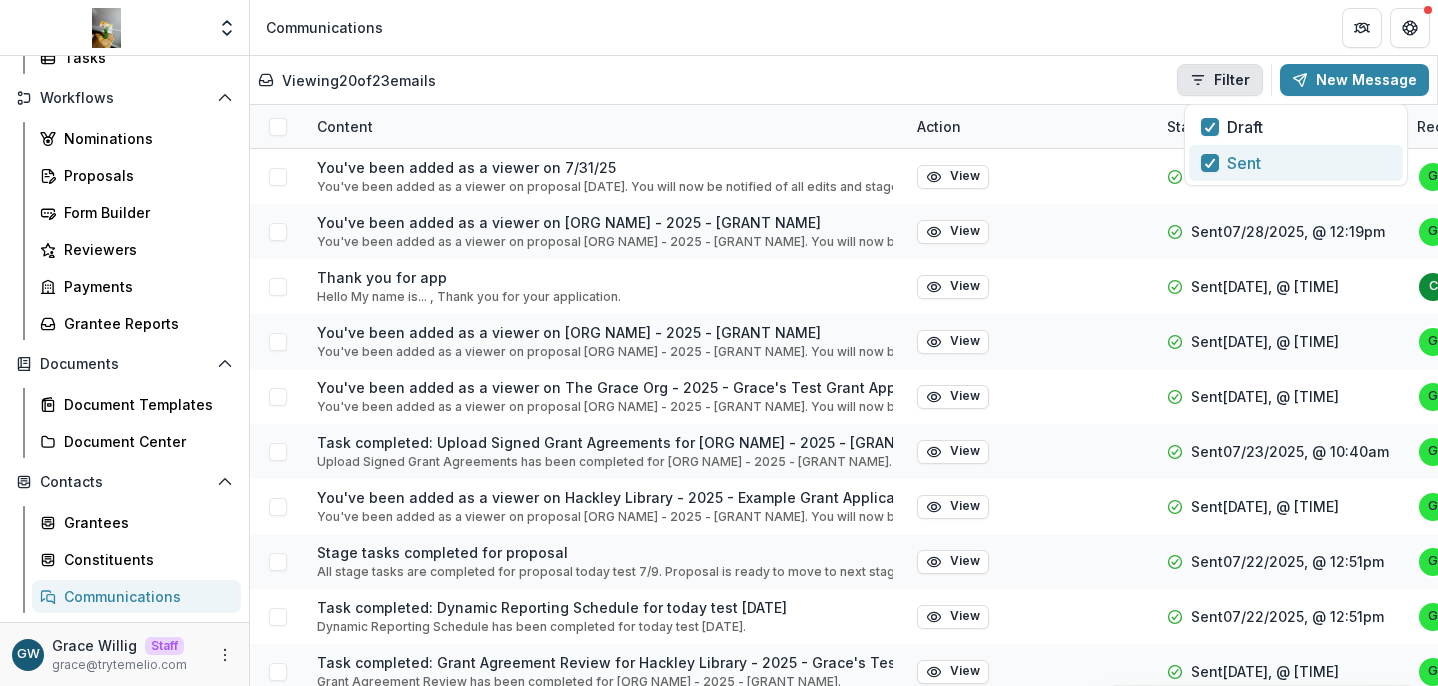 click on "Sent" at bounding box center [1244, 163] 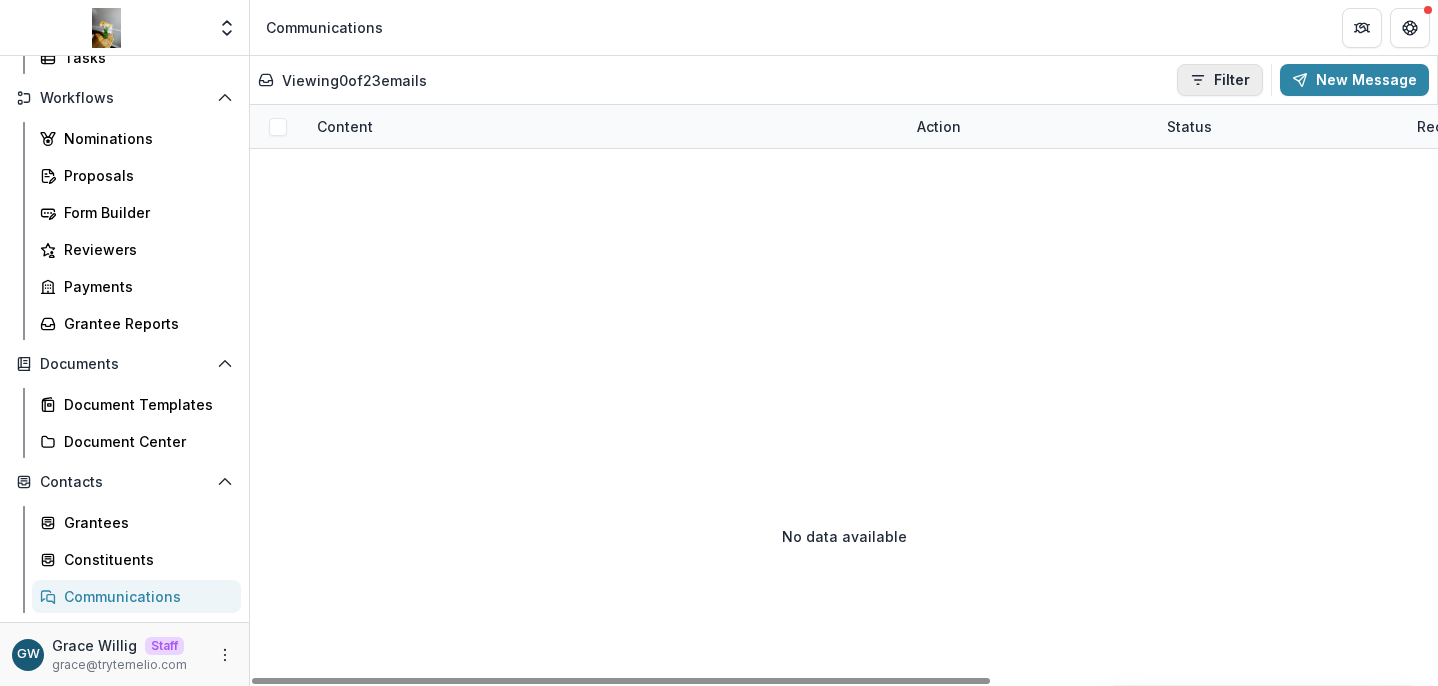 click on "Filter" at bounding box center [1220, 80] 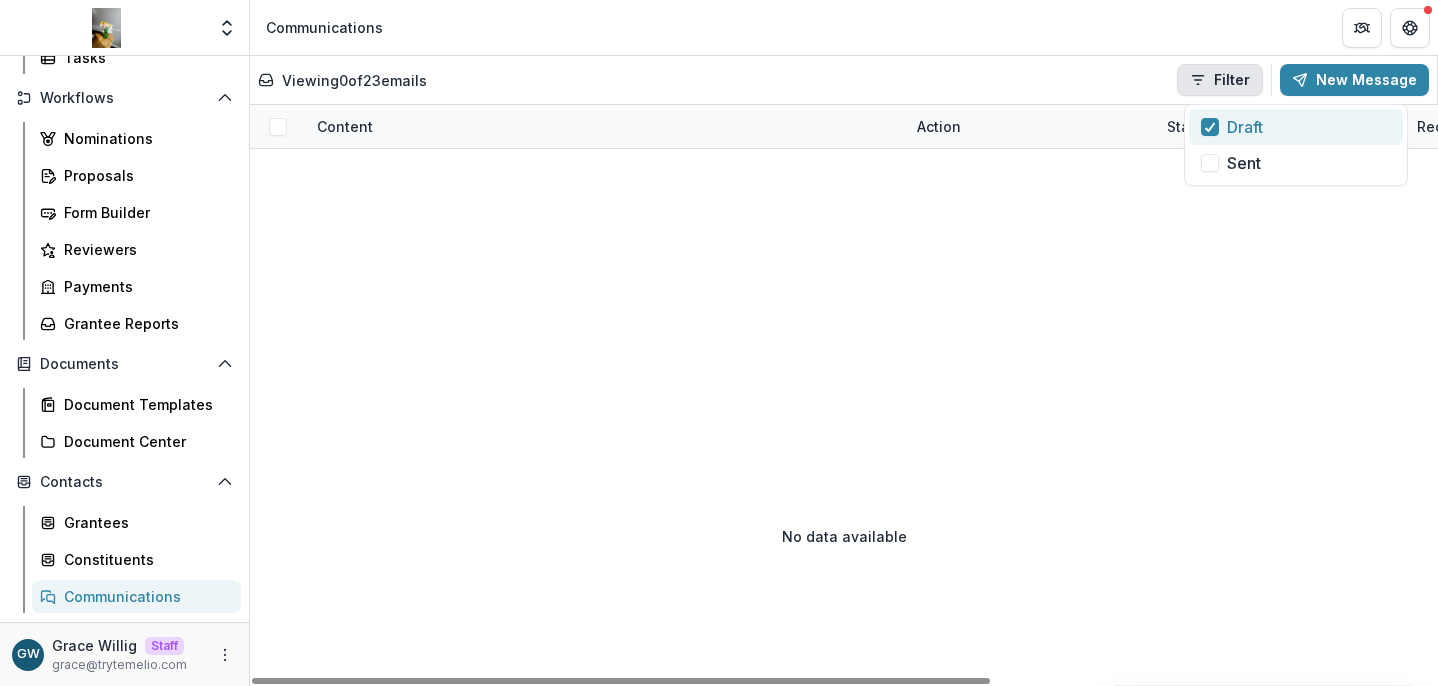 click on "Draft" at bounding box center [1296, 127] 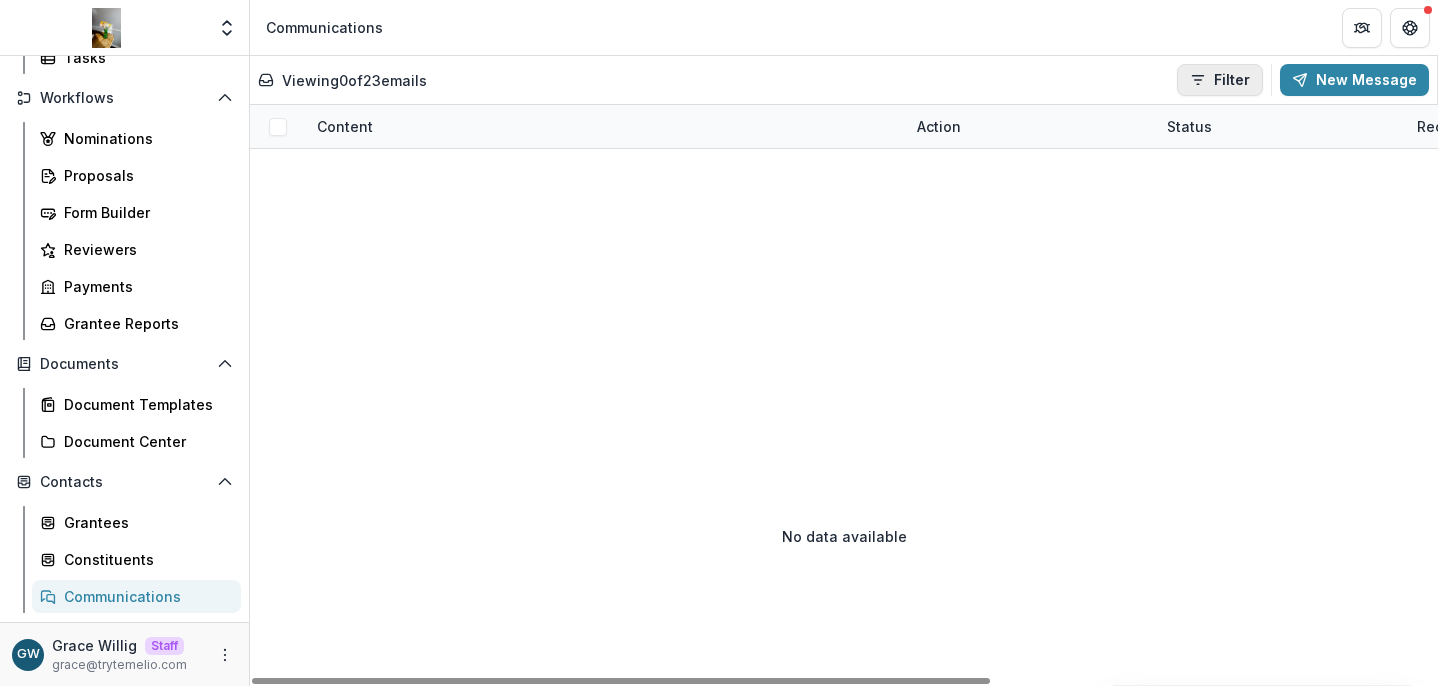click on "Filter" at bounding box center (1220, 80) 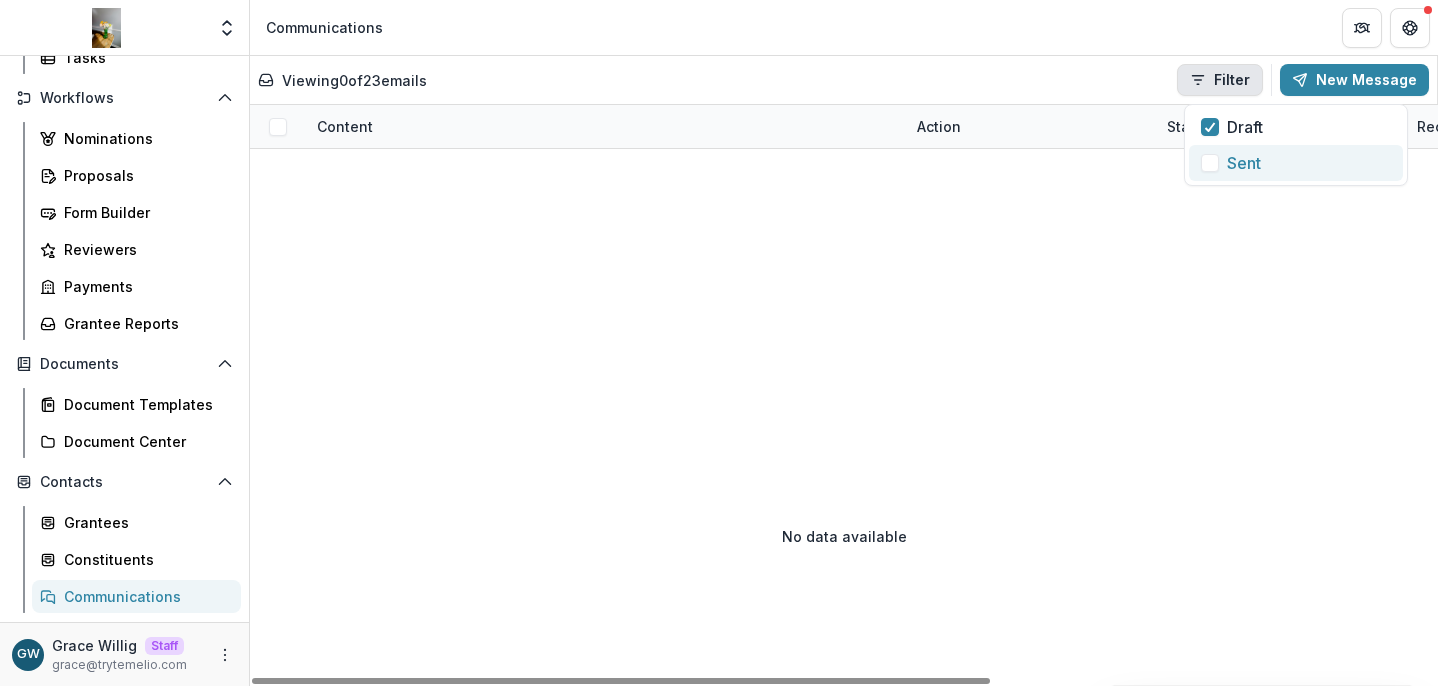 click on "Sent" at bounding box center (1244, 163) 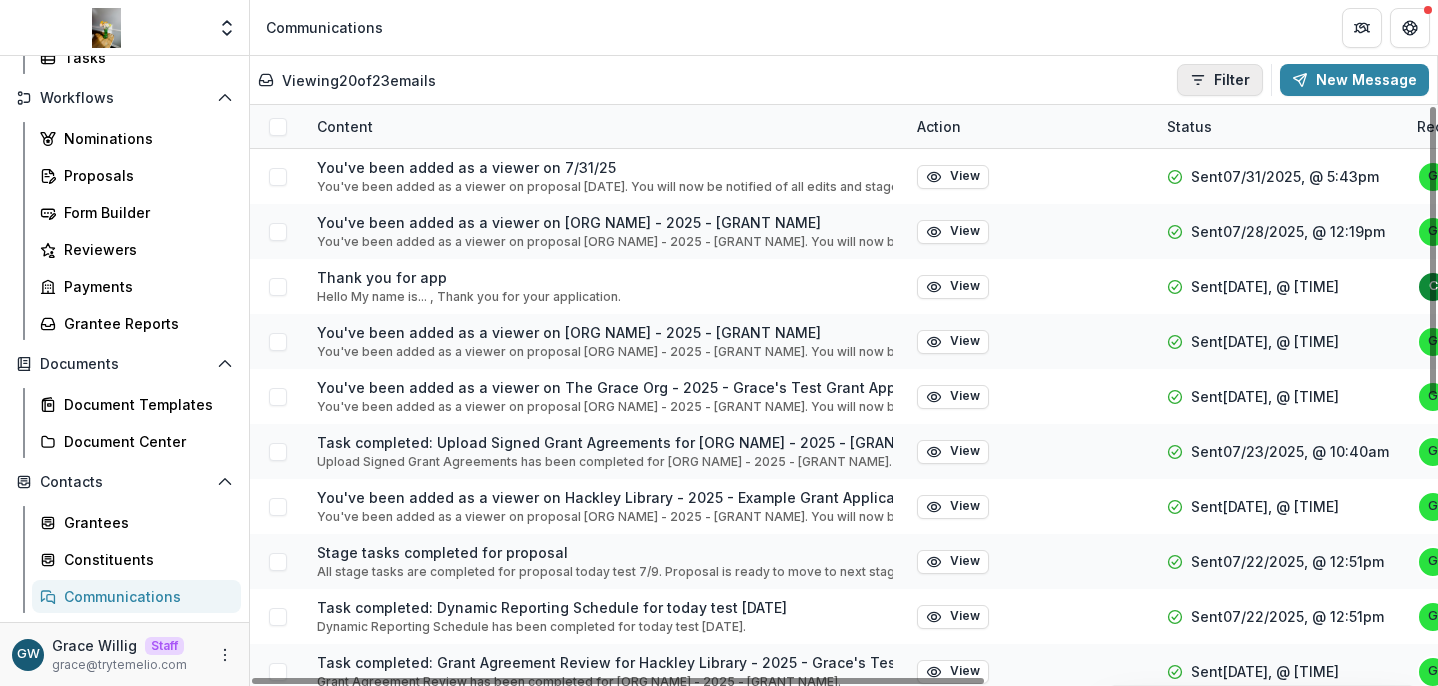 click on "Filter" at bounding box center (1220, 80) 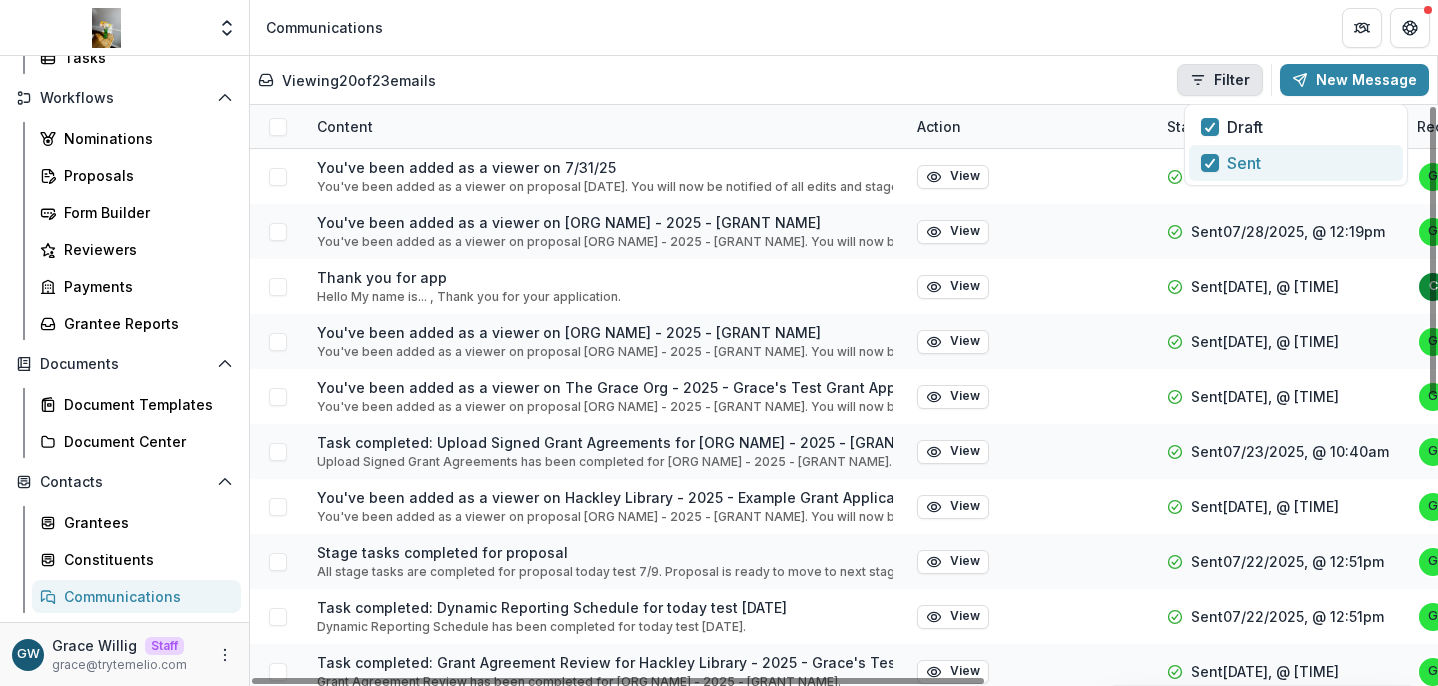 click on "Sent" at bounding box center [1244, 163] 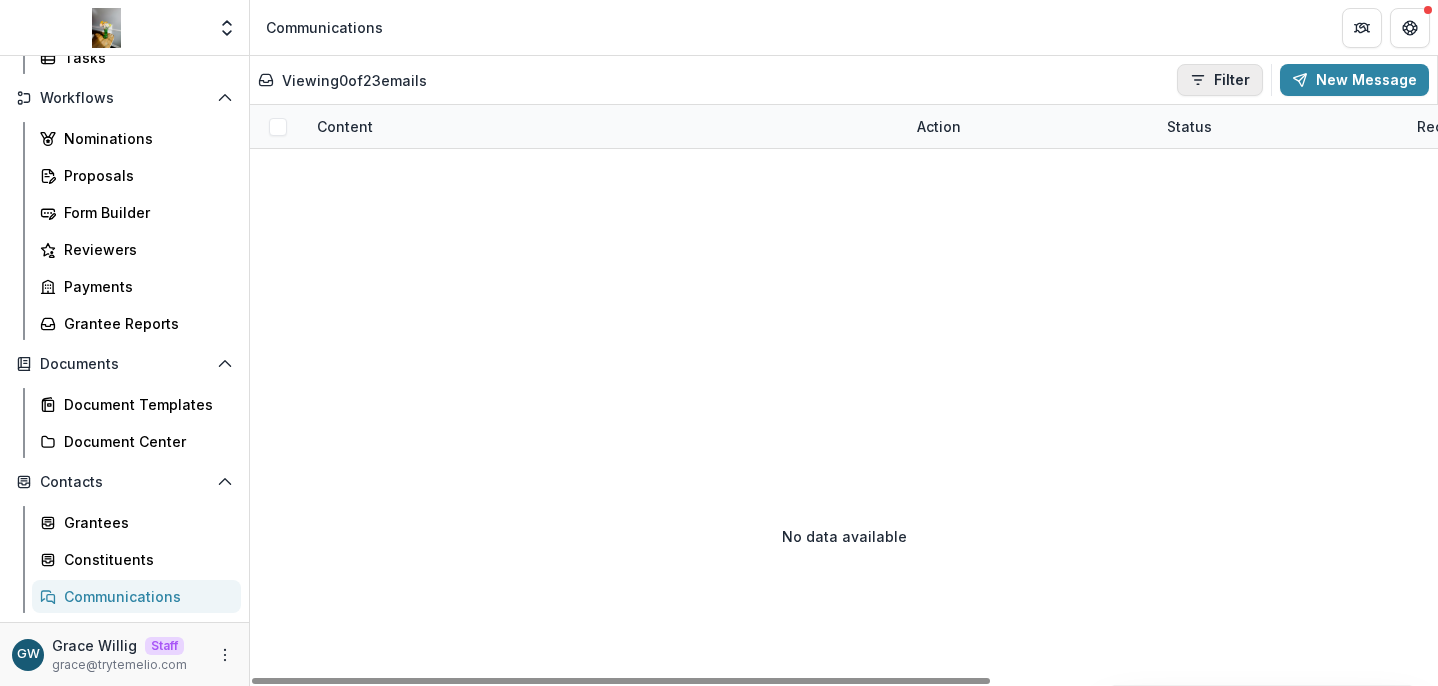 click on "Filter" at bounding box center (1220, 80) 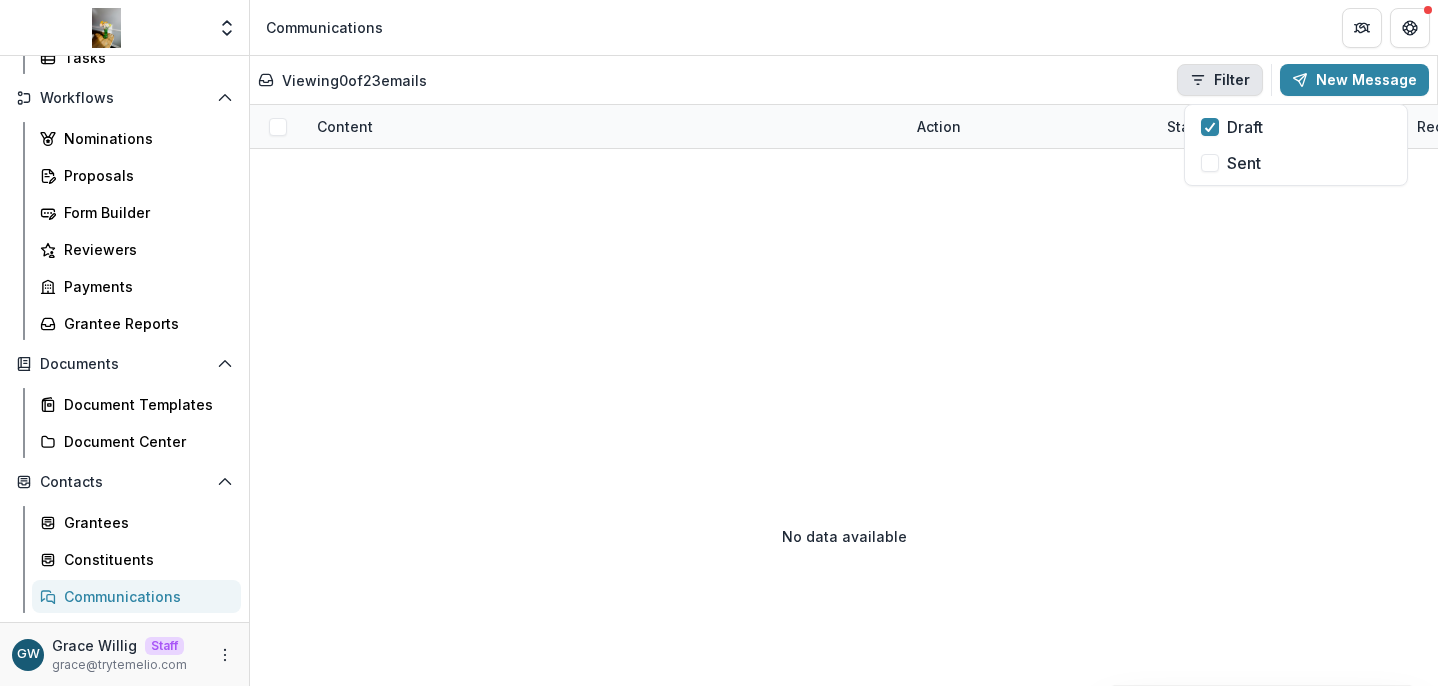 click on "Viewing 0 of 23 emails Filter Draft Sent New Message" at bounding box center [843, 80] 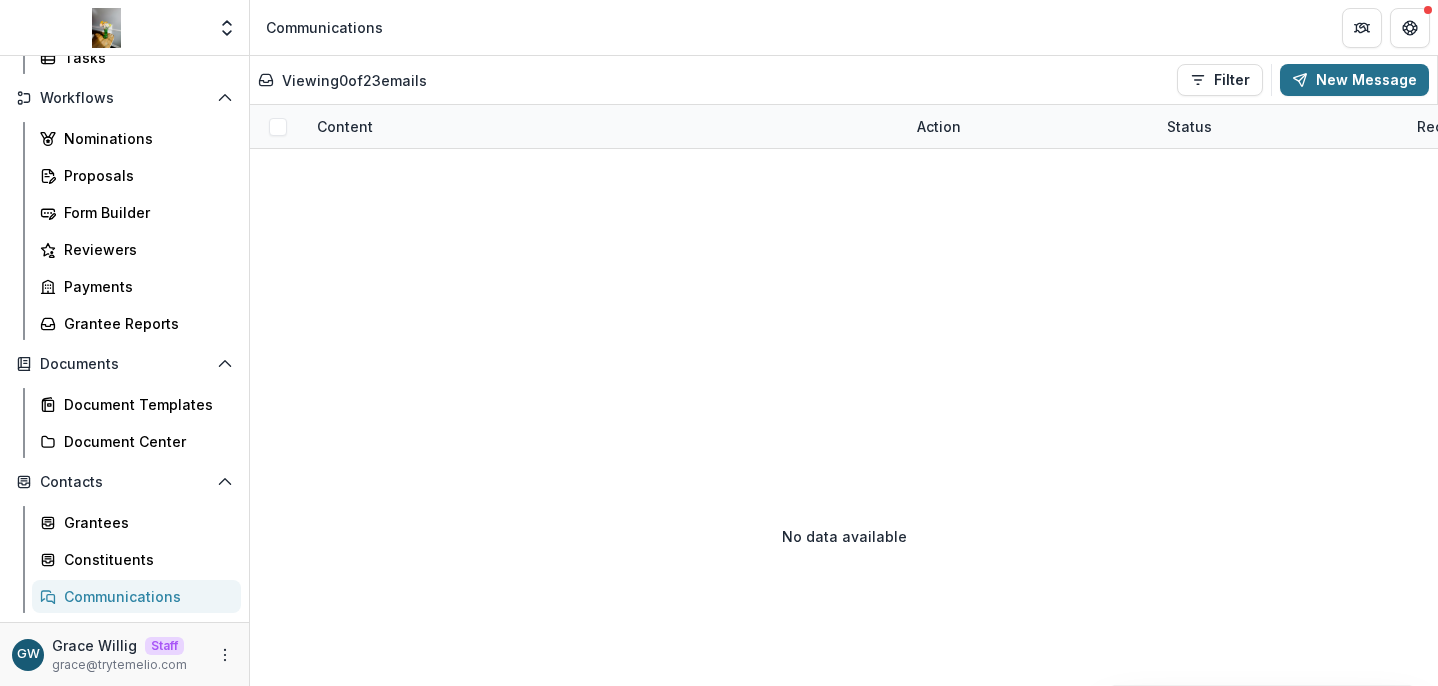 click on "New Message" at bounding box center (1354, 80) 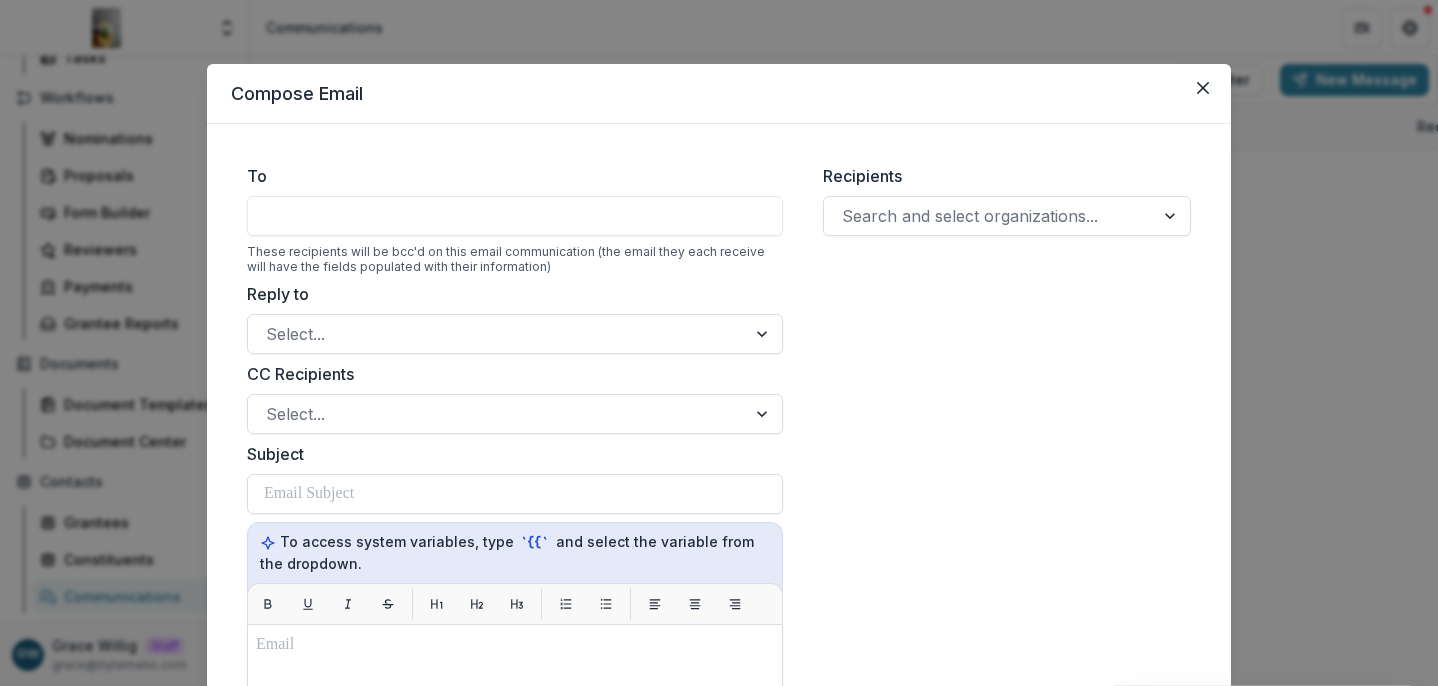click at bounding box center (515, 216) 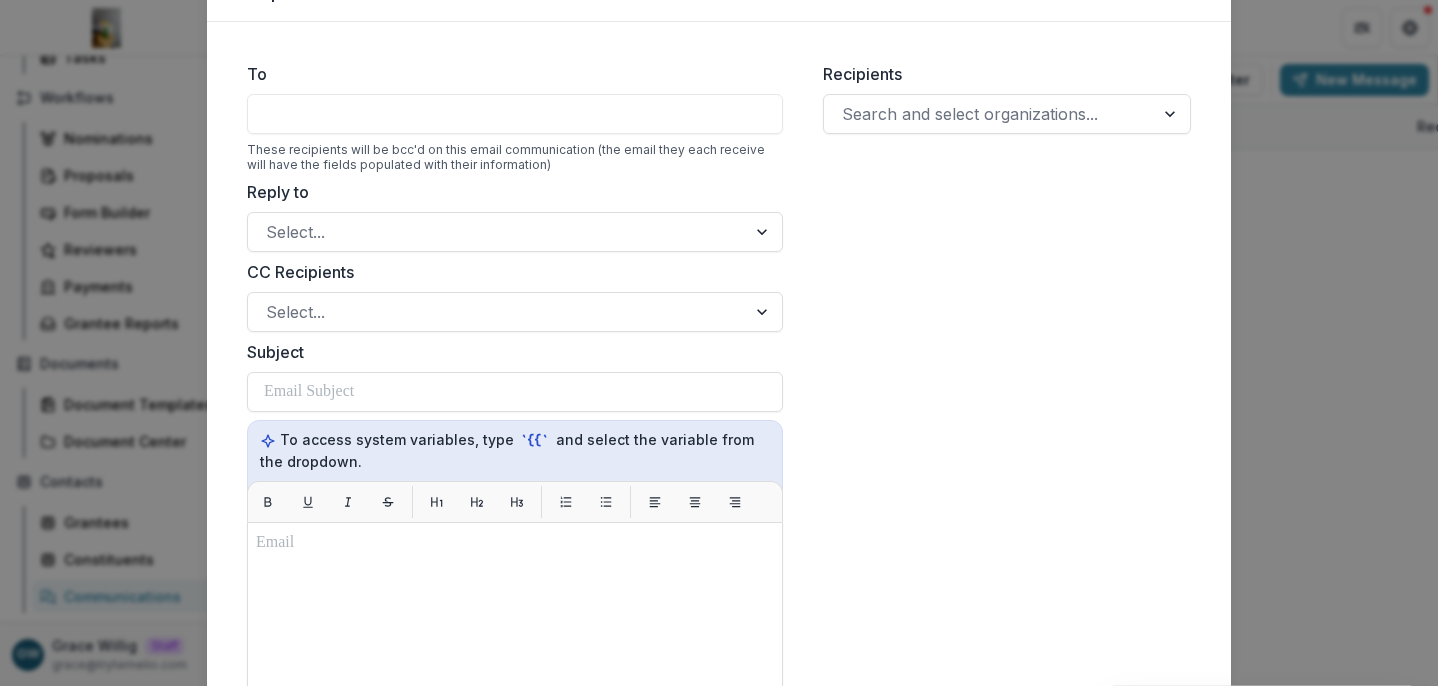 scroll, scrollTop: 0, scrollLeft: 0, axis: both 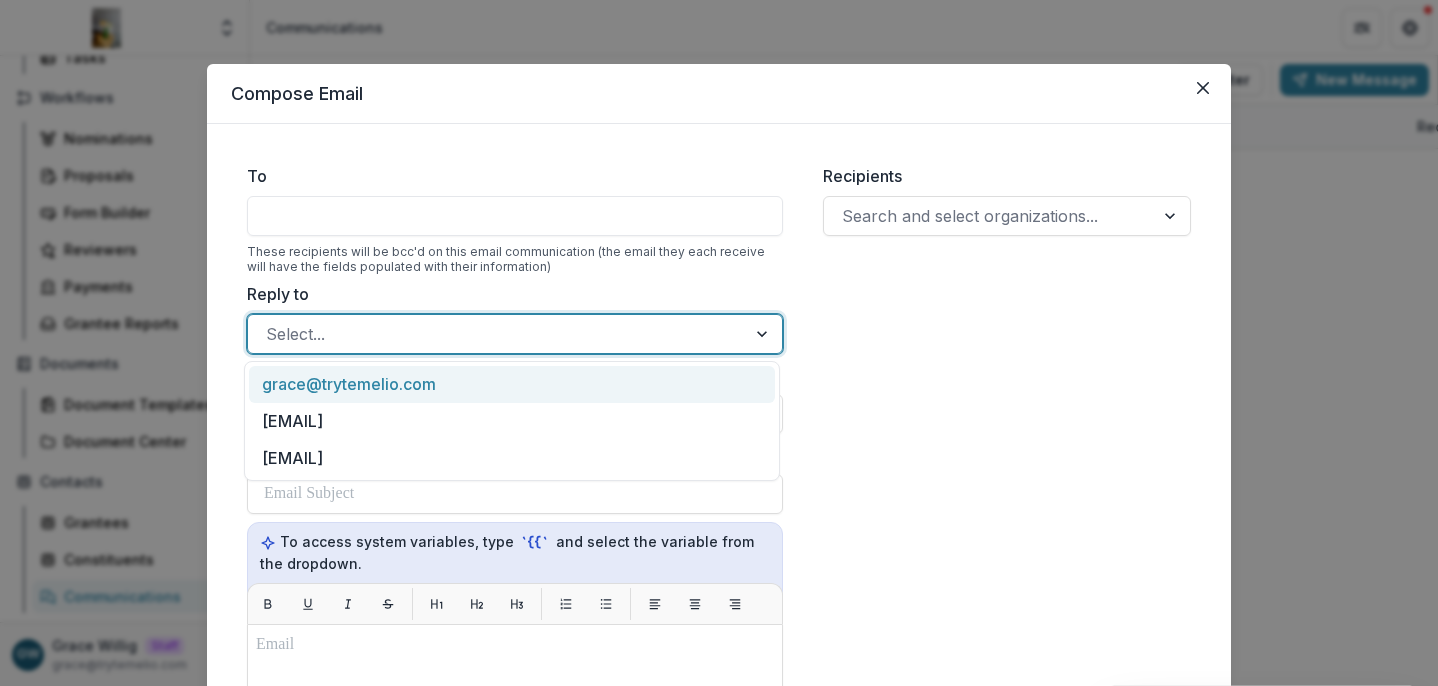 click at bounding box center (497, 334) 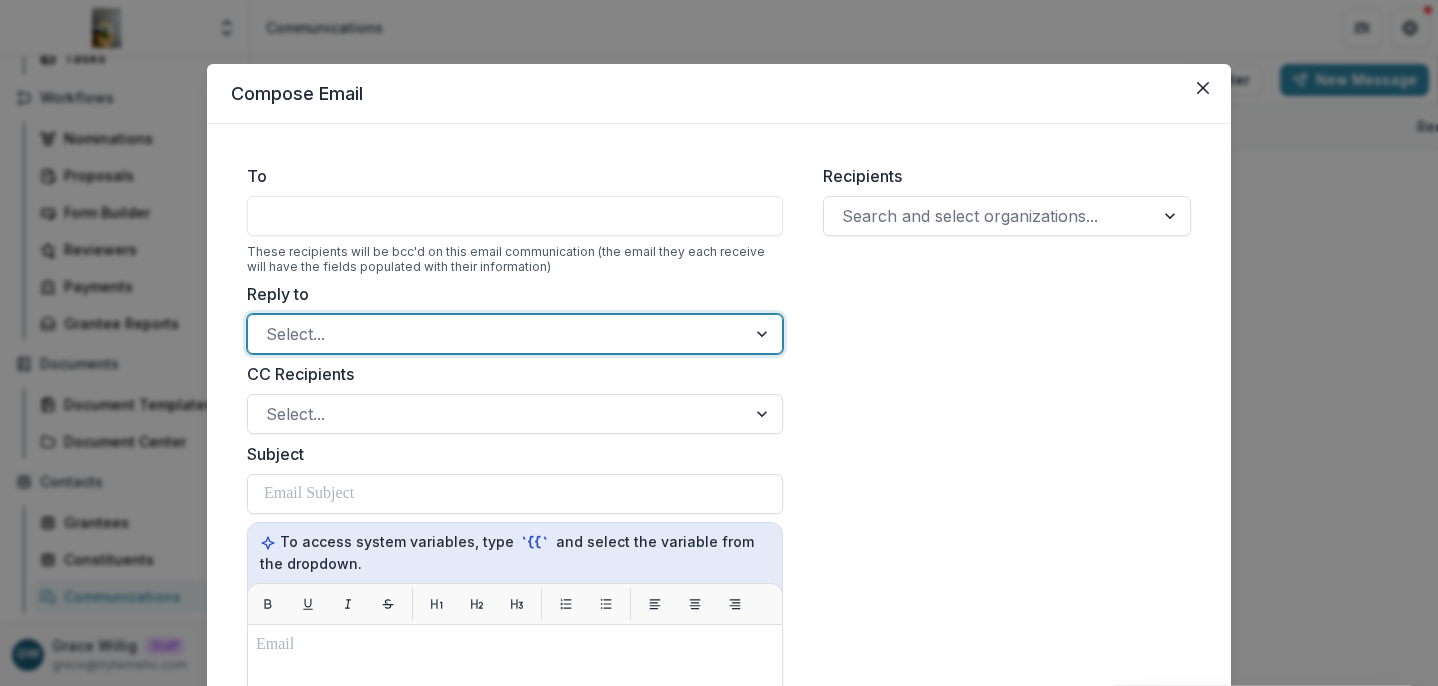 click at bounding box center (515, 216) 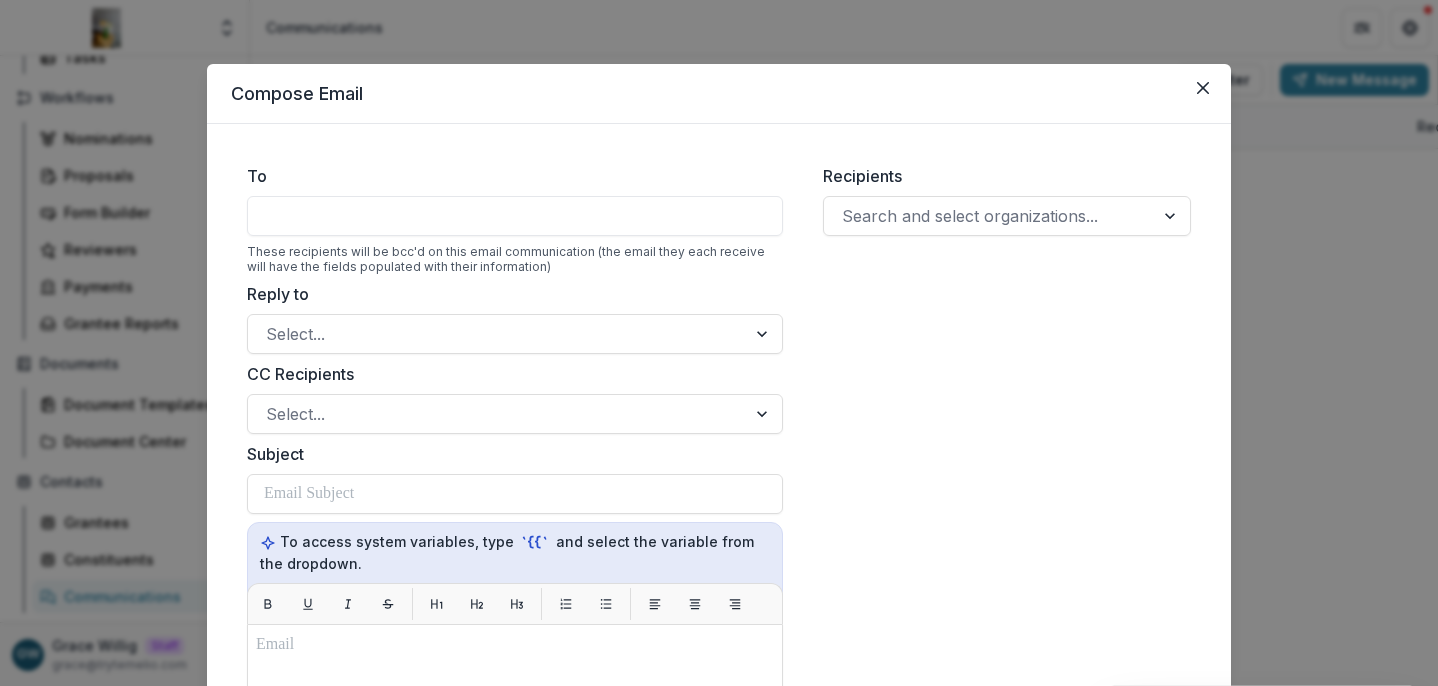click at bounding box center (515, 216) 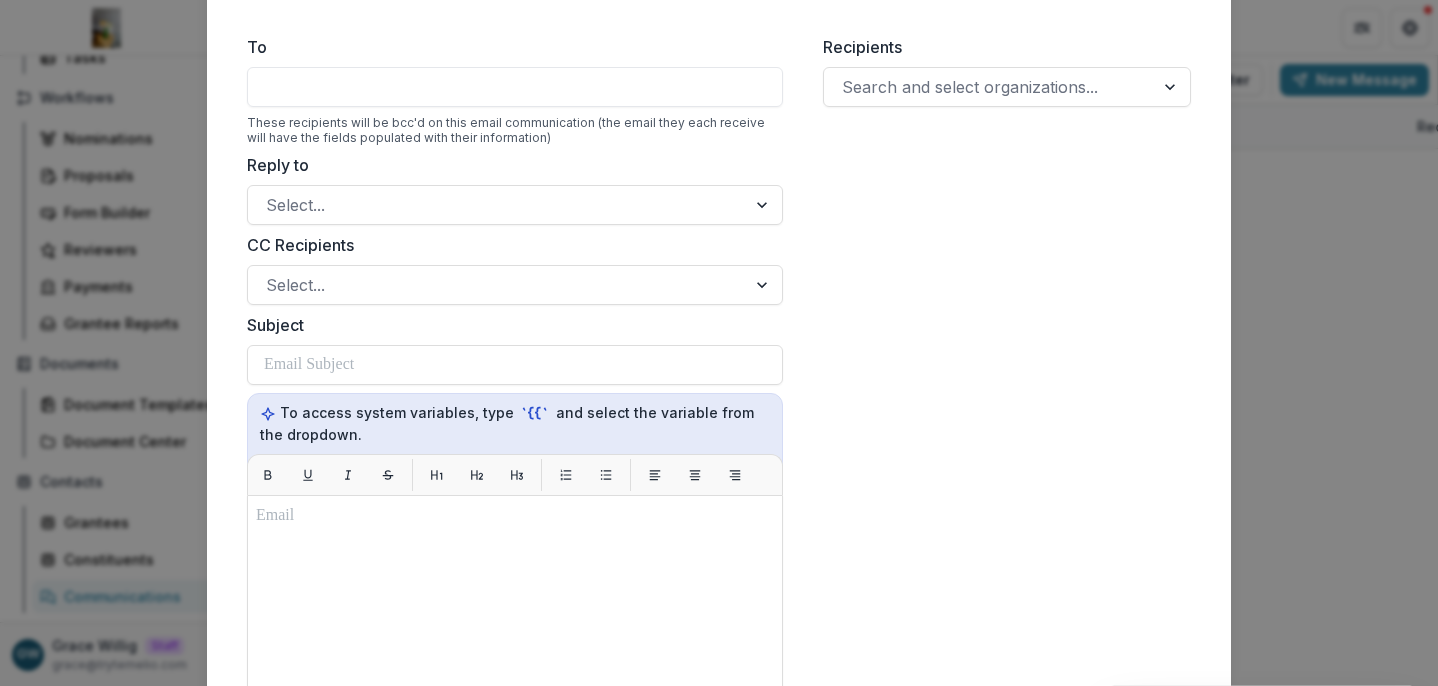 scroll, scrollTop: 125, scrollLeft: 0, axis: vertical 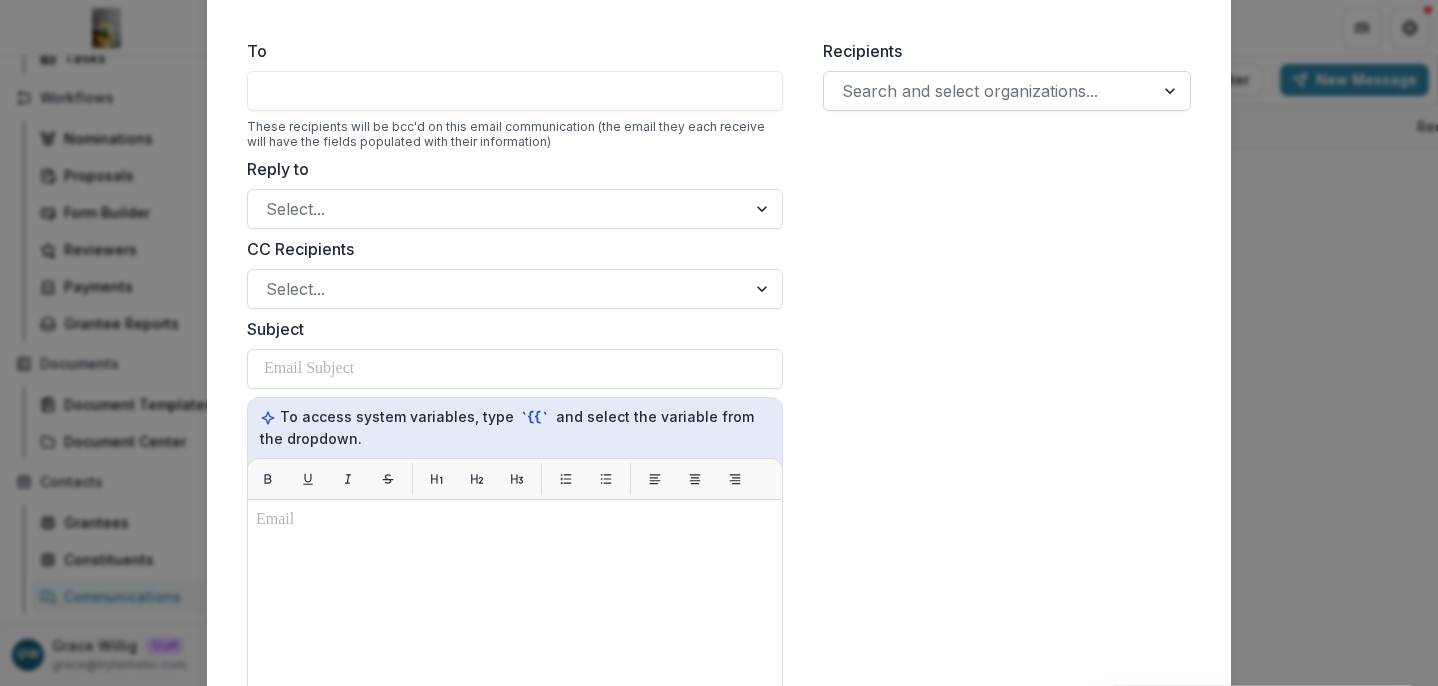 click at bounding box center [989, 91] 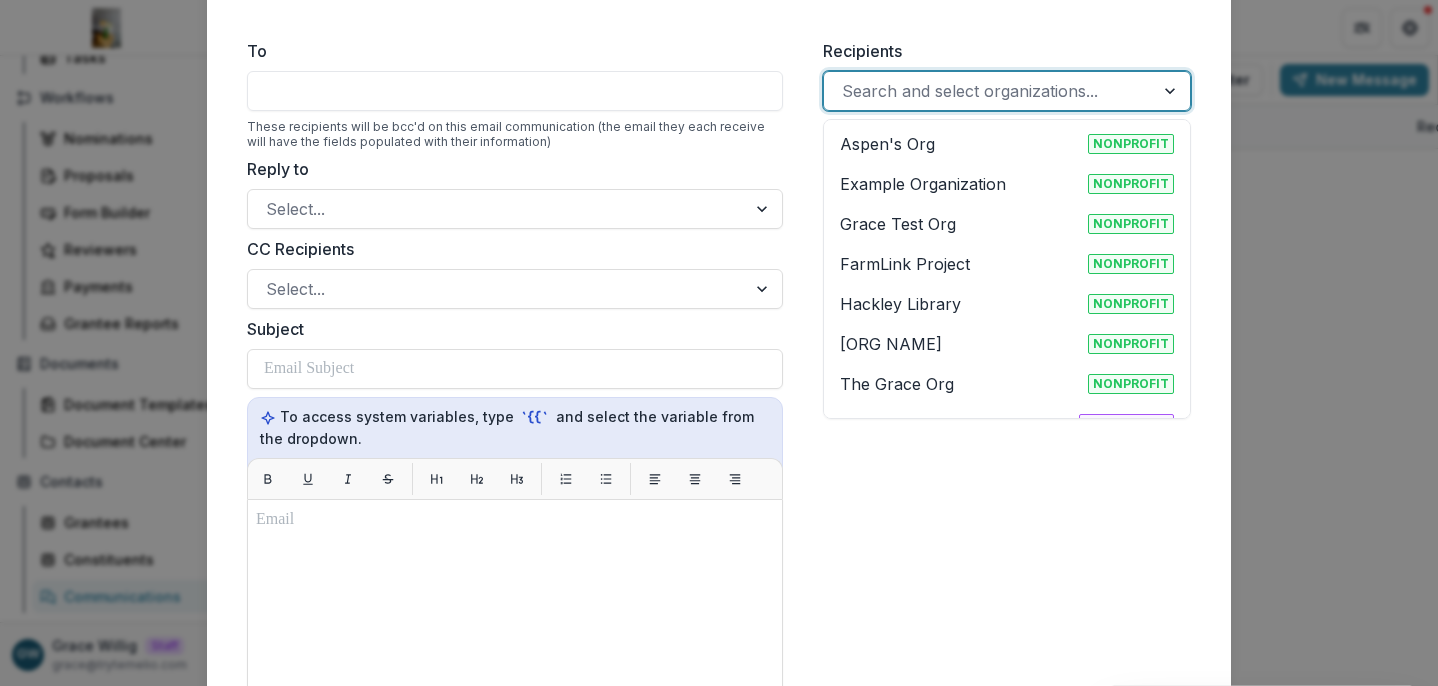 click on "Hackley Library" at bounding box center (900, 304) 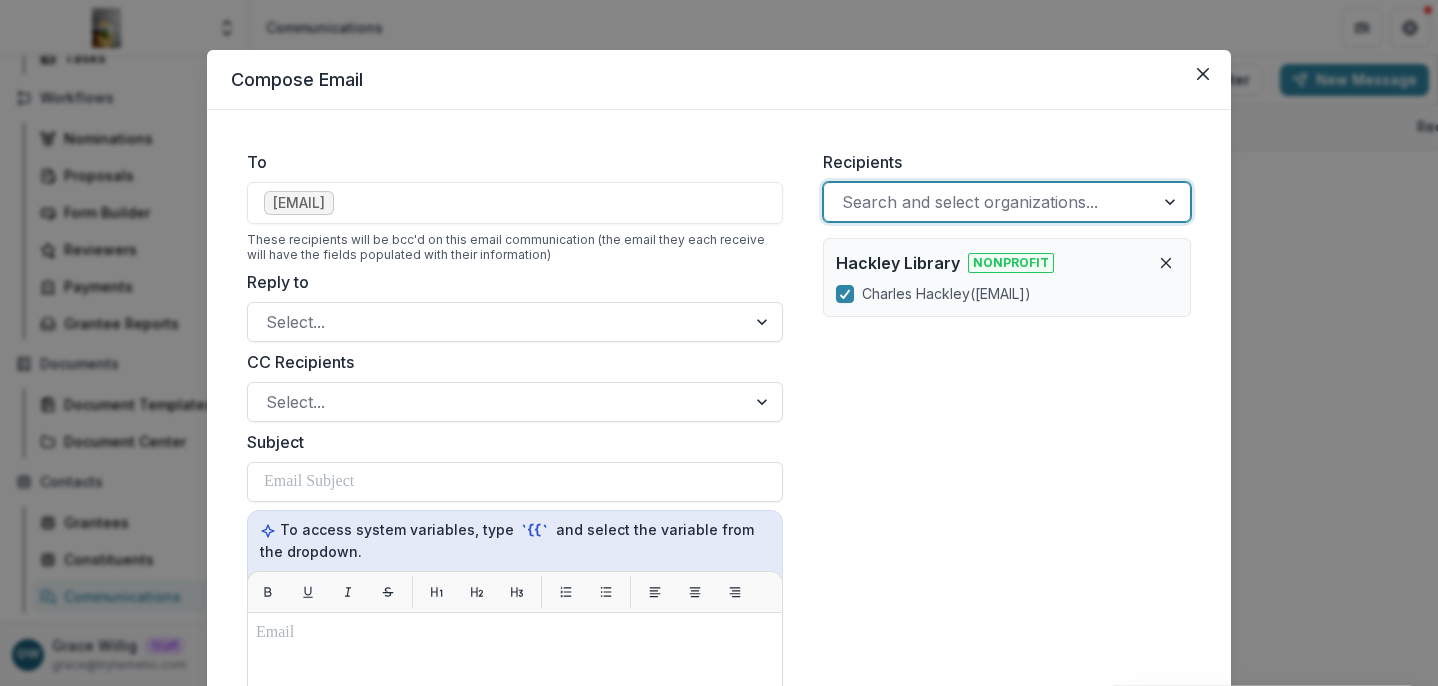 scroll, scrollTop: 10, scrollLeft: 0, axis: vertical 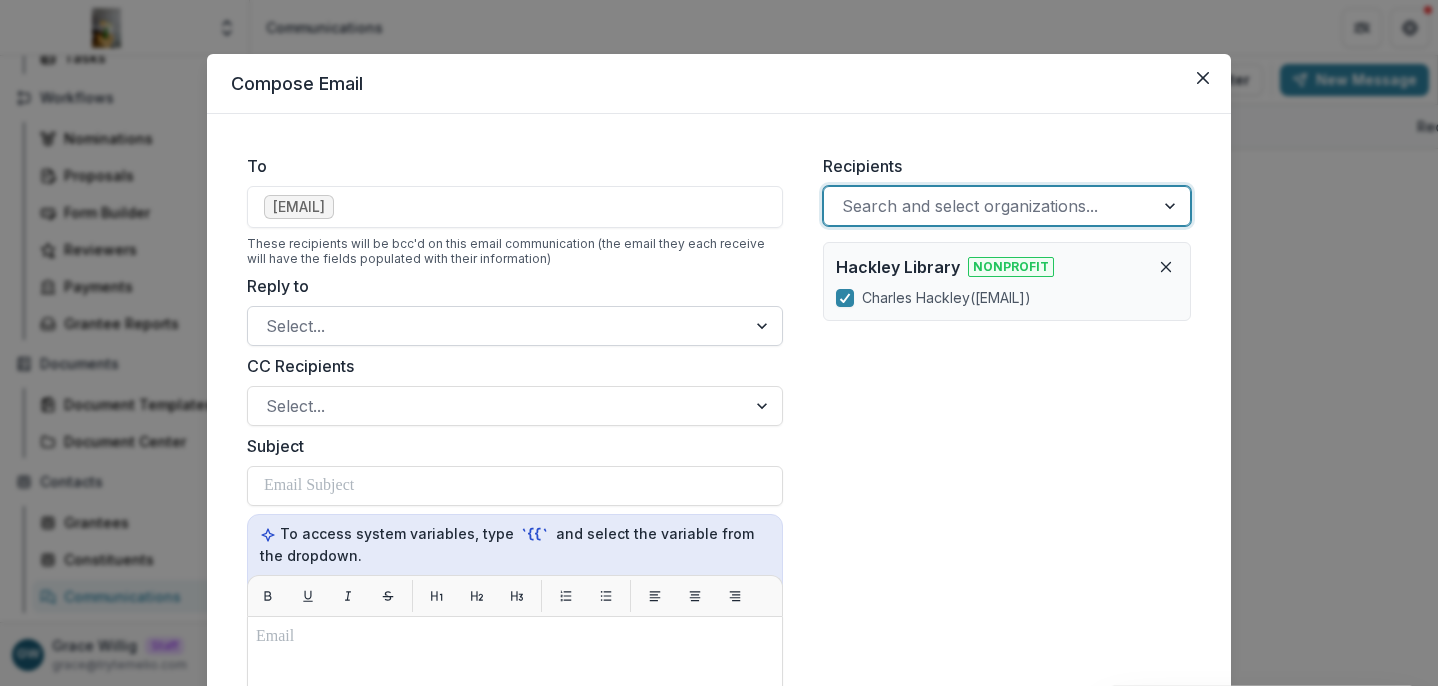 click on "Select..." at bounding box center [497, 326] 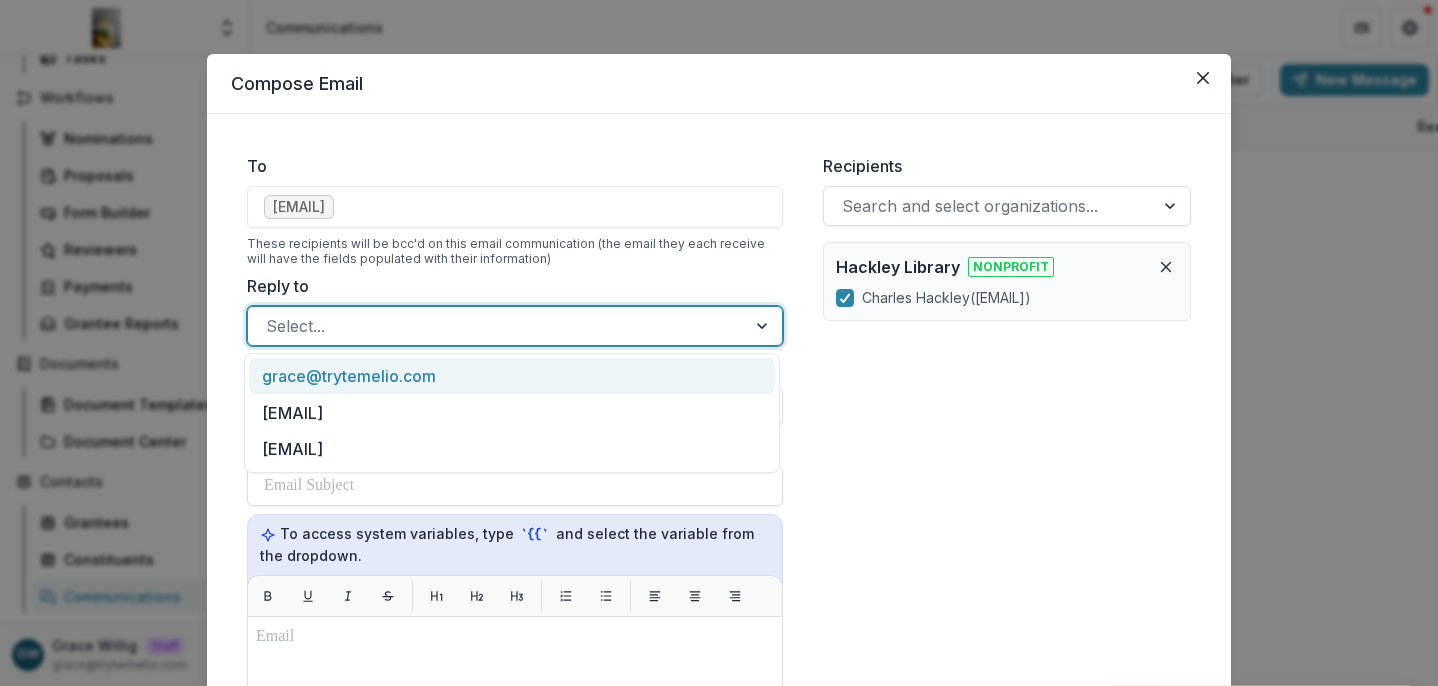 click on "grace@trytemelio.com" at bounding box center (512, 376) 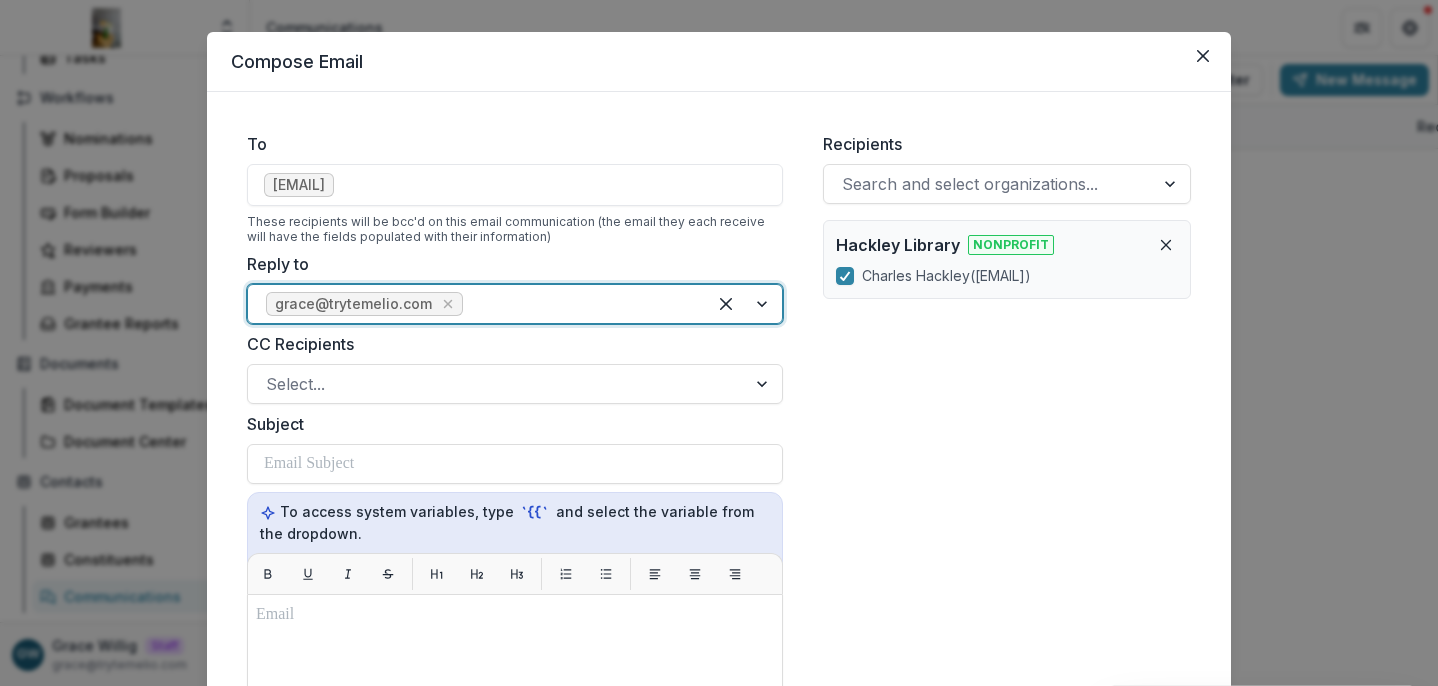 scroll, scrollTop: 51, scrollLeft: 0, axis: vertical 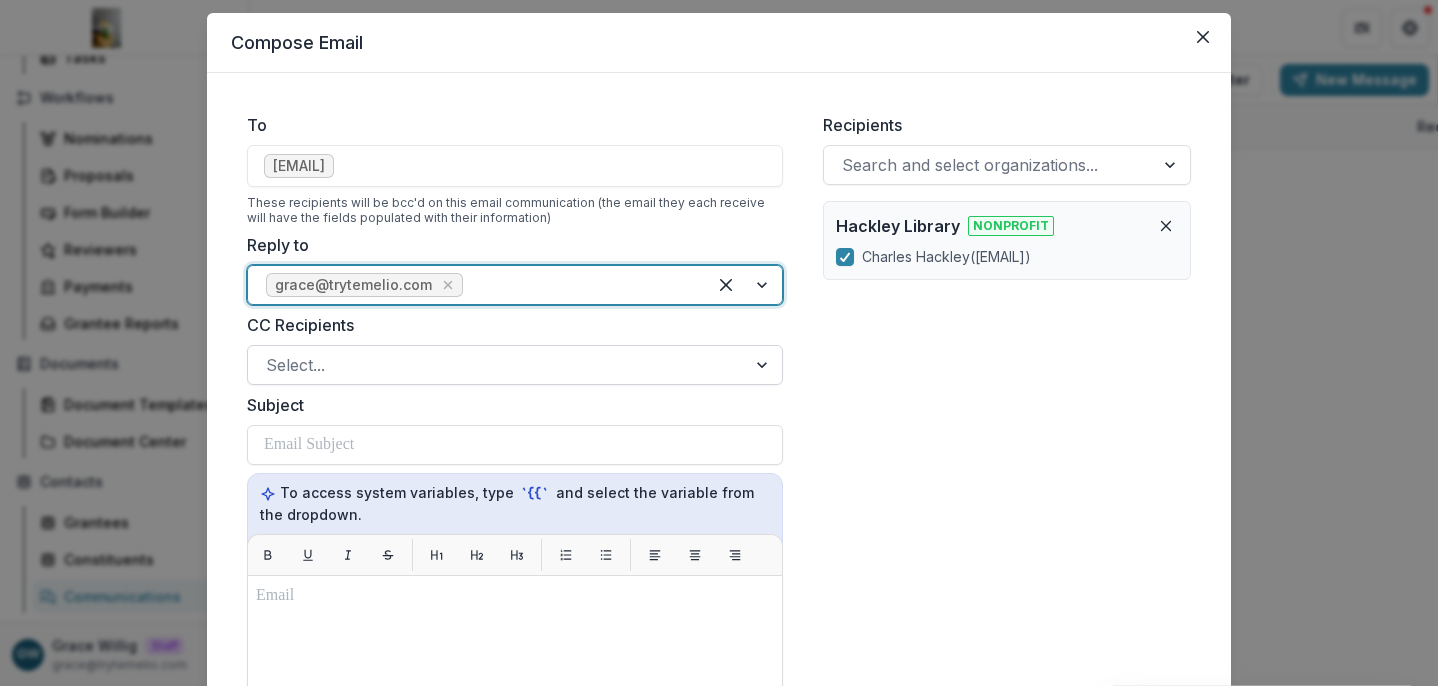 click at bounding box center (497, 365) 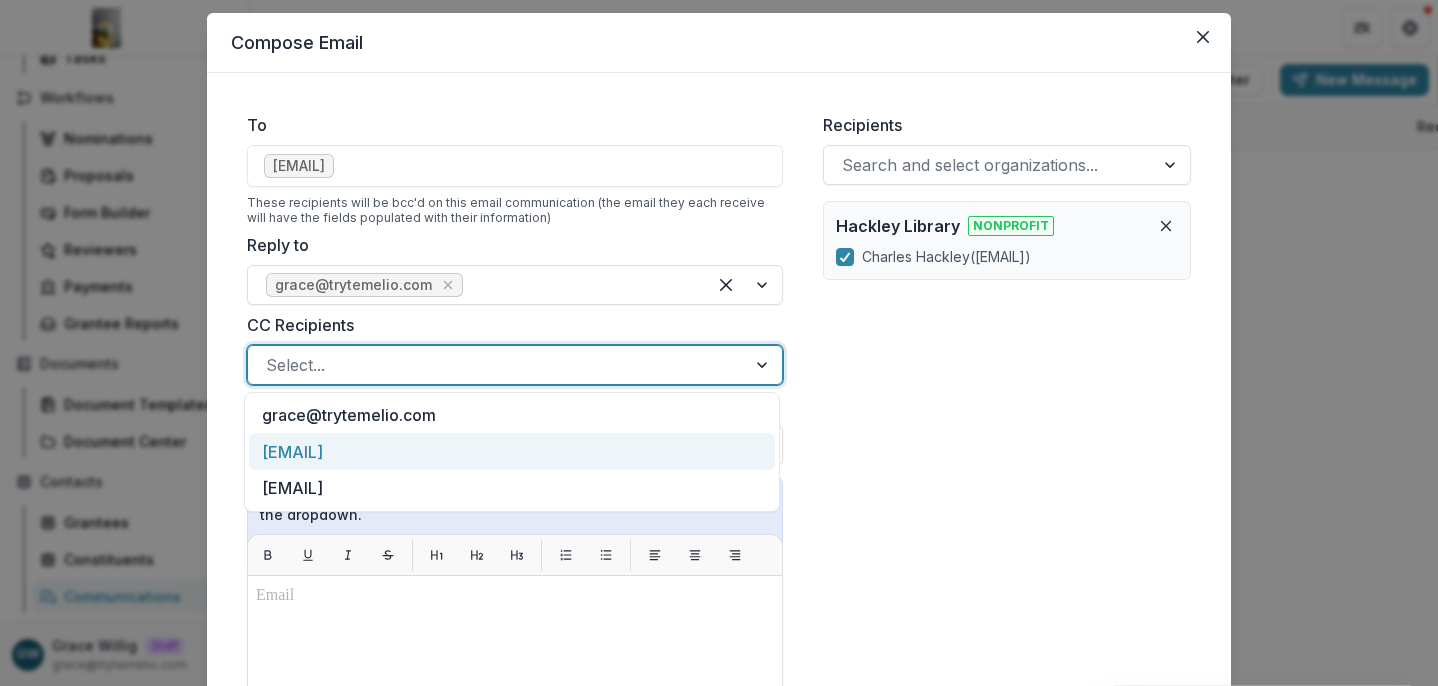 drag, startPoint x: 930, startPoint y: 440, endPoint x: 860, endPoint y: 438, distance: 70.028564 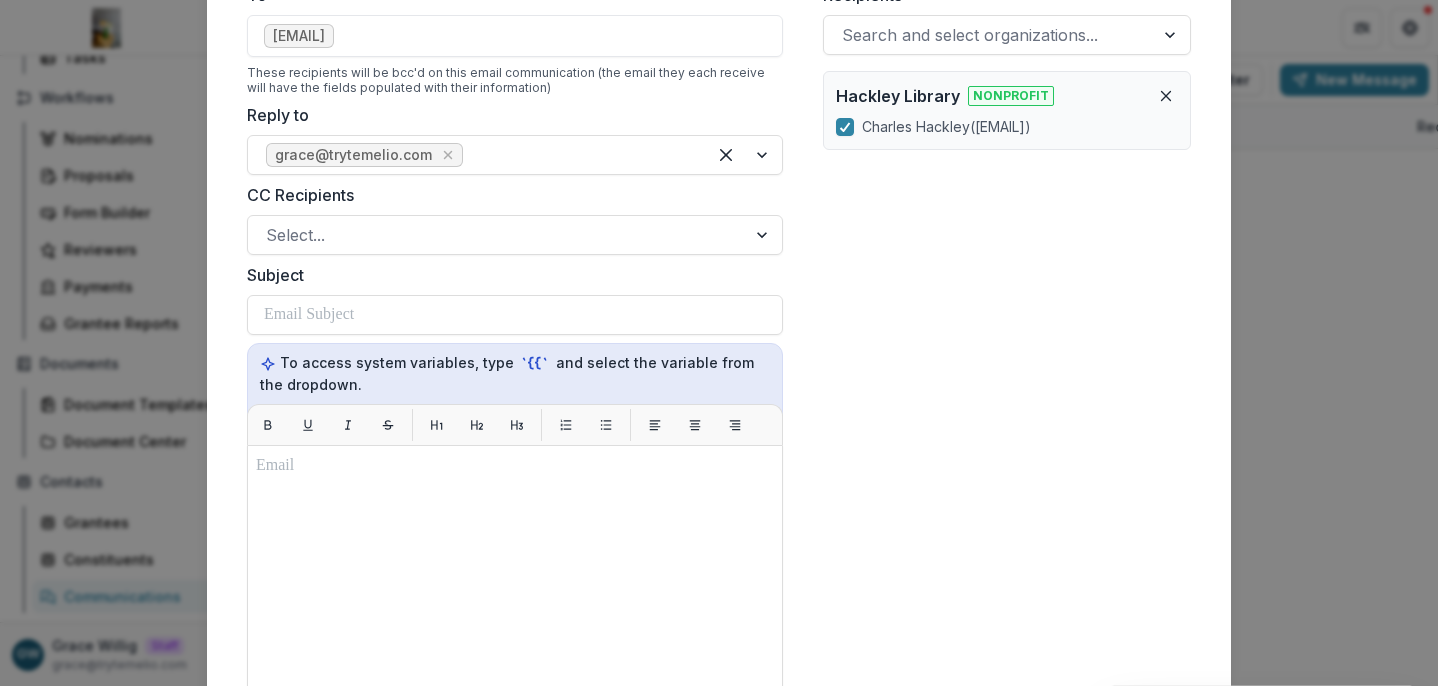 scroll, scrollTop: 191, scrollLeft: 0, axis: vertical 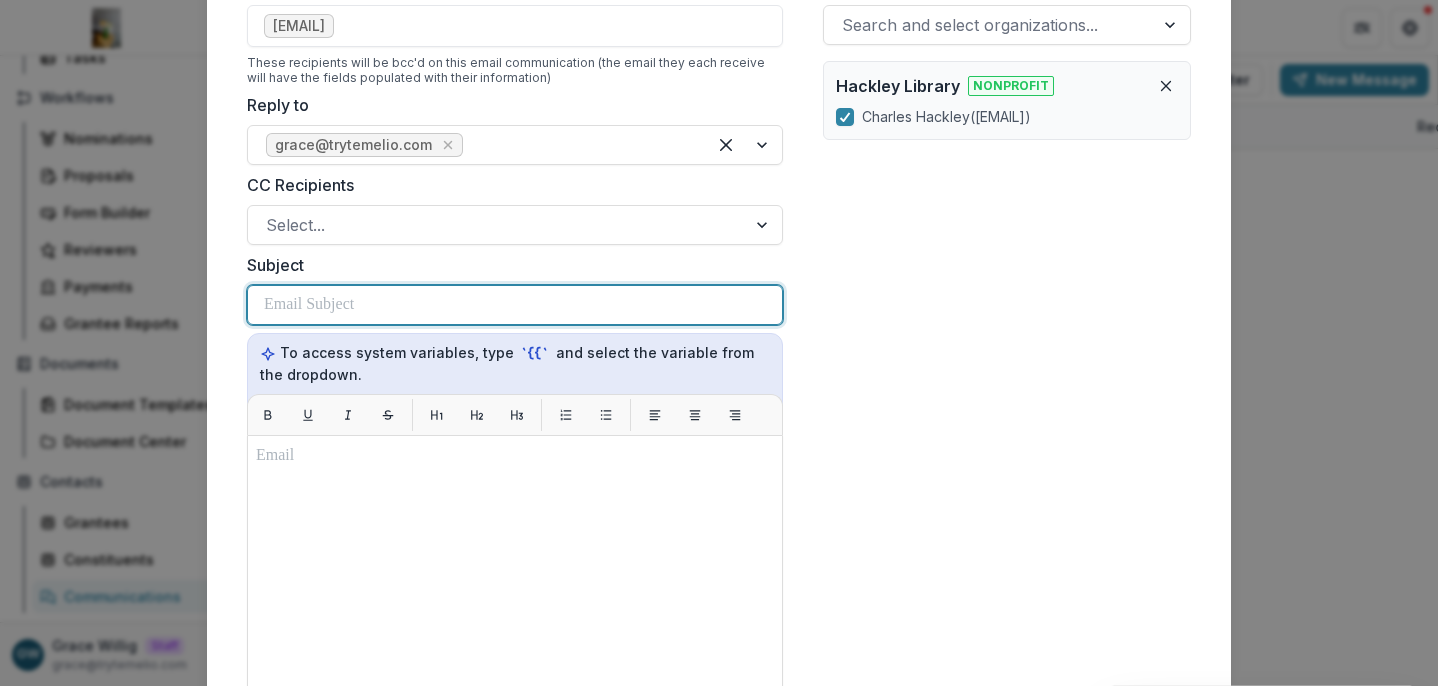 click at bounding box center [515, 305] 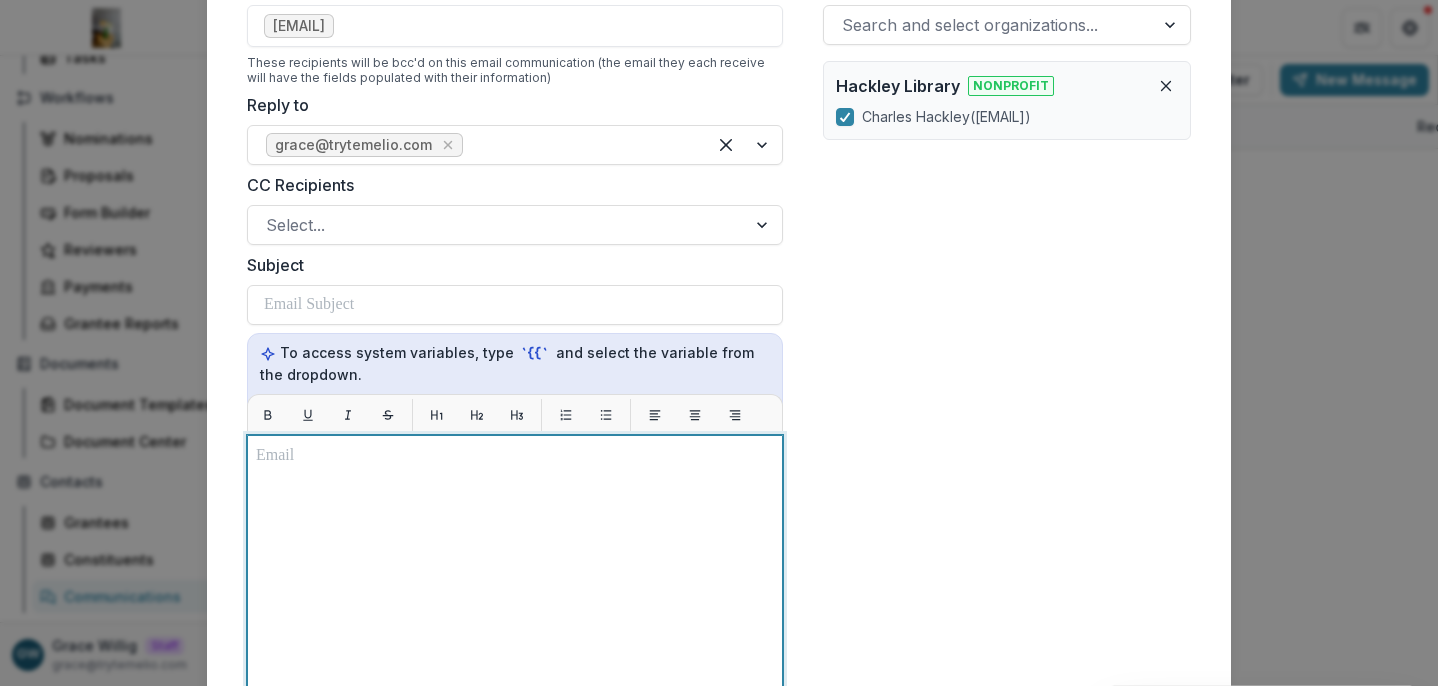 click at bounding box center (515, 685) 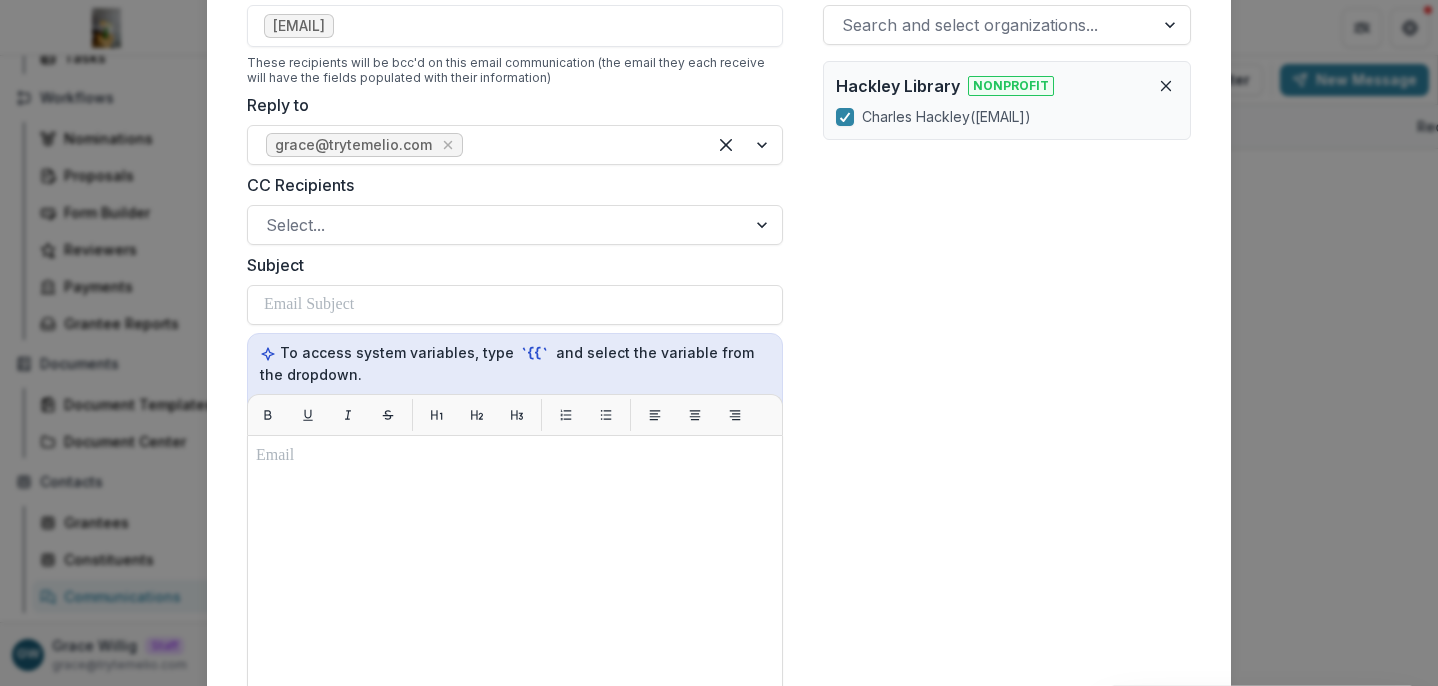 click on "Recipients Search and select organizations... [ORG NAME] Nonprofit [FIRST] [LAST] ( [EMAIL] )" at bounding box center (1007, 454) 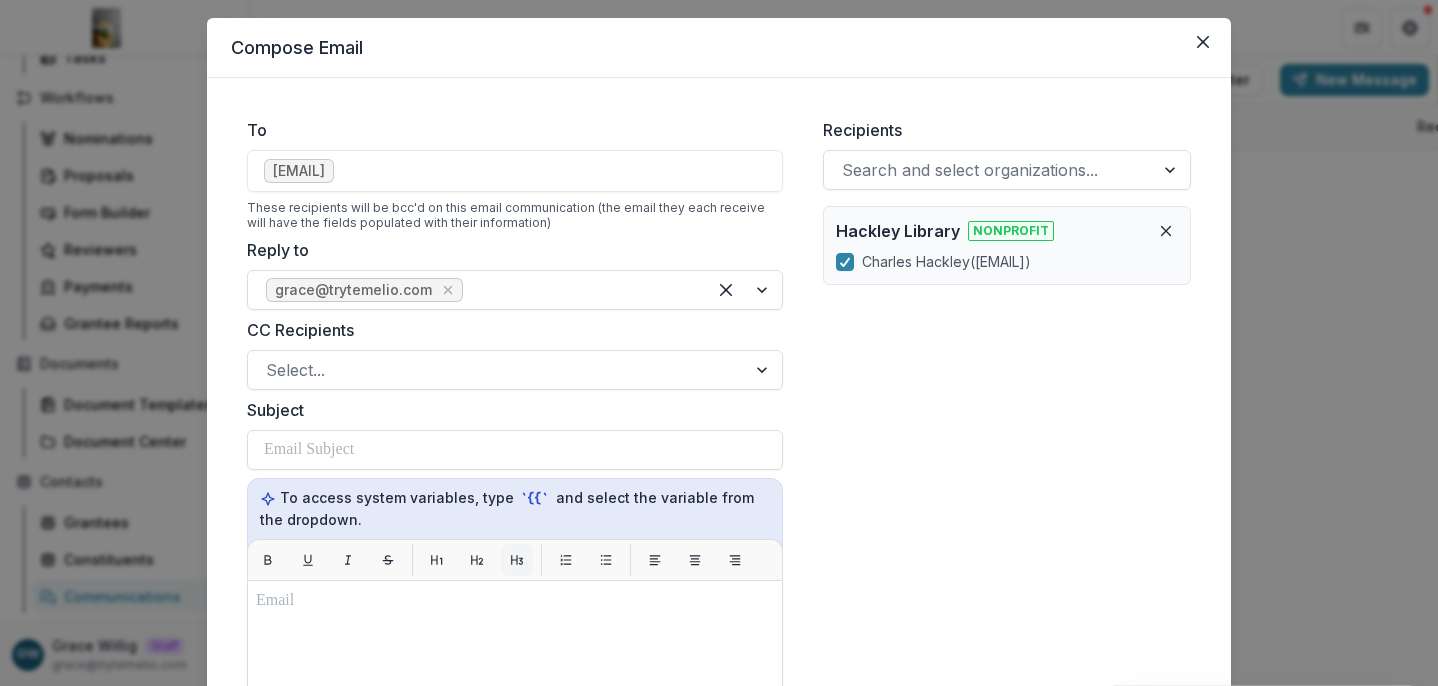 scroll, scrollTop: 48, scrollLeft: 0, axis: vertical 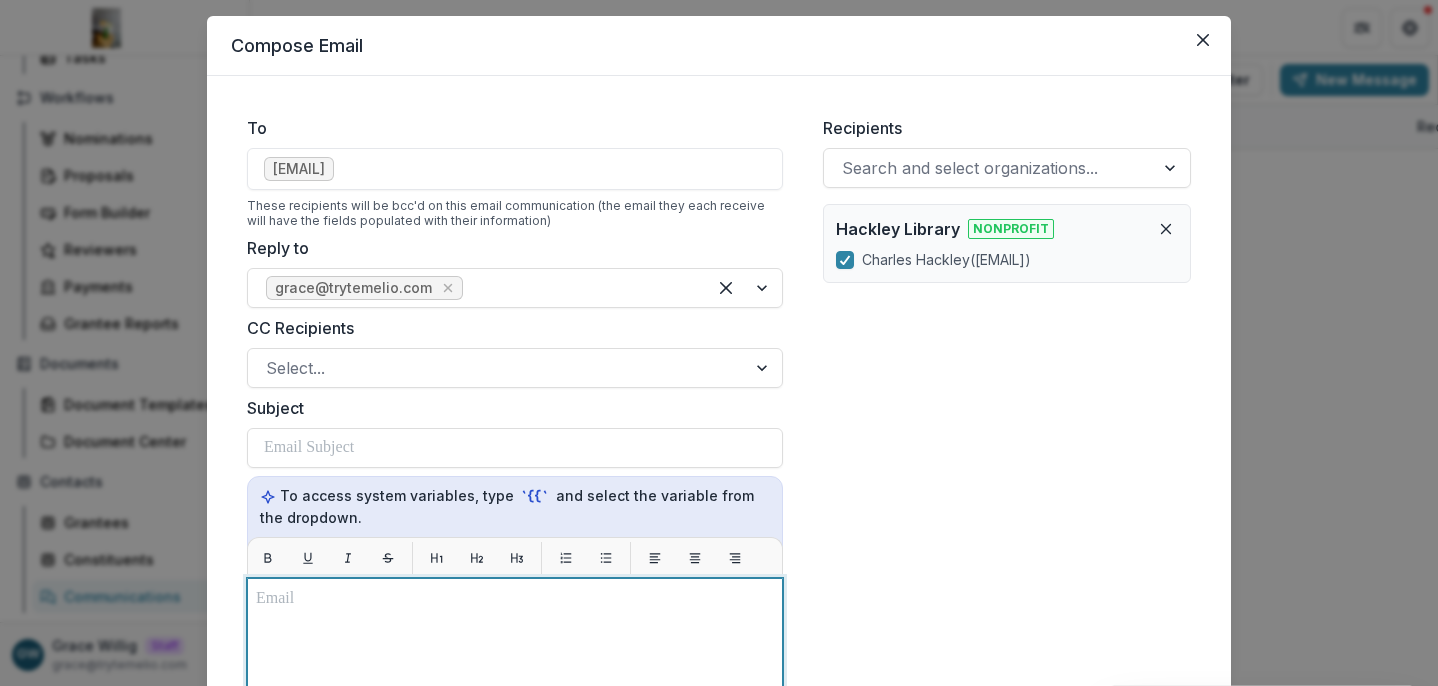 click at bounding box center [515, 828] 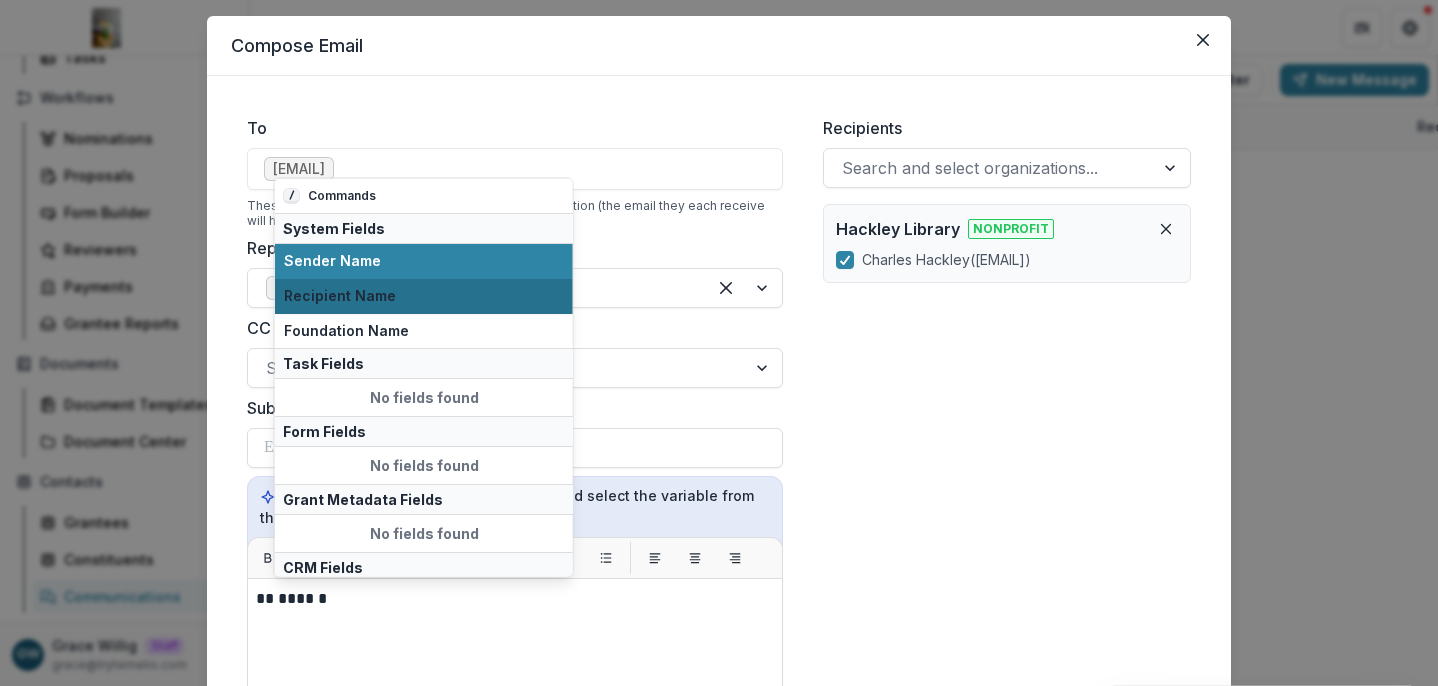 click on "Recipient Name" at bounding box center (424, 295) 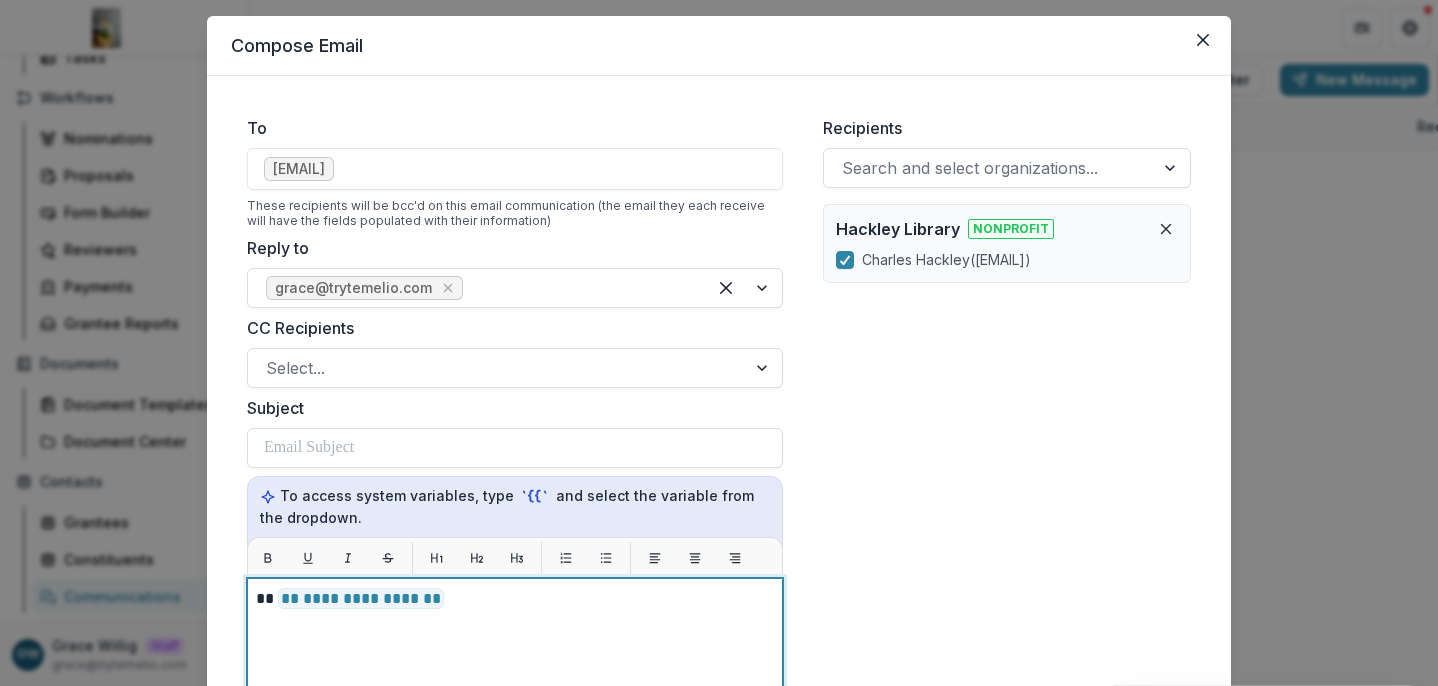 scroll, scrollTop: 257, scrollLeft: 0, axis: vertical 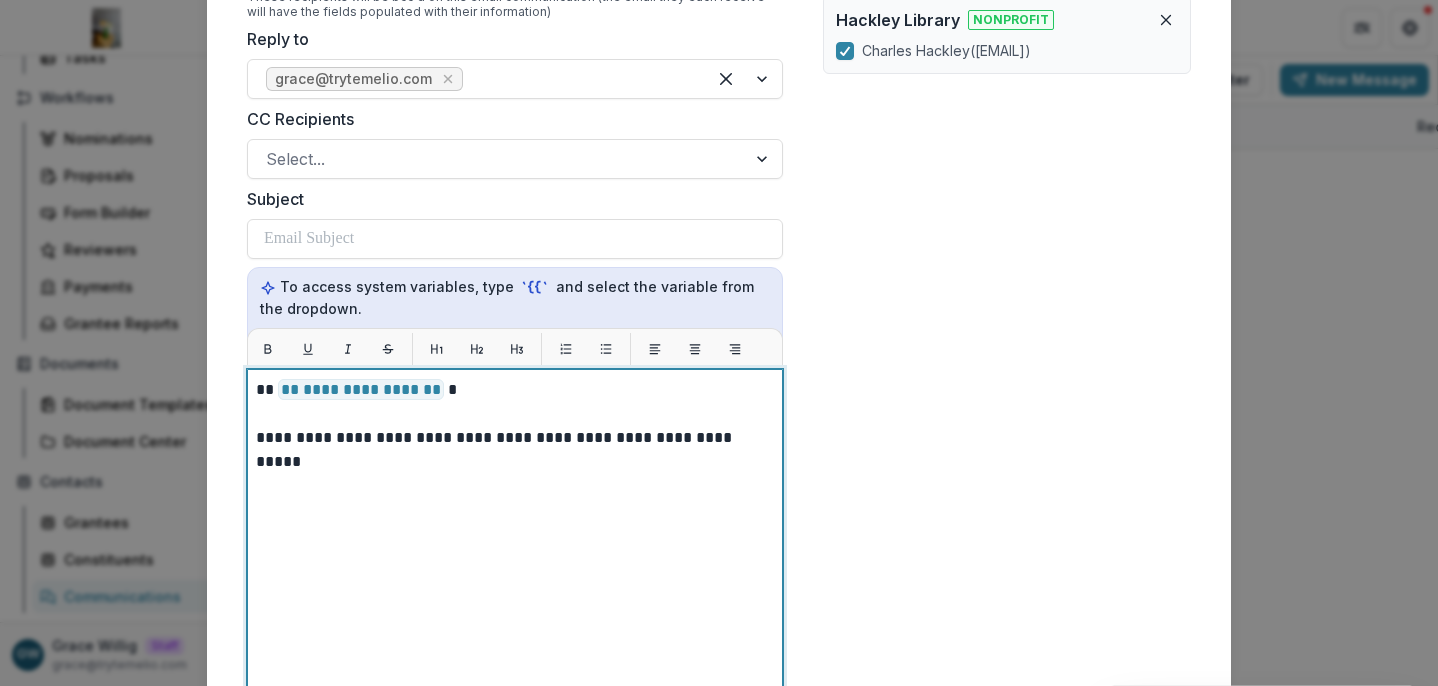 drag, startPoint x: 442, startPoint y: 392, endPoint x: 499, endPoint y: 383, distance: 57.706154 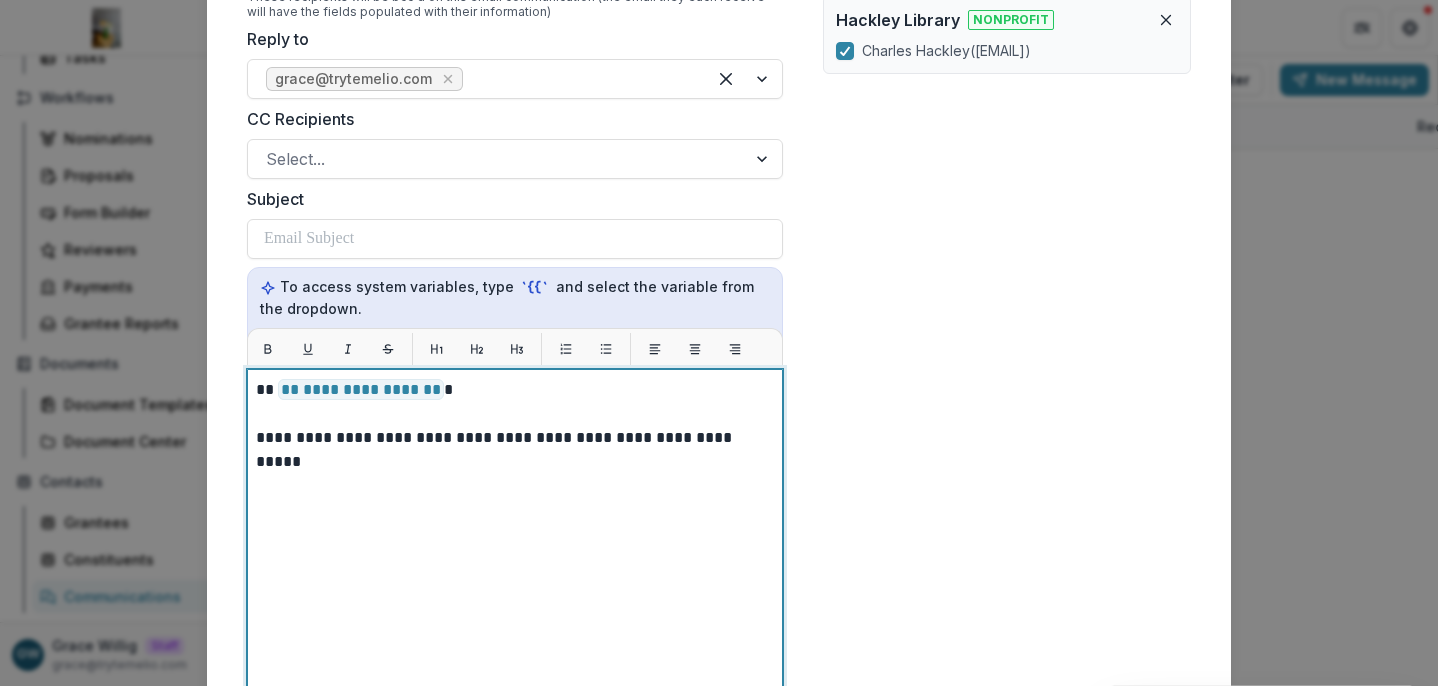 click on "**********" at bounding box center [515, 438] 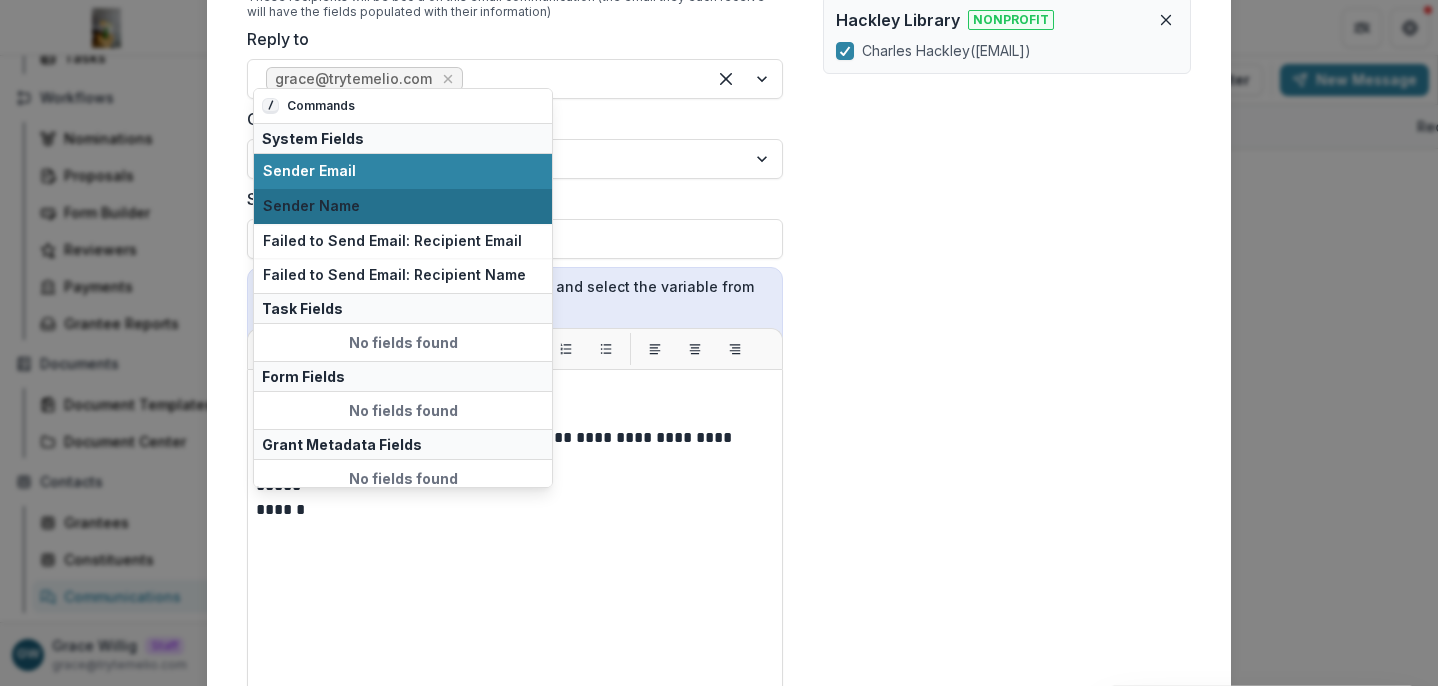 click on "Sender Name" at bounding box center [403, 206] 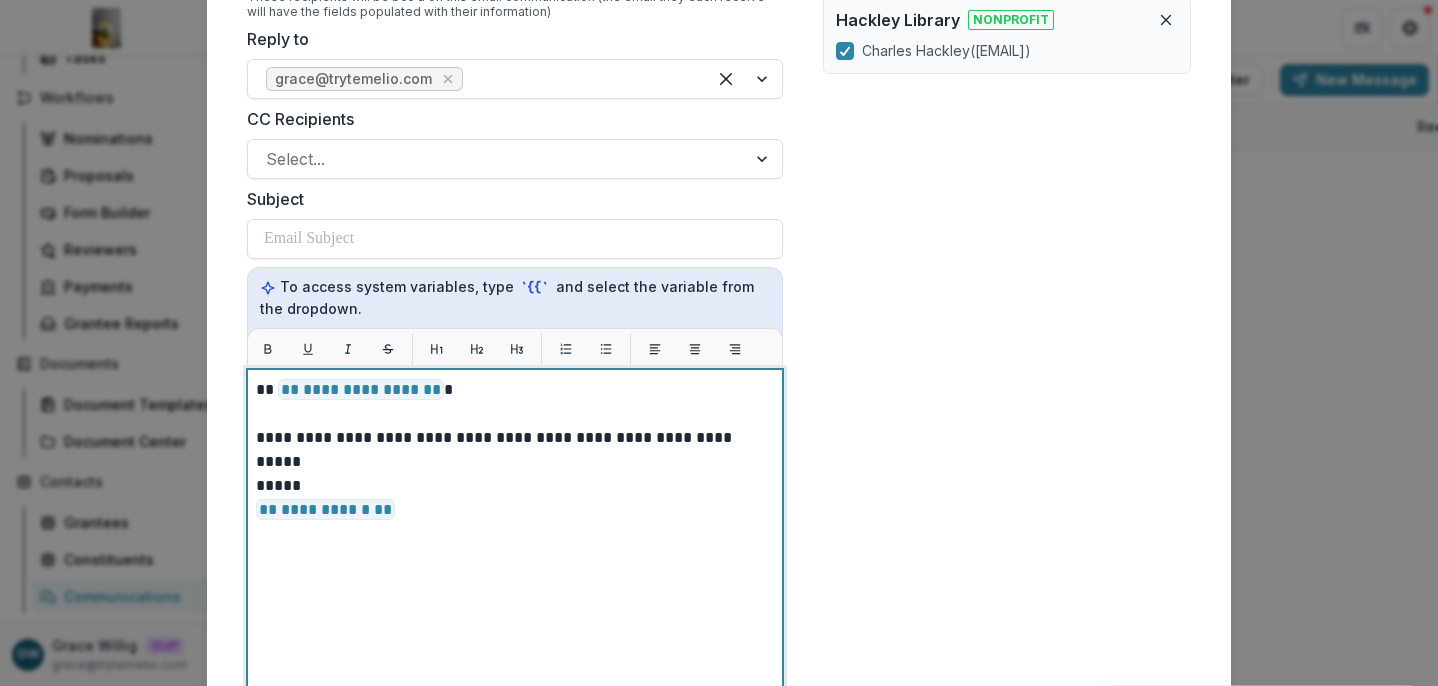 click on "**********" at bounding box center (515, 438) 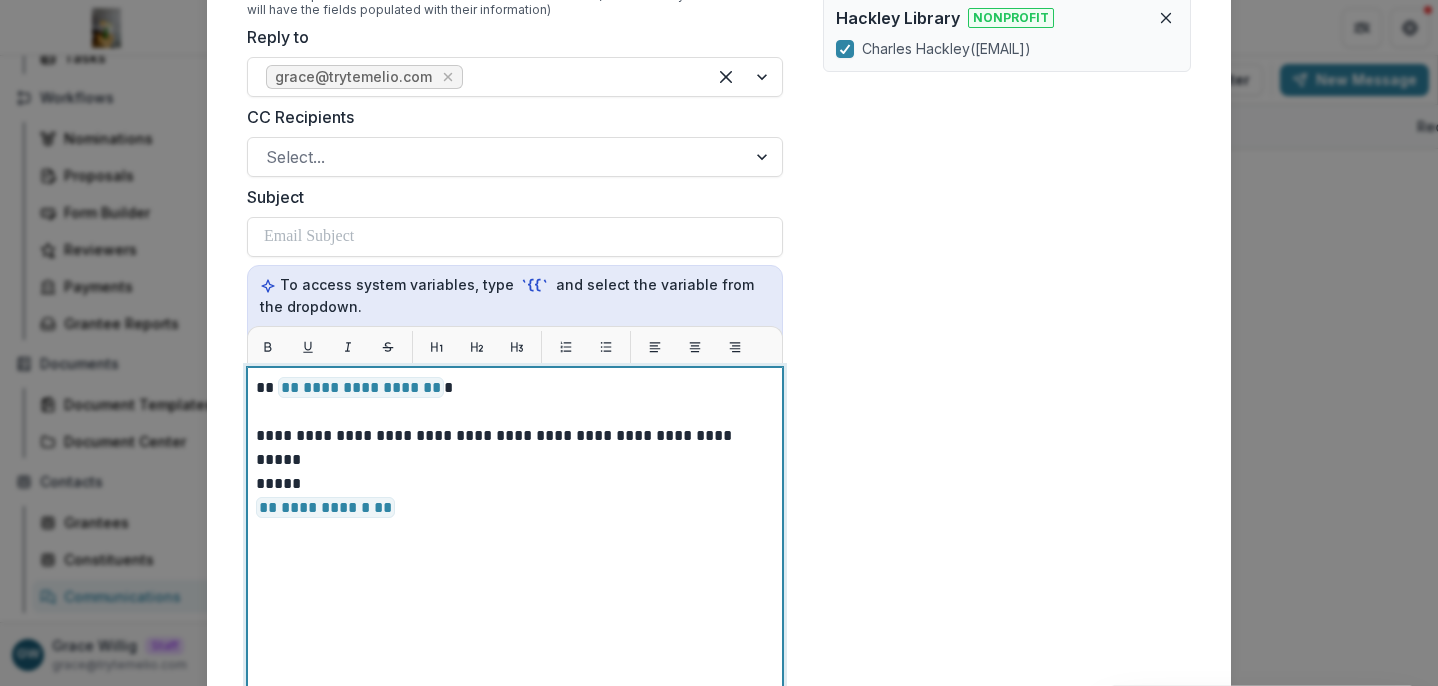 scroll, scrollTop: 263, scrollLeft: 0, axis: vertical 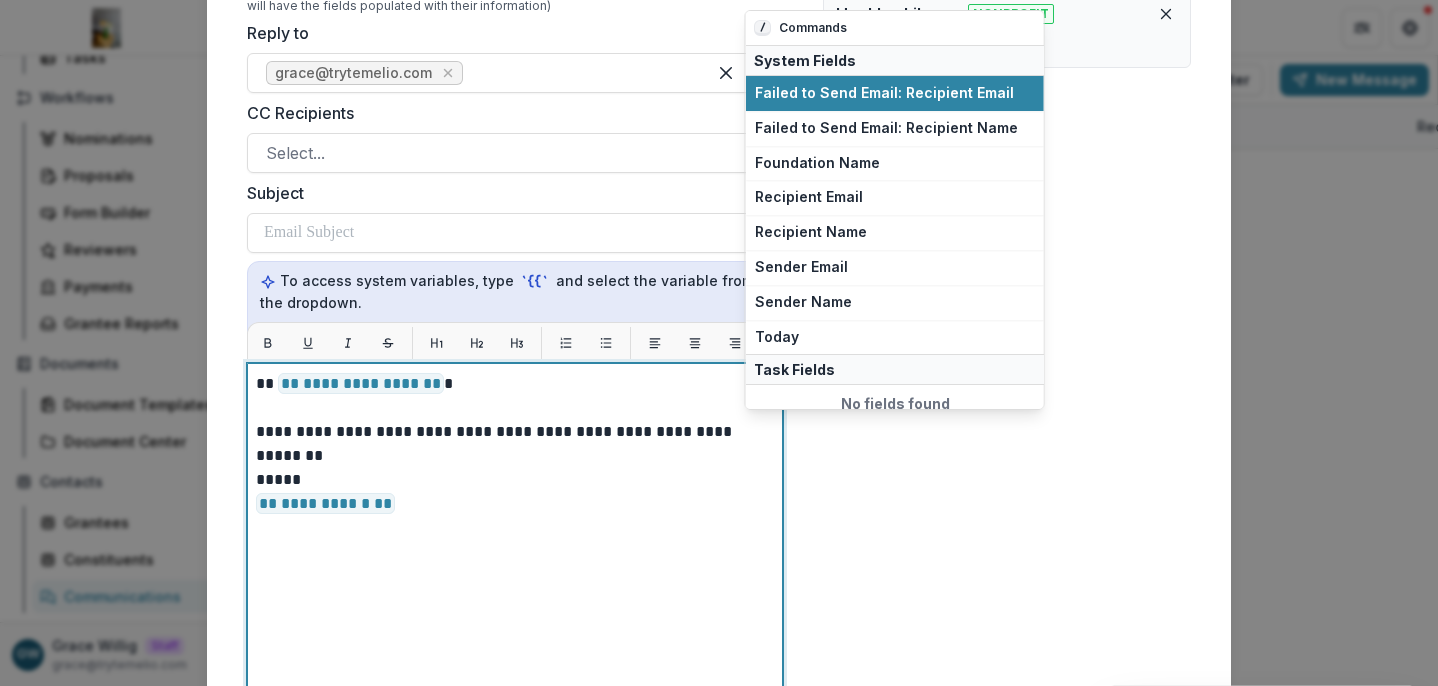 click on "**********" at bounding box center (515, 432) 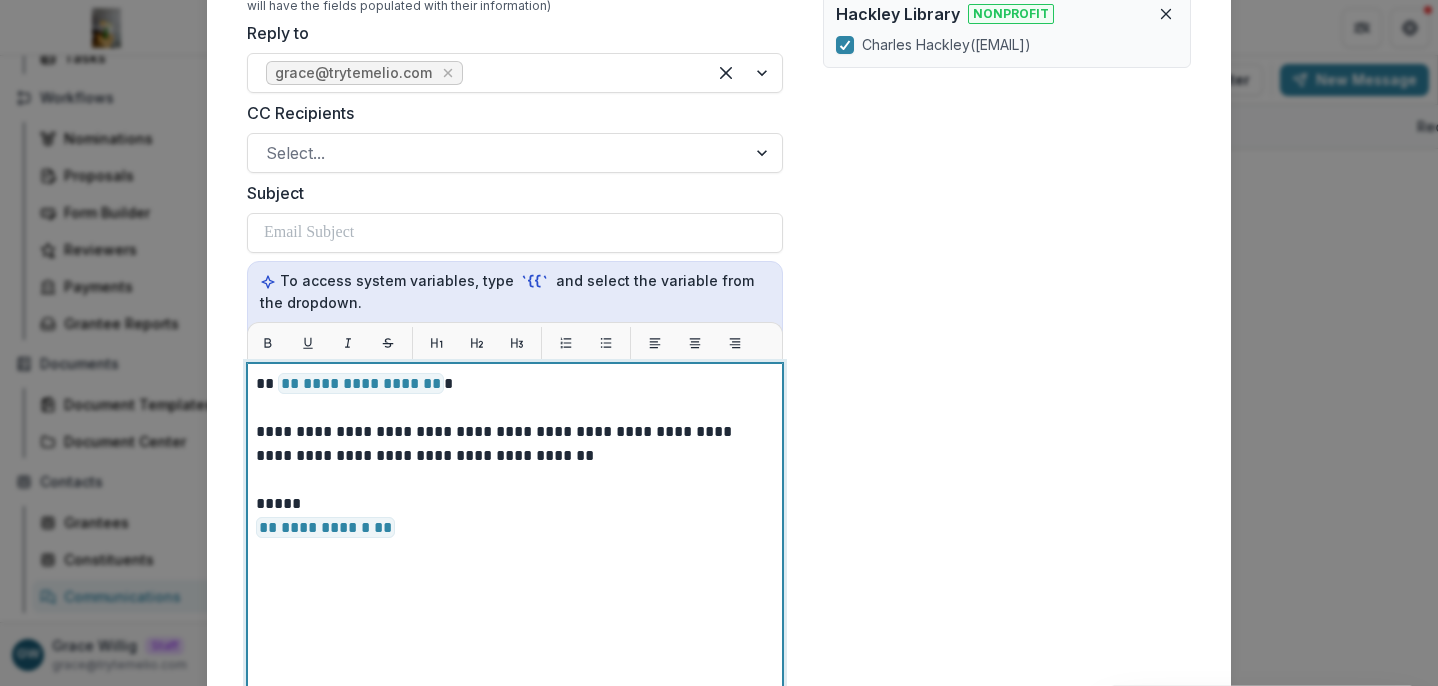 click on "**********" at bounding box center (515, 444) 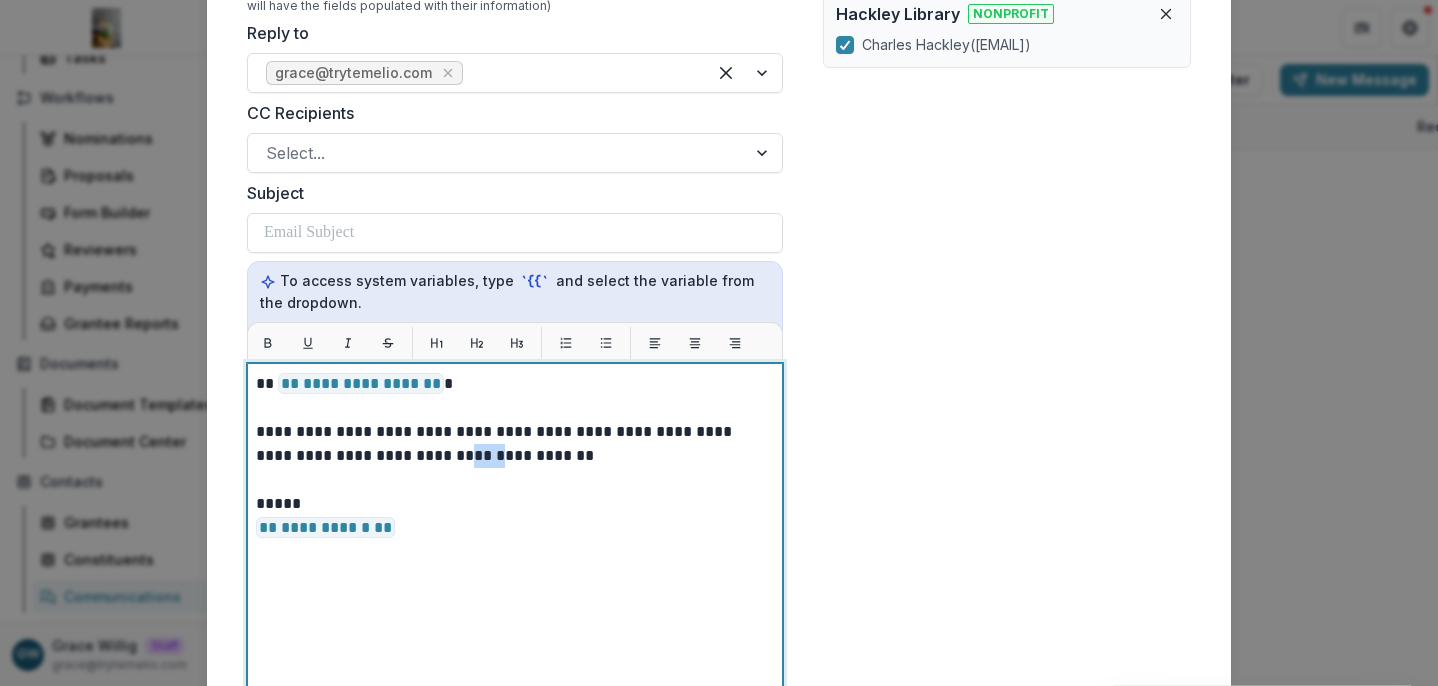 click on "**********" at bounding box center (515, 444) 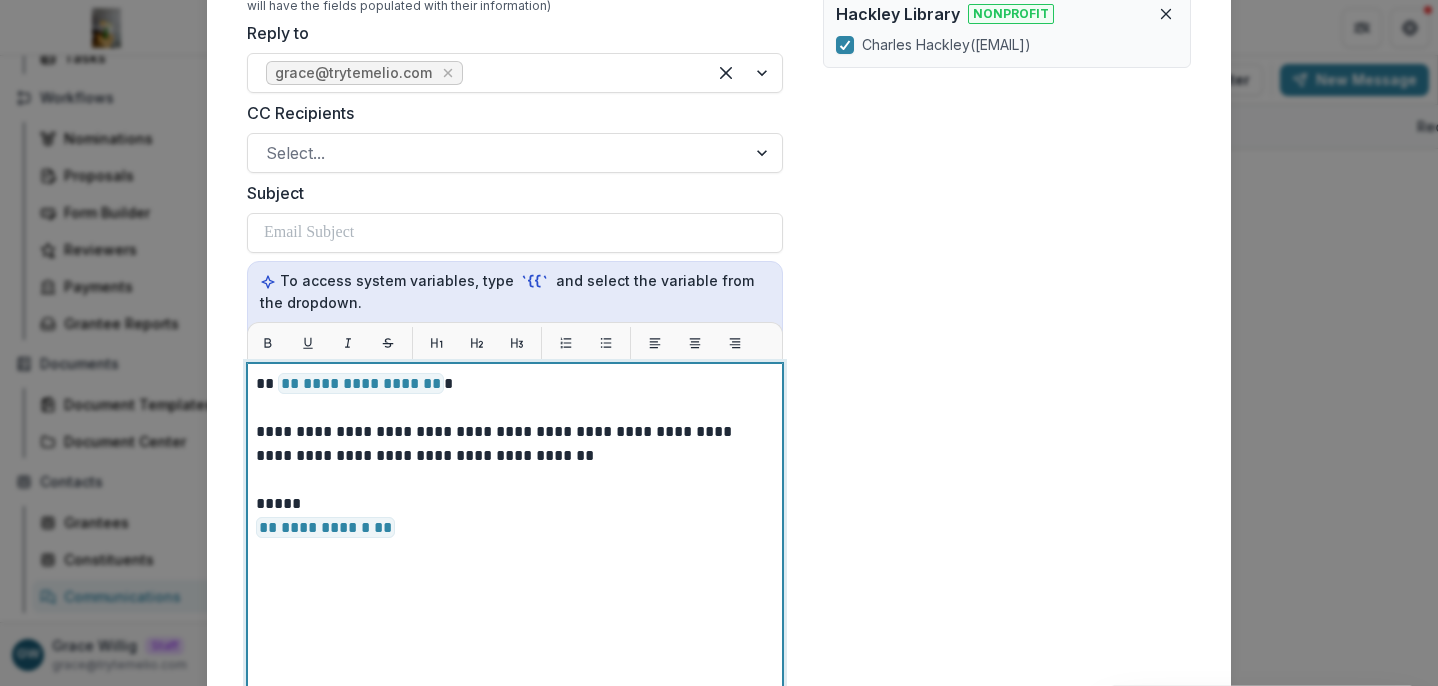 click on "**********" at bounding box center [515, 444] 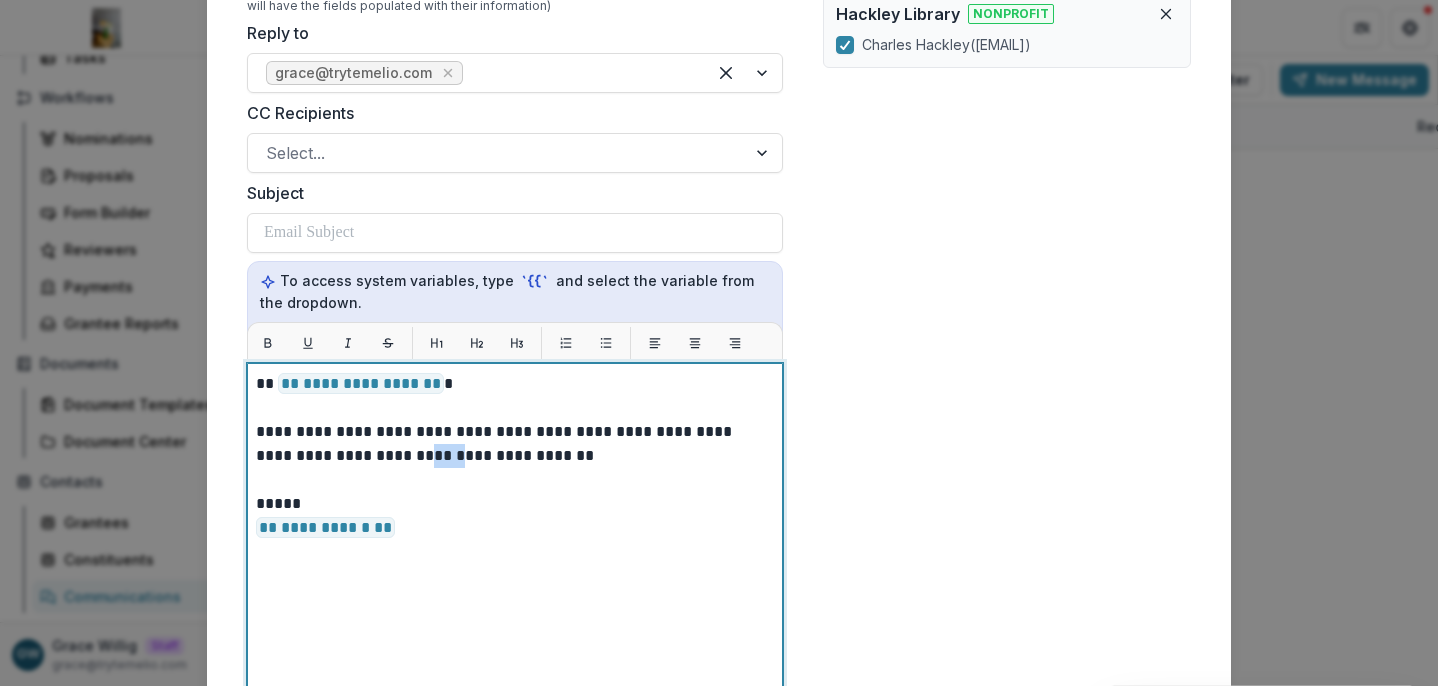 click on "**********" at bounding box center (515, 444) 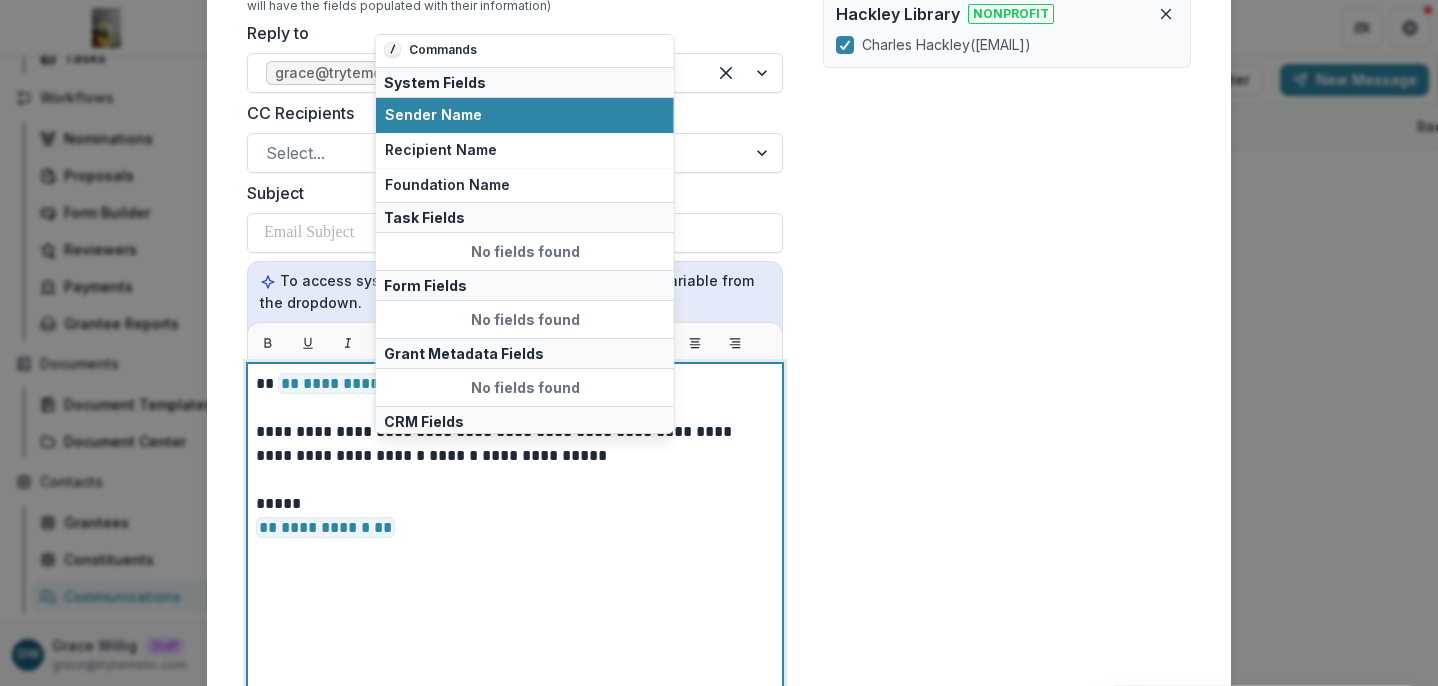 scroll, scrollTop: 0, scrollLeft: 0, axis: both 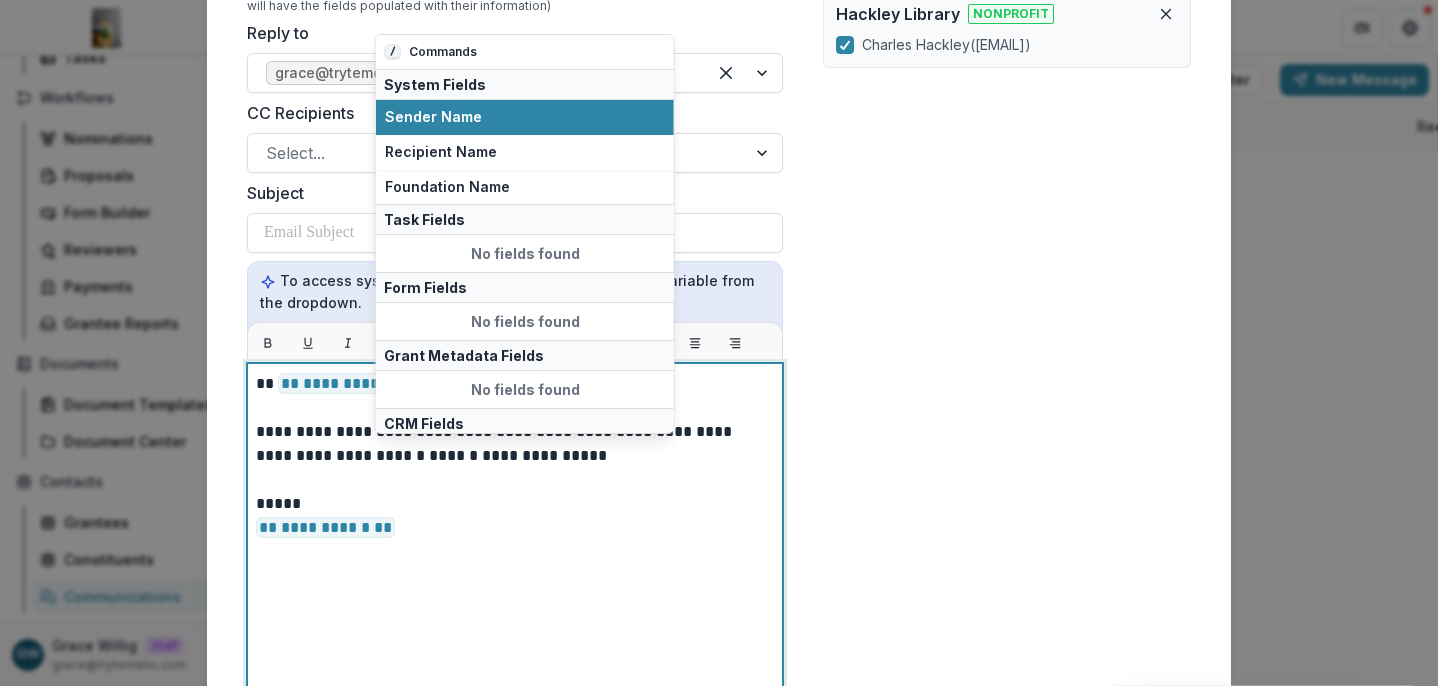 click at bounding box center (515, 480) 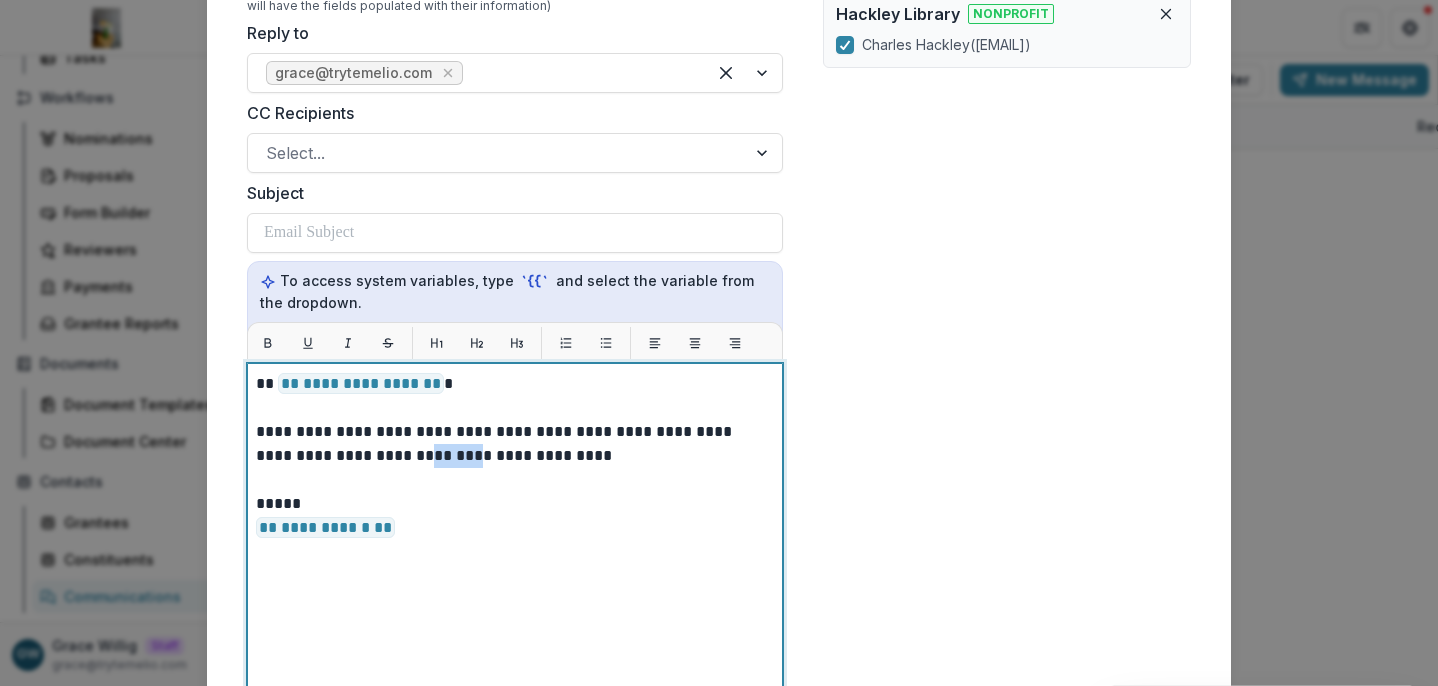 drag, startPoint x: 429, startPoint y: 457, endPoint x: 374, endPoint y: 451, distance: 55.326305 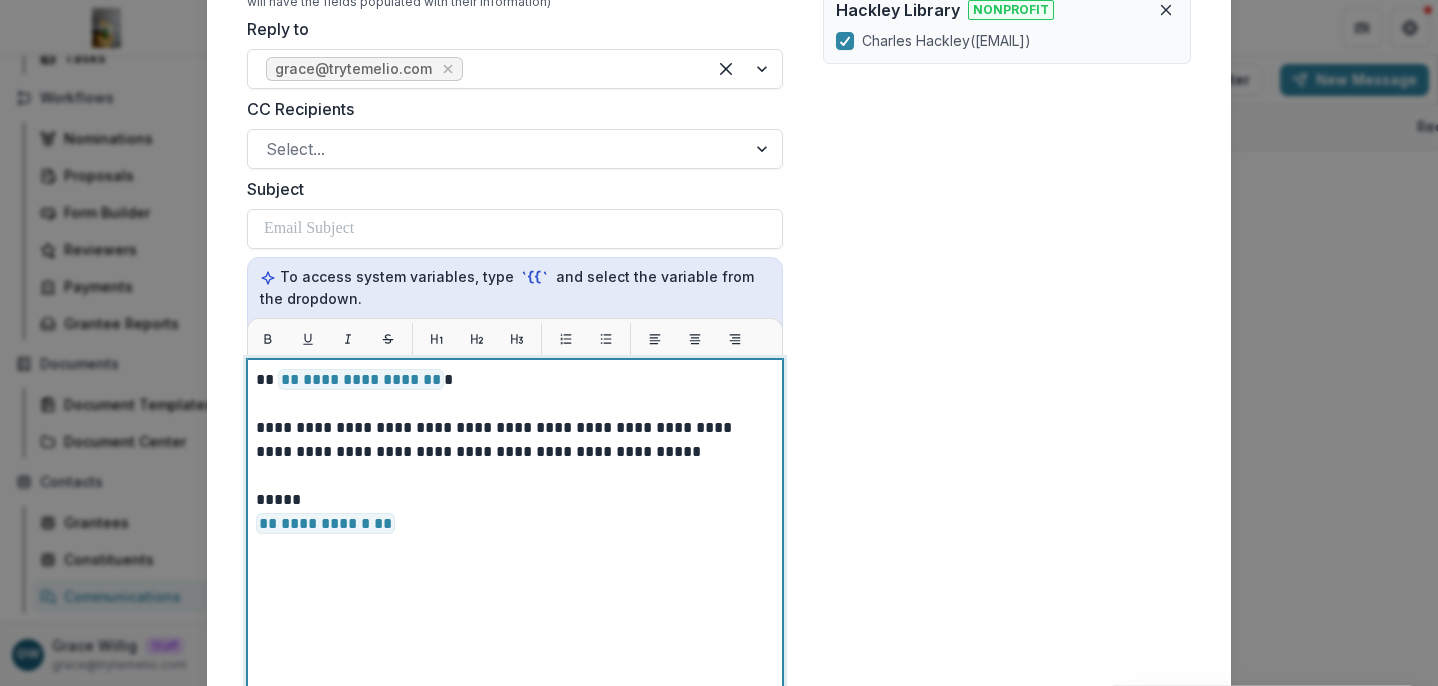 scroll, scrollTop: 271, scrollLeft: 0, axis: vertical 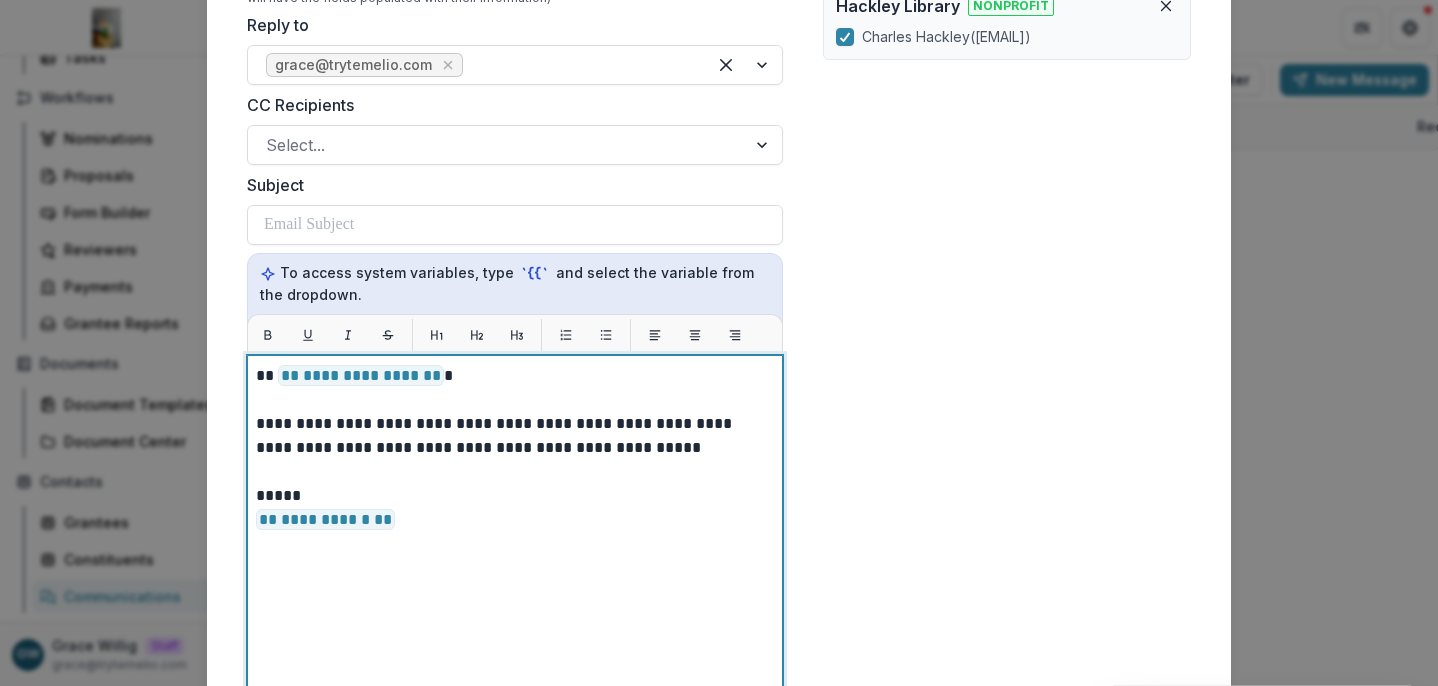 click on "**********" at bounding box center (515, 436) 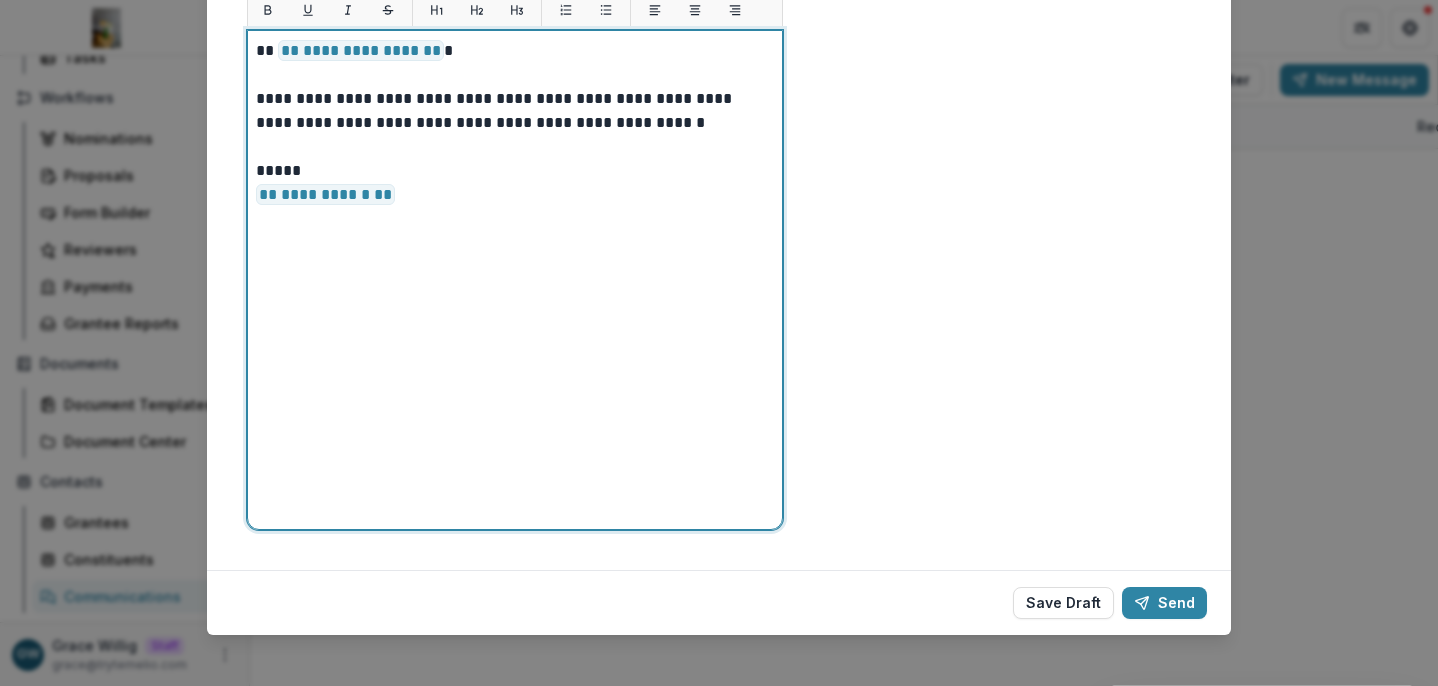 scroll, scrollTop: 607, scrollLeft: 0, axis: vertical 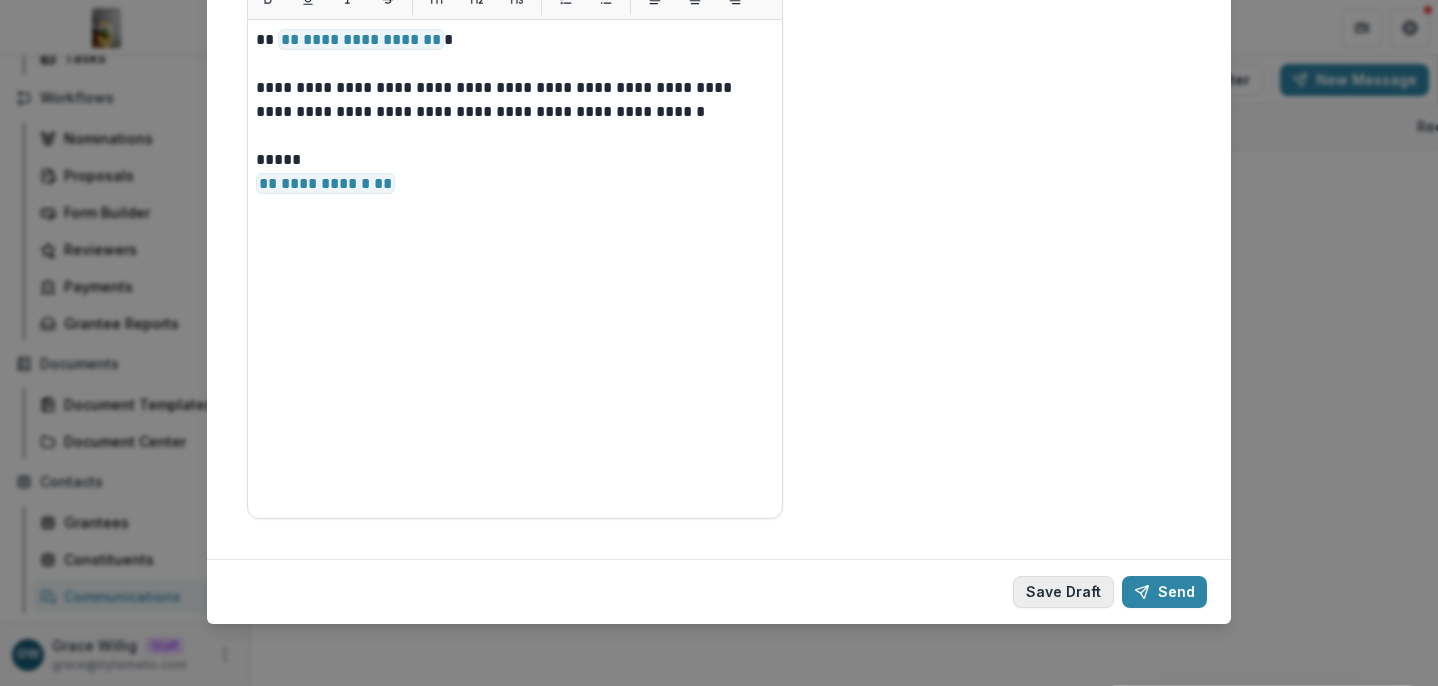click on "Save Draft" at bounding box center [1063, 592] 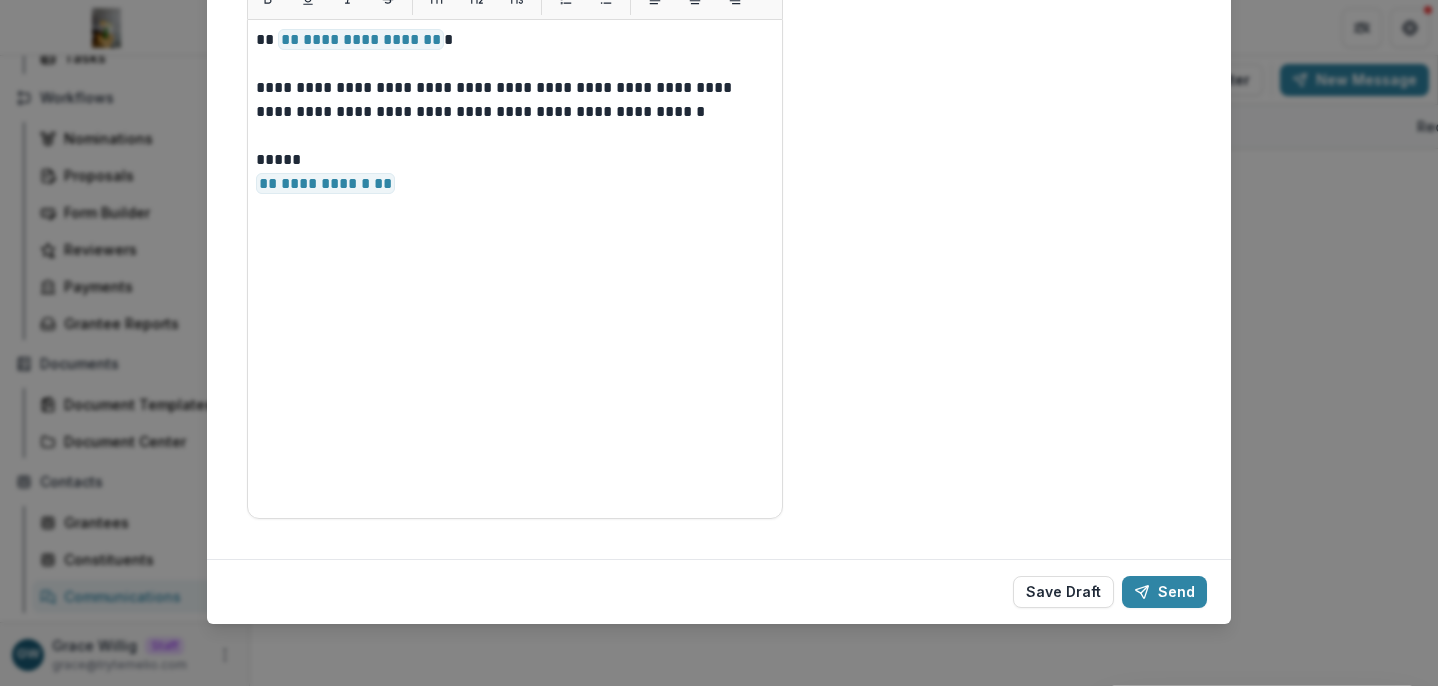 scroll, scrollTop: 0, scrollLeft: 0, axis: both 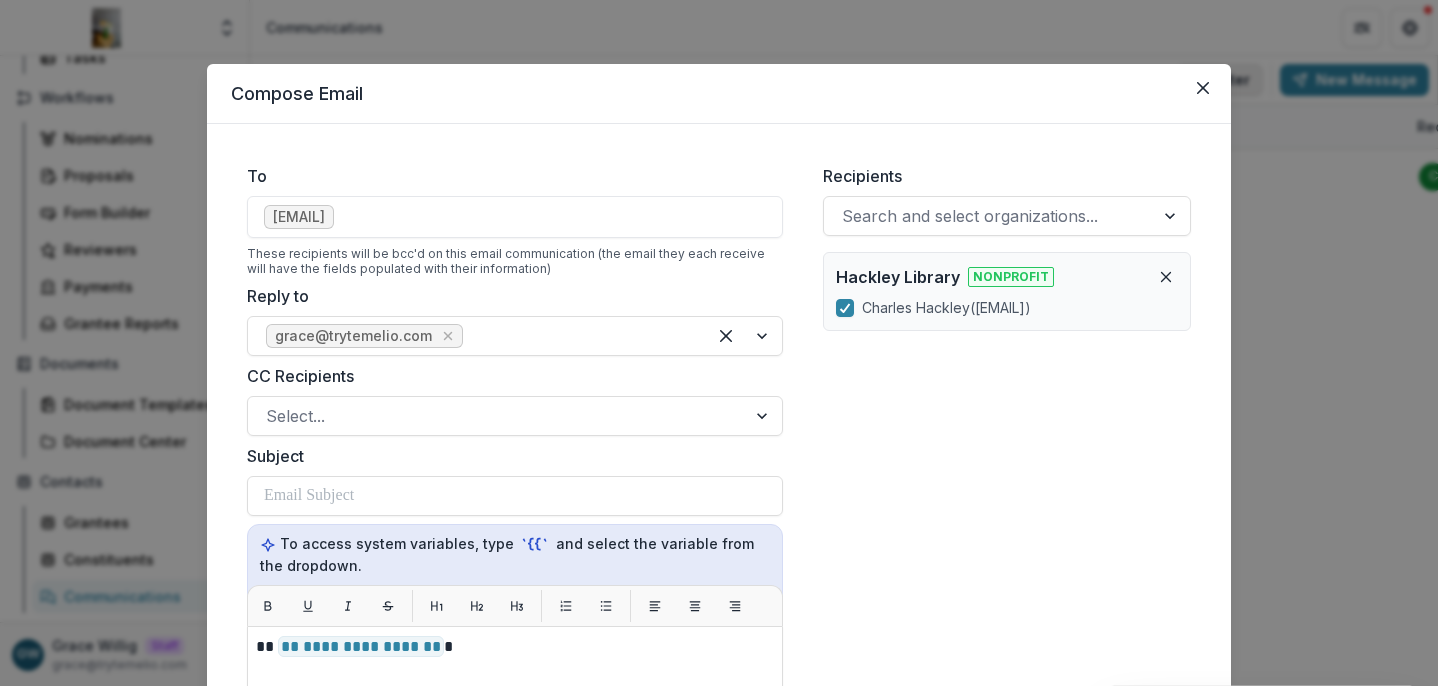 click 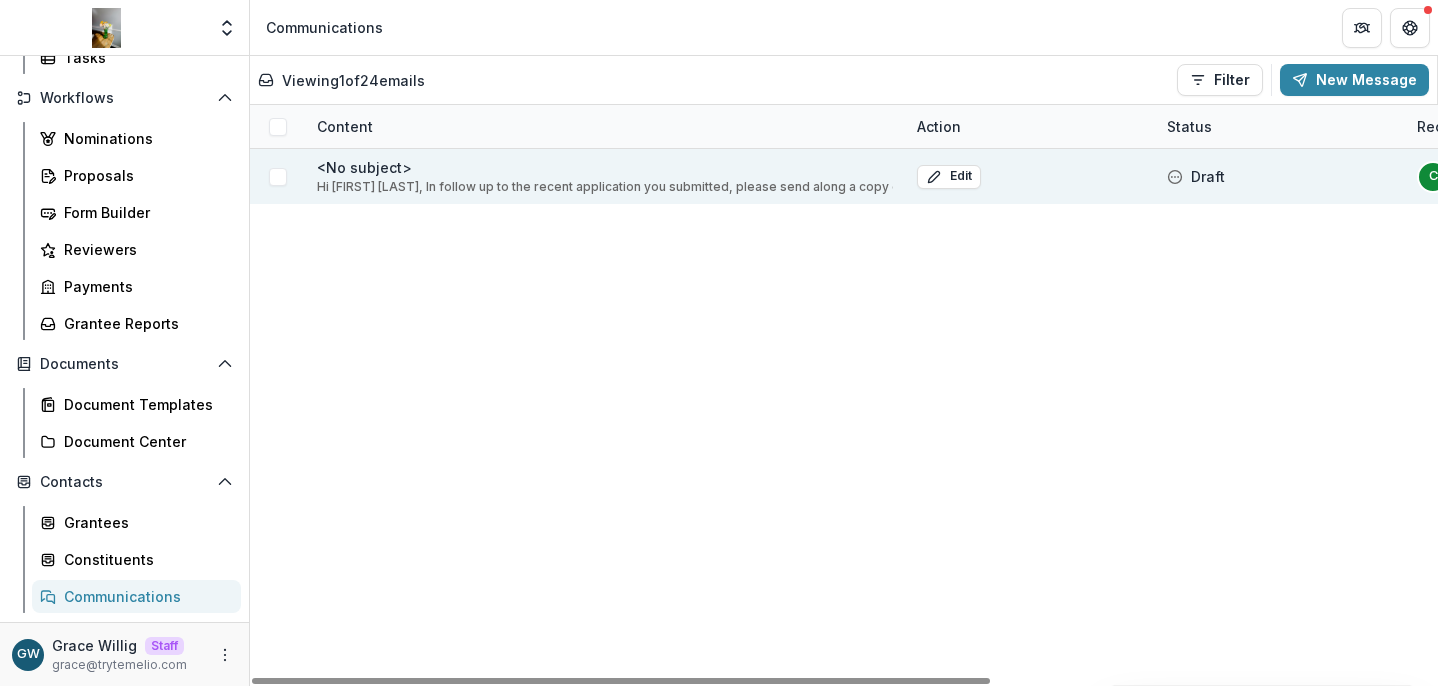 click on "<No subject>" at bounding box center (605, 167) 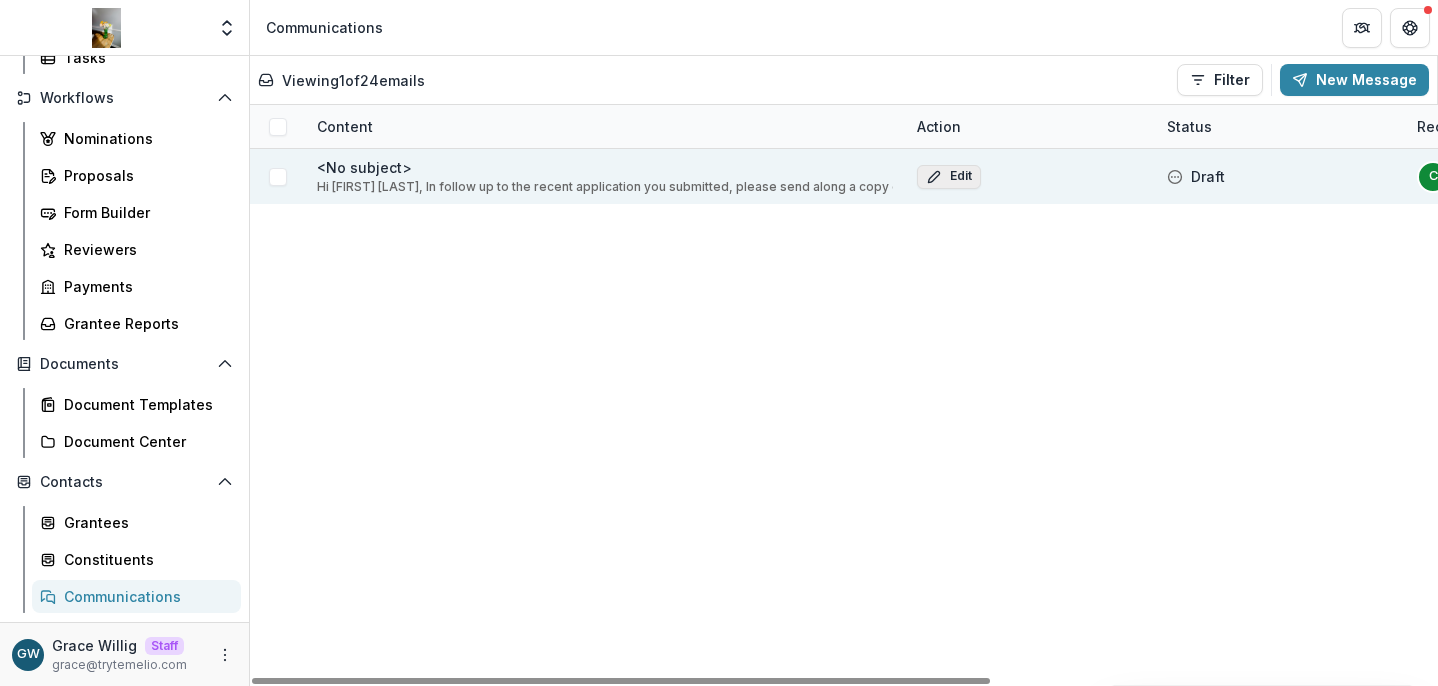 click 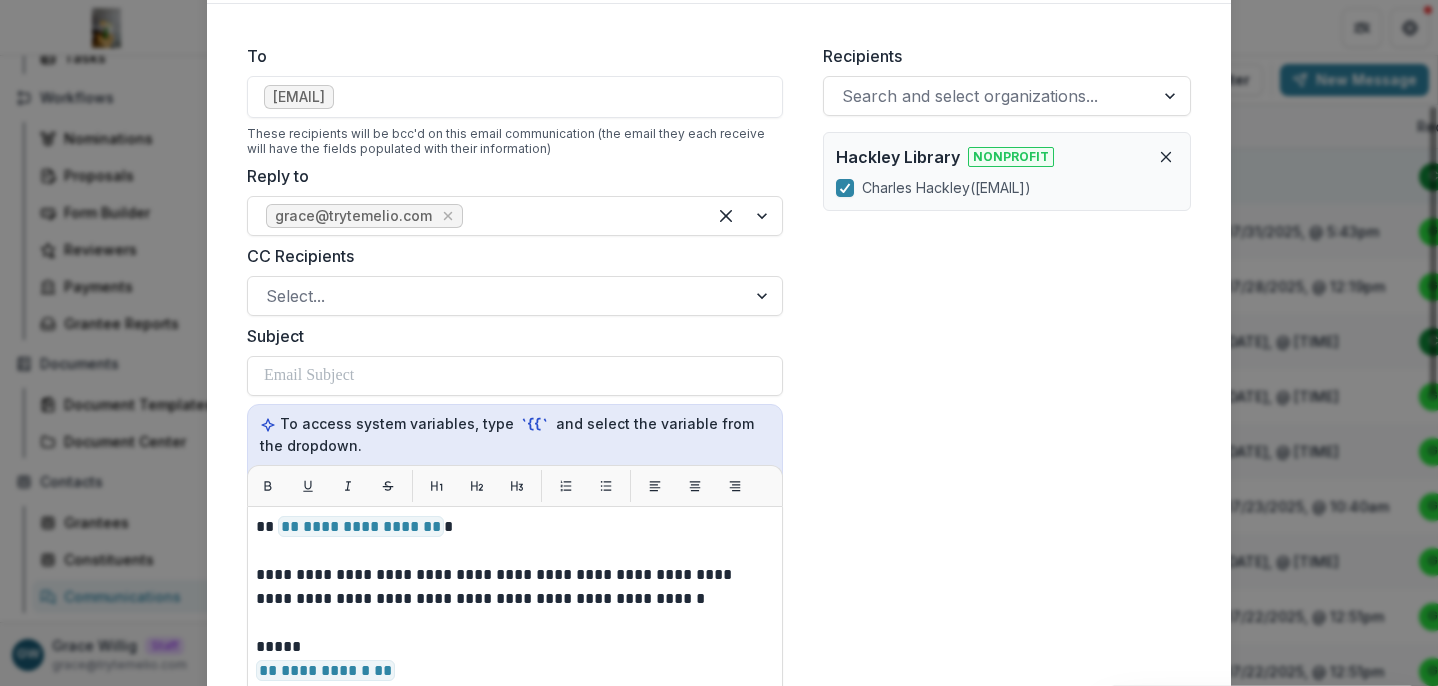 scroll, scrollTop: 124, scrollLeft: 0, axis: vertical 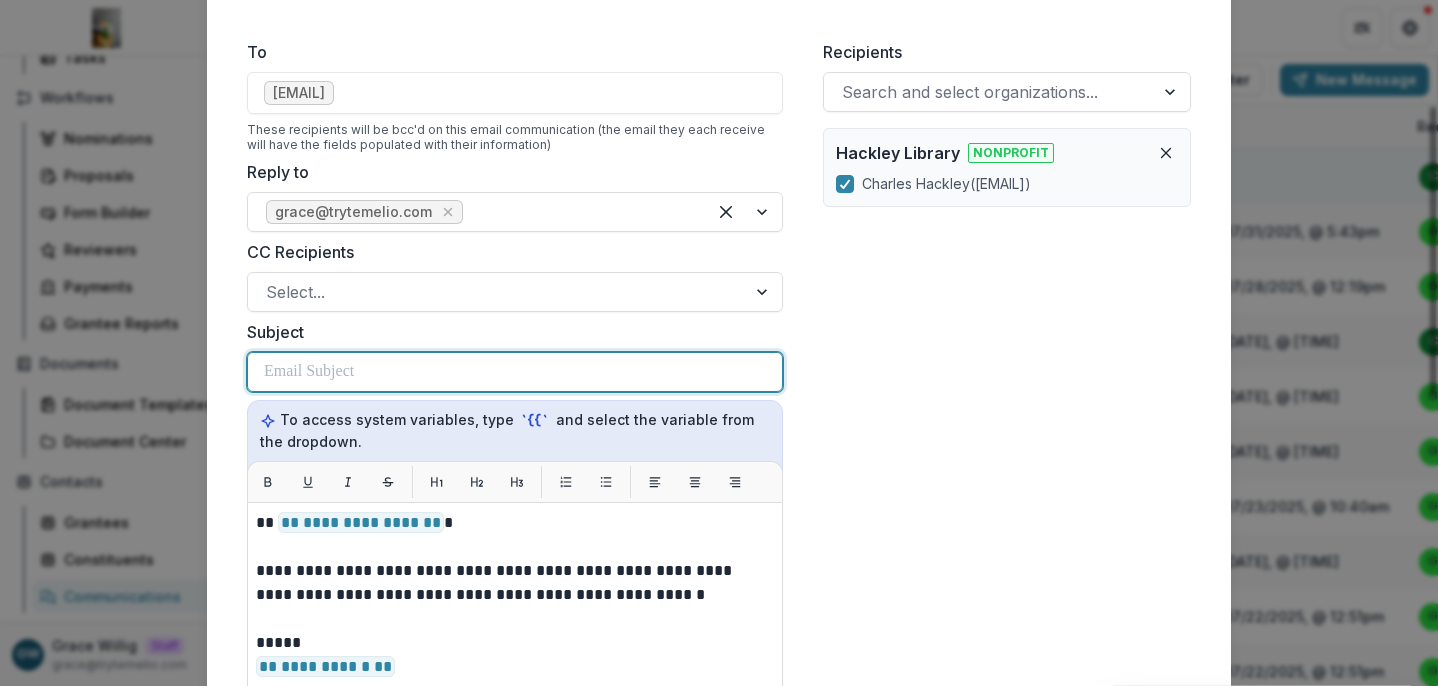 click at bounding box center (515, 372) 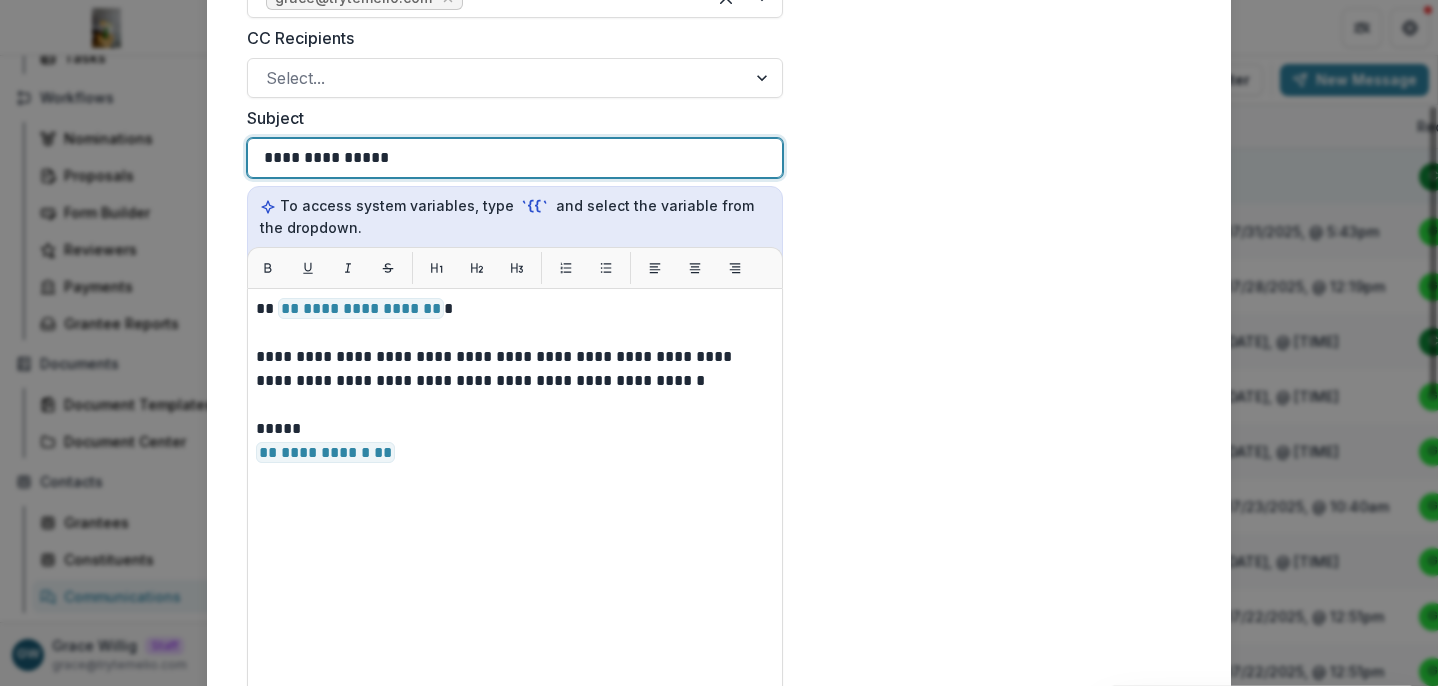 scroll, scrollTop: 607, scrollLeft: 0, axis: vertical 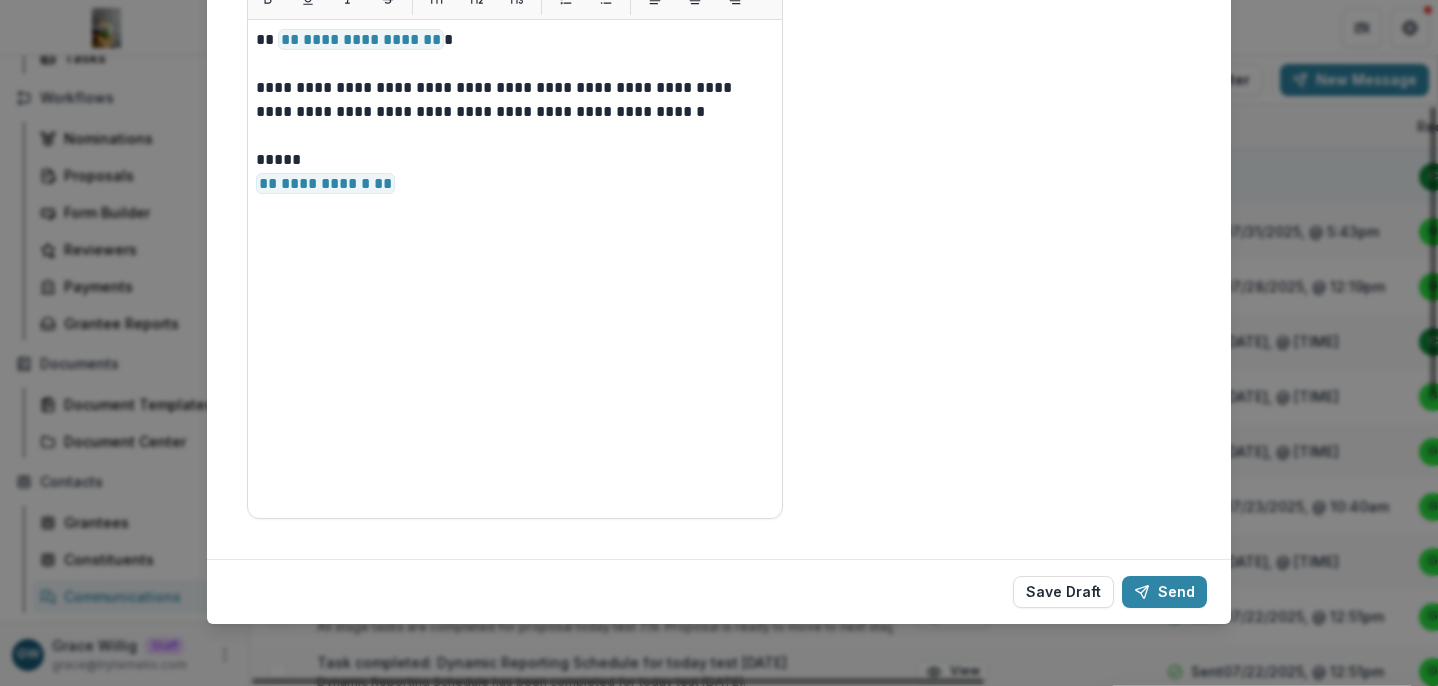 click on "Save Draft" at bounding box center (1063, 592) 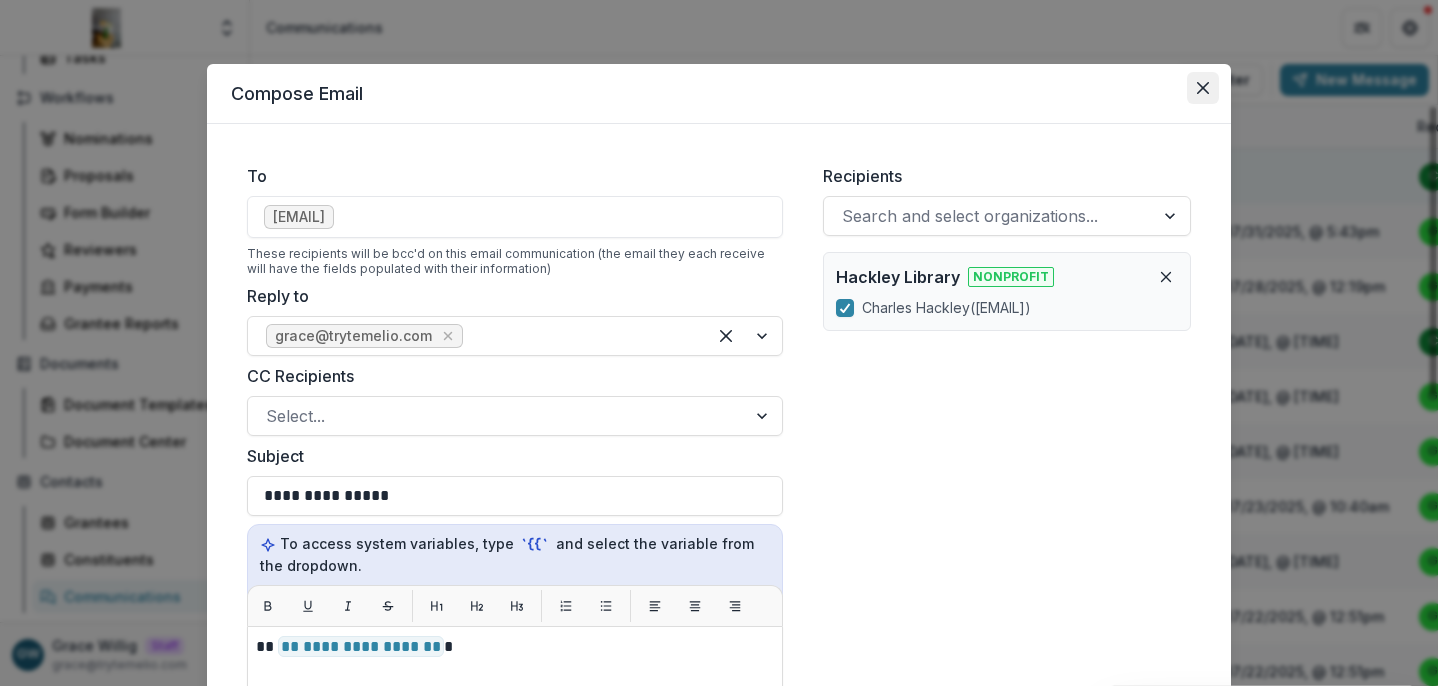 click 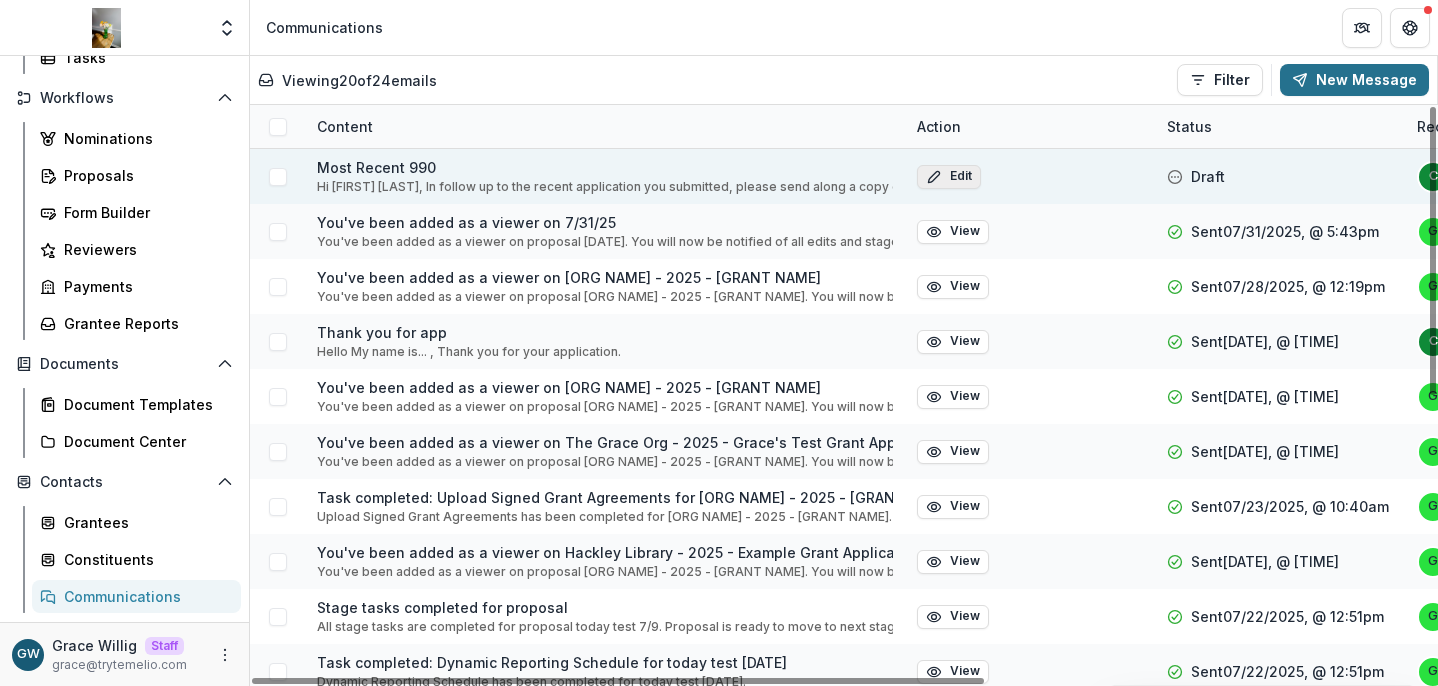 click on "New Message" at bounding box center (1354, 80) 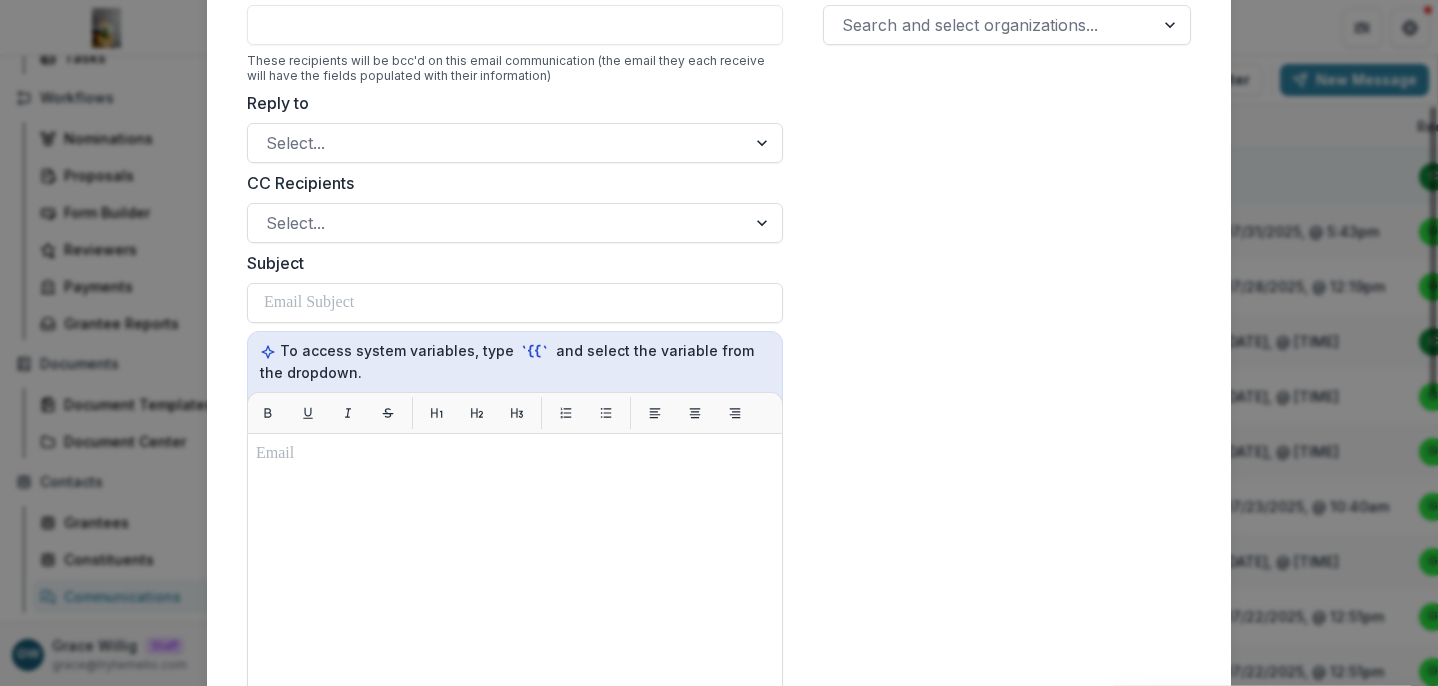 scroll, scrollTop: 194, scrollLeft: 0, axis: vertical 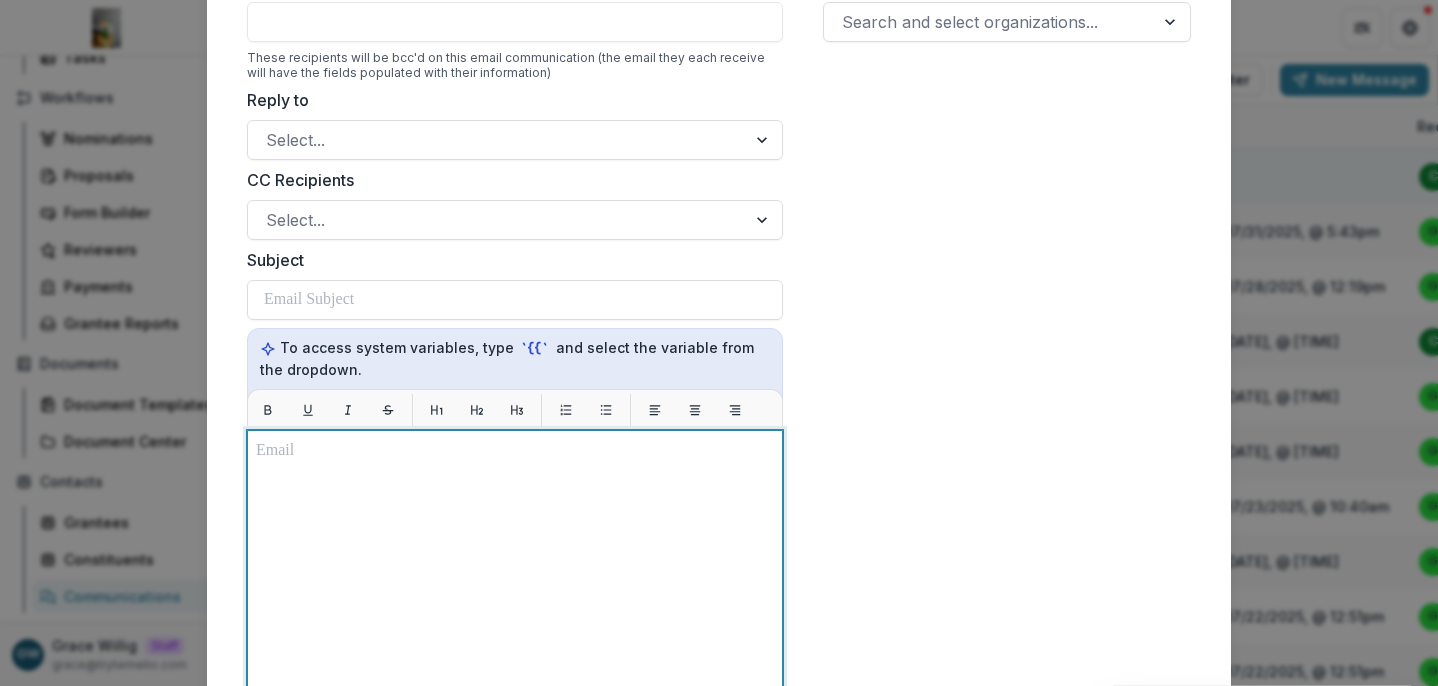 click at bounding box center (515, 680) 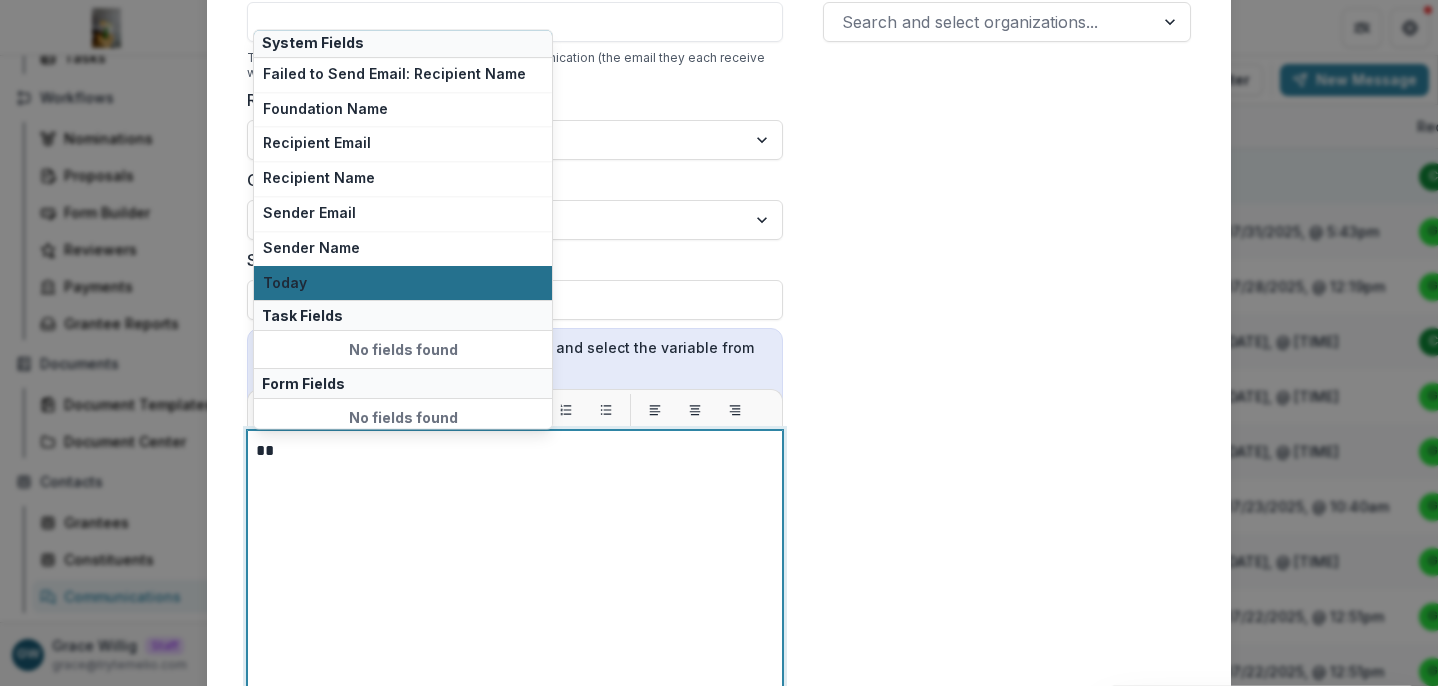 scroll, scrollTop: 217, scrollLeft: 0, axis: vertical 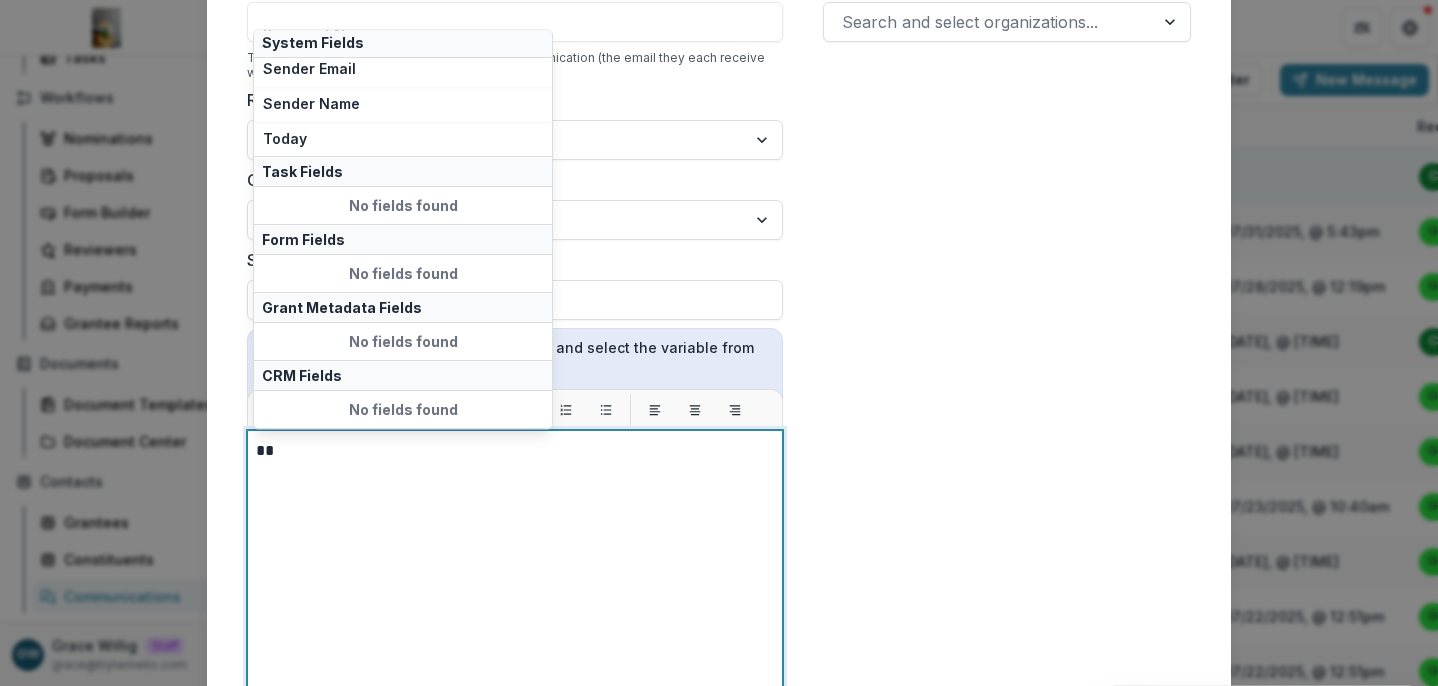 click on "**" at bounding box center [515, 680] 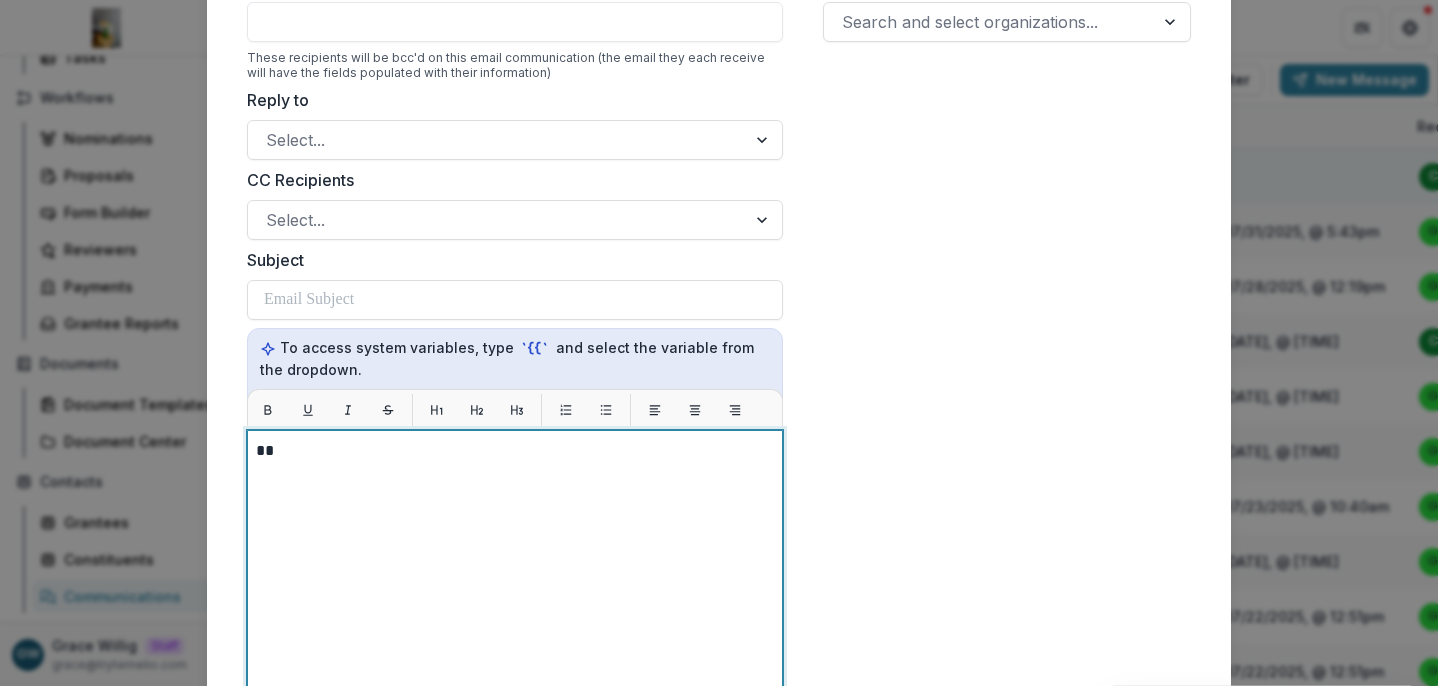 click on "**" at bounding box center [515, 451] 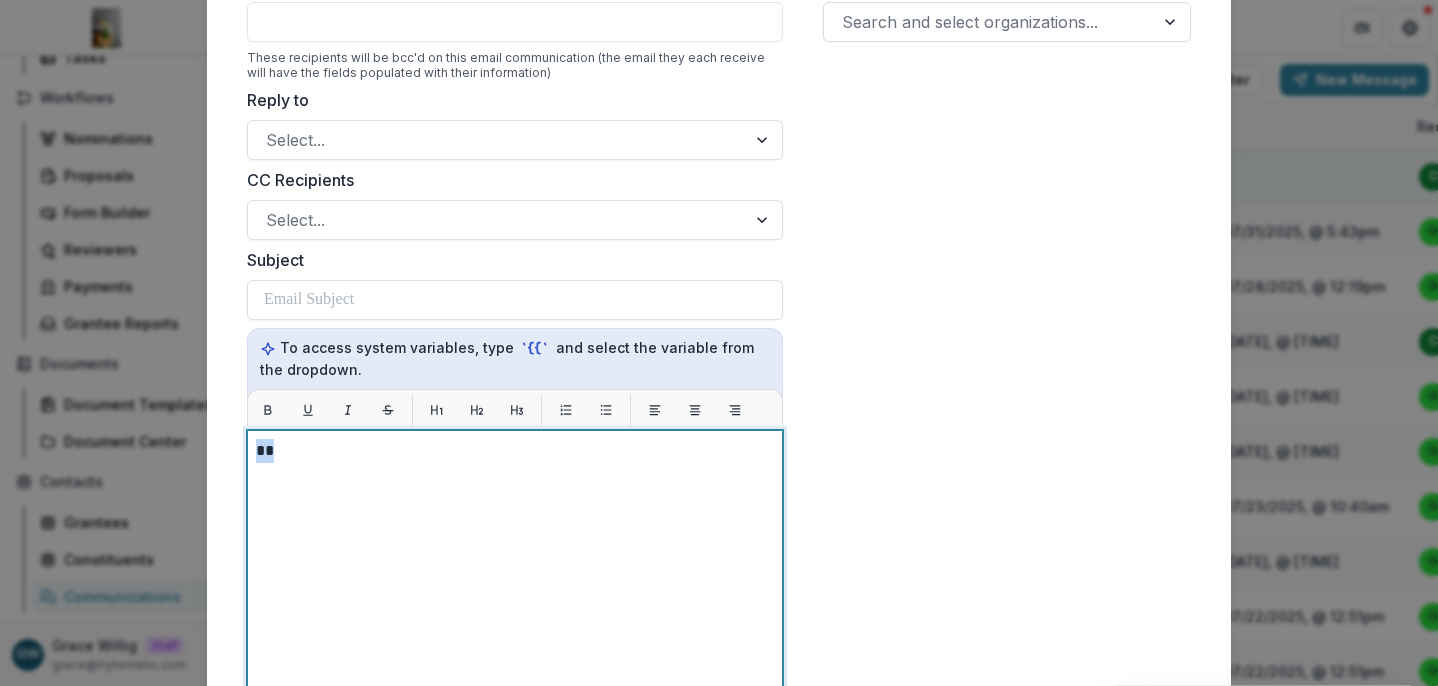 click on "**" at bounding box center [515, 451] 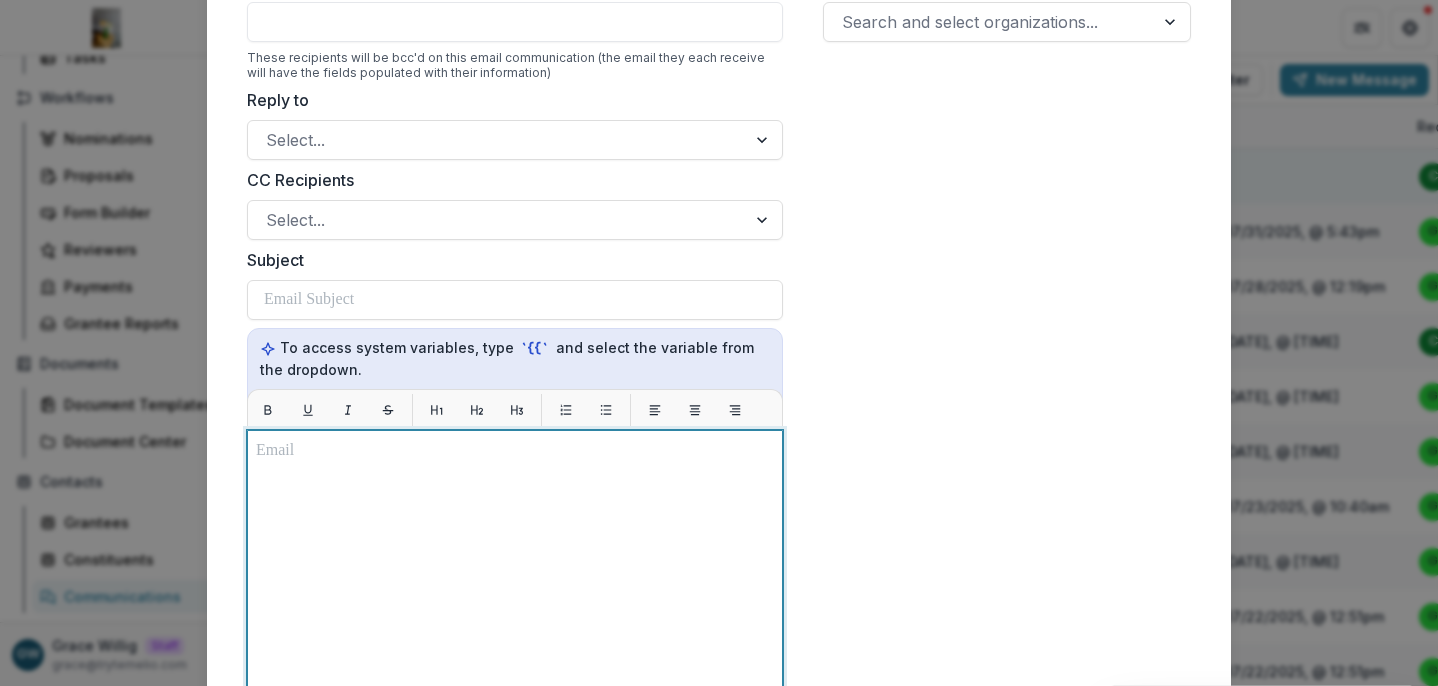 scroll, scrollTop: 0, scrollLeft: 0, axis: both 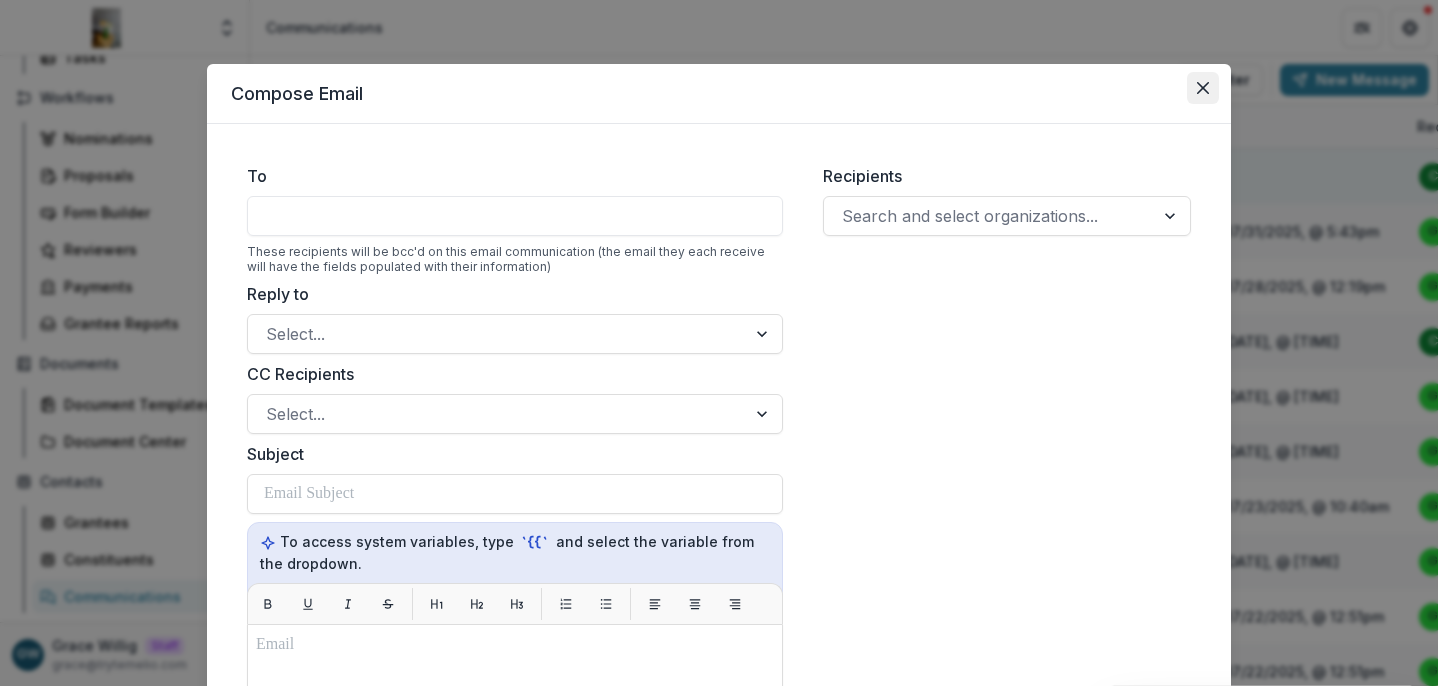 click 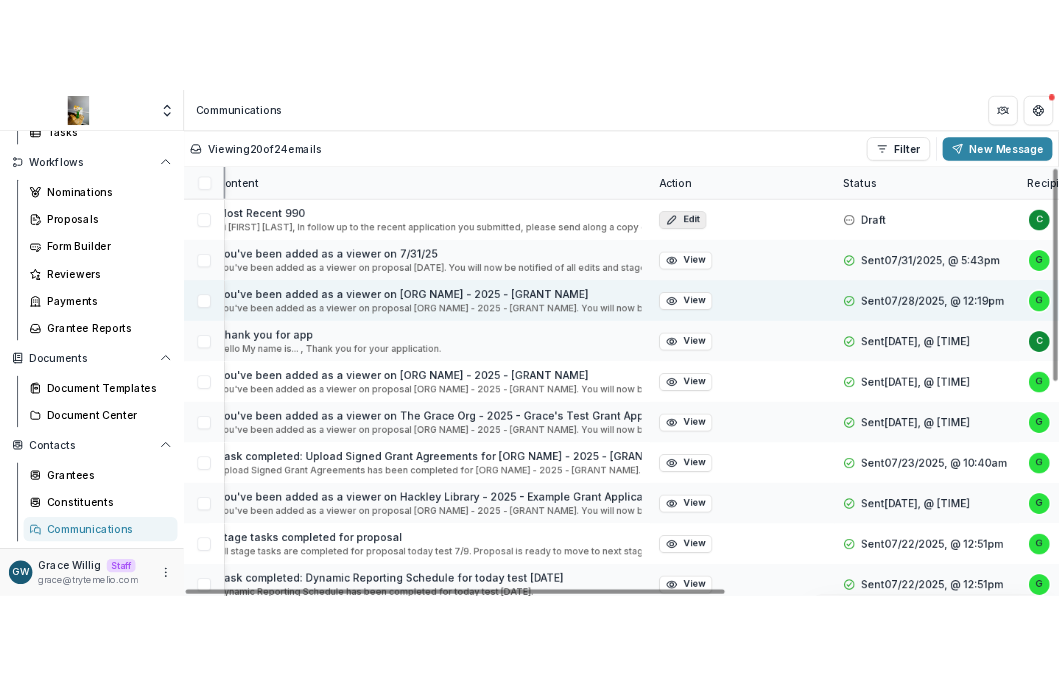 scroll, scrollTop: 0, scrollLeft: 0, axis: both 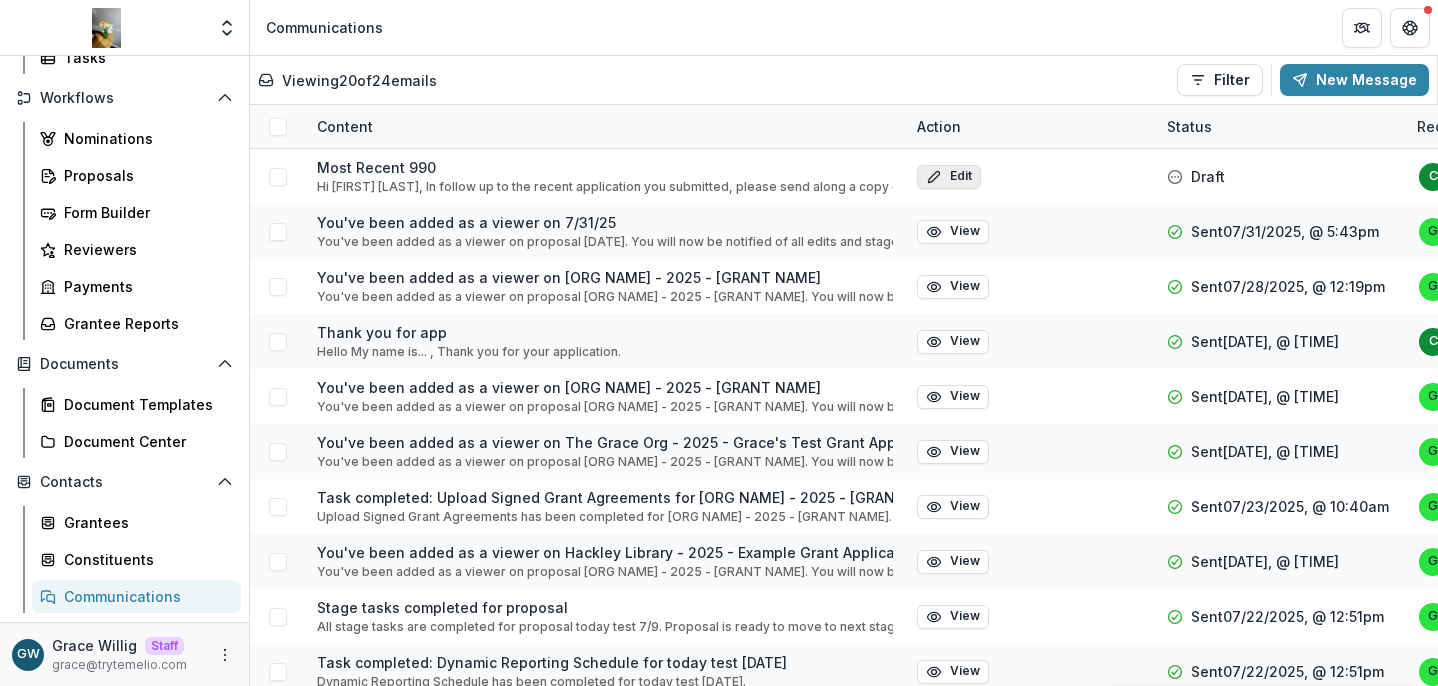 click on "Communications" at bounding box center (844, 27) 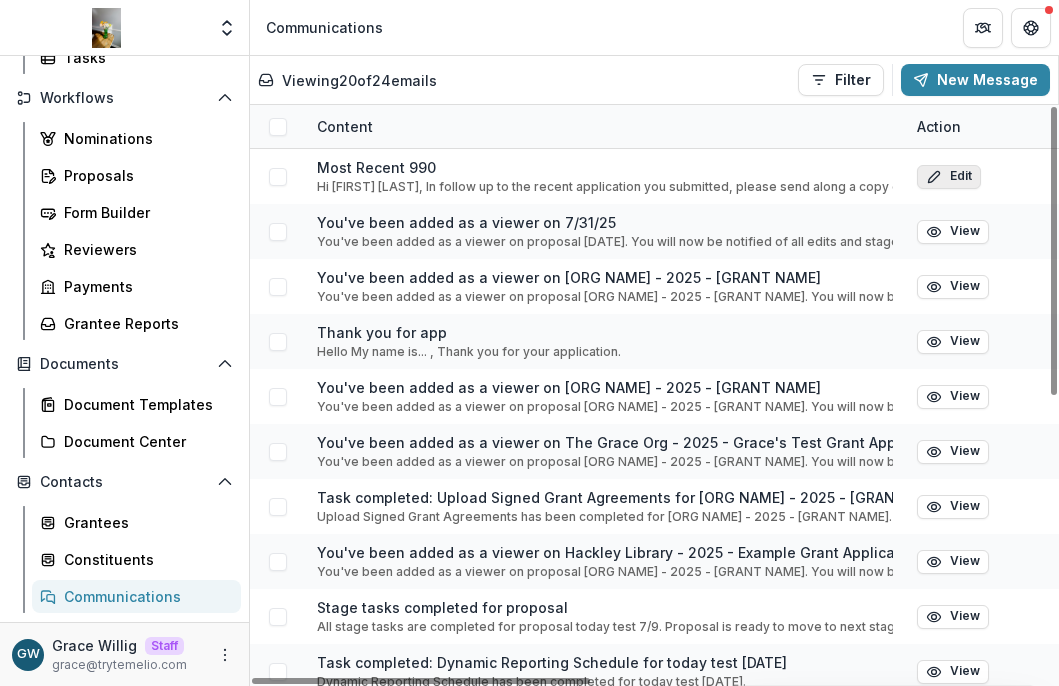click on "Communications" at bounding box center (144, 596) 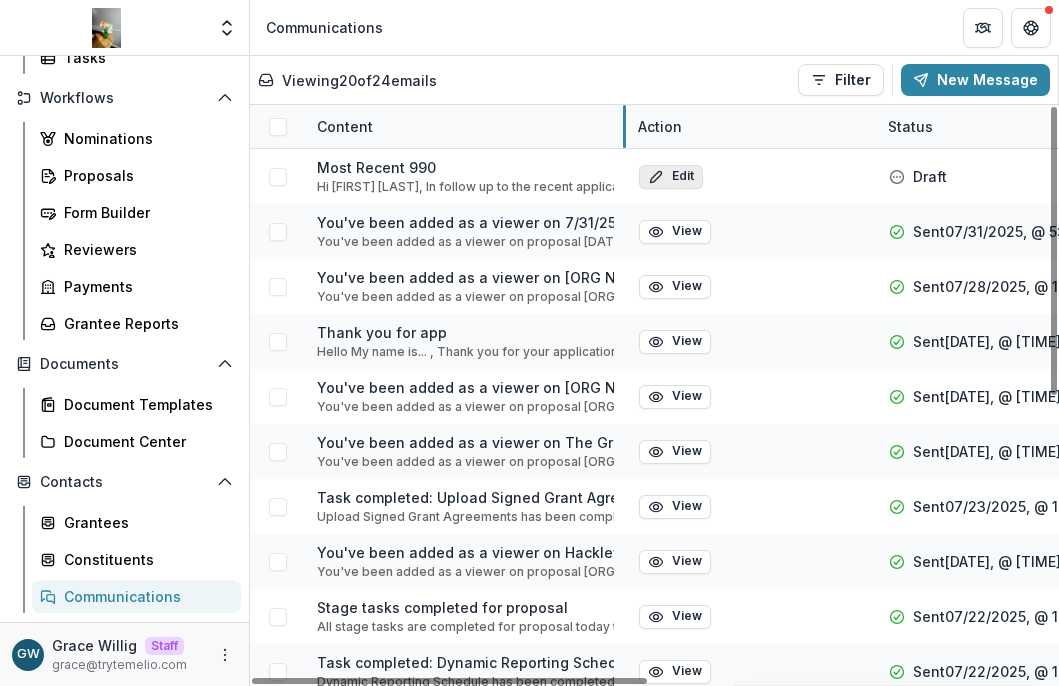 drag, startPoint x: 904, startPoint y: 129, endPoint x: 624, endPoint y: 133, distance: 280.02856 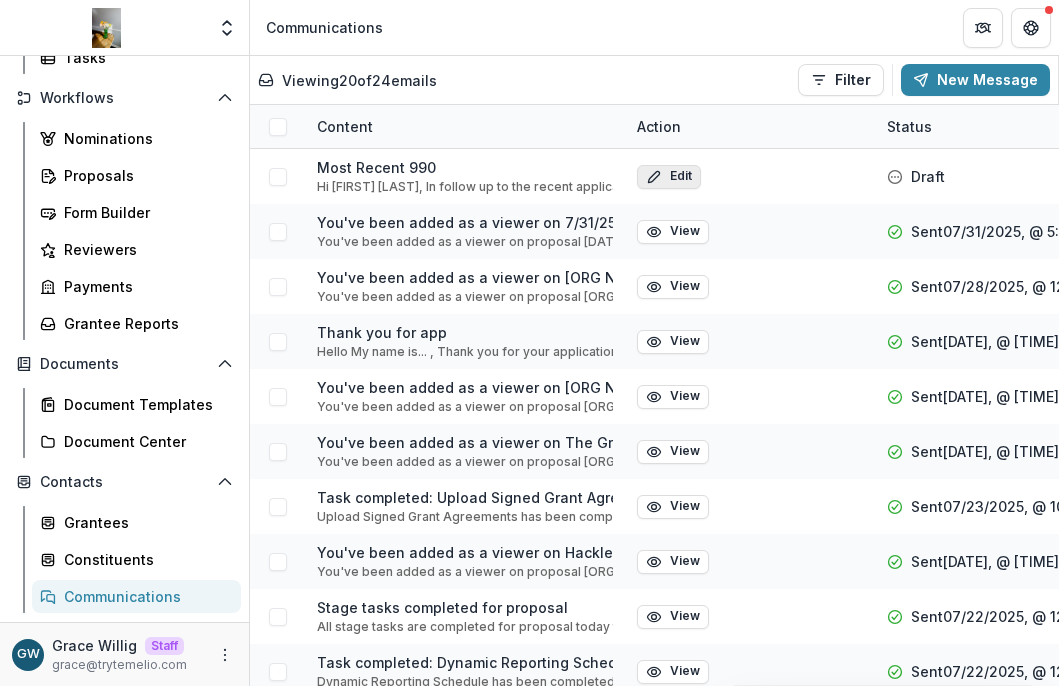click on "Viewing  20  of  24  emails Filter Draft Sent New Message" at bounding box center (654, 80) 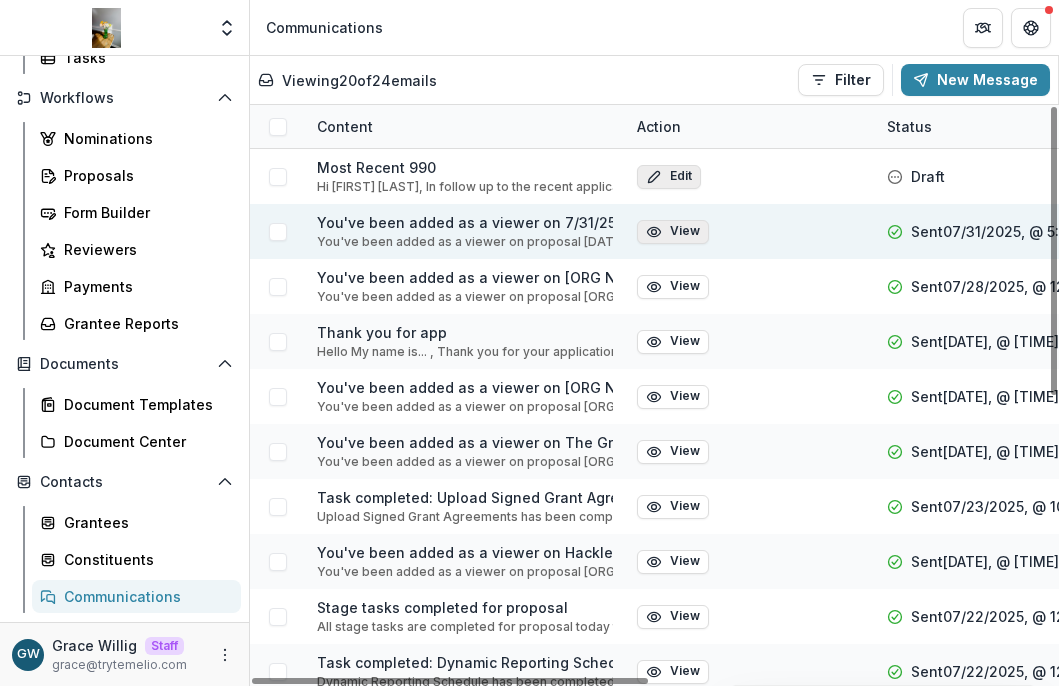 click on "View" at bounding box center [673, 232] 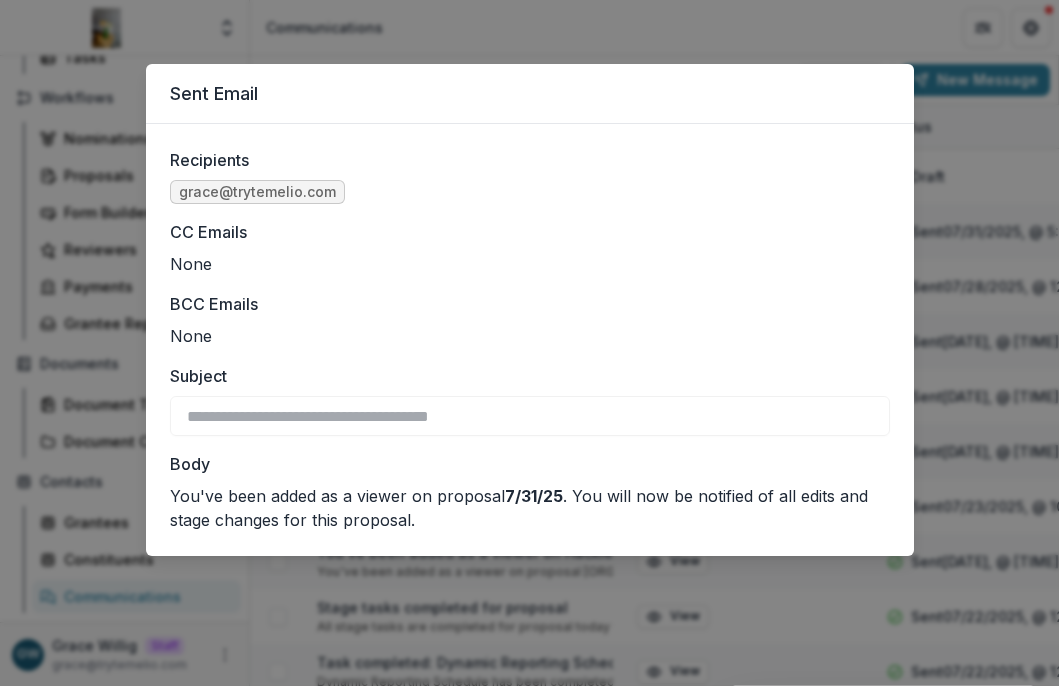 click on "None" at bounding box center [530, 264] 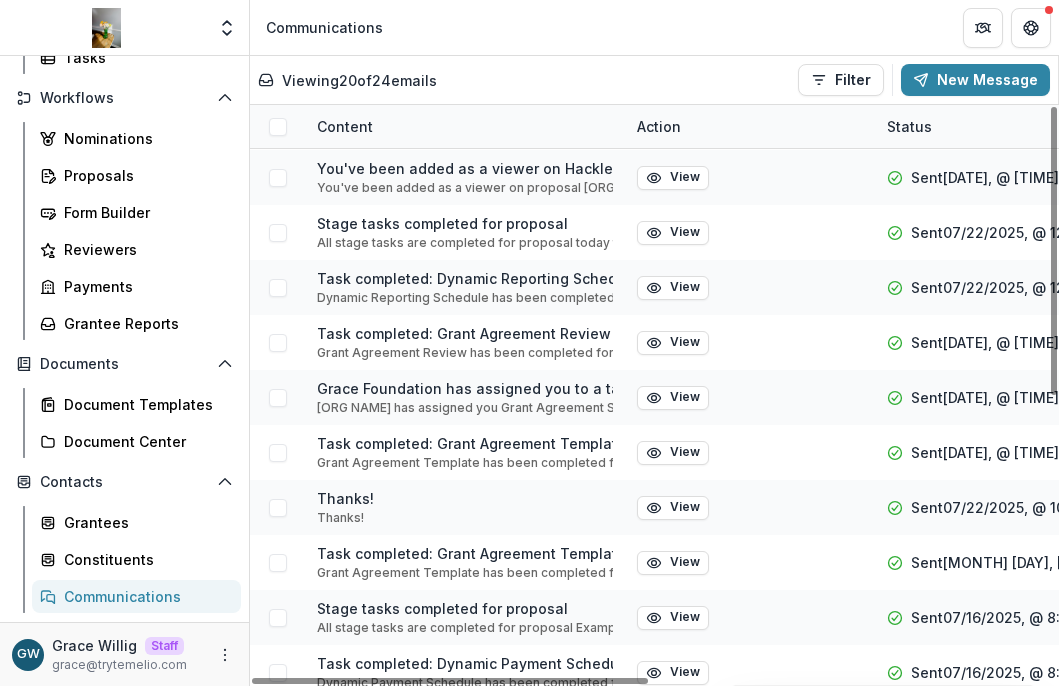 scroll, scrollTop: 399, scrollLeft: 0, axis: vertical 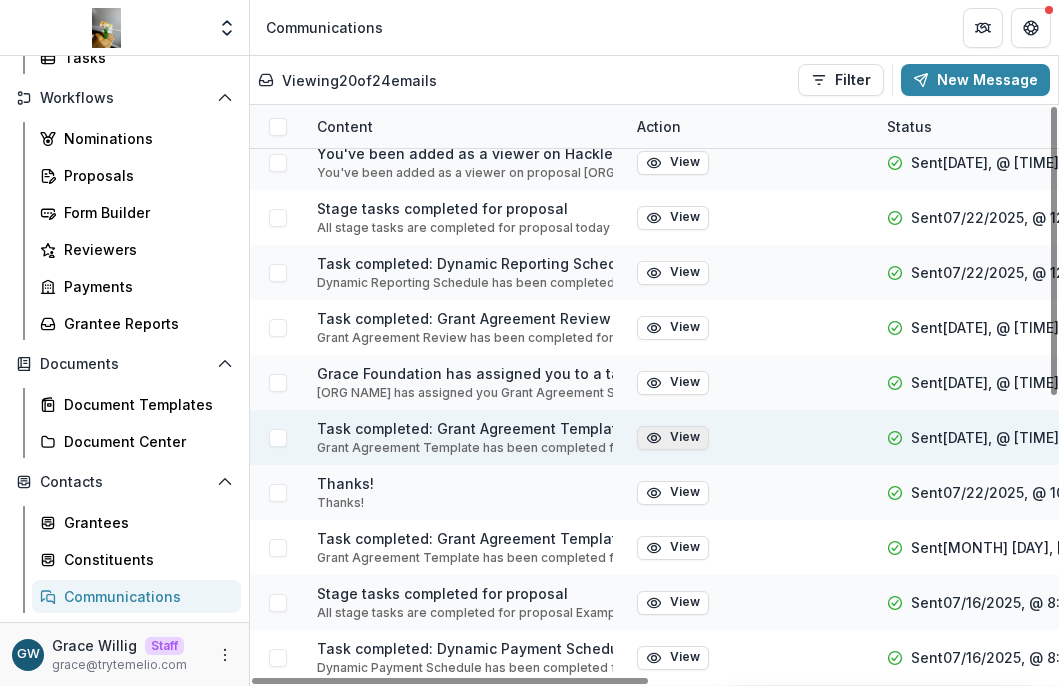 click on "View" at bounding box center [673, 438] 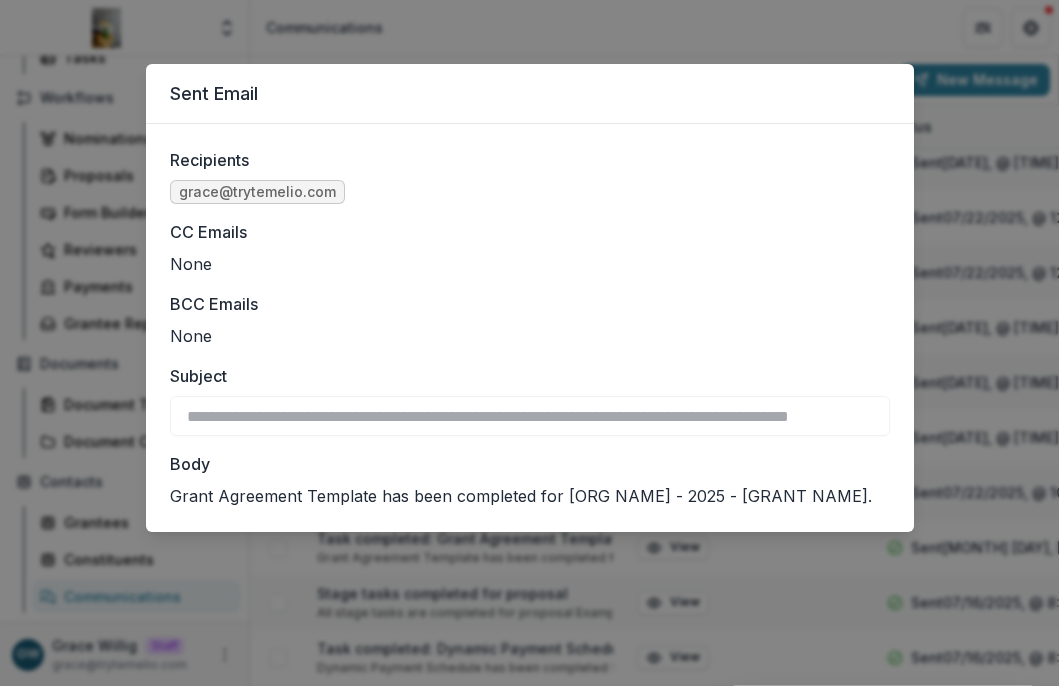 click on "None" at bounding box center [530, 264] 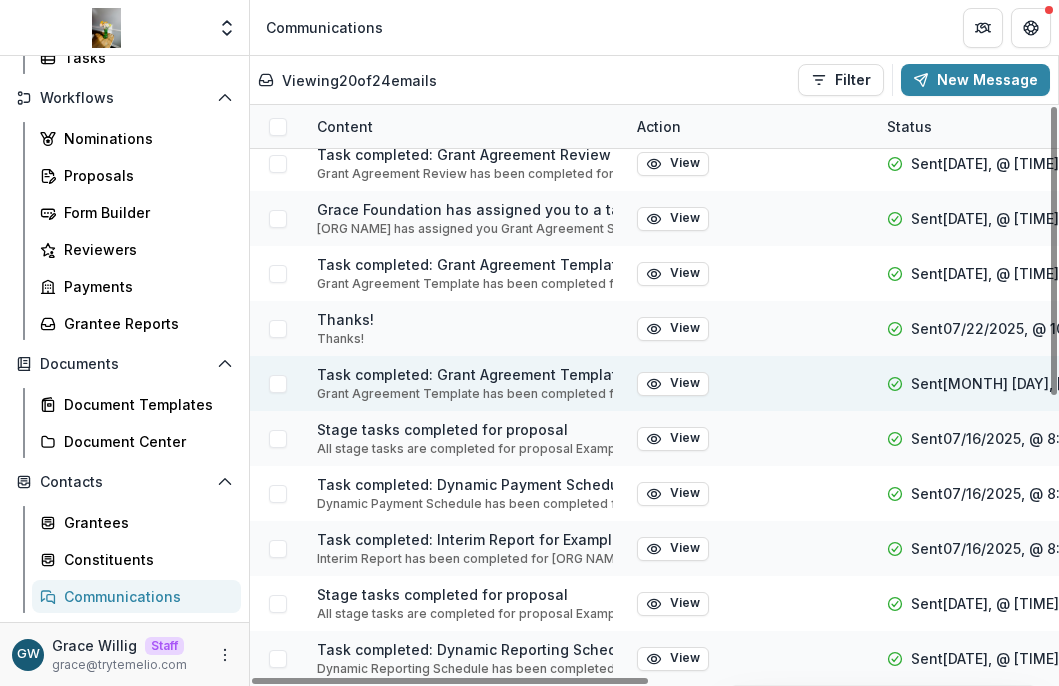 scroll, scrollTop: 0, scrollLeft: 0, axis: both 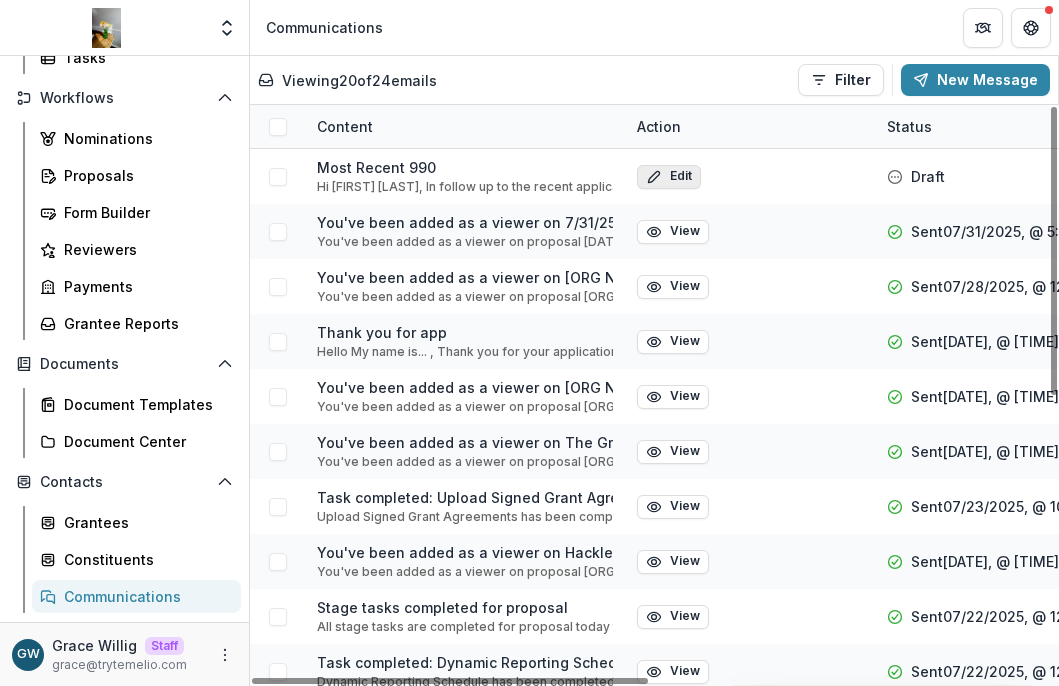 click on "Edit" at bounding box center [669, 177] 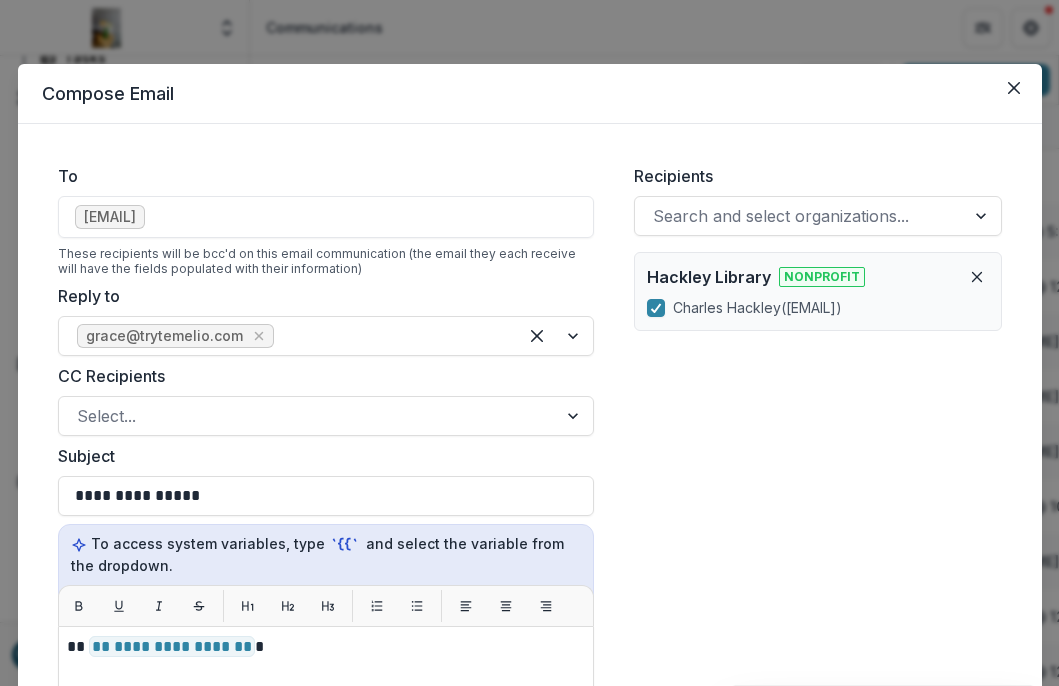 click on "**********" at bounding box center (326, 645) 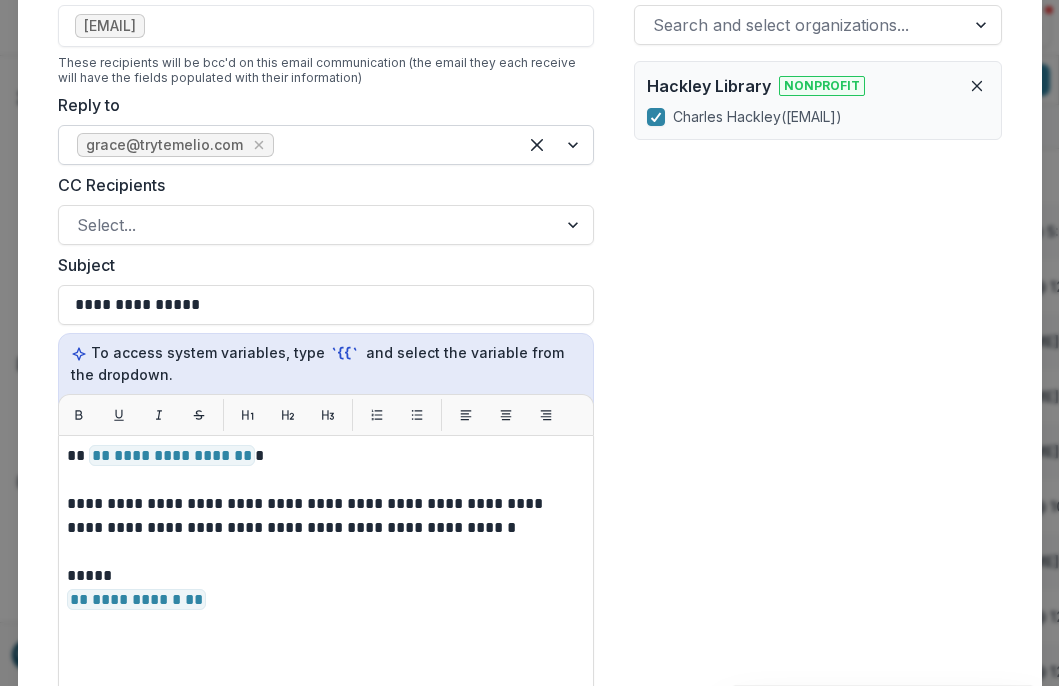 scroll, scrollTop: 338, scrollLeft: 0, axis: vertical 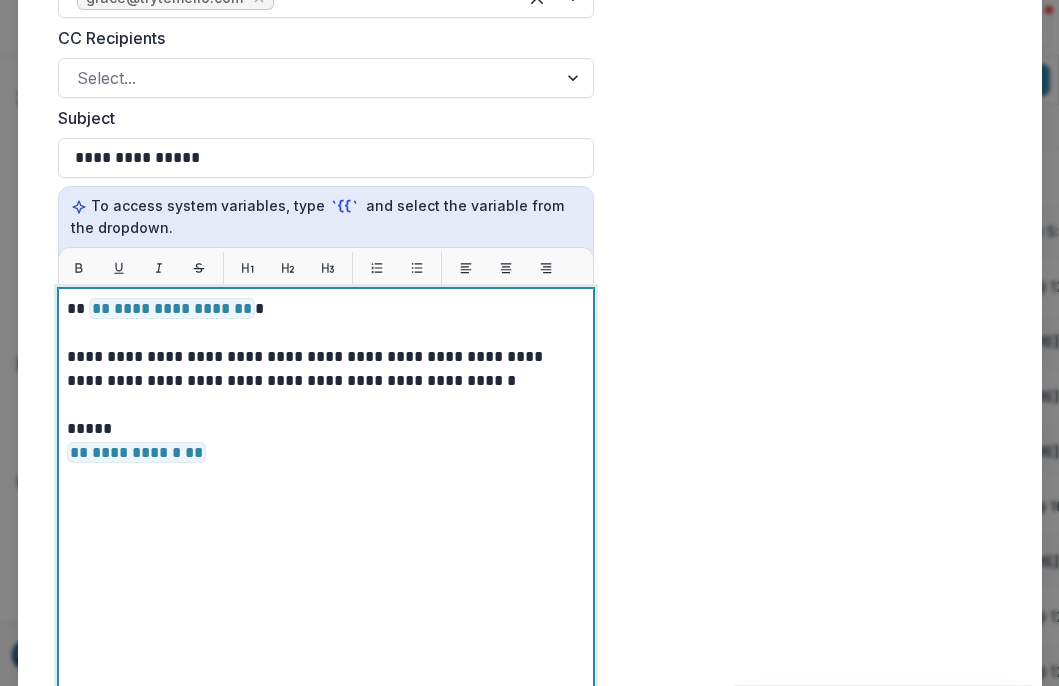click on "**********" at bounding box center (326, 453) 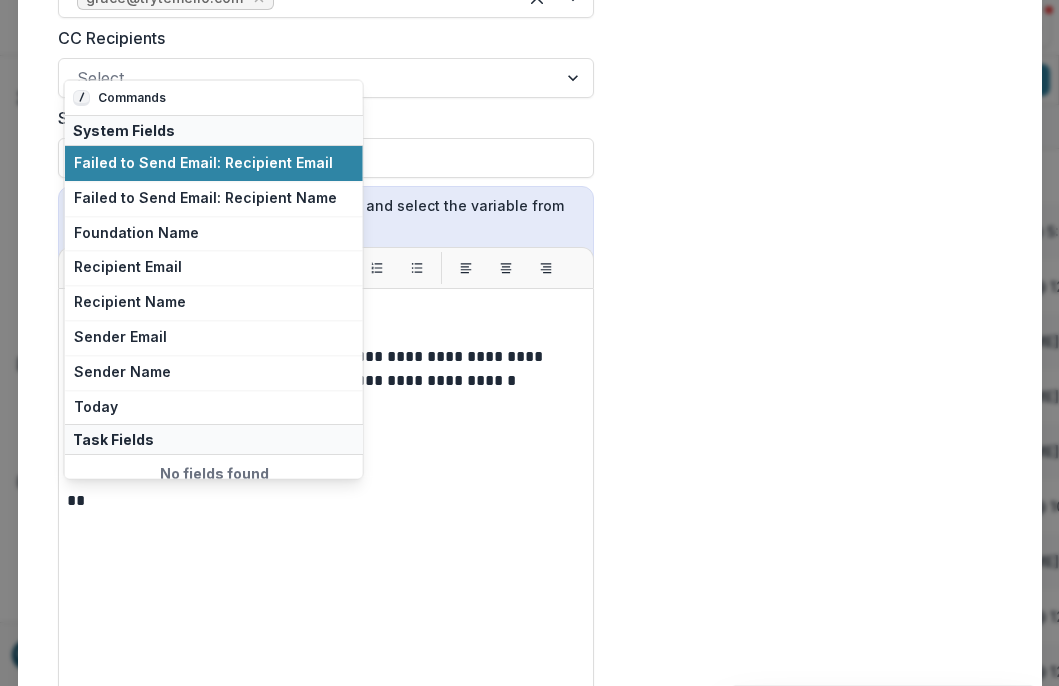 click on "Recipients Search and select organizations... [ORG NAME] Nonprofit [FIRST] [LAST] ( [EMAIL] )" at bounding box center [818, 307] 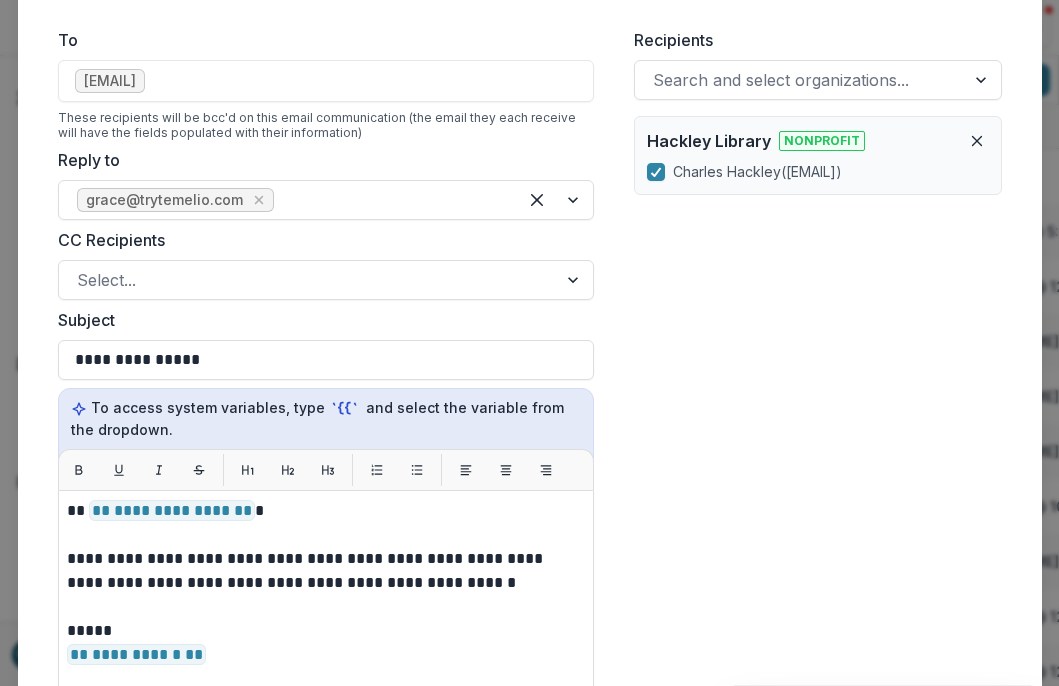 scroll, scrollTop: 0, scrollLeft: 0, axis: both 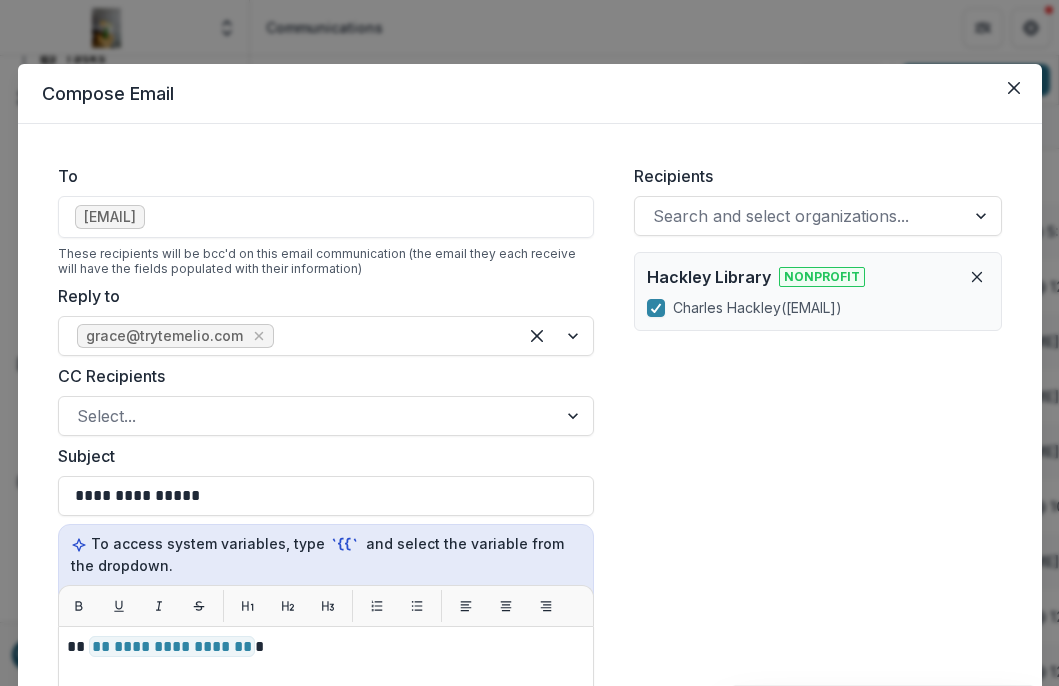 click 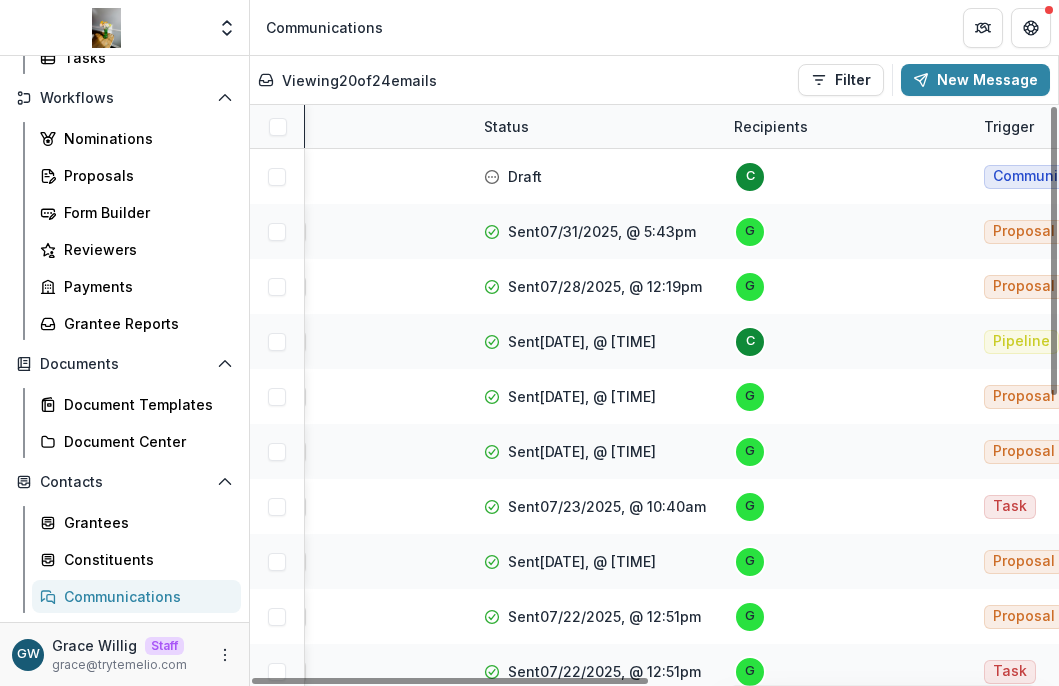 scroll, scrollTop: 0, scrollLeft: 412, axis: horizontal 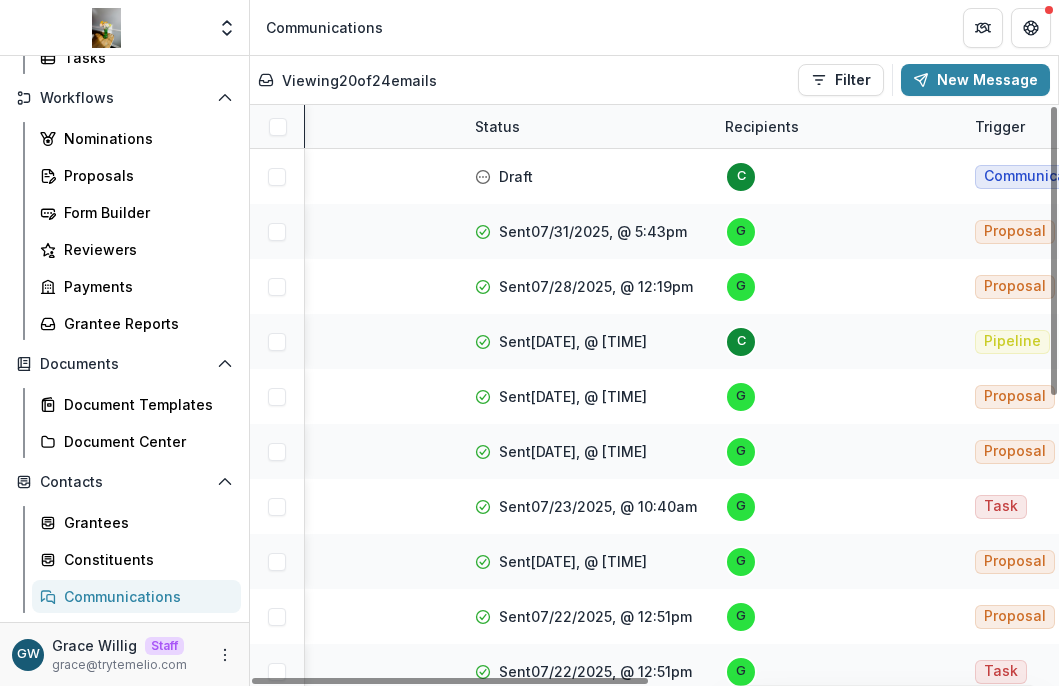 click on "Viewing  20  of  24  emails Filter Draft Sent New Message" at bounding box center (654, 80) 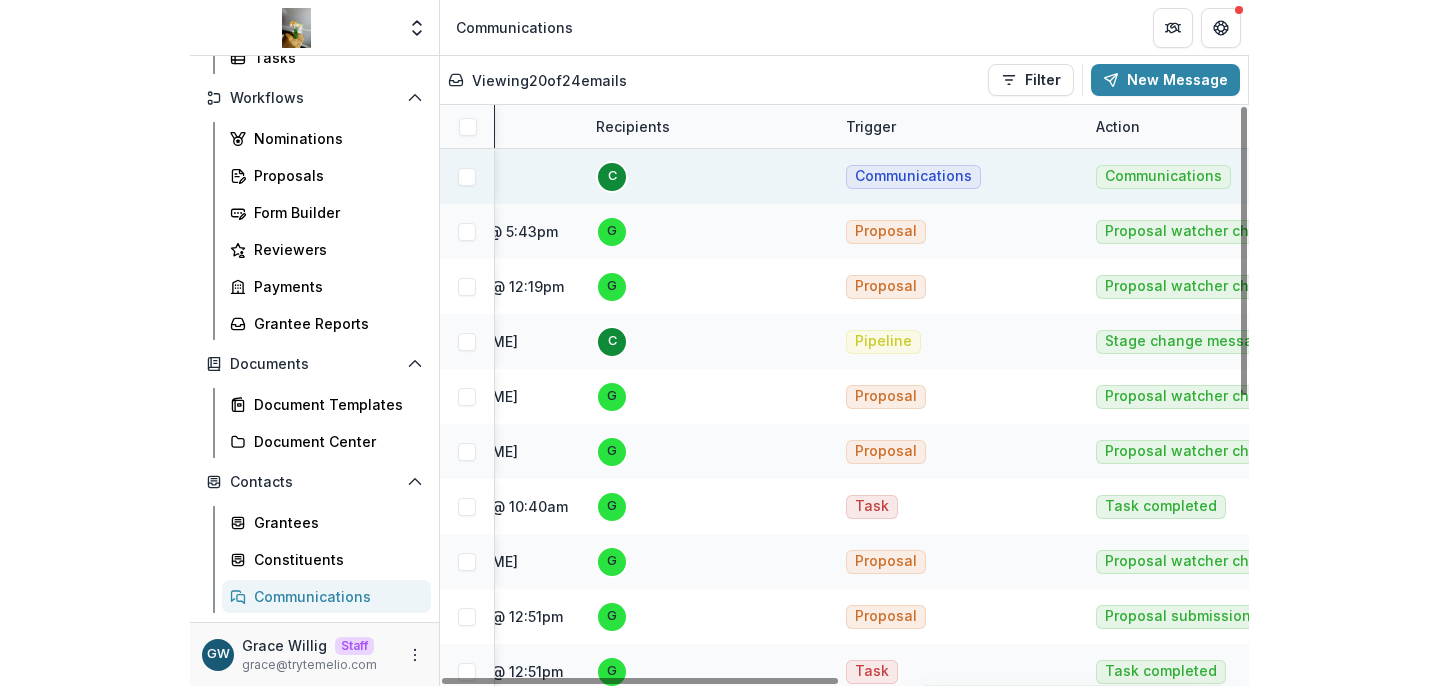 scroll, scrollTop: 0, scrollLeft: 816, axis: horizontal 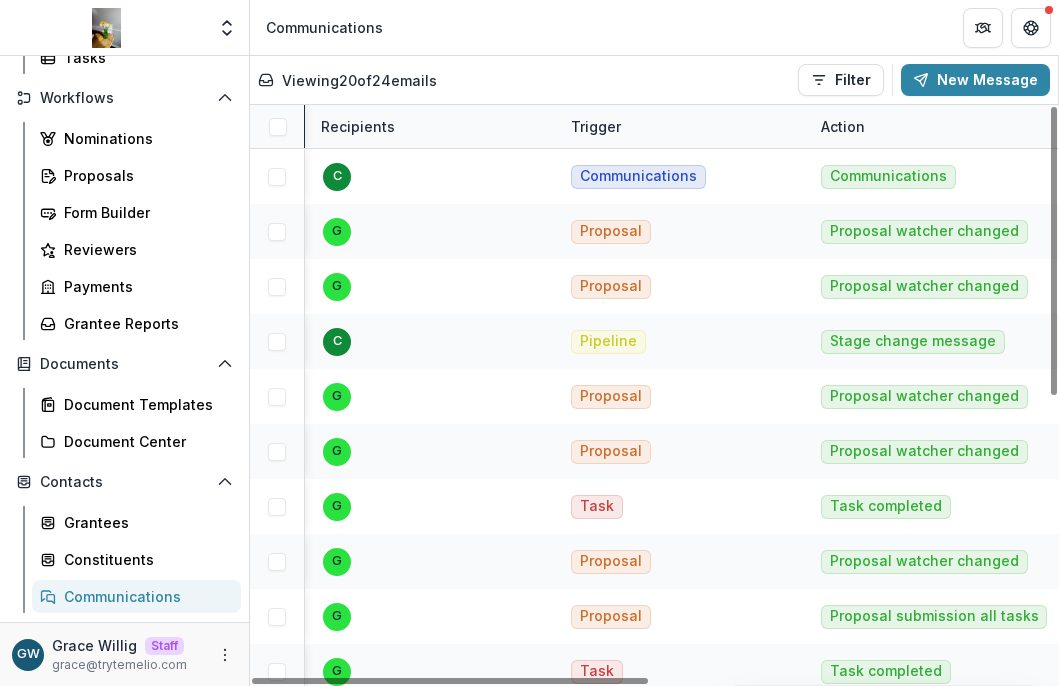 click on "Viewing  20  of  24  emails Filter Draft Sent New Message" at bounding box center (654, 80) 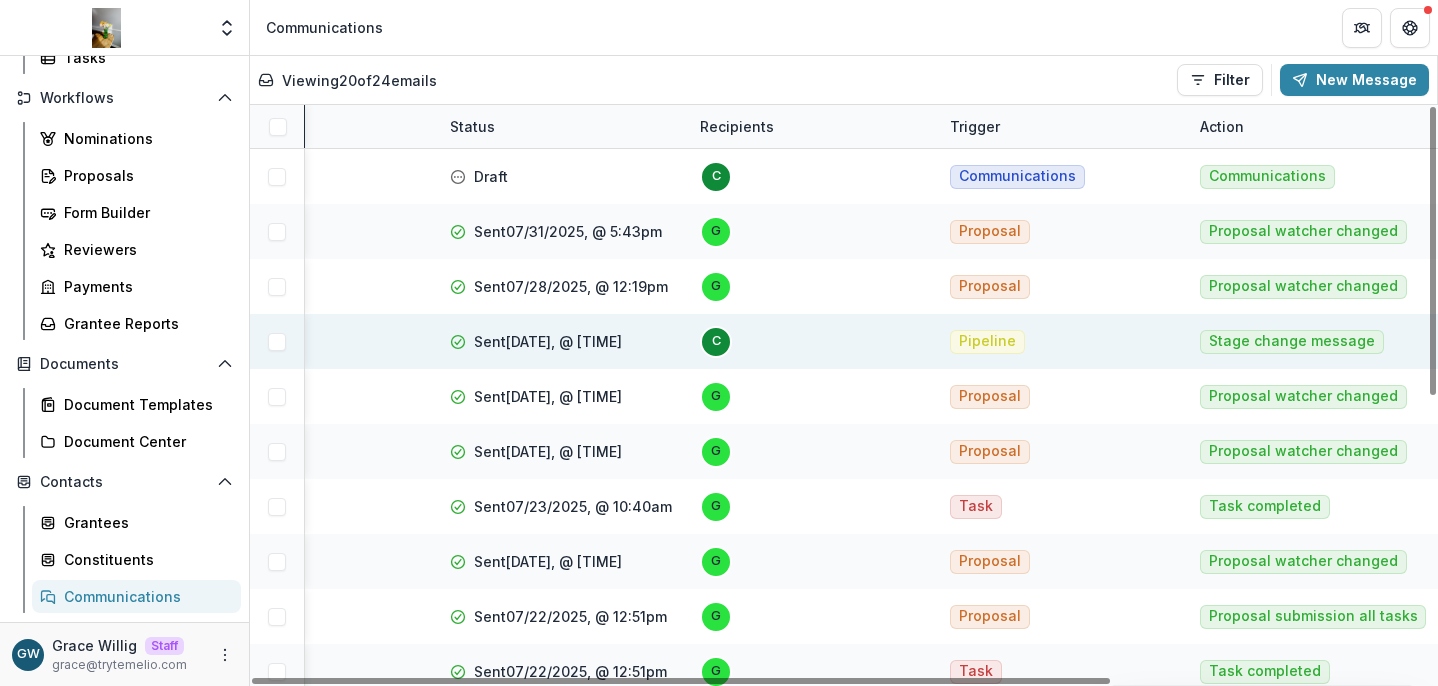 scroll, scrollTop: 0, scrollLeft: 437, axis: horizontal 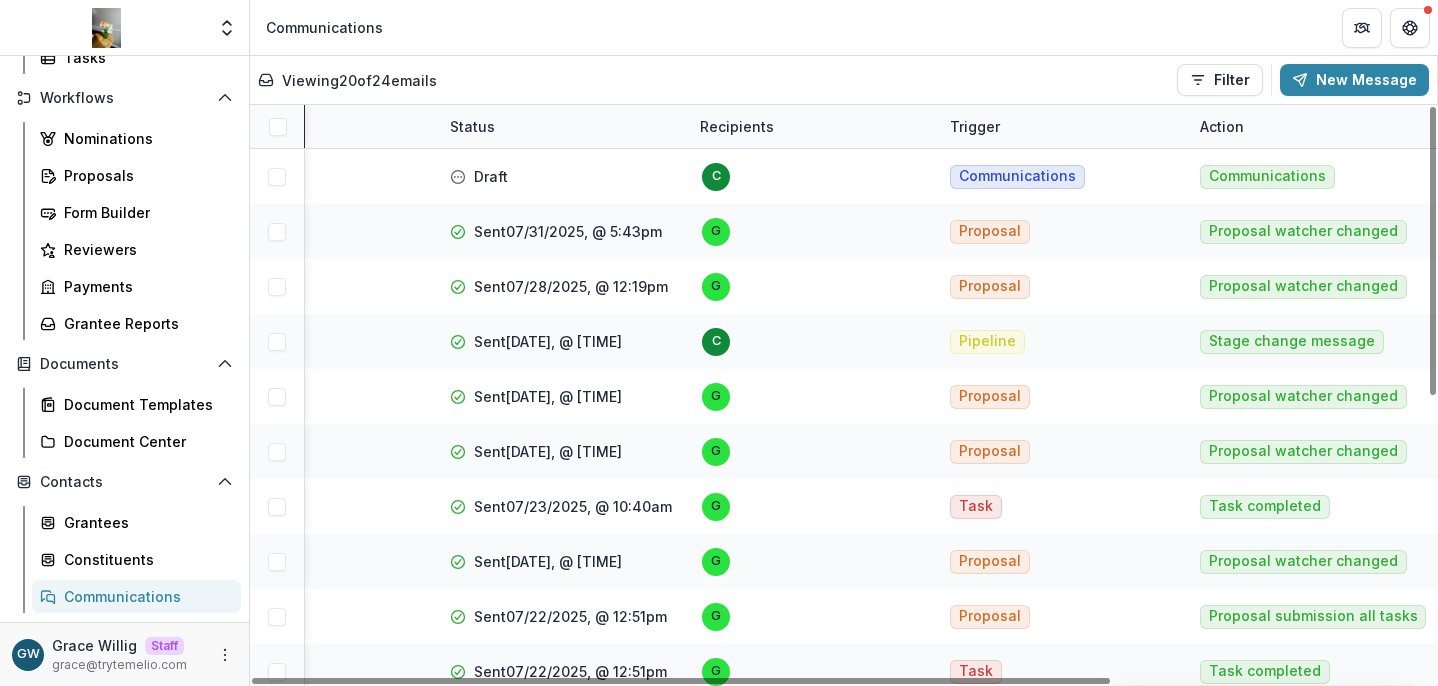 click on "Status" at bounding box center (472, 126) 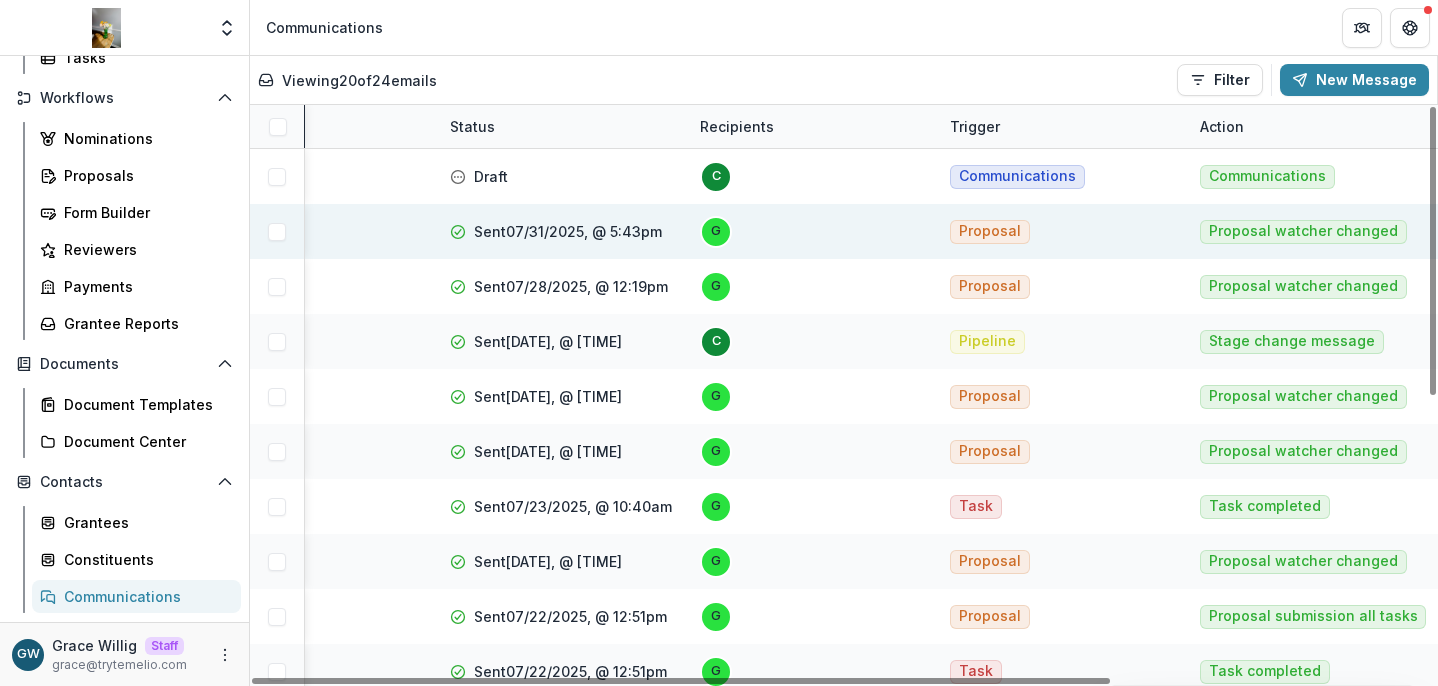 scroll, scrollTop: 0, scrollLeft: 0, axis: both 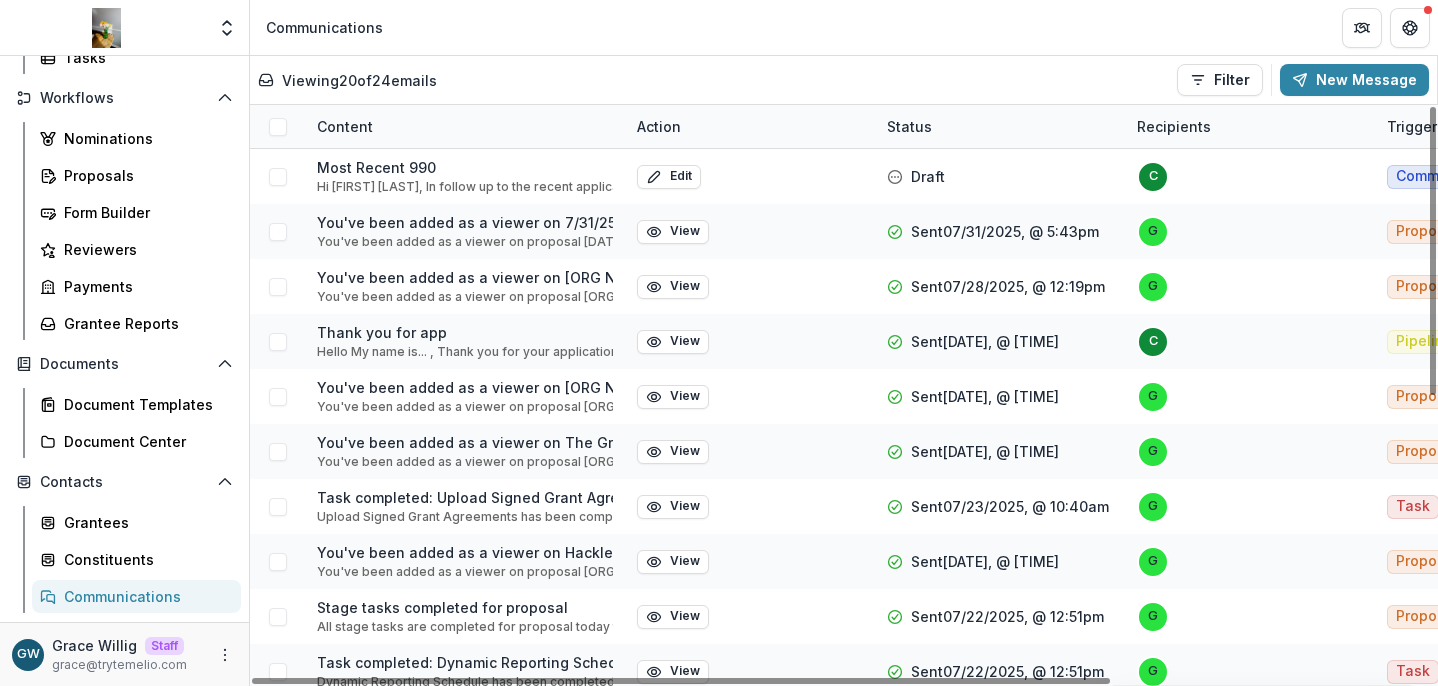 click on "Content" at bounding box center (345, 126) 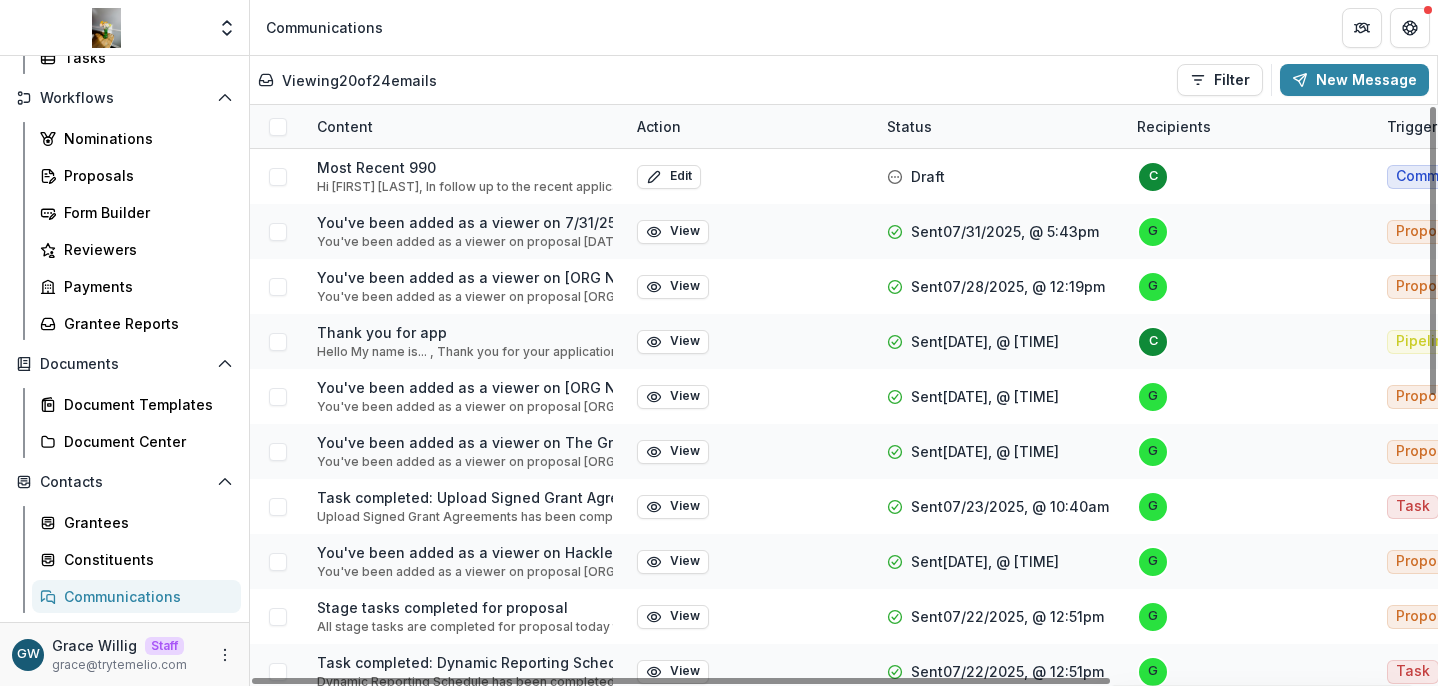 click on "Viewing  20  of  24  emails Filter Draft Sent New Message" at bounding box center [843, 80] 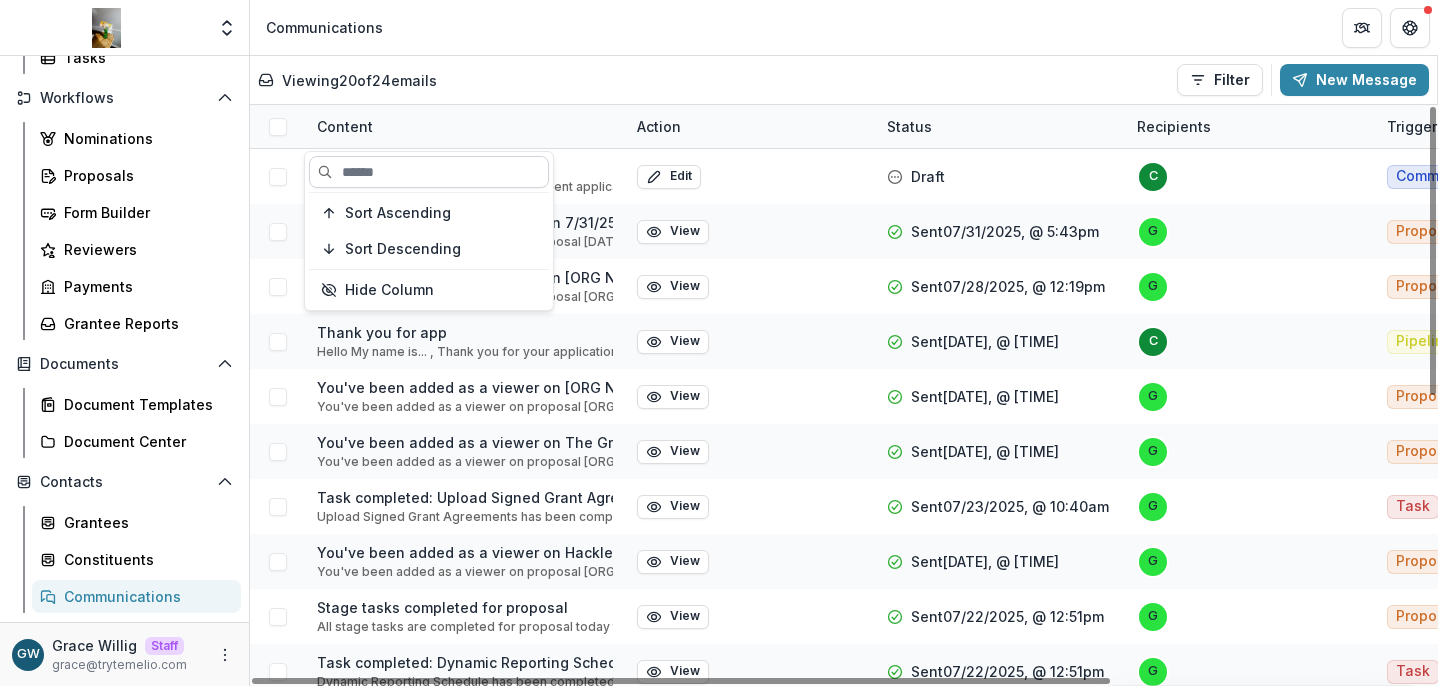 click at bounding box center [429, 172] 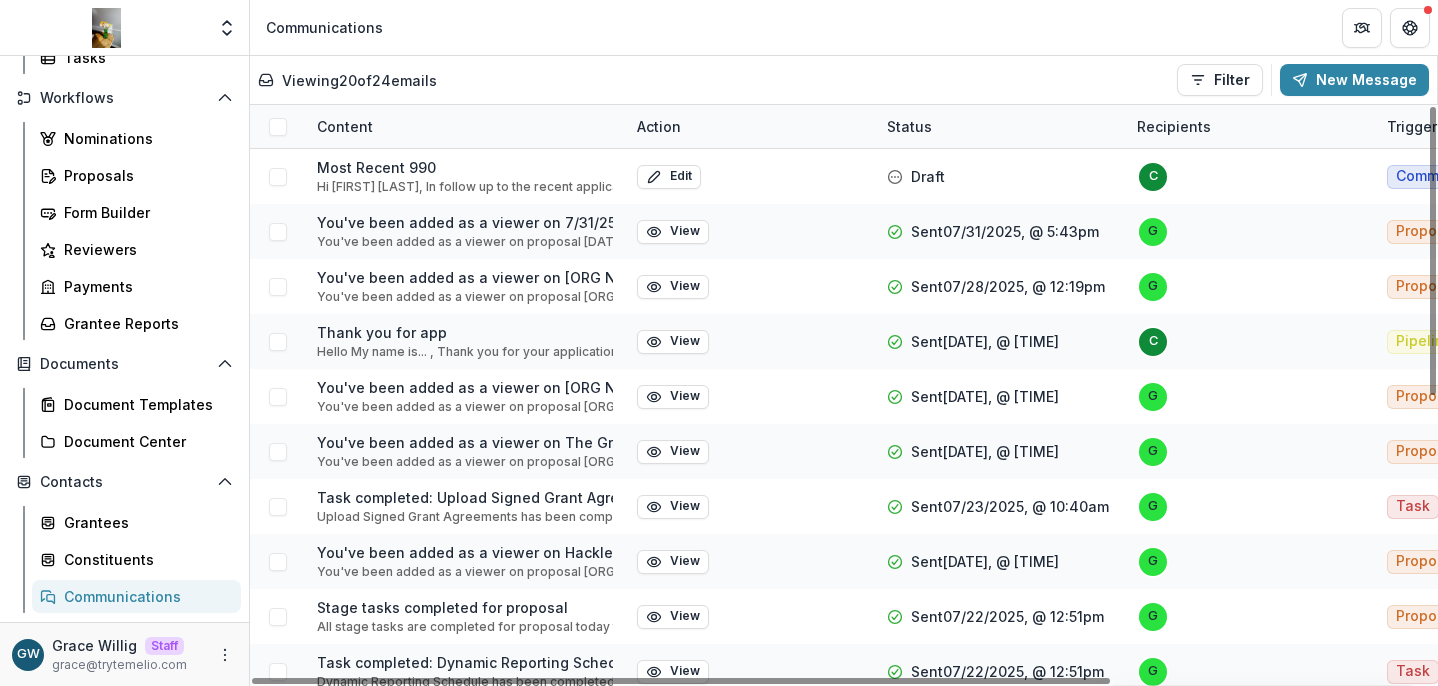 click on "Viewing  20  of  24  emails Filter Draft Sent New Message" at bounding box center [843, 80] 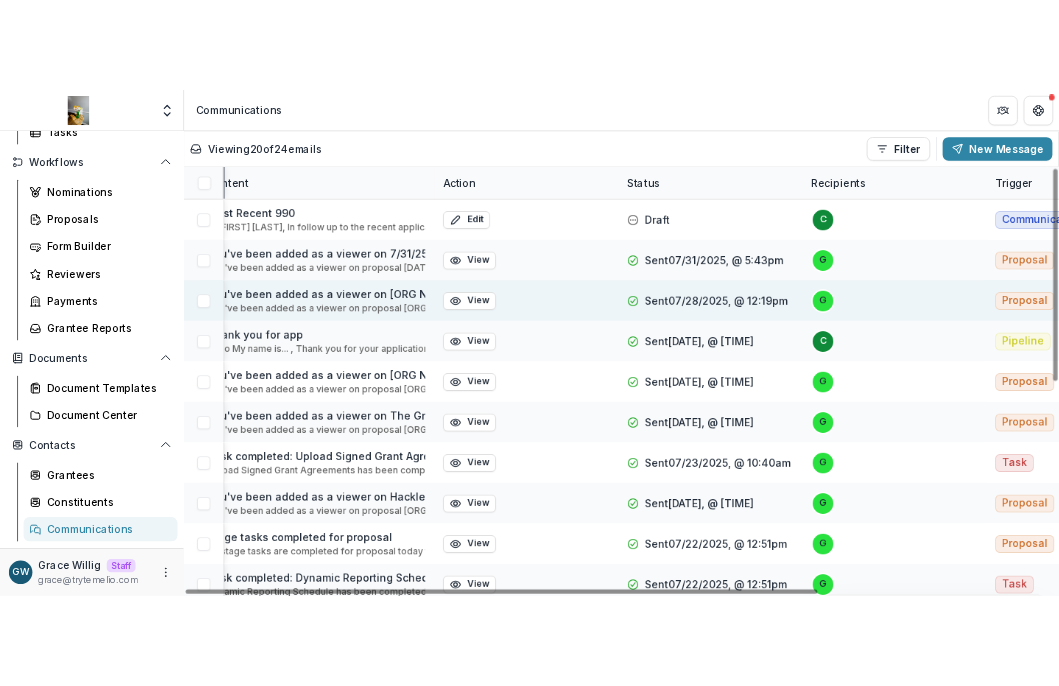 scroll, scrollTop: 0, scrollLeft: 0, axis: both 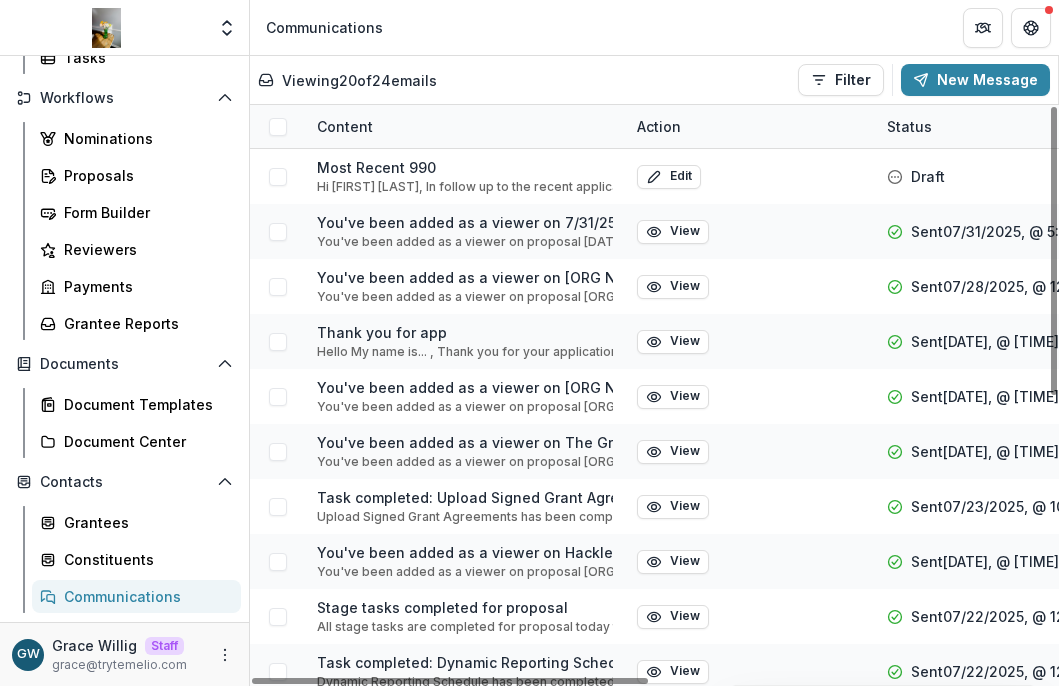 click on "Content" at bounding box center [345, 126] 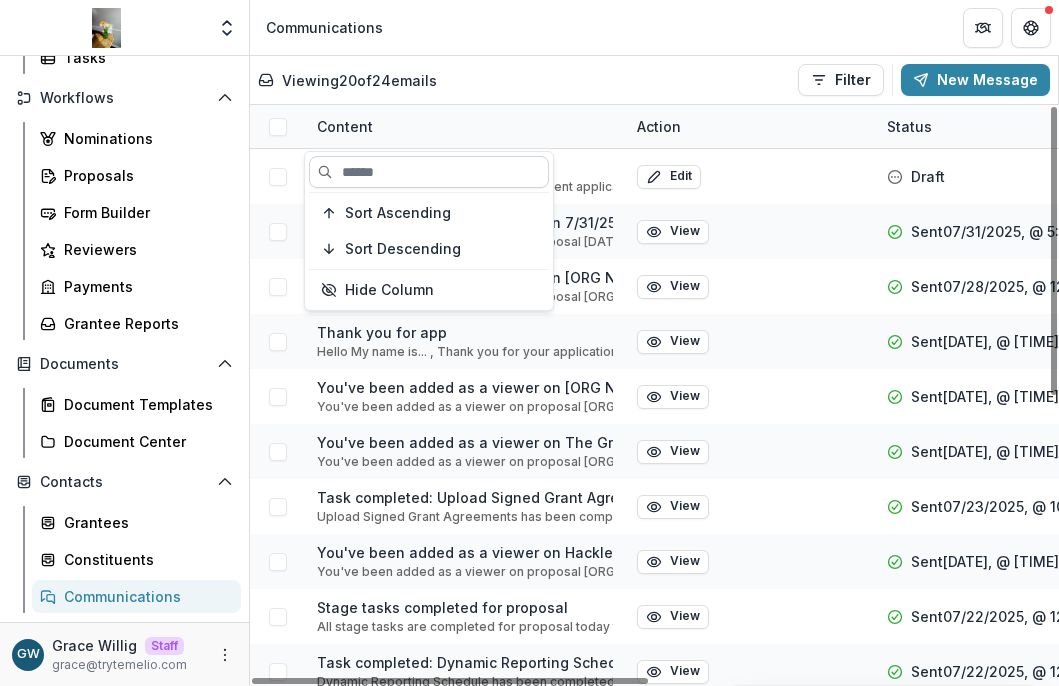 click at bounding box center [429, 172] 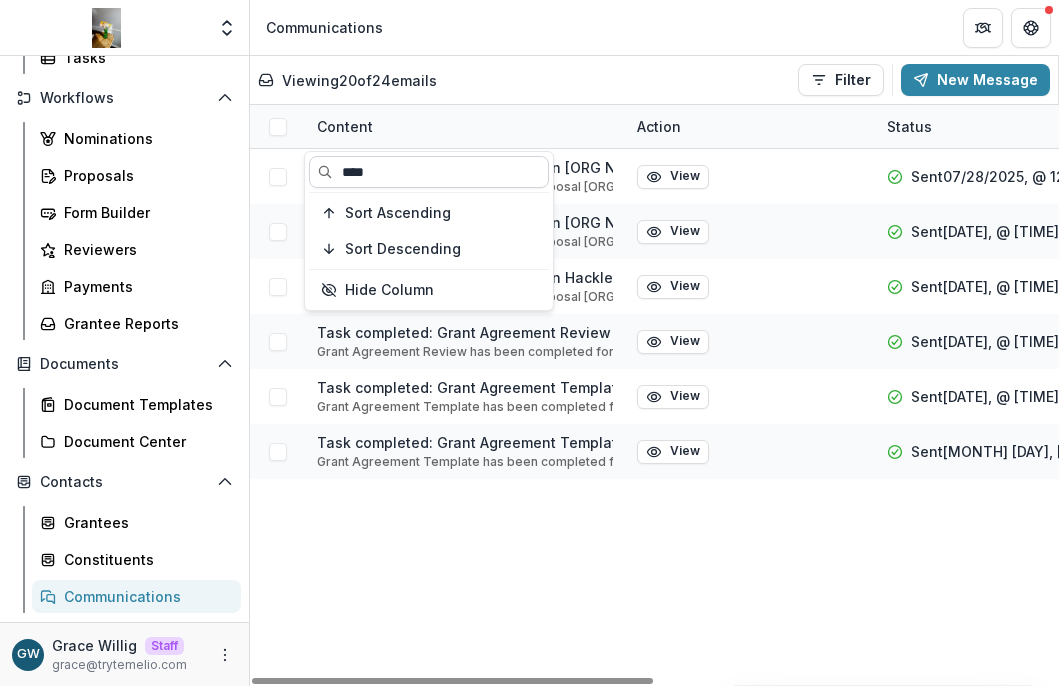 click on "****" at bounding box center [429, 172] 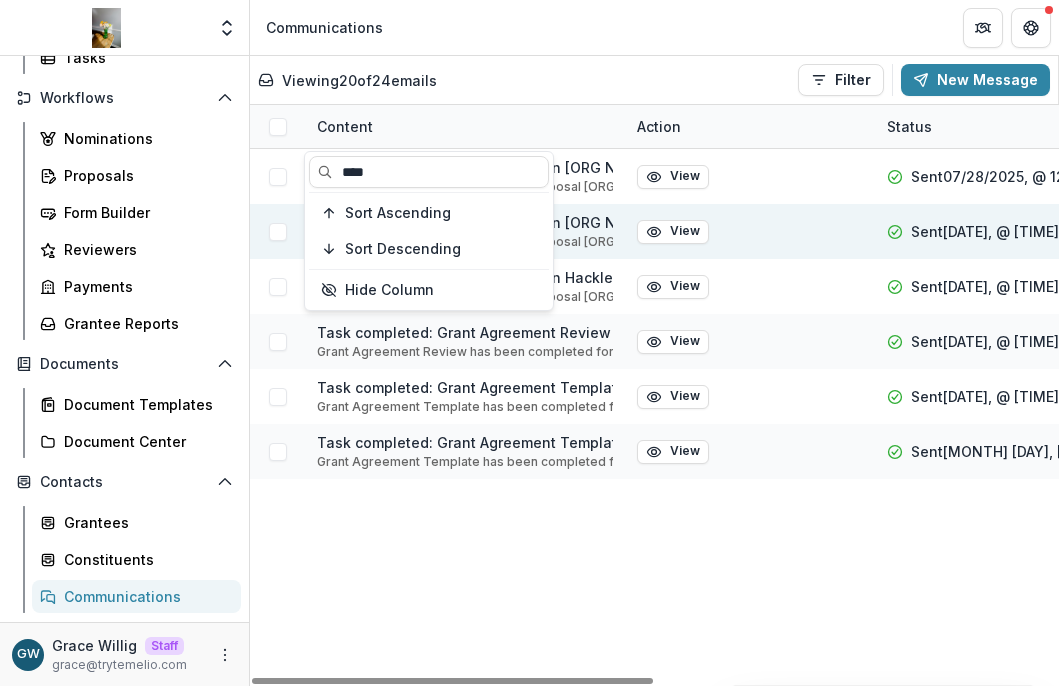 type on "****" 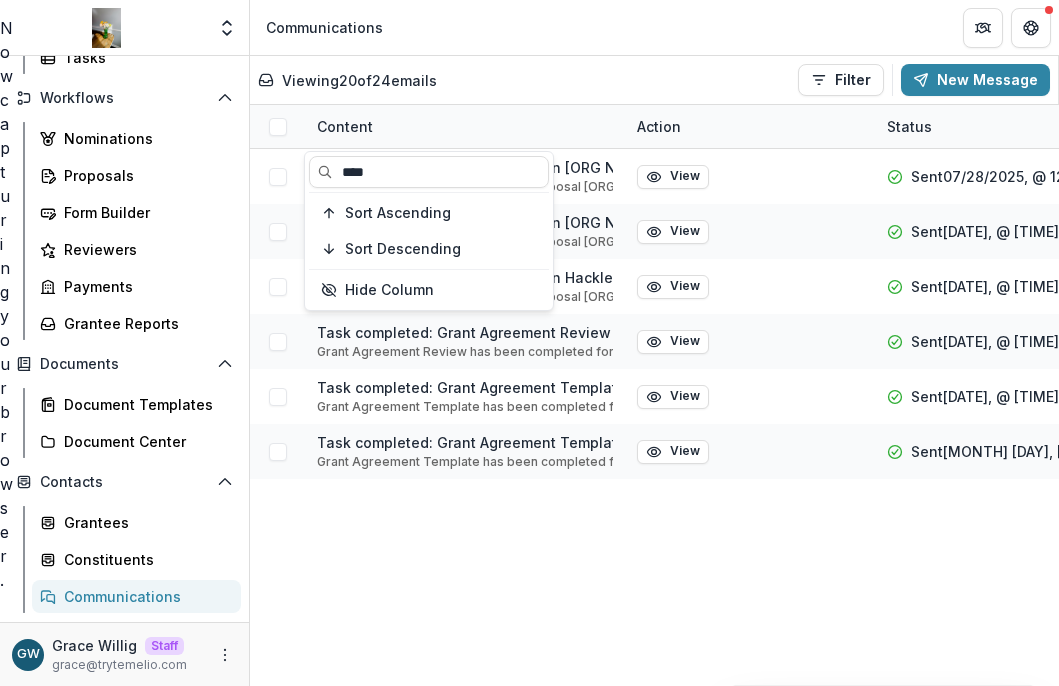 click on "Now capturing your browser." at bounding box center (0, 304) 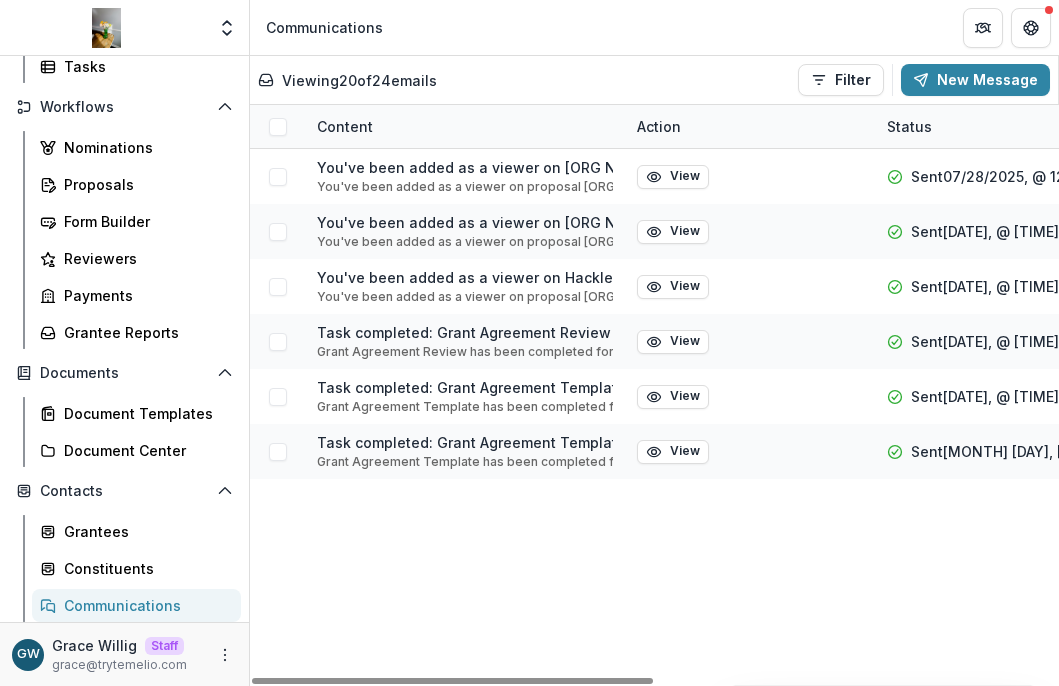 scroll, scrollTop: 56, scrollLeft: 0, axis: vertical 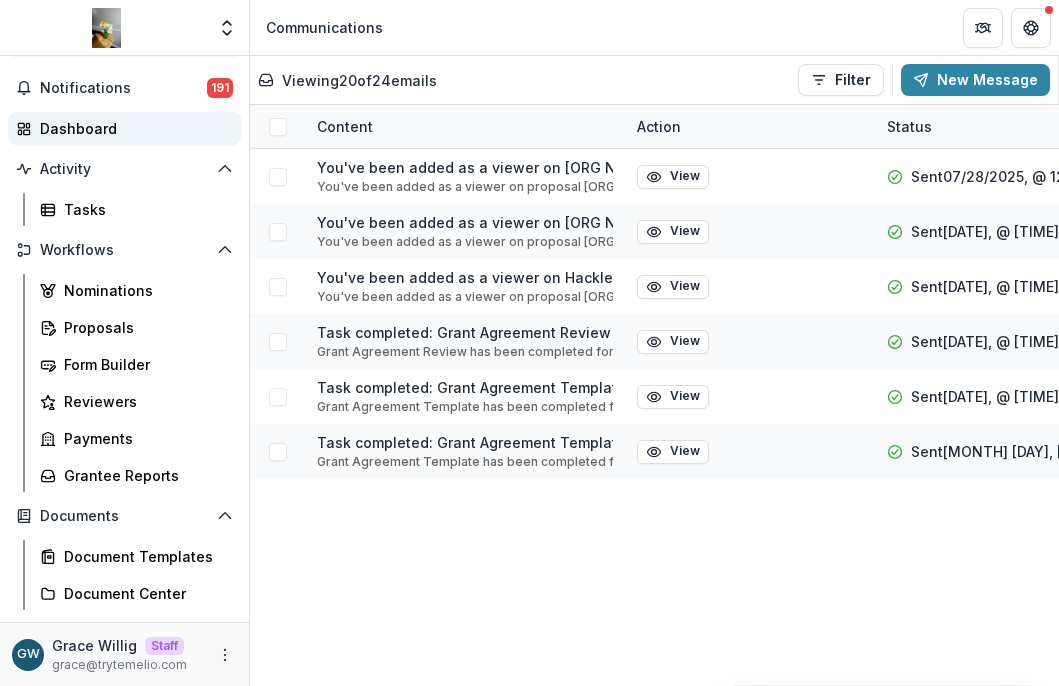 click on "Dashboard" at bounding box center [132, 128] 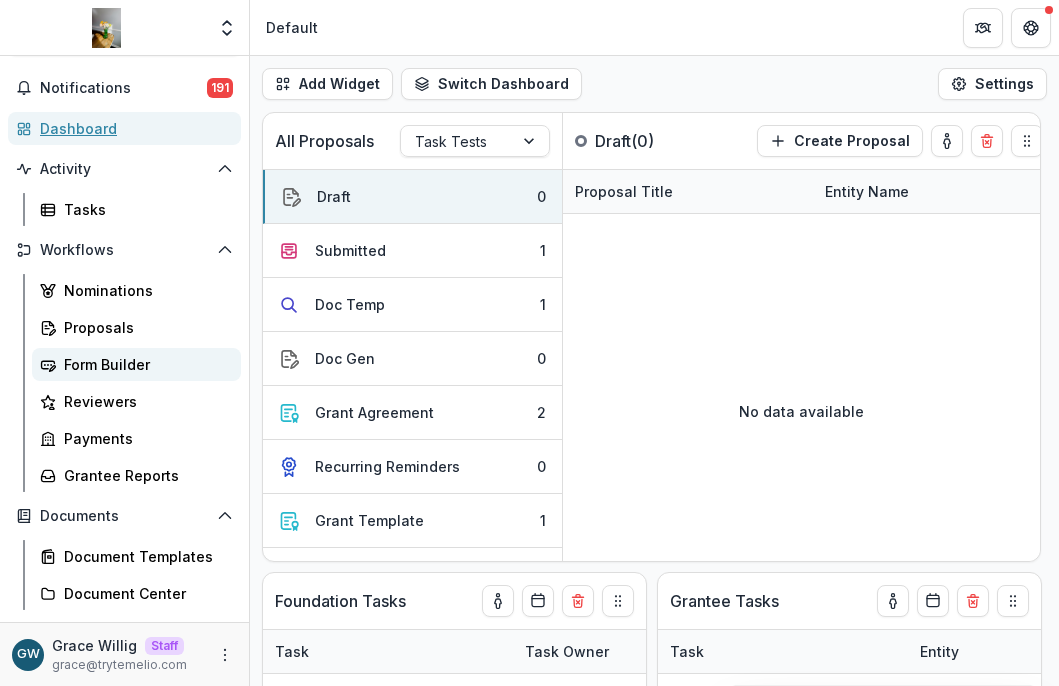select on "******" 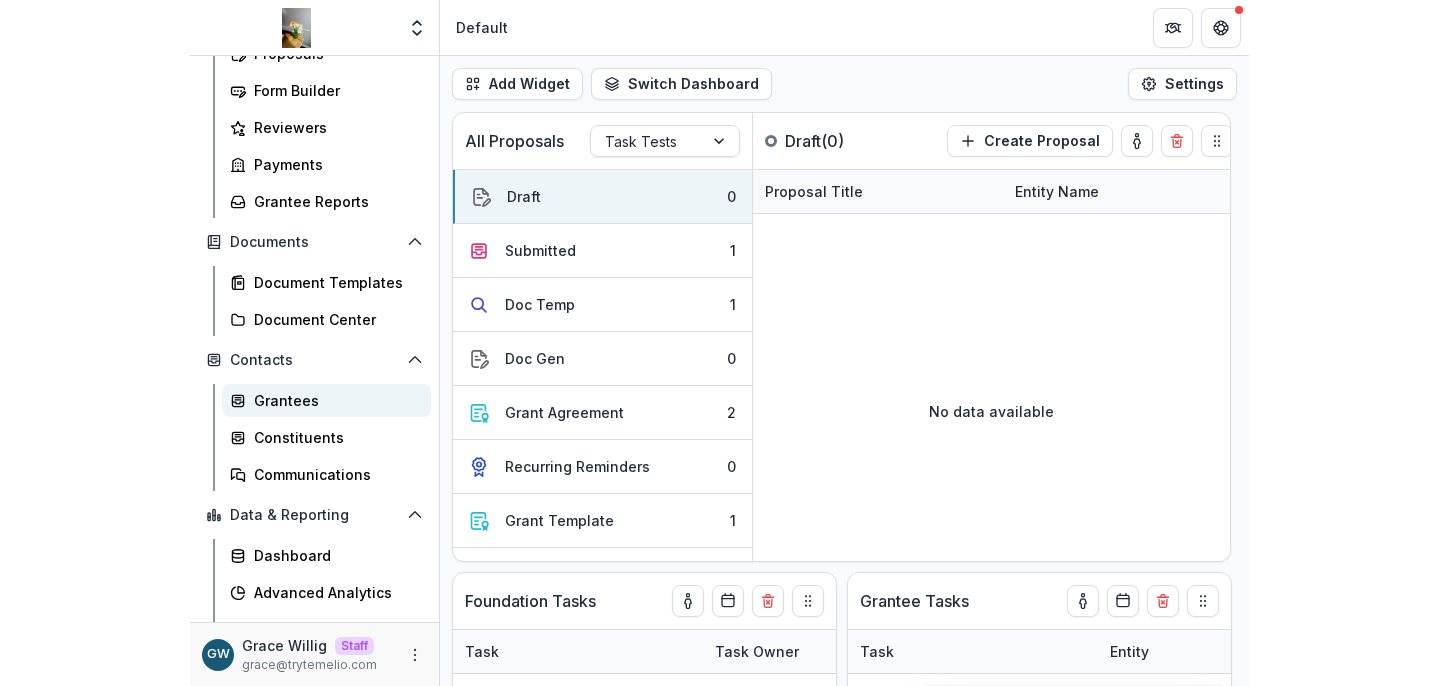 scroll, scrollTop: 342, scrollLeft: 0, axis: vertical 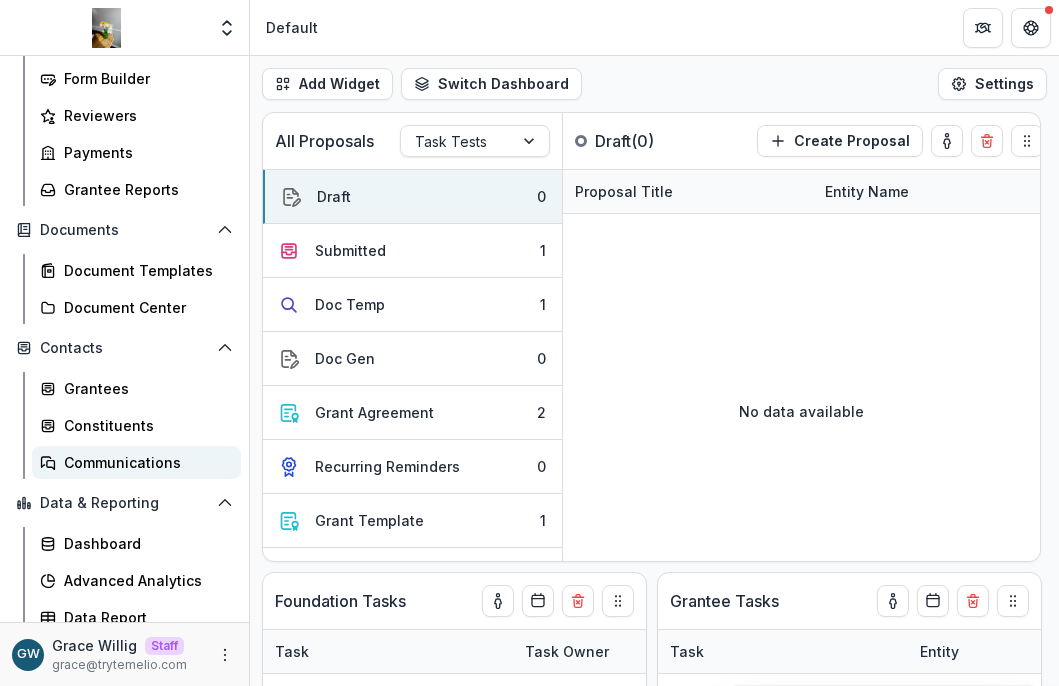 click on "Communications" at bounding box center [144, 462] 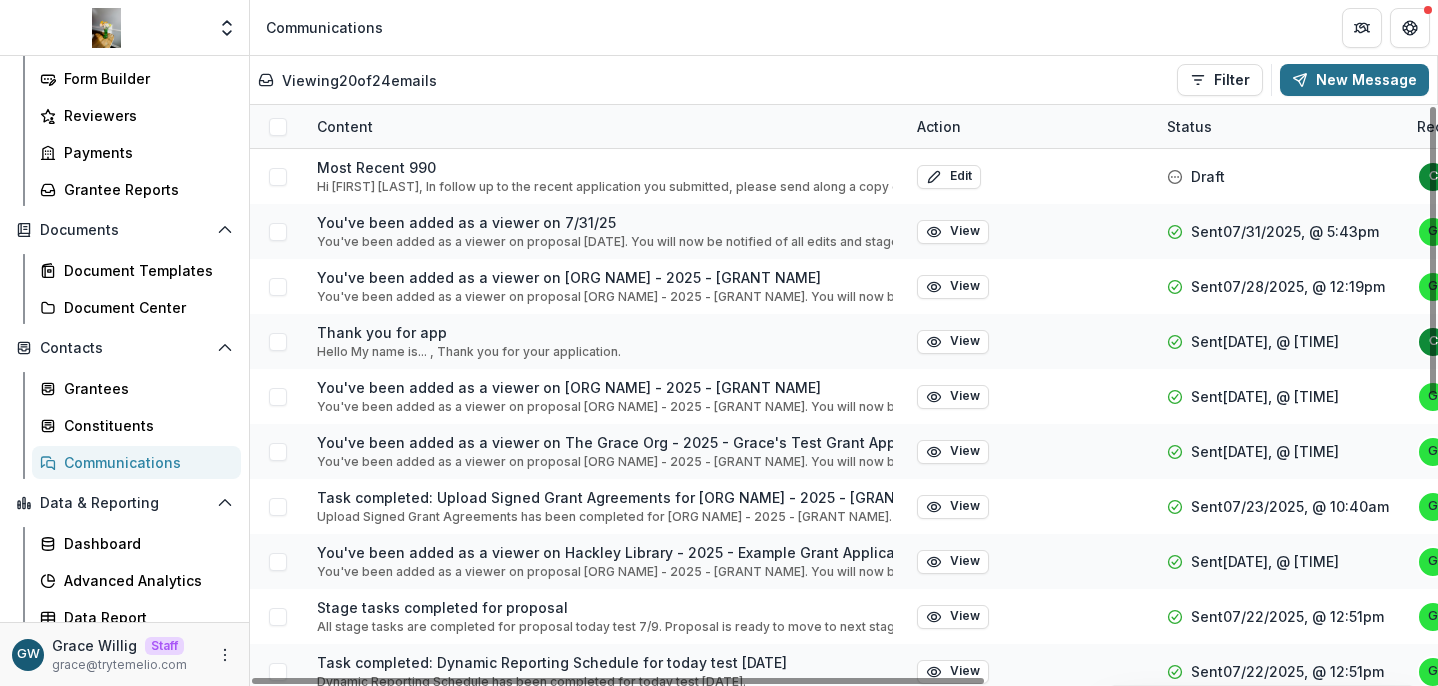 click on "New Message" at bounding box center [1354, 80] 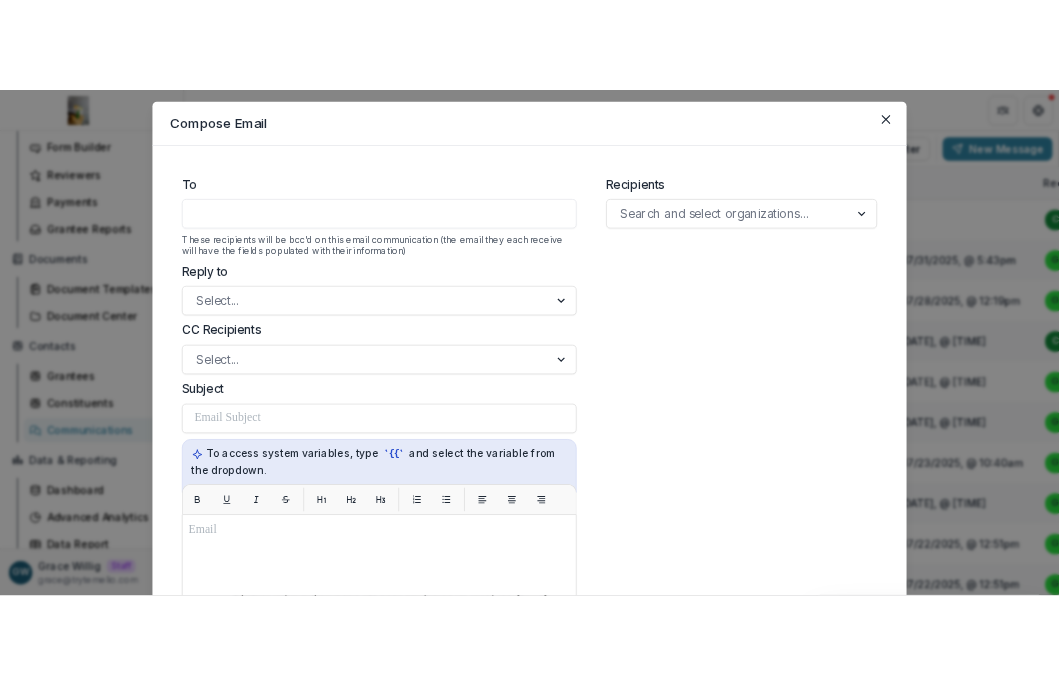 scroll, scrollTop: 217, scrollLeft: 0, axis: vertical 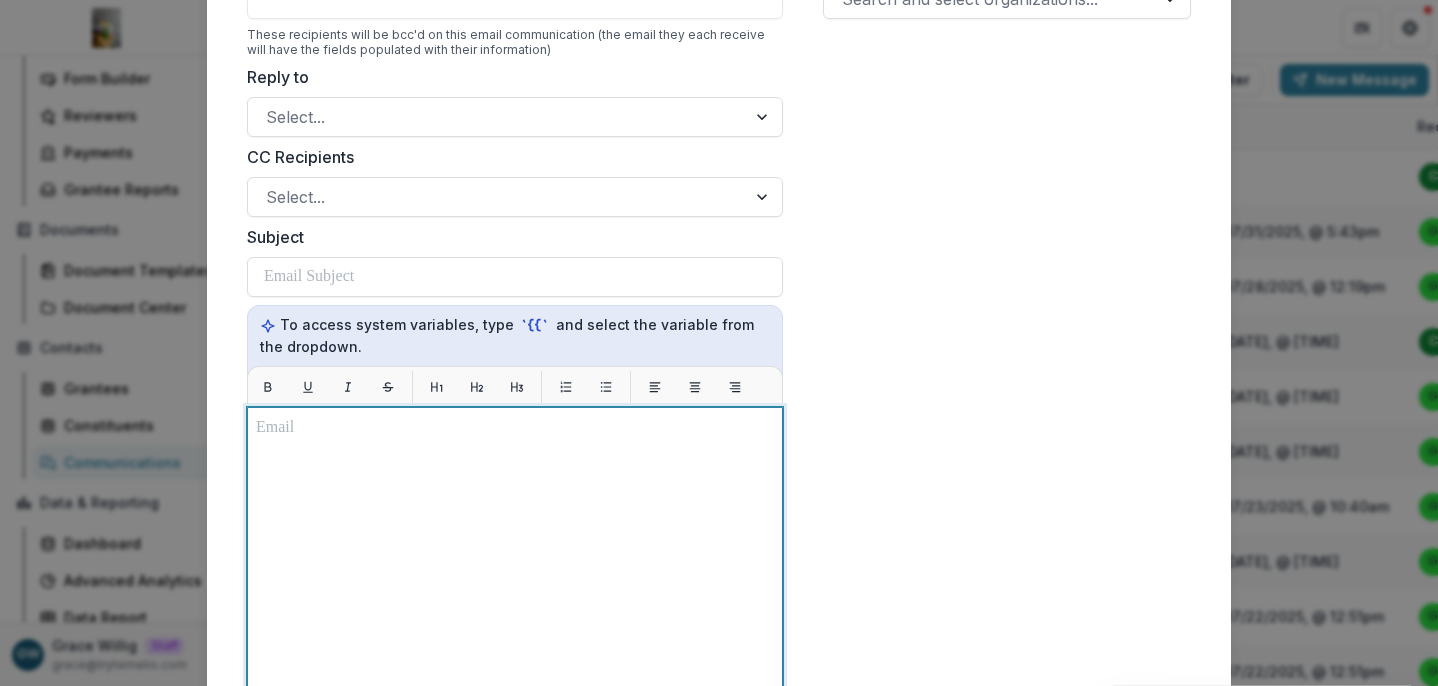 click at bounding box center (515, 657) 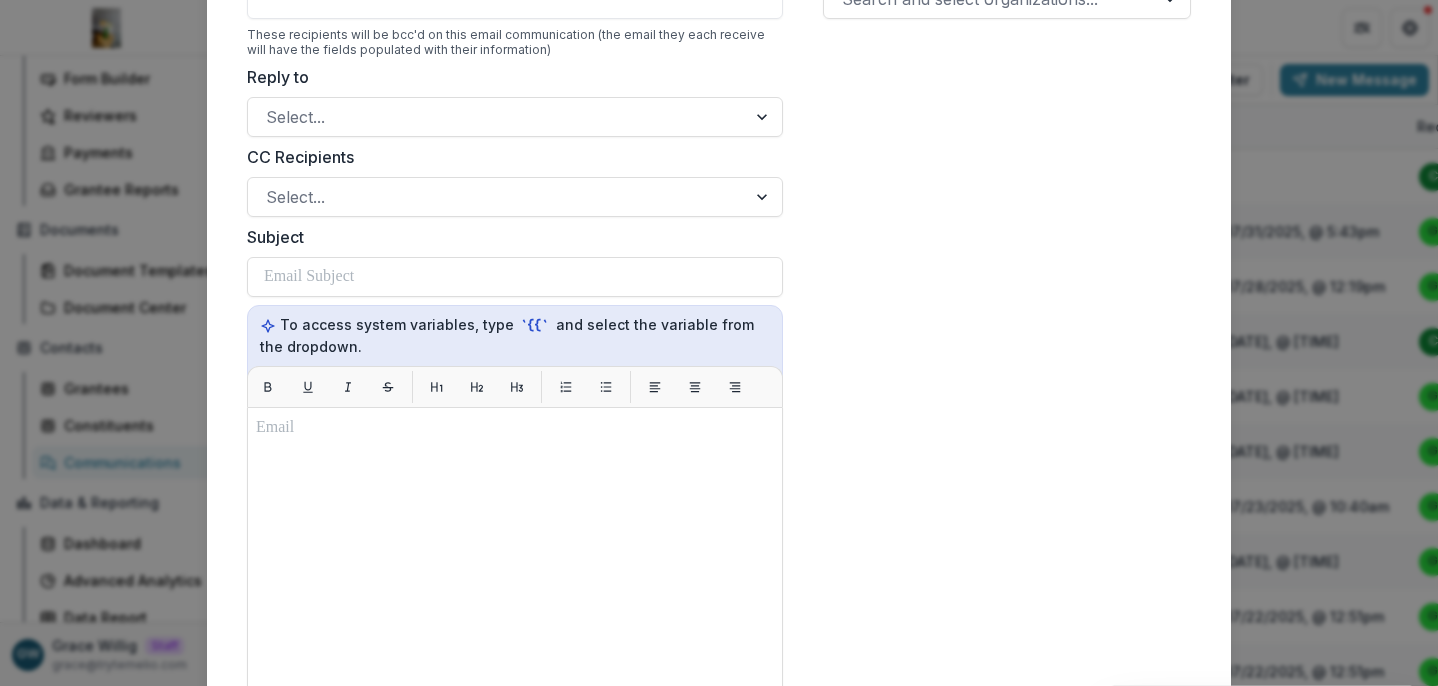 click on "Recipients Search and select organizations..." at bounding box center [1007, 427] 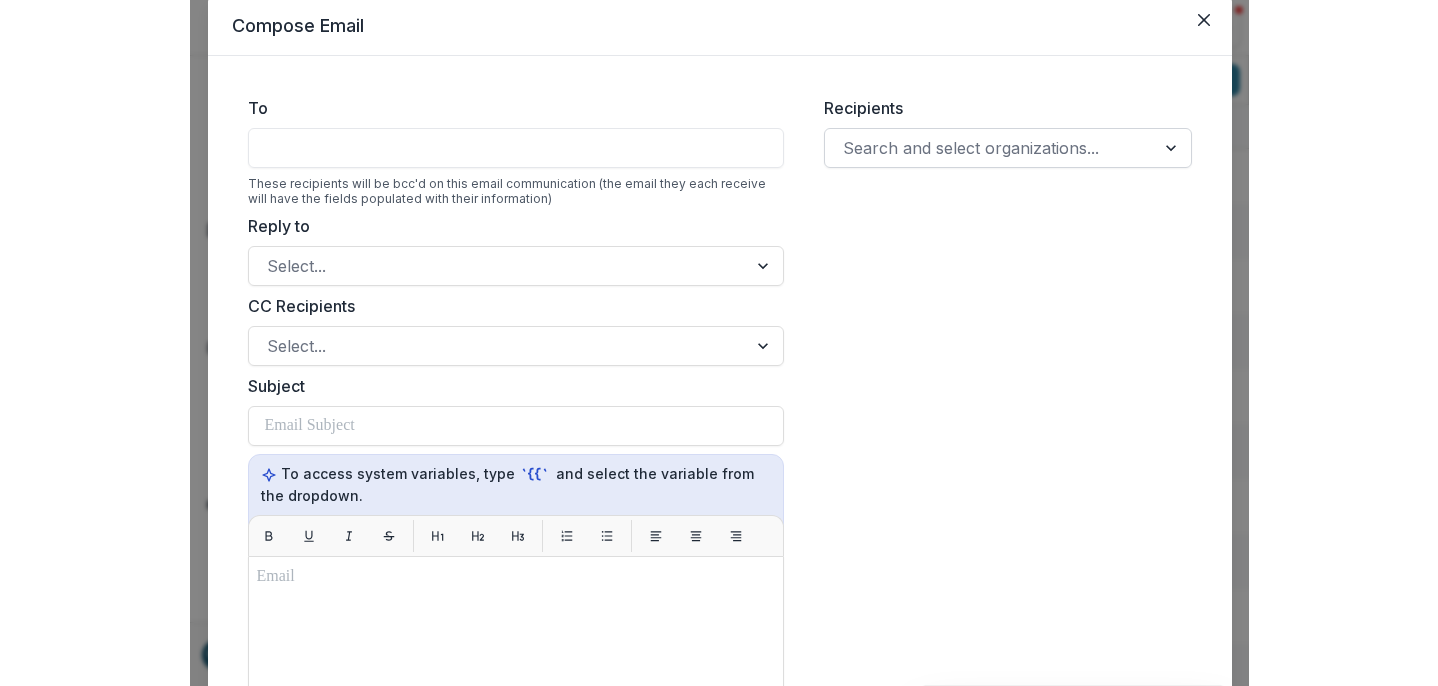 scroll, scrollTop: 0, scrollLeft: 0, axis: both 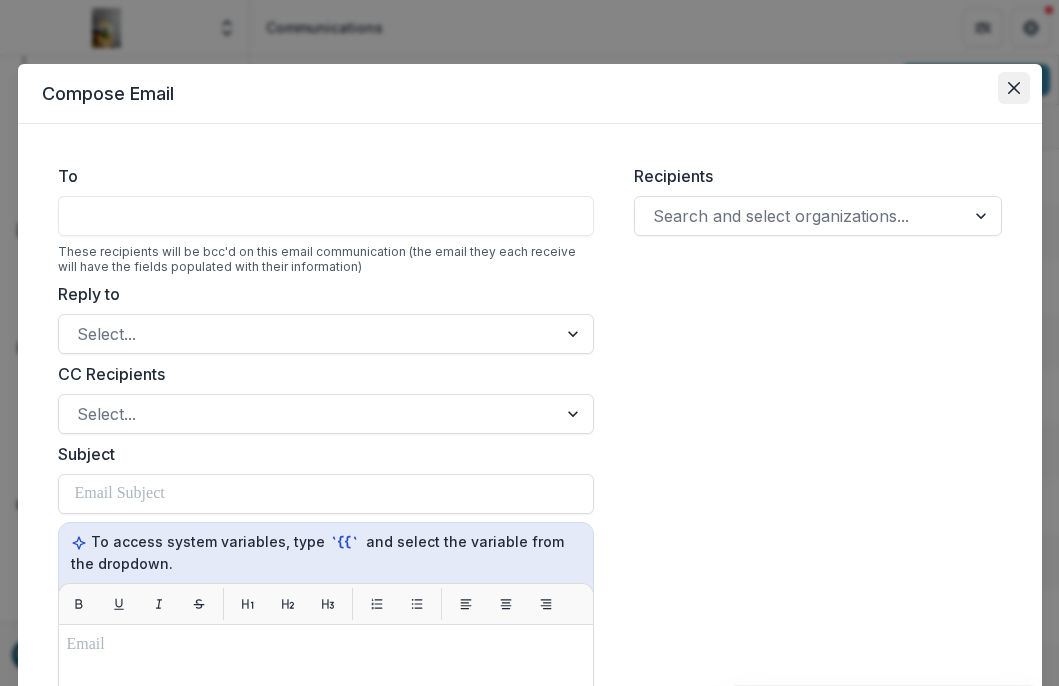 click 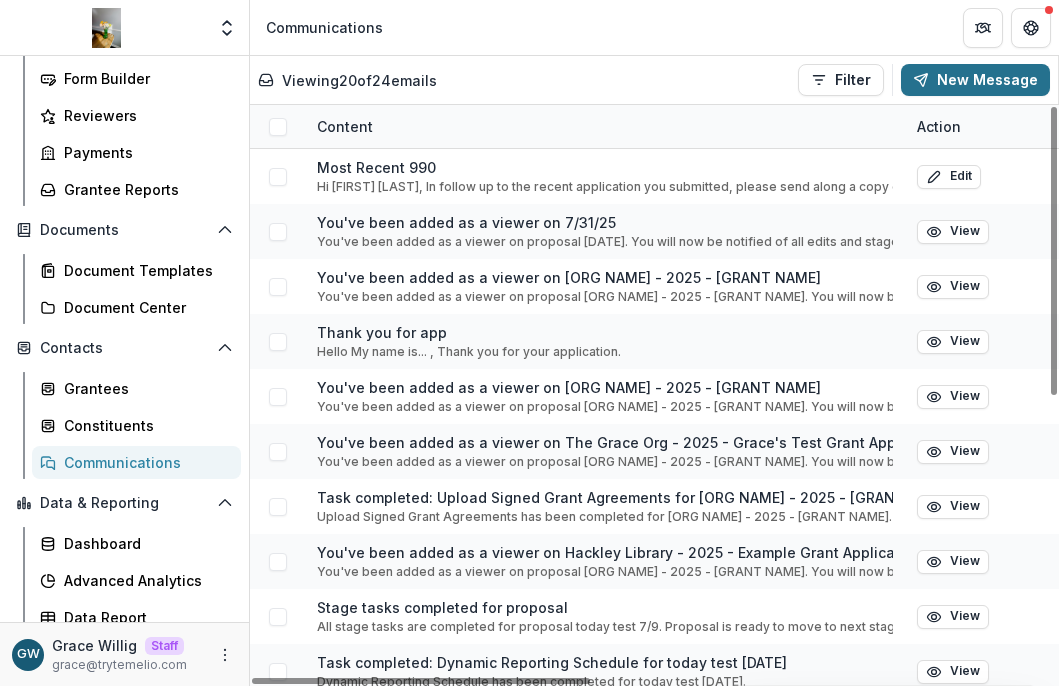 click on "New Message" at bounding box center (975, 80) 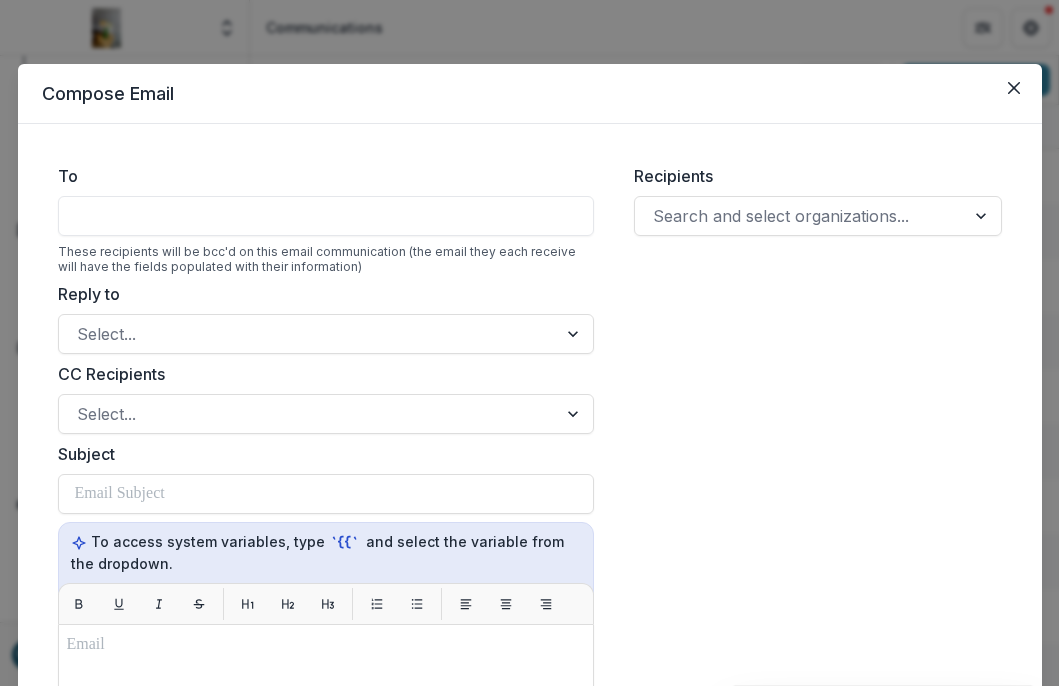 click on "Recipients Search and select organizations..." at bounding box center (818, 644) 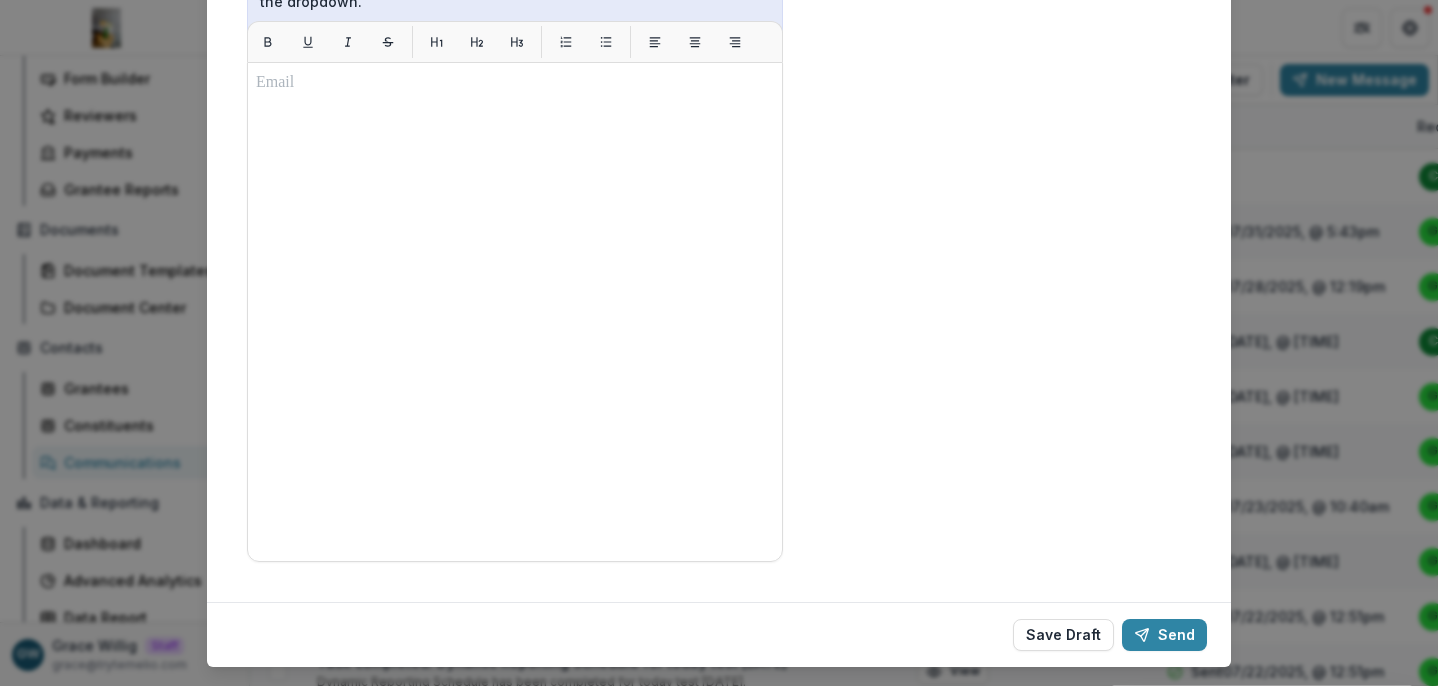 scroll, scrollTop: 605, scrollLeft: 0, axis: vertical 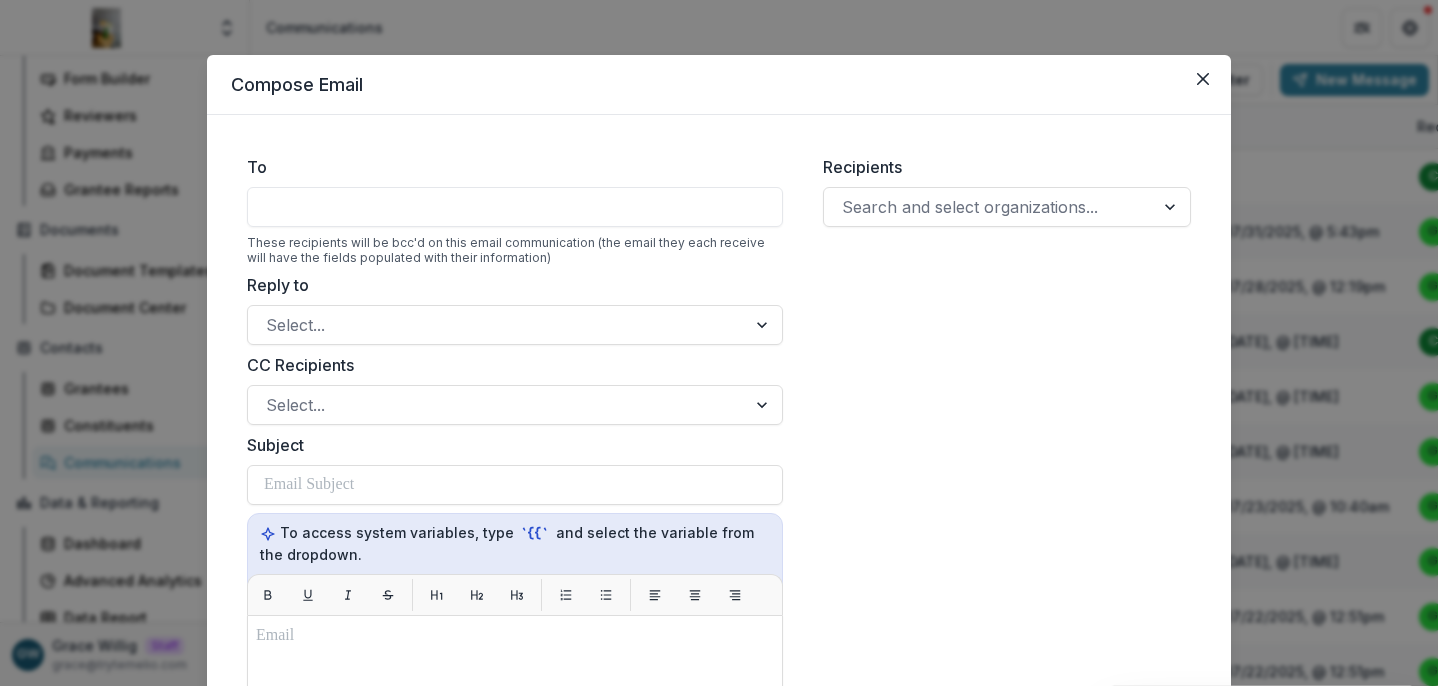 click on "Compose Email To These recipients will be bcc'd on this email communication (the email they each receive will have the fields populated with their information) Reply to Select... CC Recipients Select... Subject  To access system variables, type   `{{`   and select the variable from the dropdown. Recipients Search and select organizations... Save Draft Send" at bounding box center [719, 343] 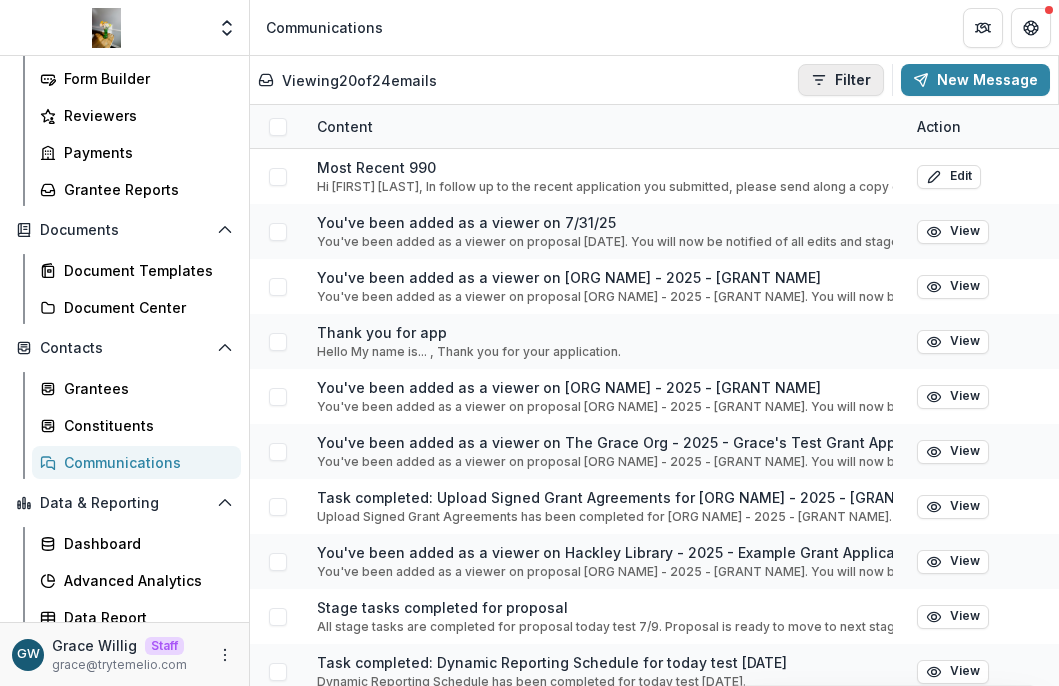 click on "Filter" at bounding box center (841, 80) 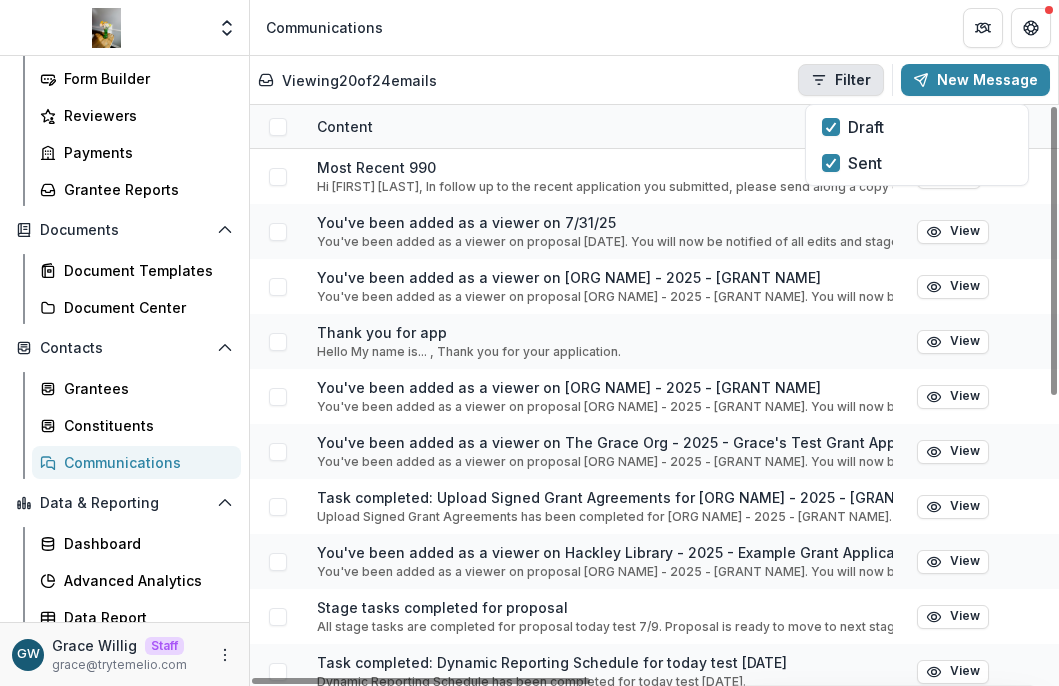 click on "Draft Sent" at bounding box center [917, 145] 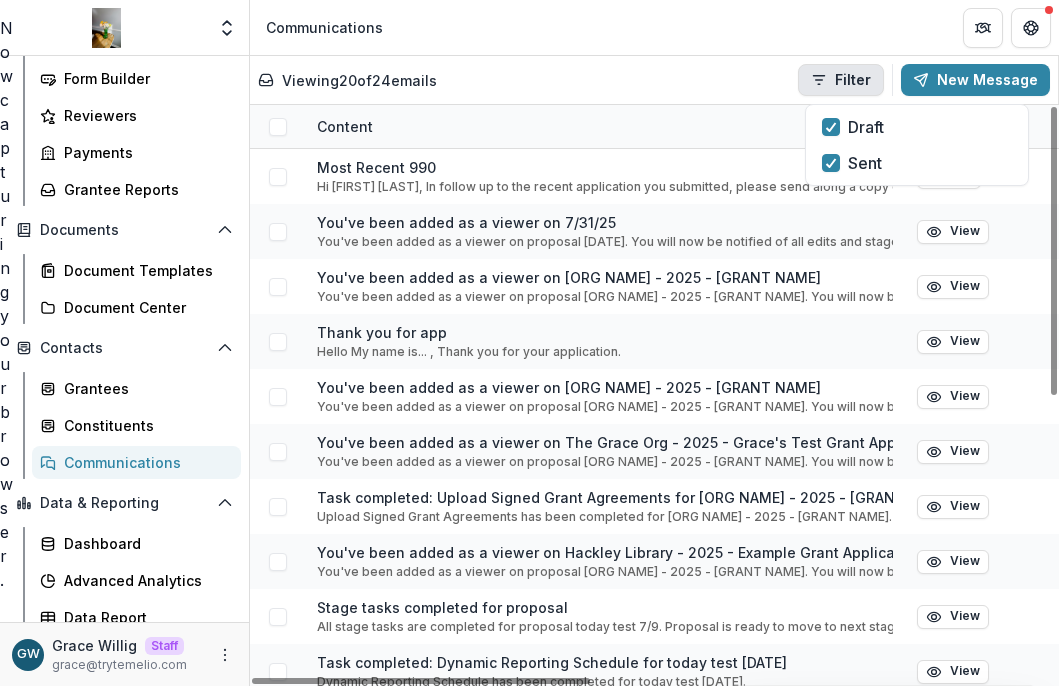 click on "Now capturing your browser." at bounding box center (0, 304) 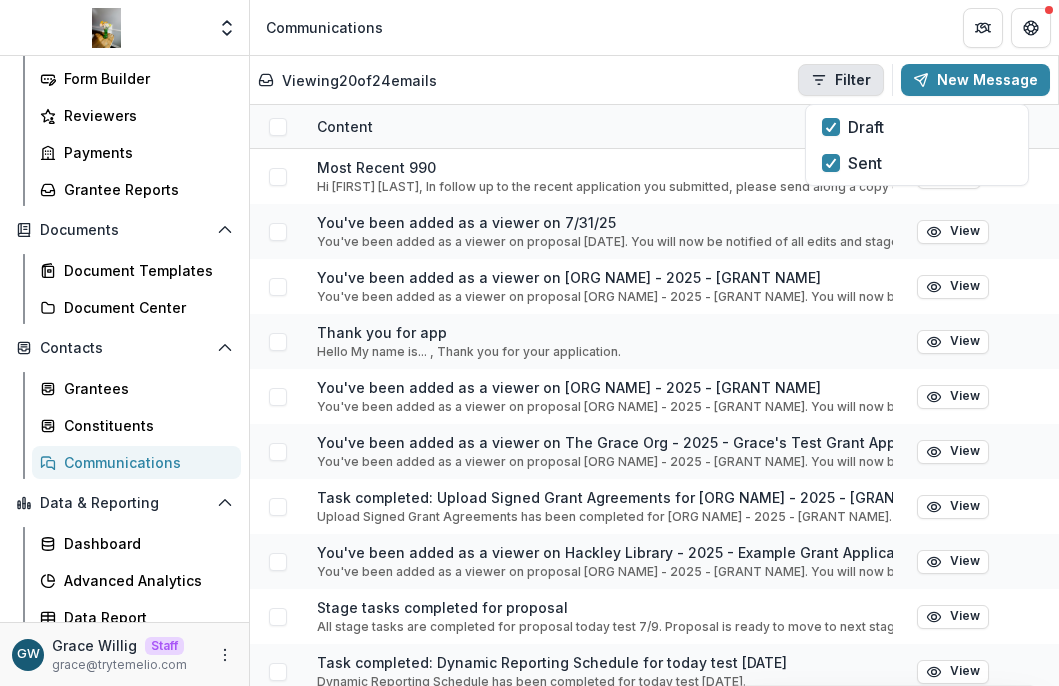 click on "Viewing  20  of  24  emails Filter Draft Sent New Message" at bounding box center (654, 80) 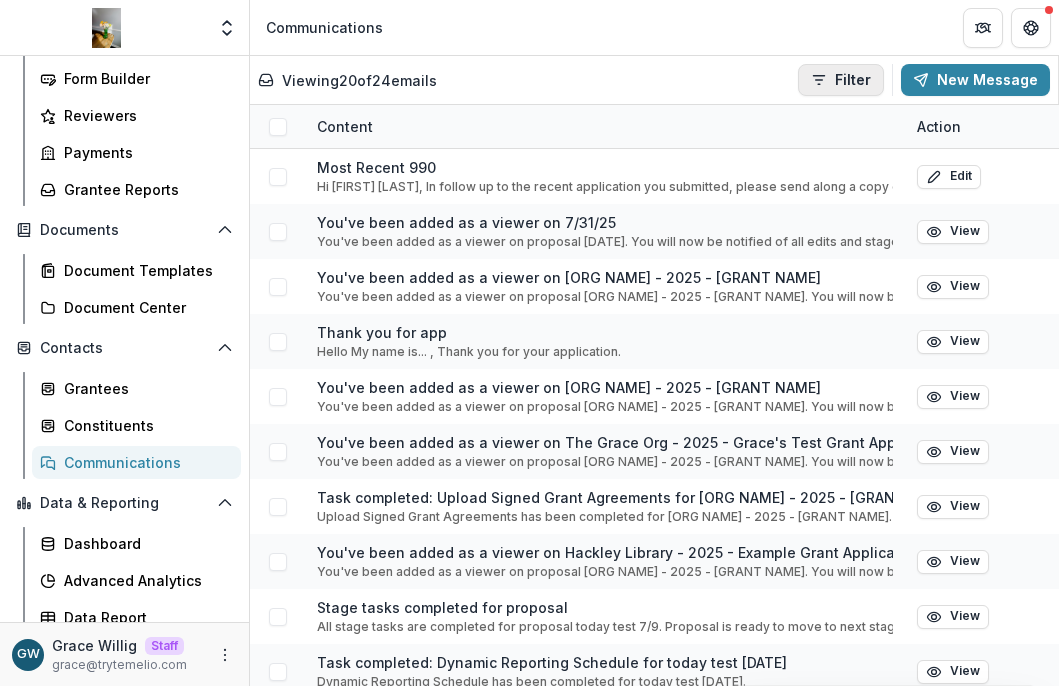 click on "Filter" at bounding box center [841, 80] 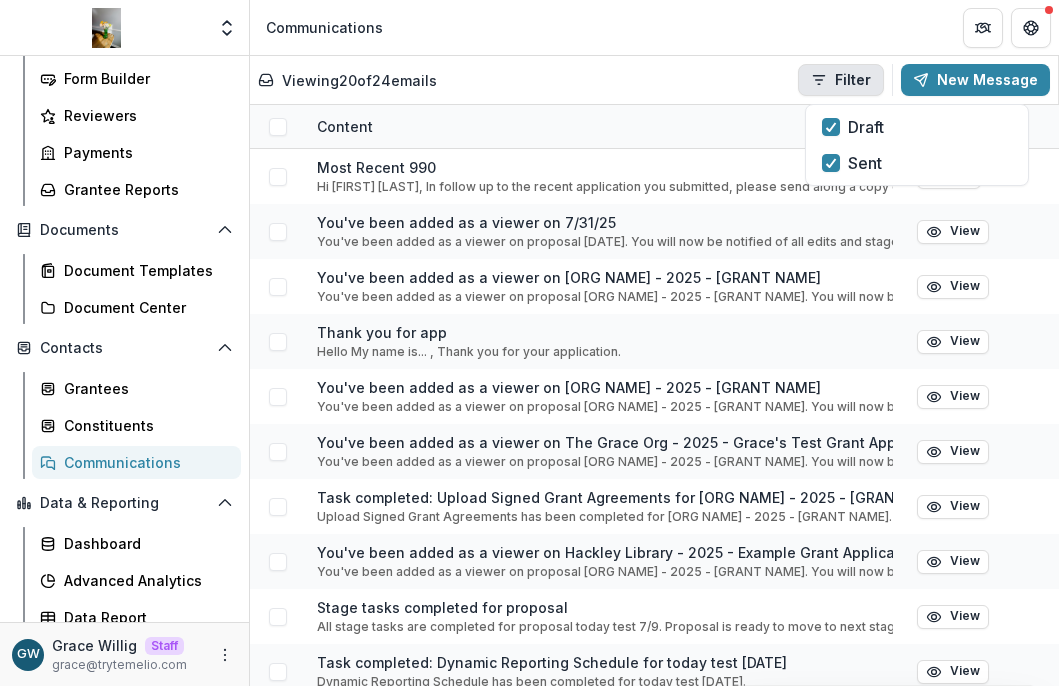 click on "Viewing  20  of  24  emails Filter Draft Sent New Message" at bounding box center [654, 80] 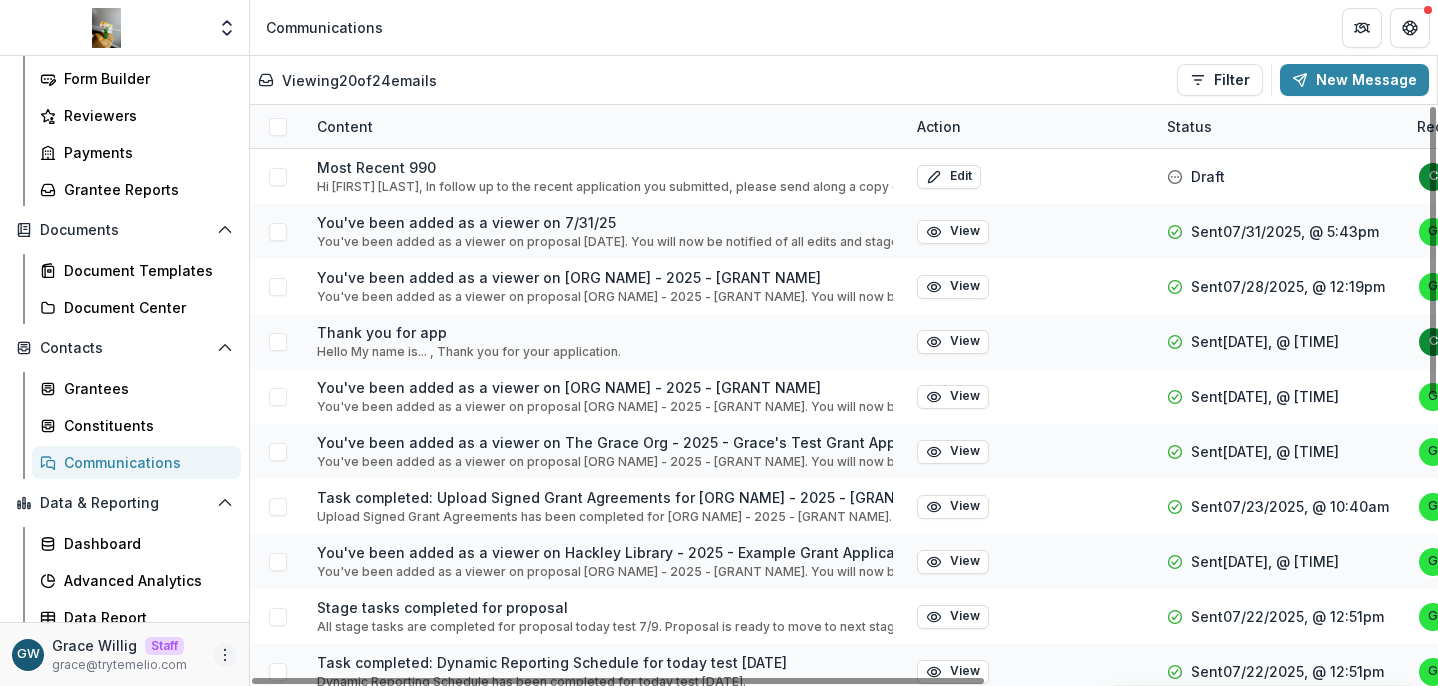 click at bounding box center (225, 655) 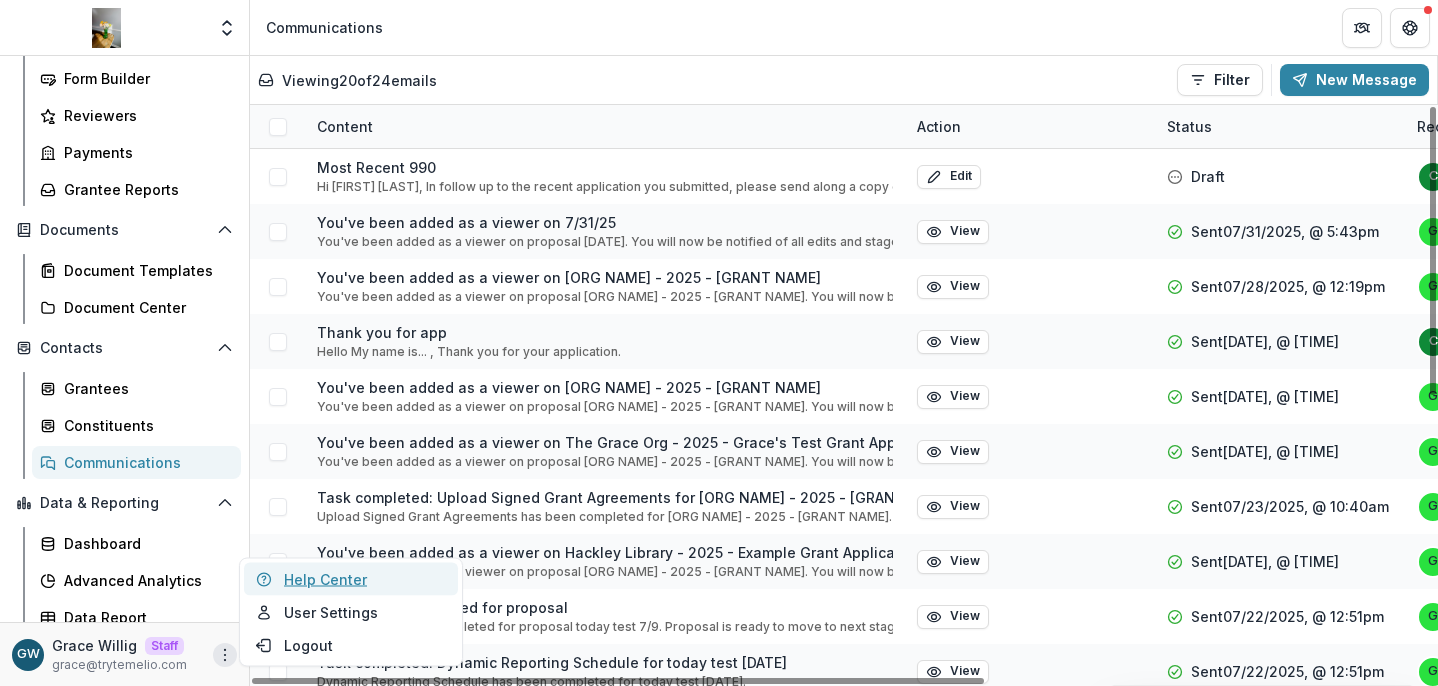 click on "Help Center" at bounding box center [351, 579] 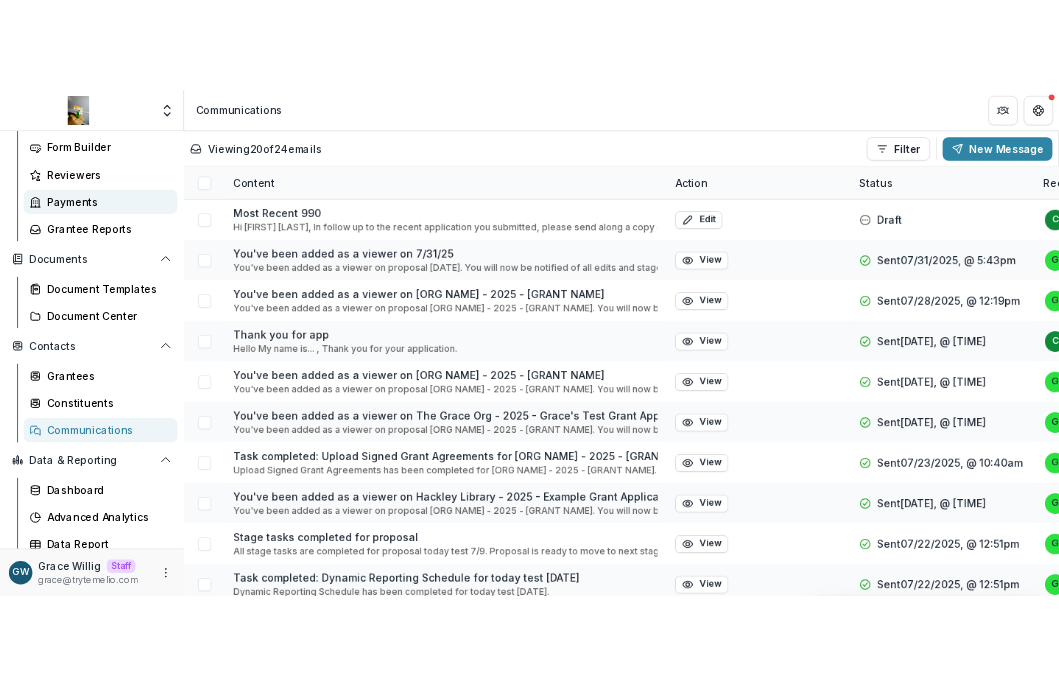 scroll, scrollTop: 0, scrollLeft: 0, axis: both 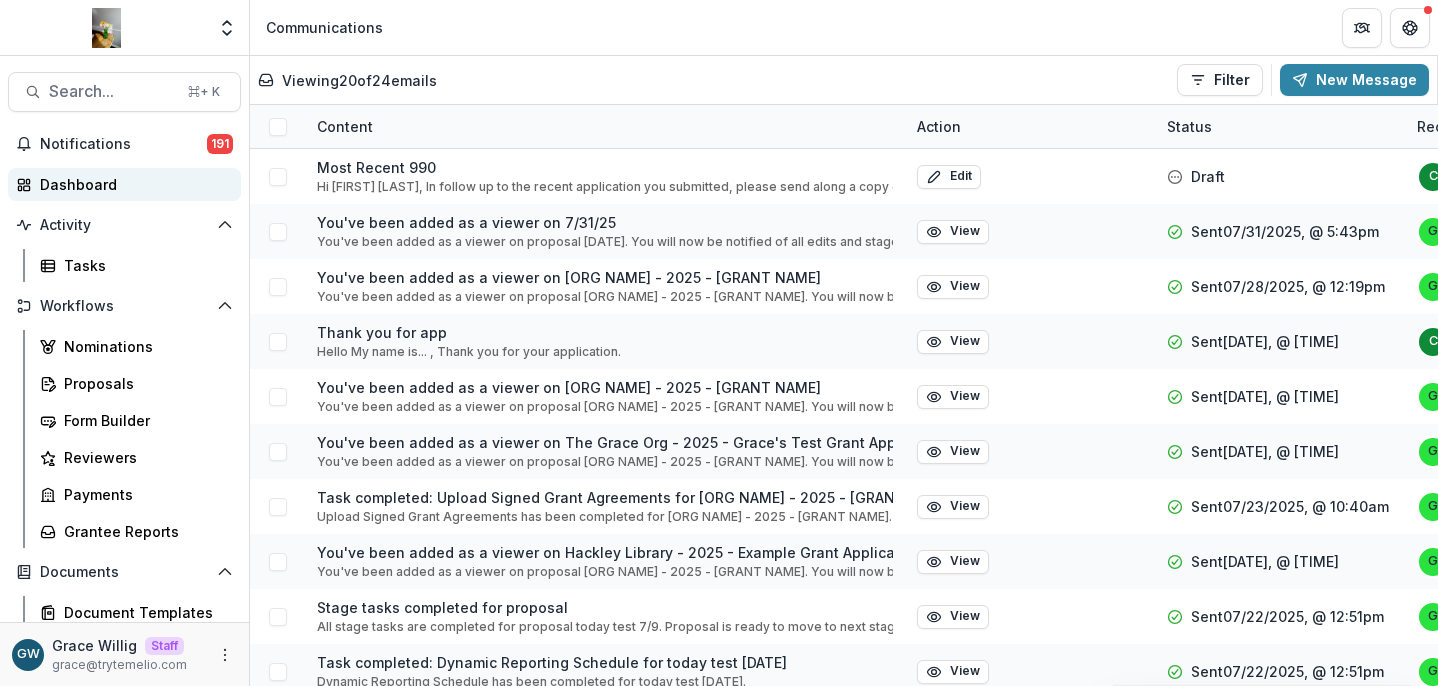 click on "Dashboard" at bounding box center [124, 184] 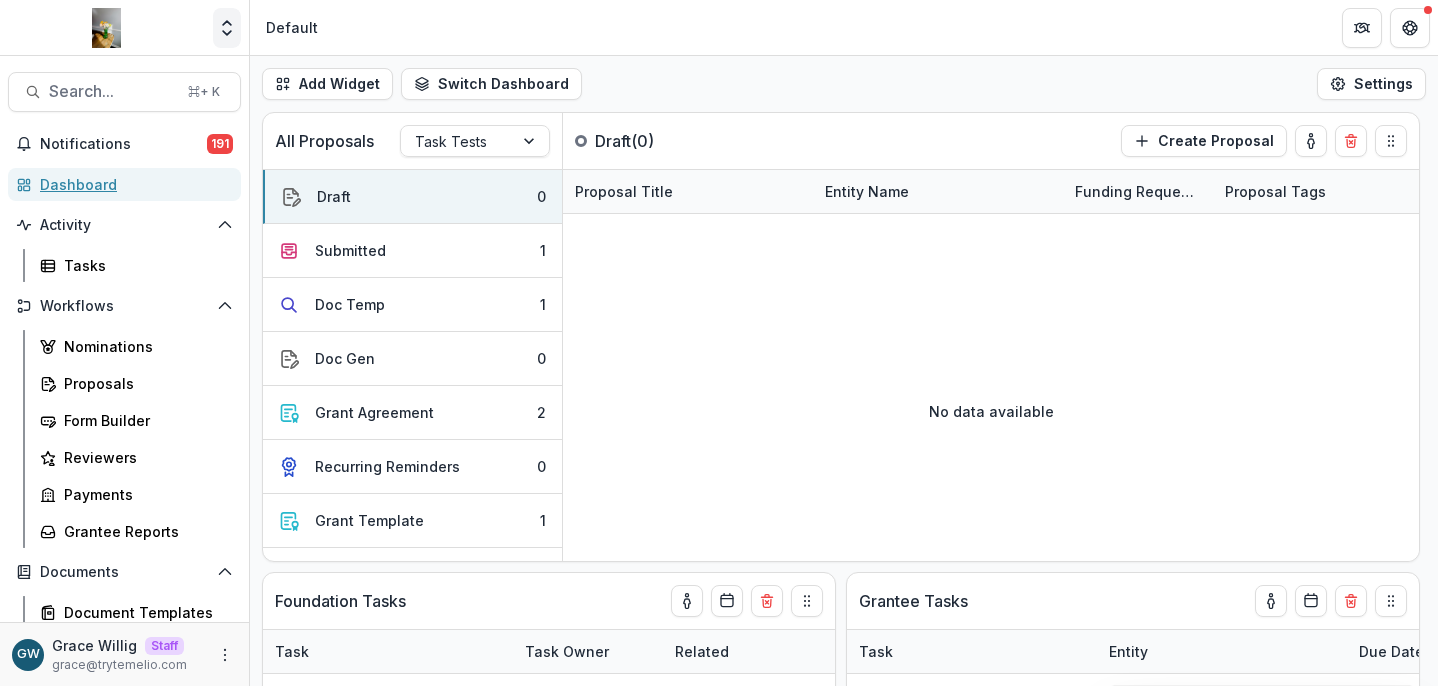 select on "******" 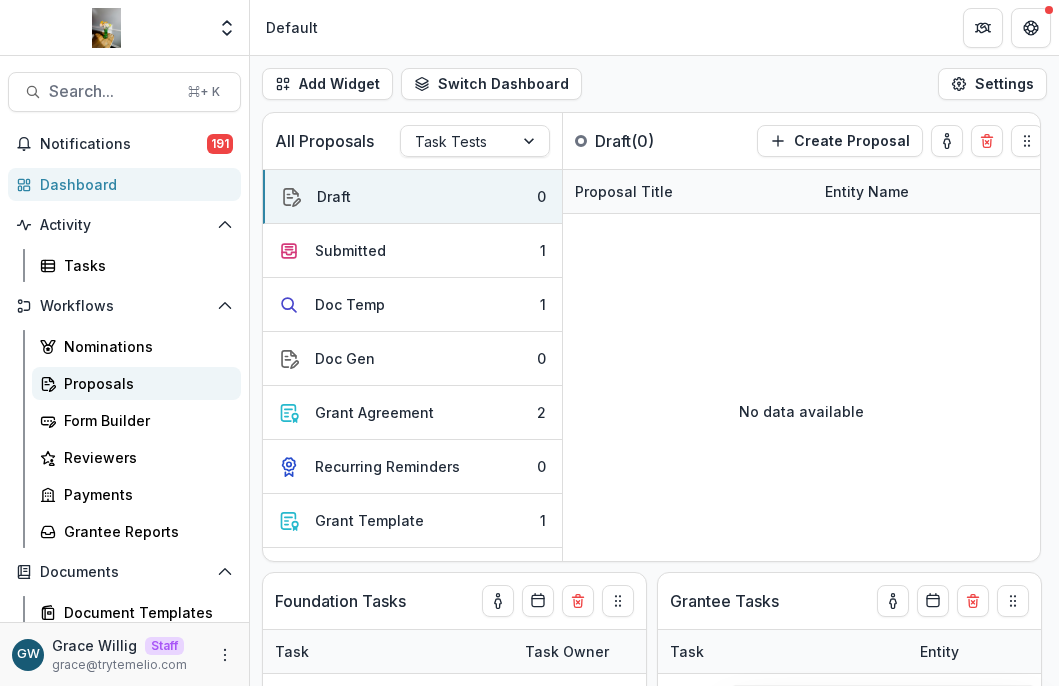 click on "Proposals" at bounding box center (144, 383) 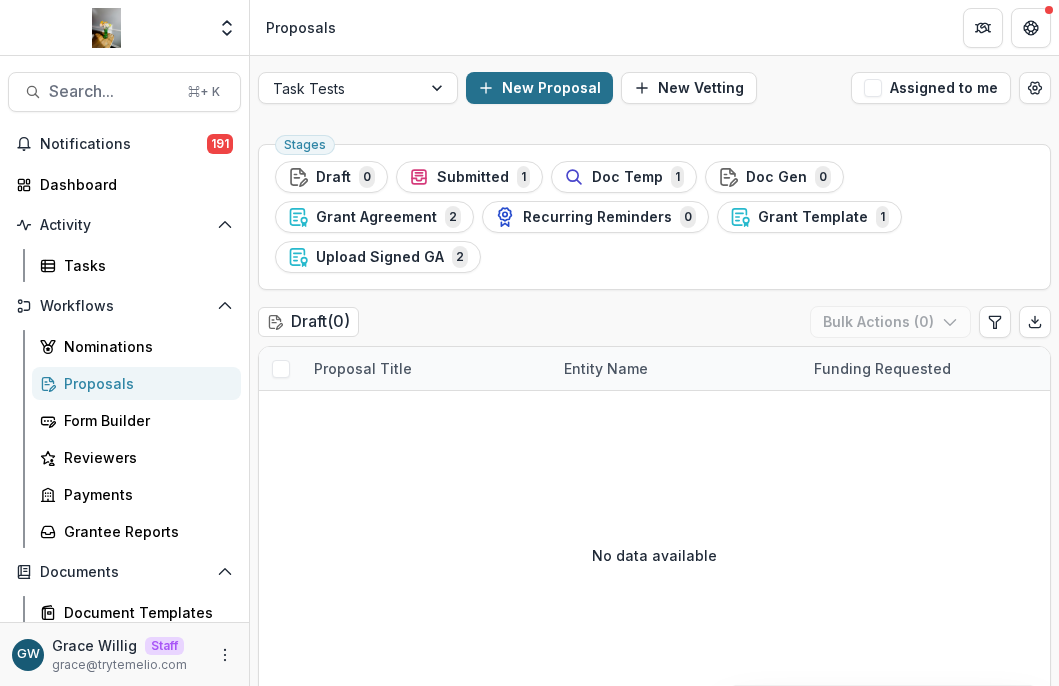 click on "New Proposal" at bounding box center [539, 88] 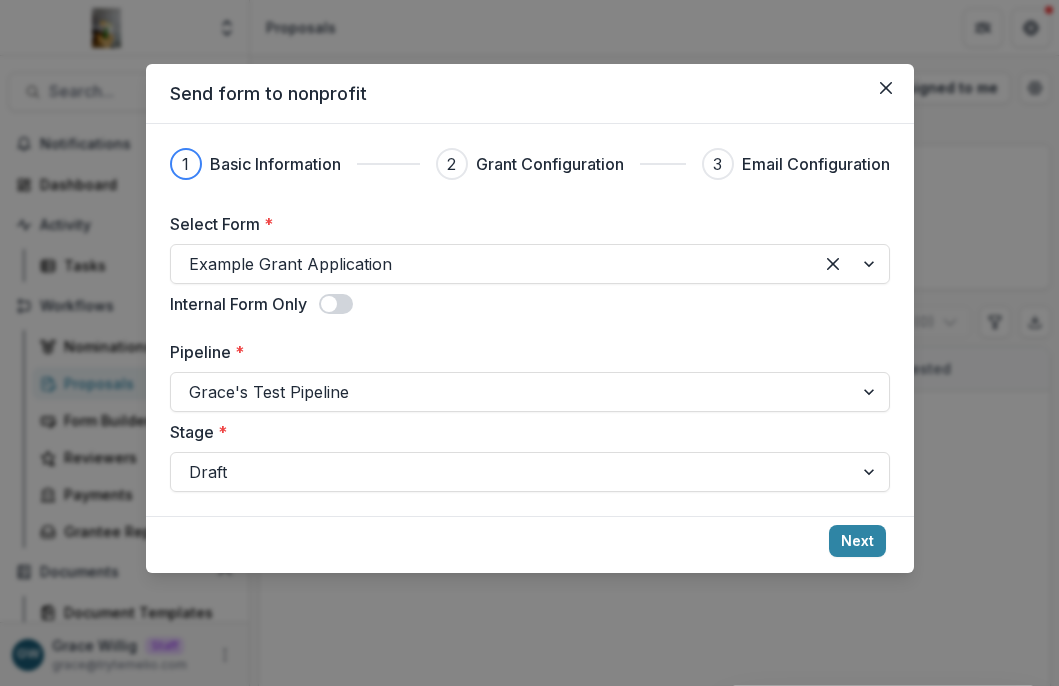 click on "Select Form *" at bounding box center [524, 224] 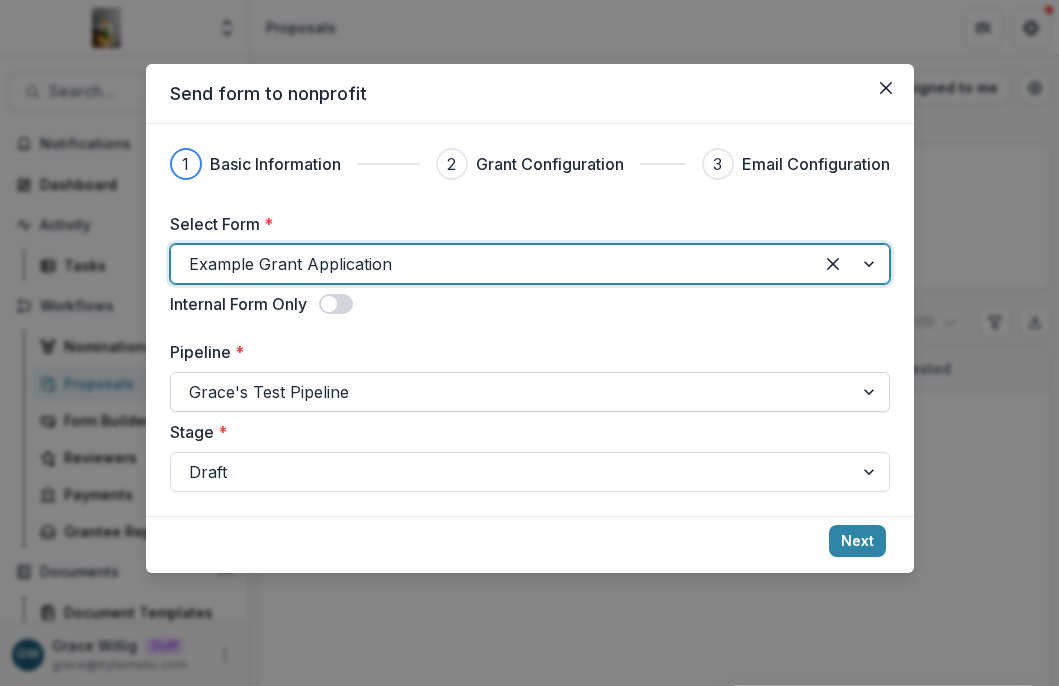 click at bounding box center [512, 392] 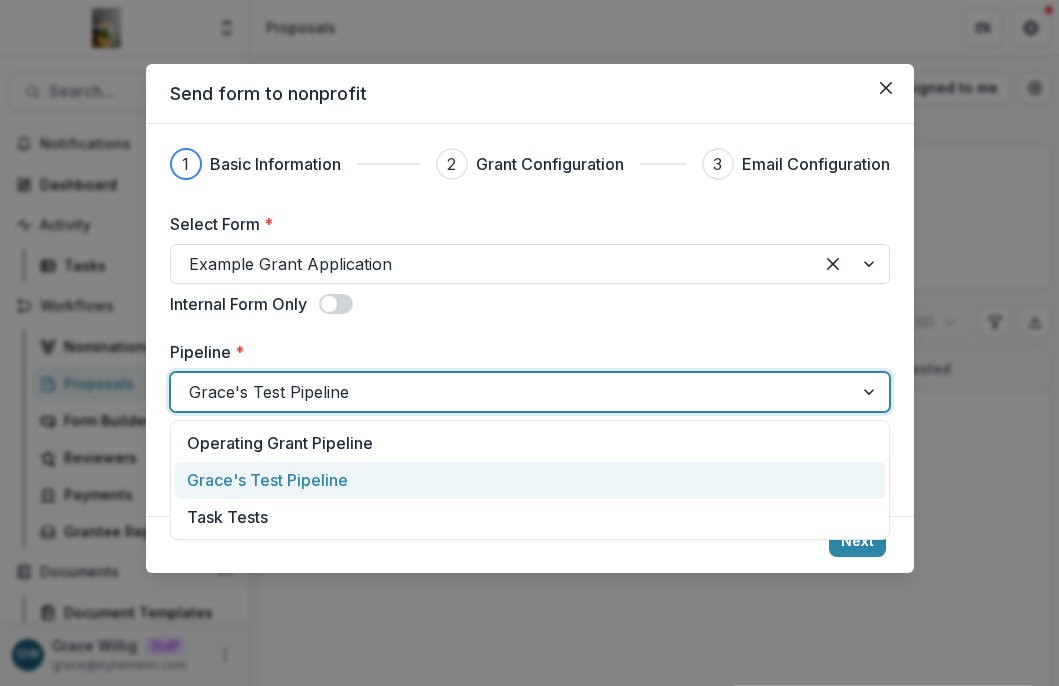 click on "Pipeline *" at bounding box center (524, 352) 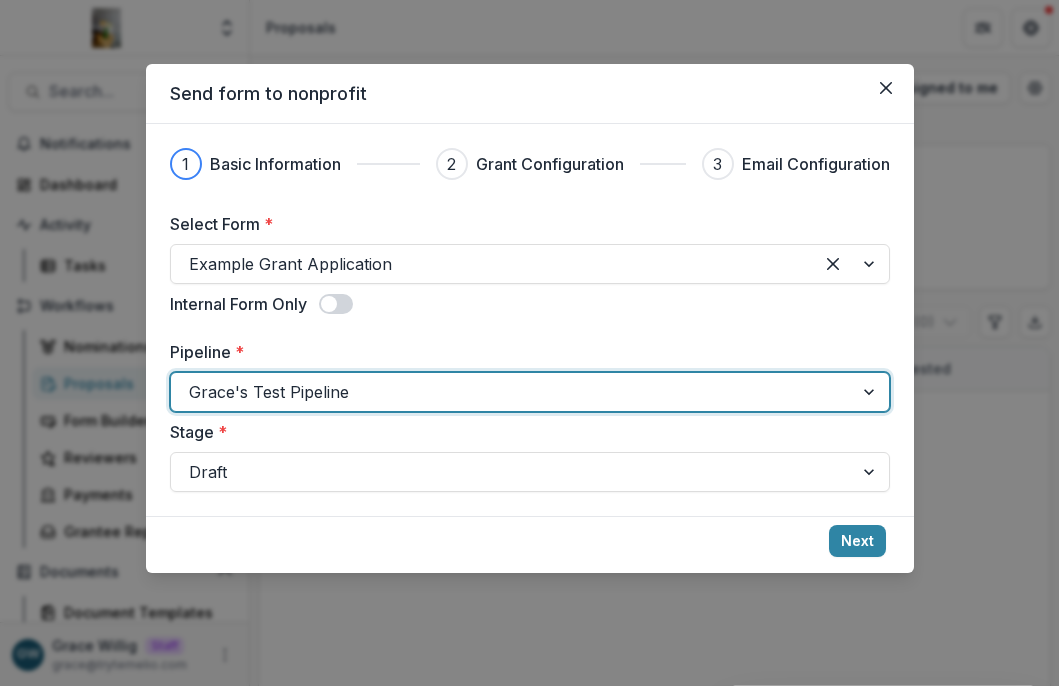 click on "Pipeline *" at bounding box center [524, 352] 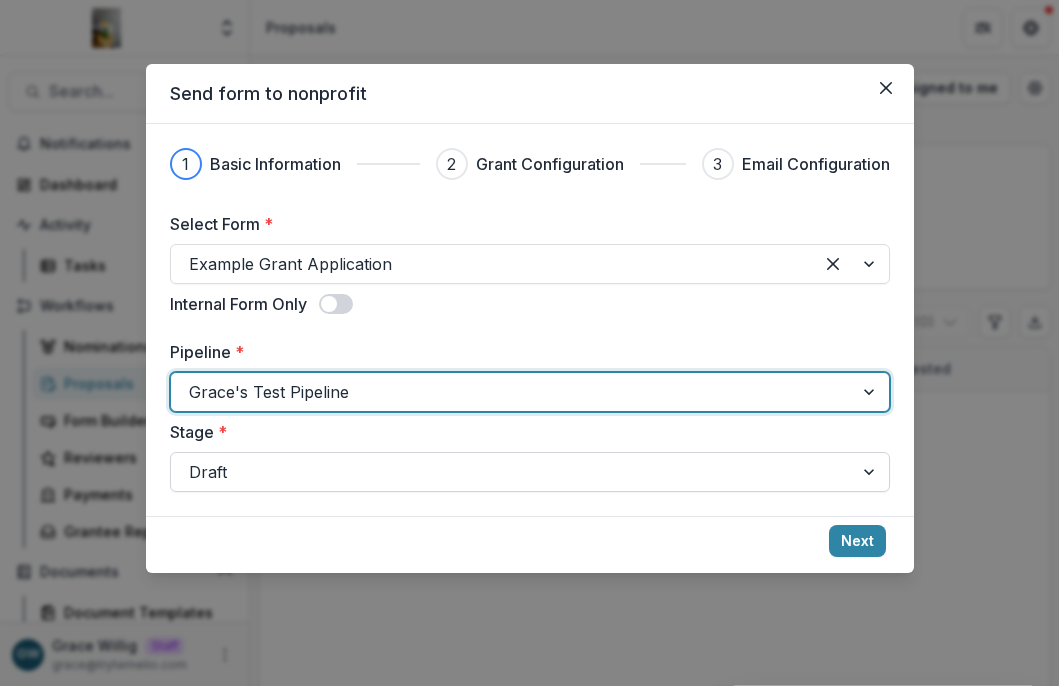 click at bounding box center (512, 472) 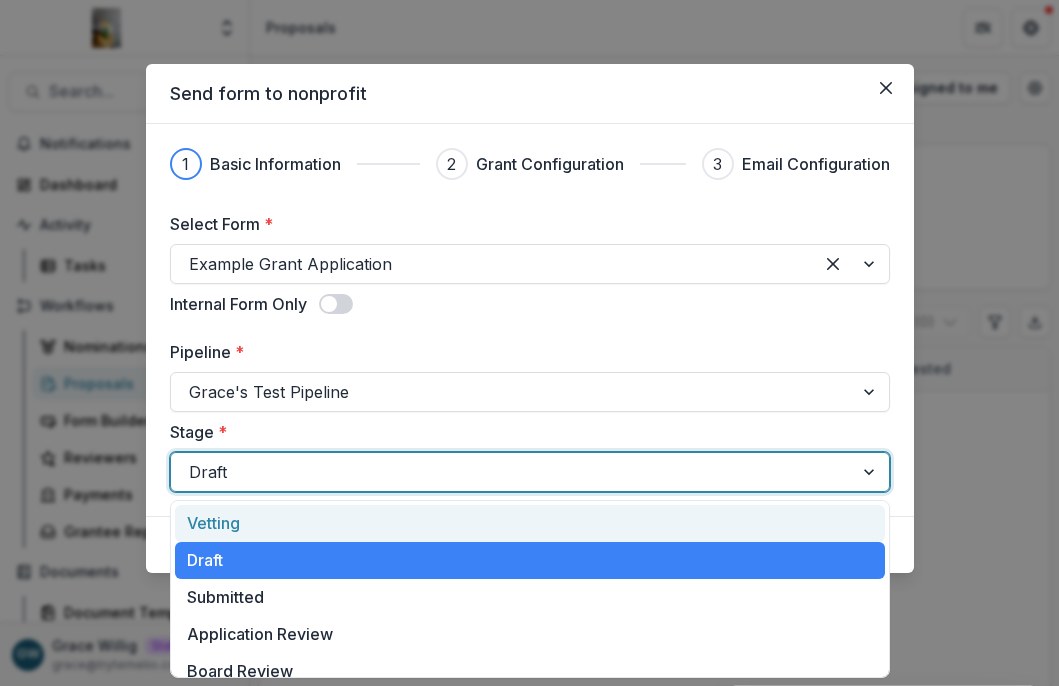 click on "Vetting" at bounding box center [530, 523] 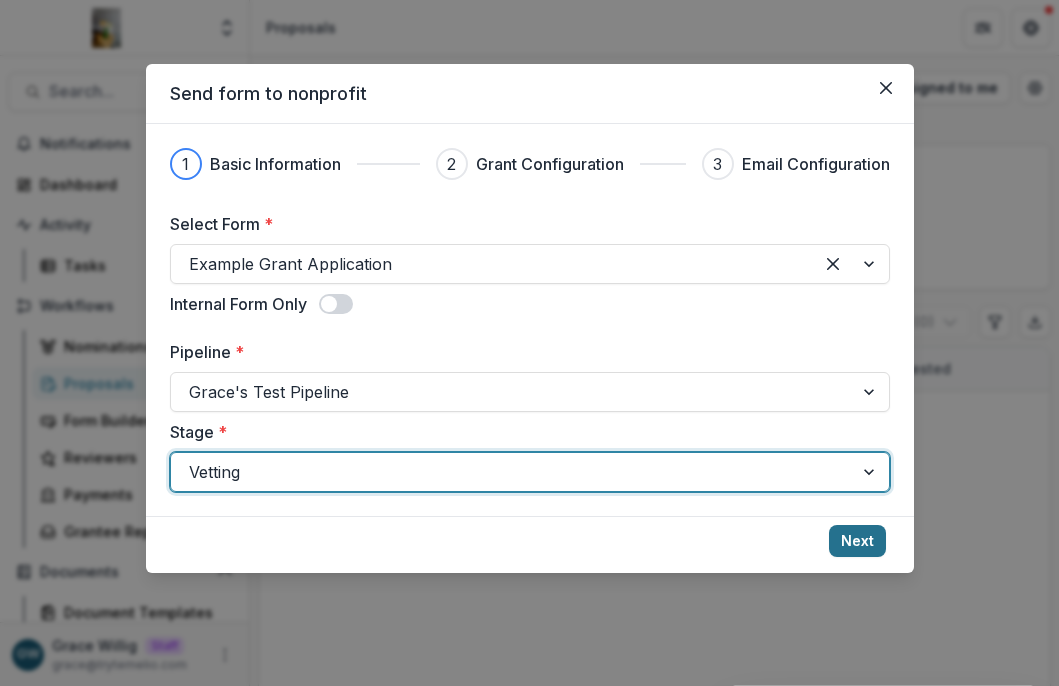 click on "Next" at bounding box center [857, 541] 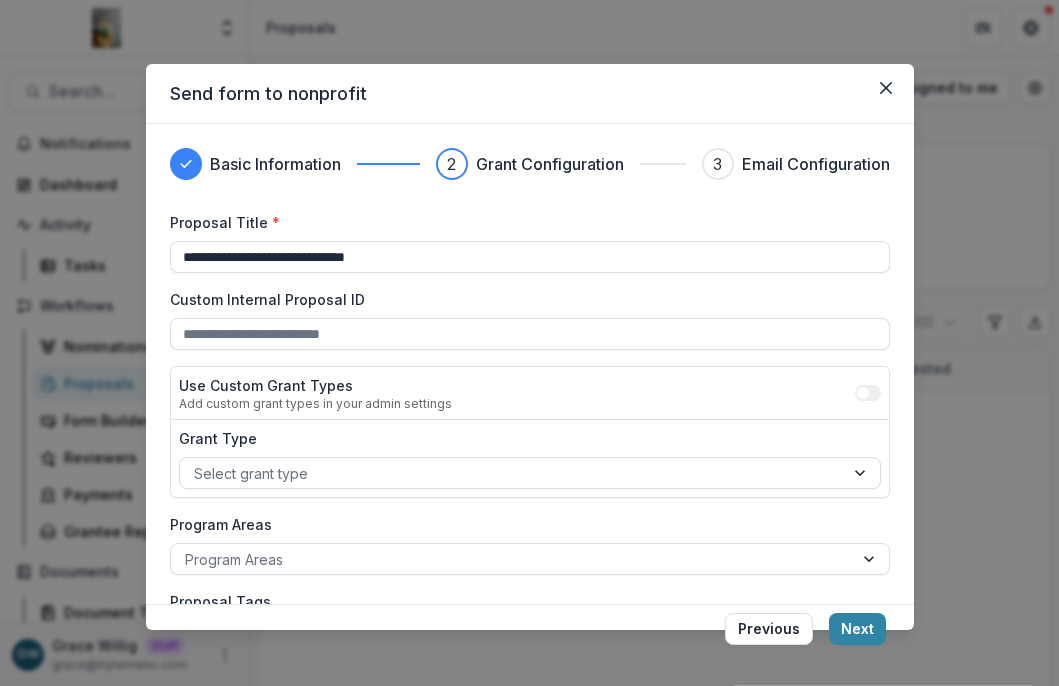 click on "Proposal Title *" at bounding box center [524, 222] 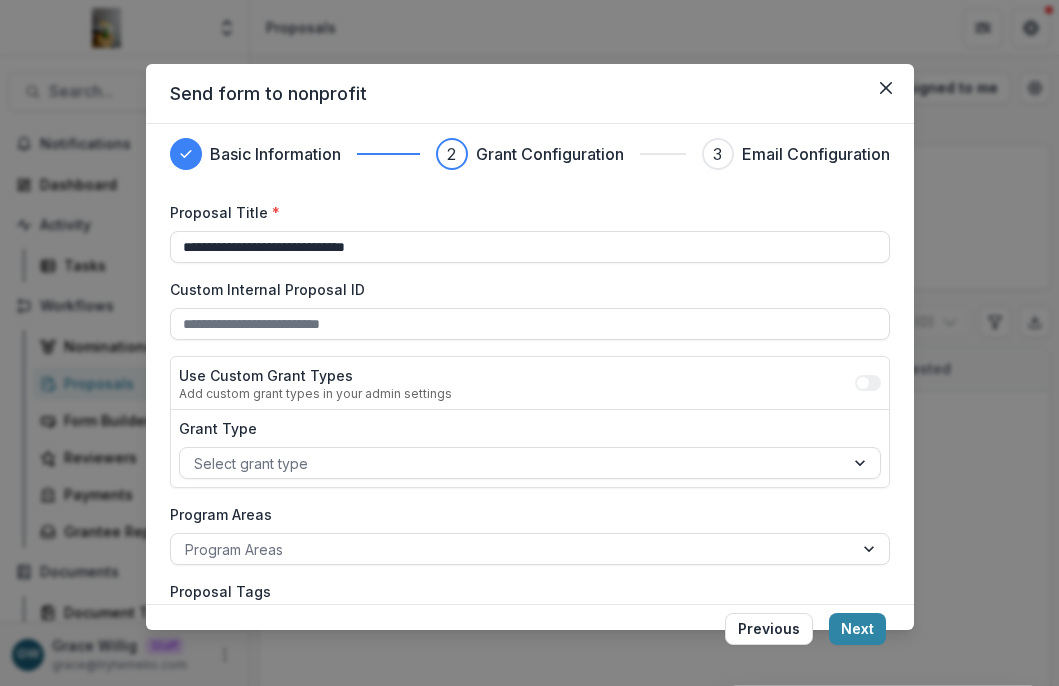 scroll, scrollTop: 12, scrollLeft: 0, axis: vertical 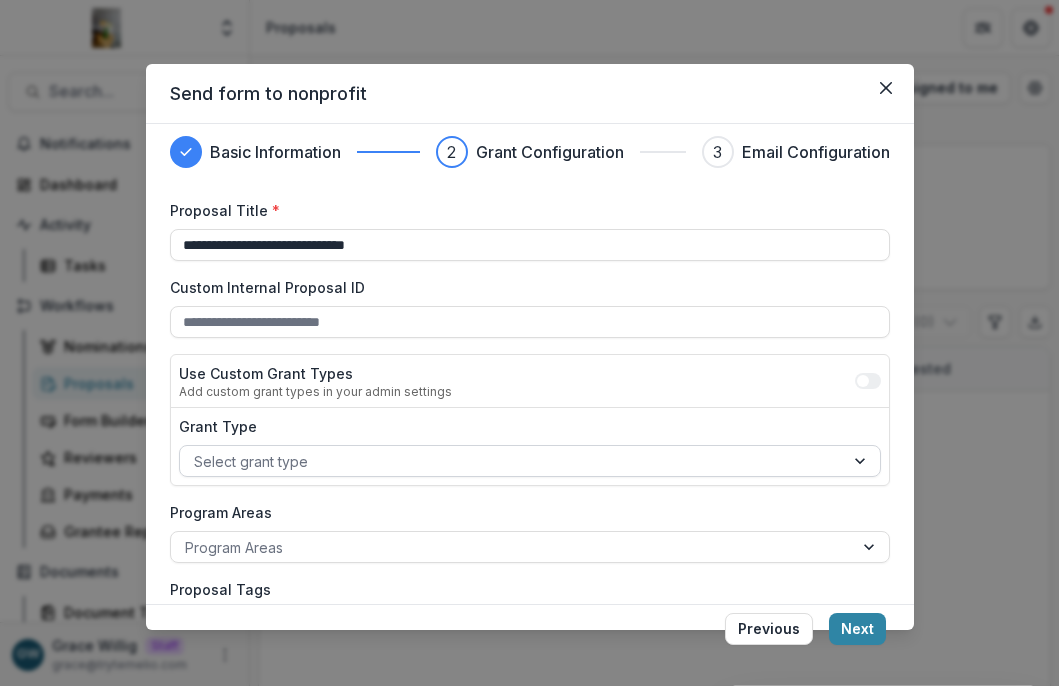 click at bounding box center [512, 461] 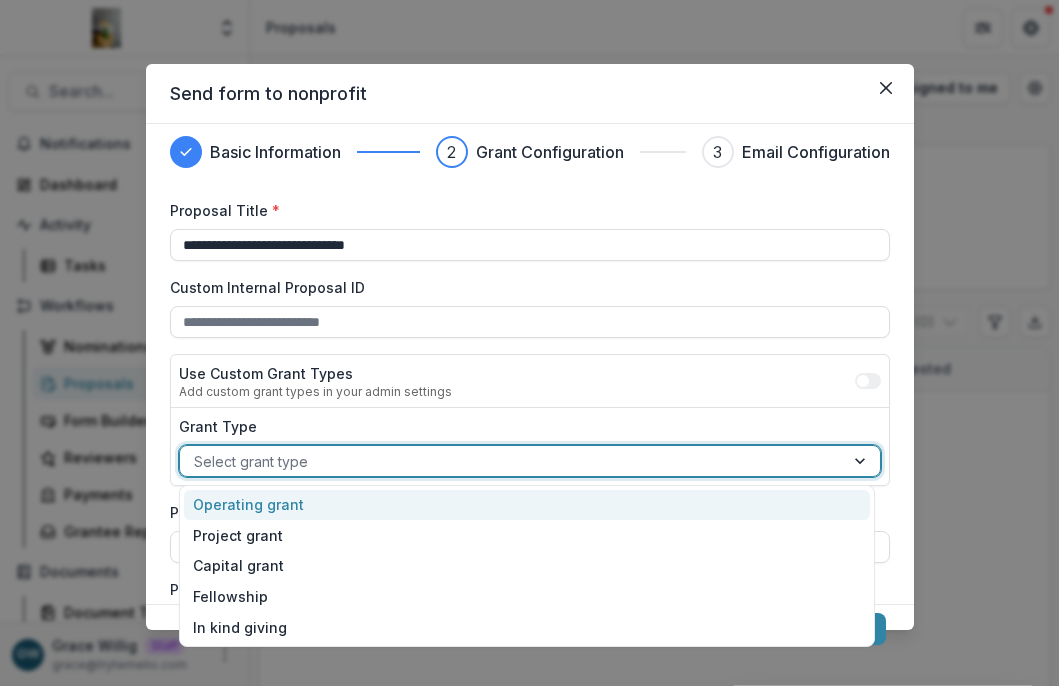 click on "Operating grant" at bounding box center [527, 505] 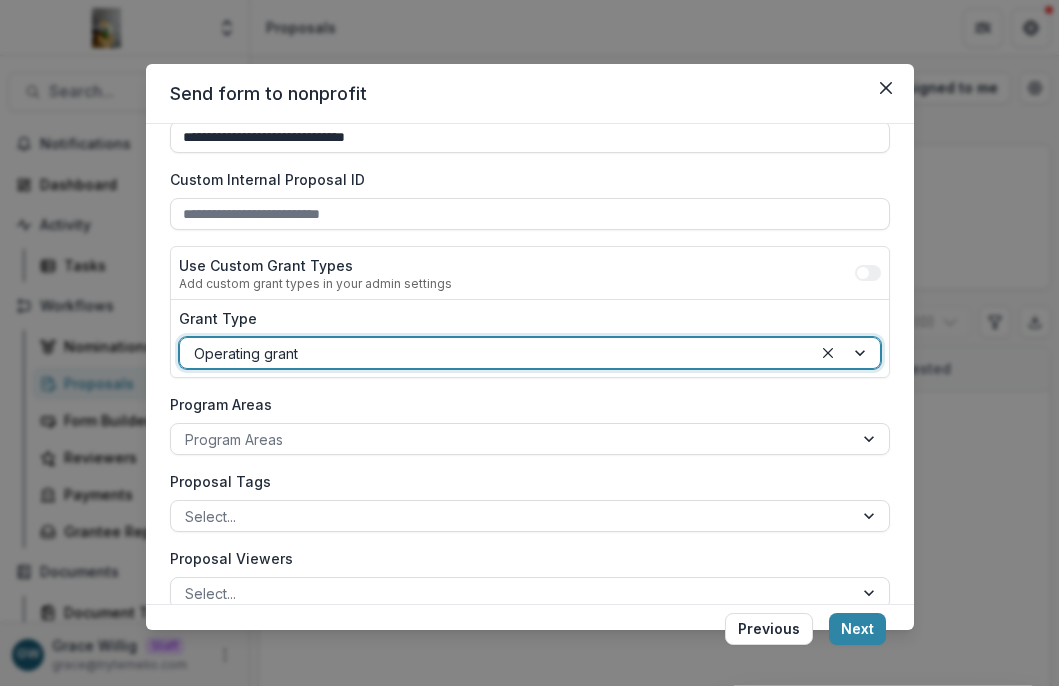 scroll, scrollTop: 134, scrollLeft: 0, axis: vertical 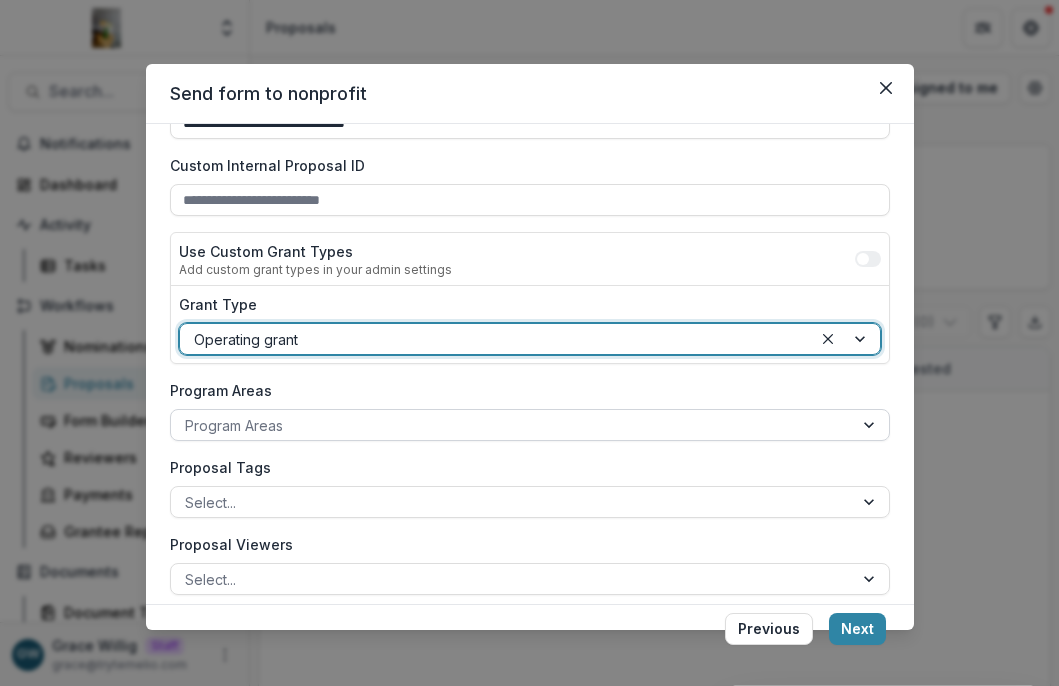 click at bounding box center (512, 425) 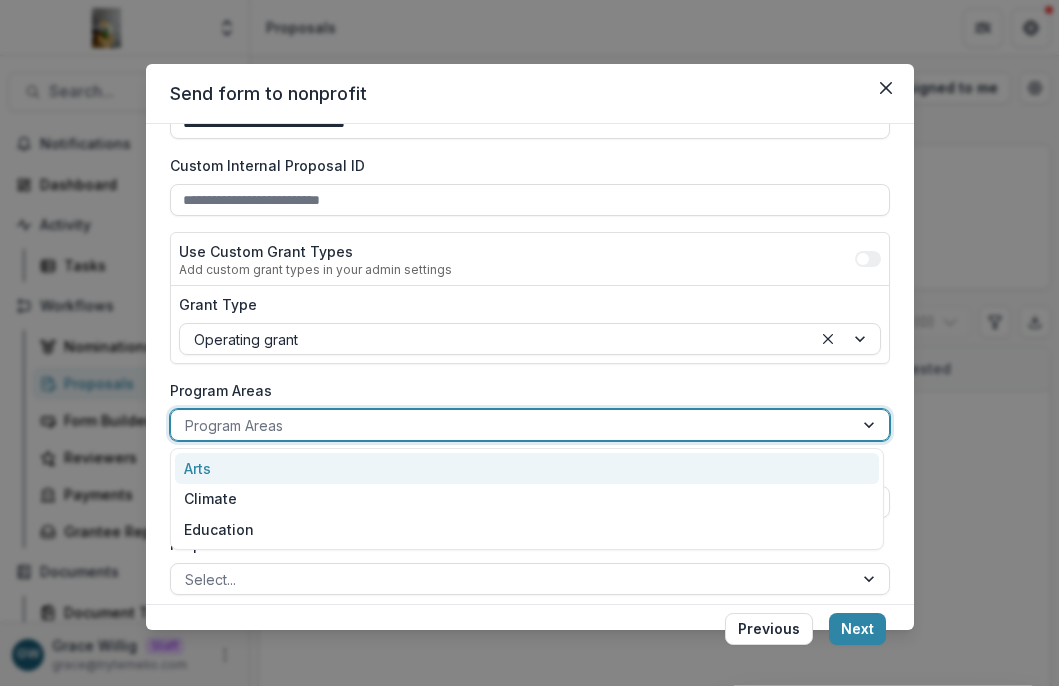 click on "Arts" at bounding box center [527, 468] 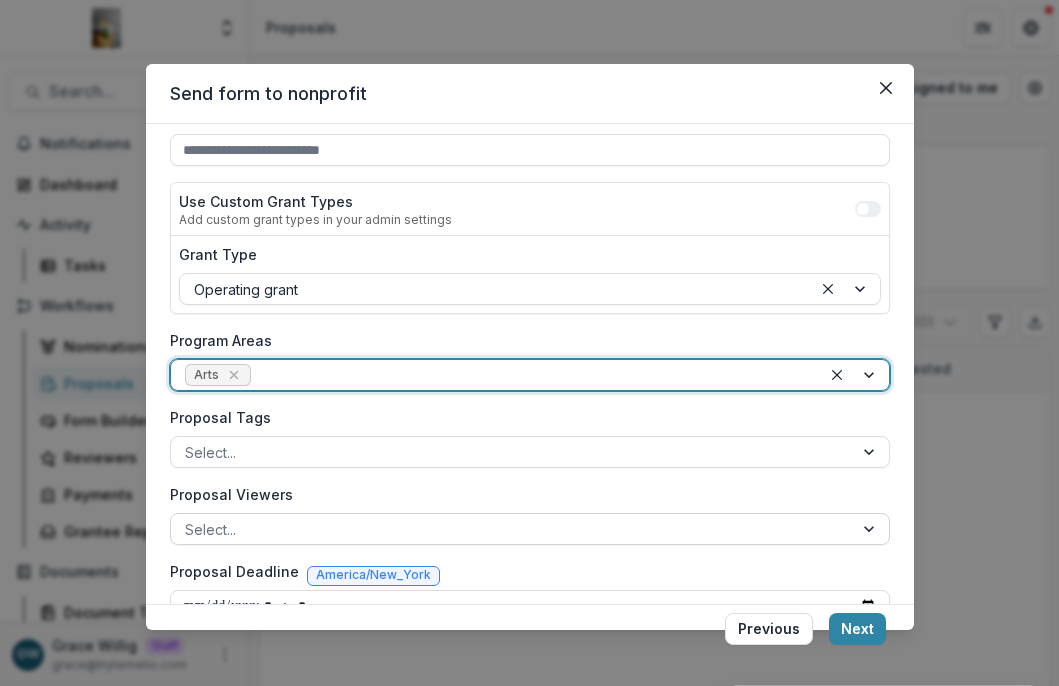 scroll, scrollTop: 248, scrollLeft: 0, axis: vertical 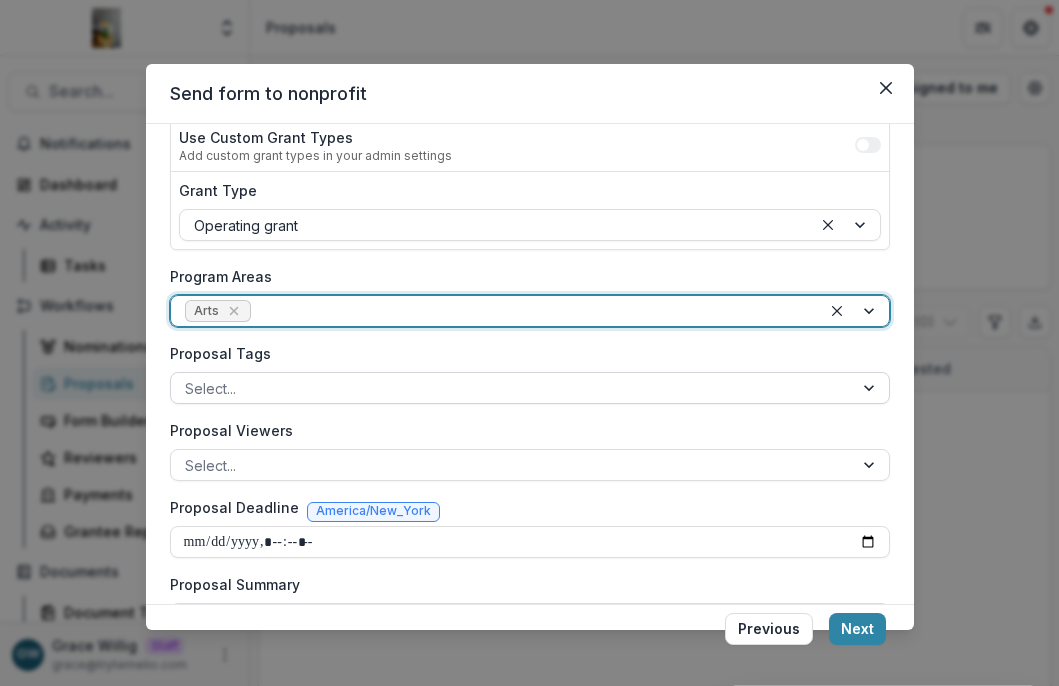 click at bounding box center (512, 388) 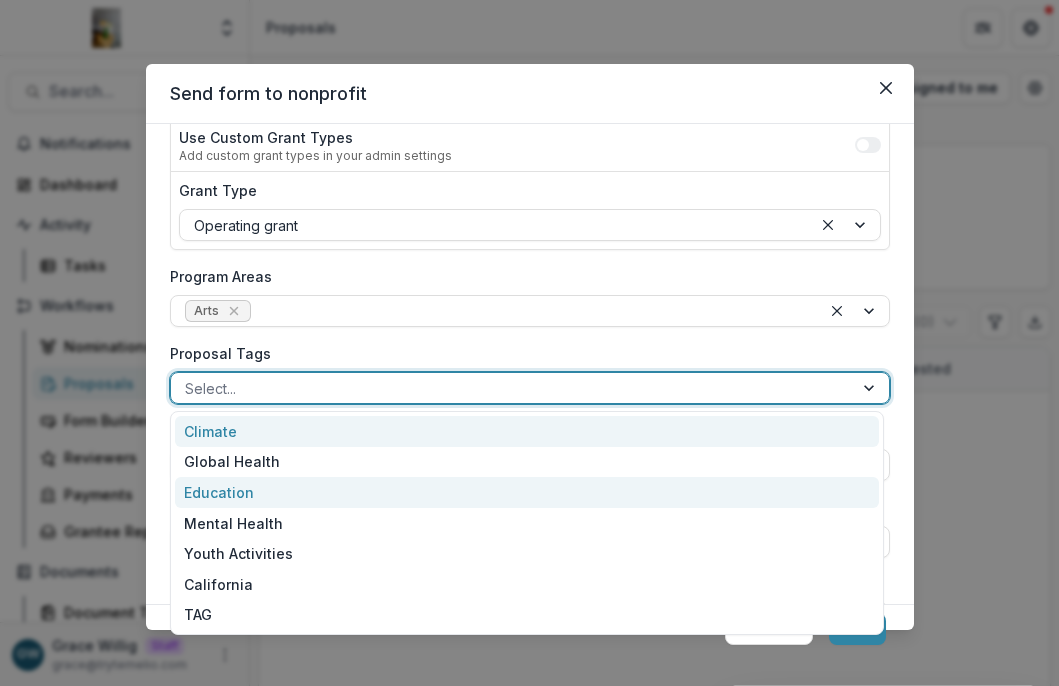 click on "Education" at bounding box center [527, 492] 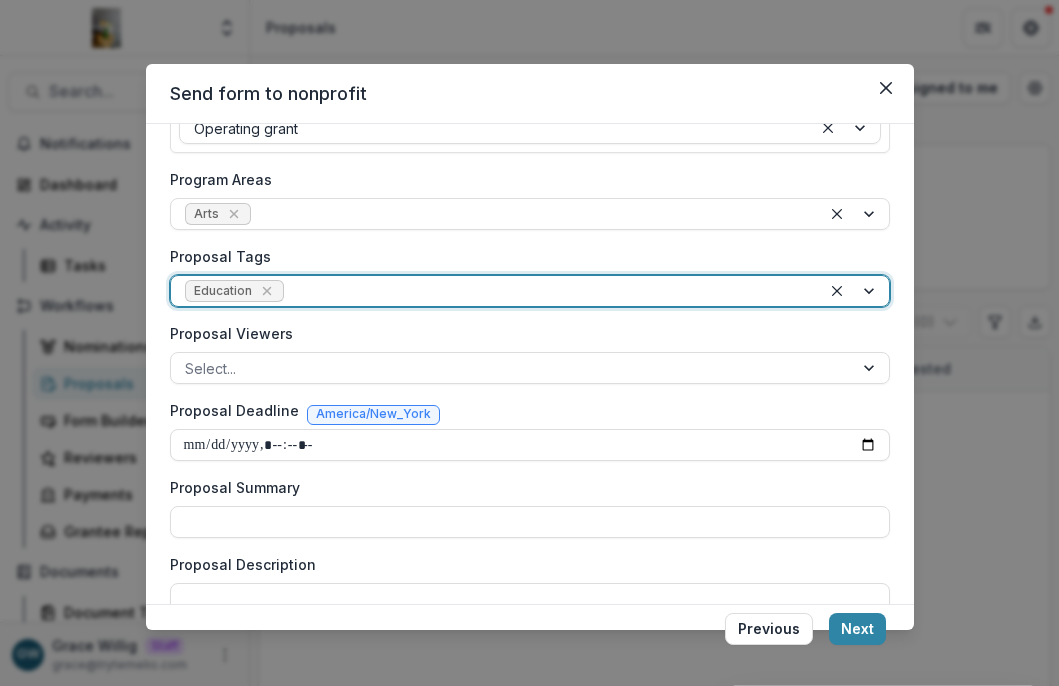 scroll, scrollTop: 346, scrollLeft: 0, axis: vertical 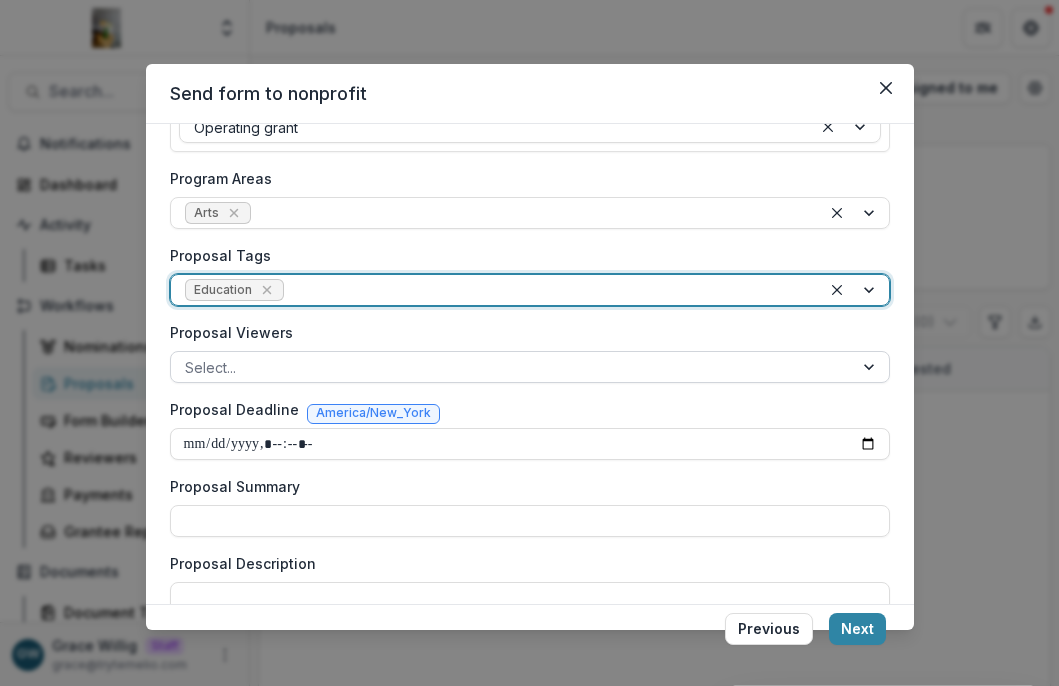 click at bounding box center [512, 367] 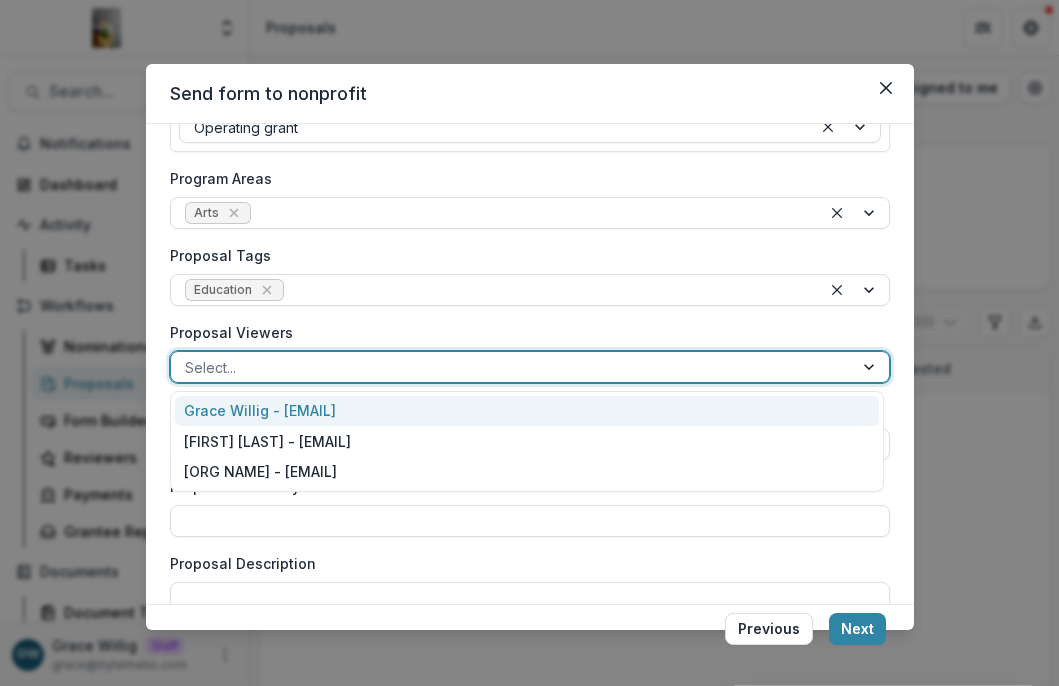 click on "Grace Willig - [EMAIL]" at bounding box center [527, 411] 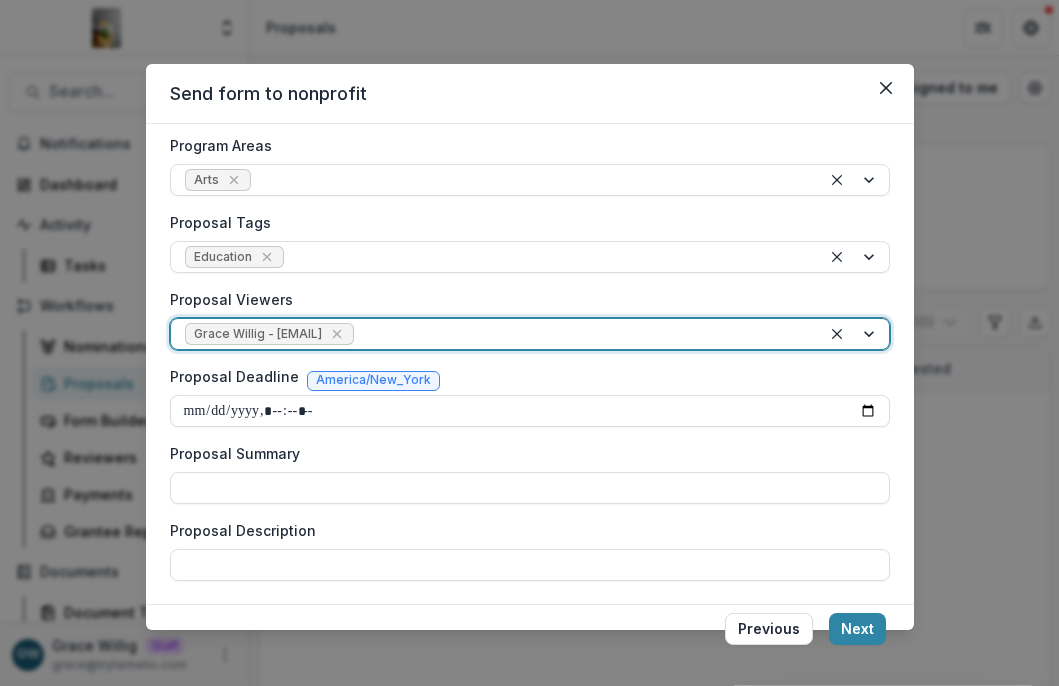 scroll, scrollTop: 379, scrollLeft: 0, axis: vertical 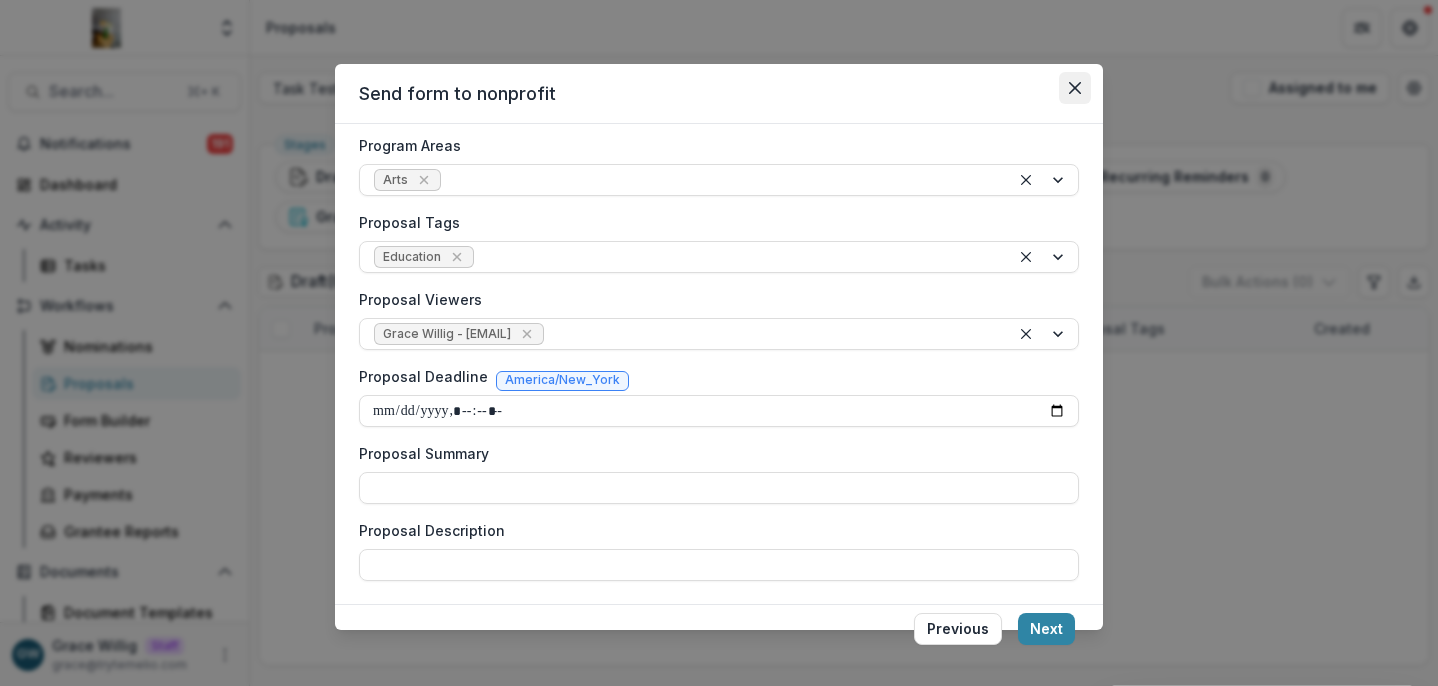 click 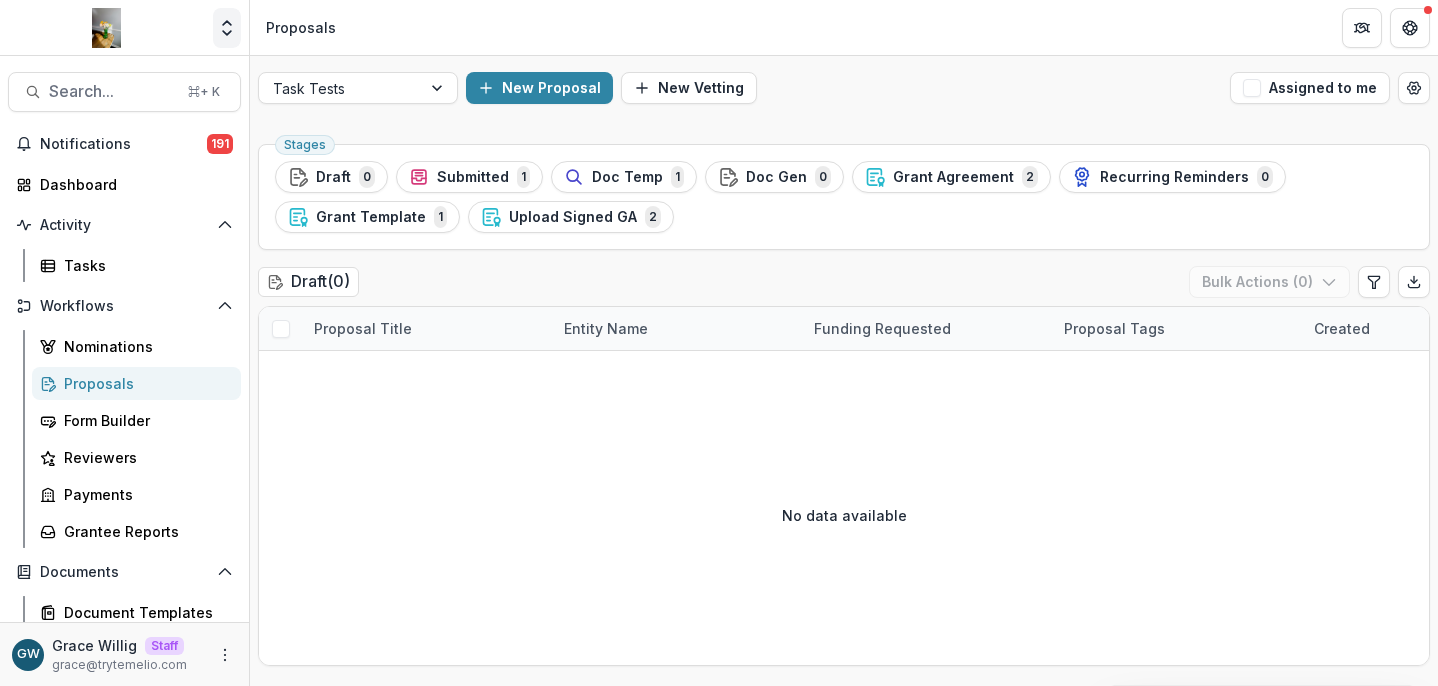 click 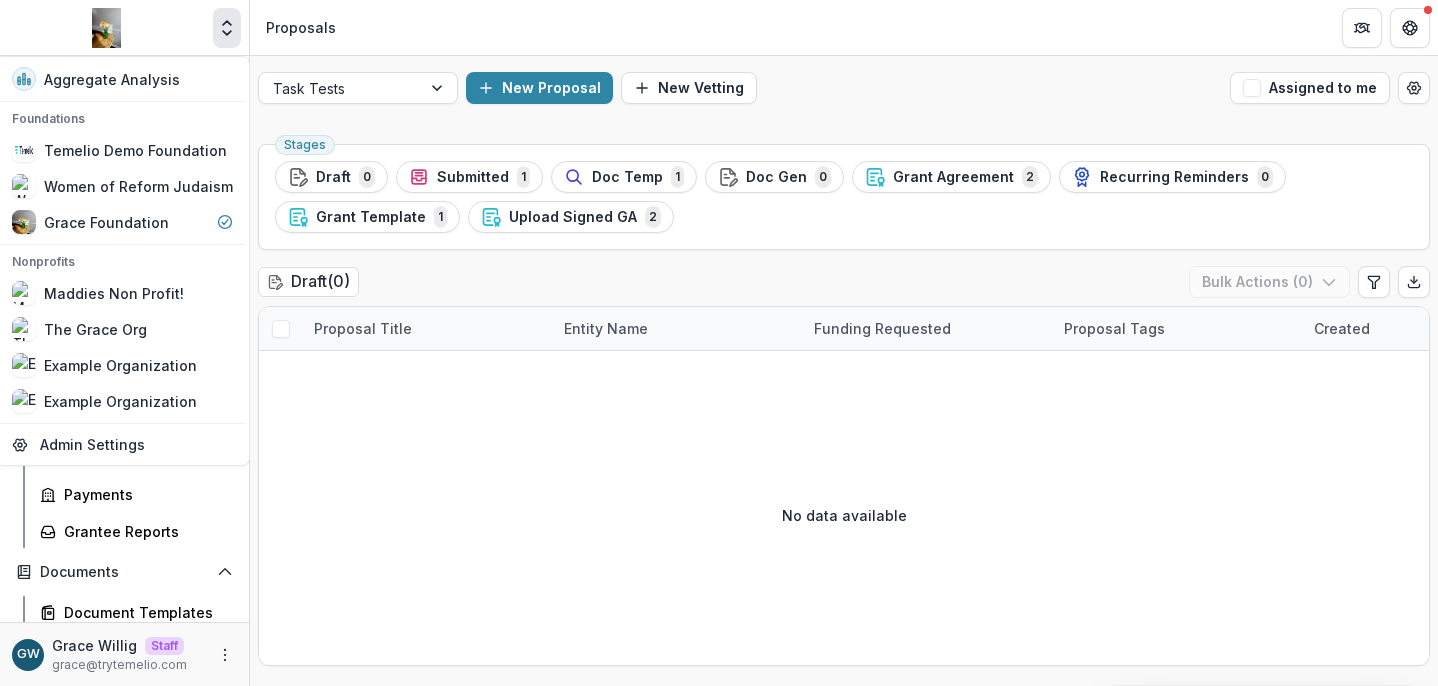 click on "Aggregate Analysis Foundations Temelio Demo Foundation Women of Reform Judaism Grace Foundation Nonprofits Maddies Non Profit! The Grace Org Example Organization Example Organization Team Settings Admin Settings" at bounding box center (122, 261) 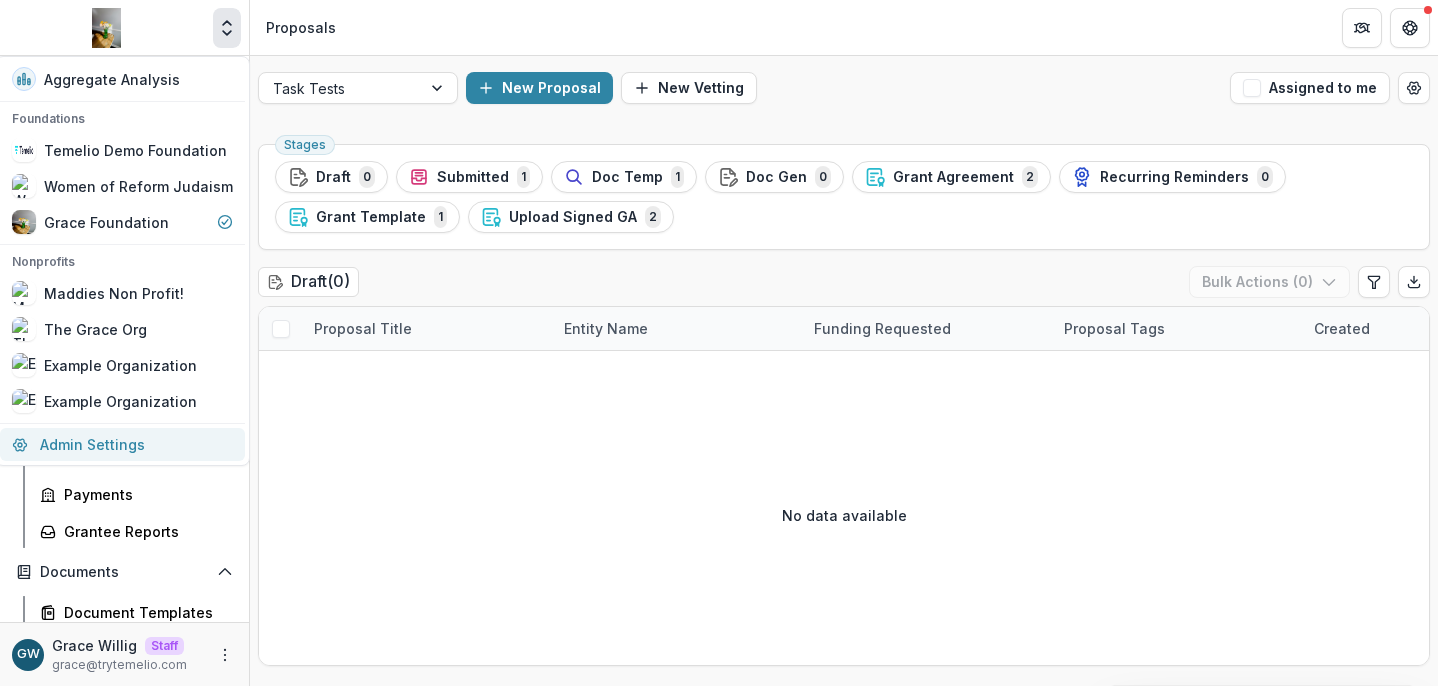 click on "Admin Settings" at bounding box center (122, 444) 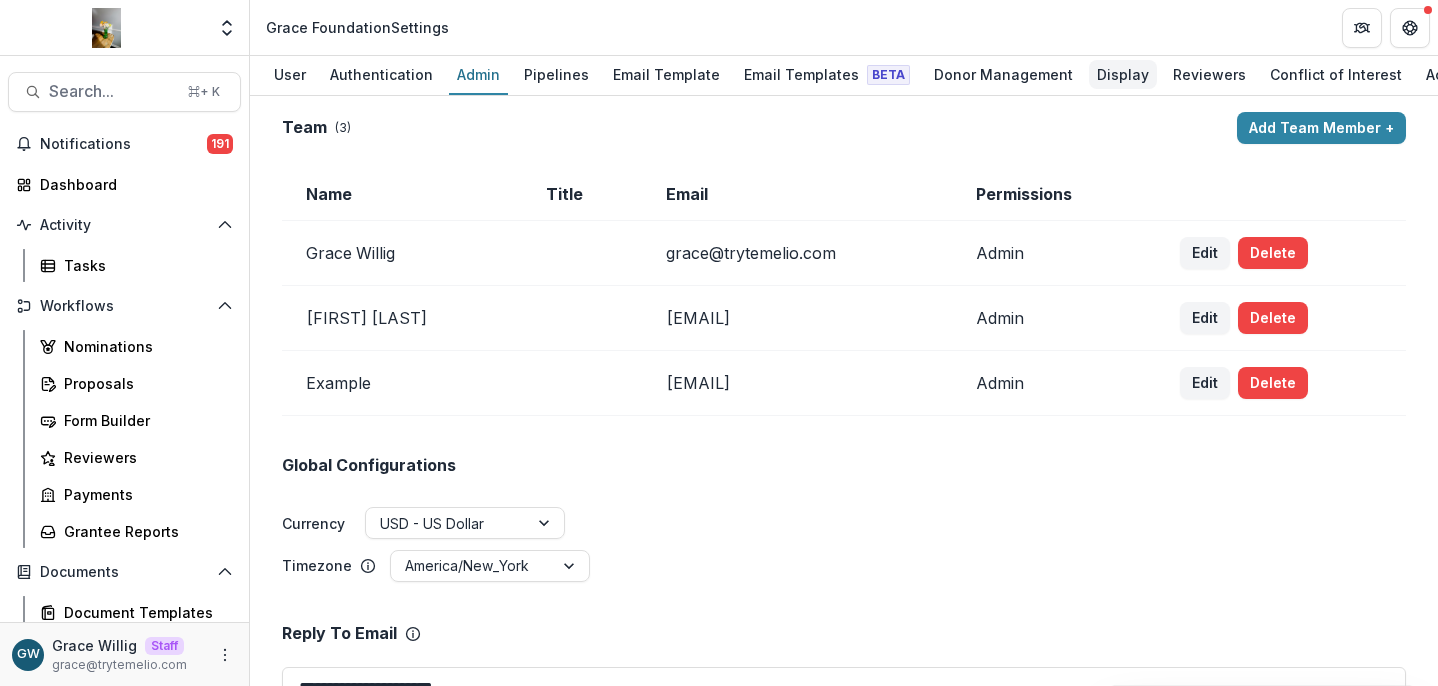 click on "Display" at bounding box center (1123, 74) 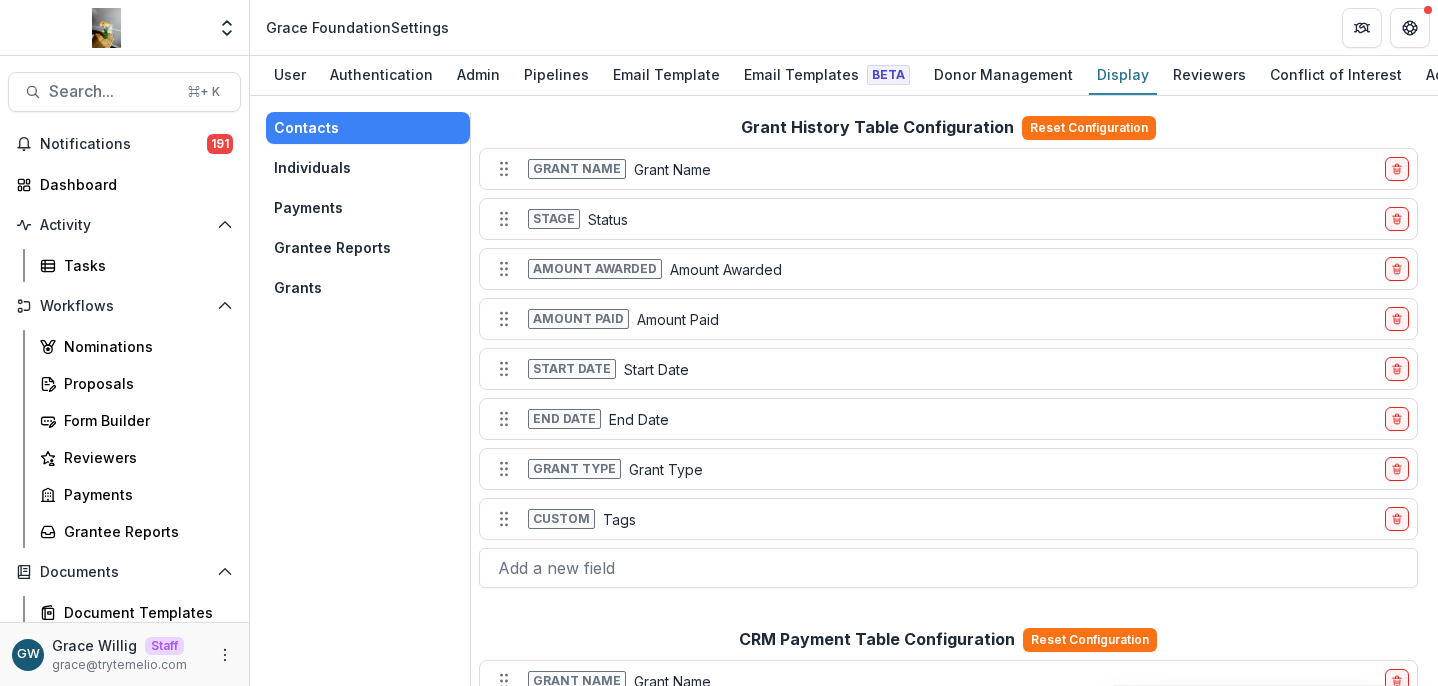 click on "Grants" at bounding box center (368, 288) 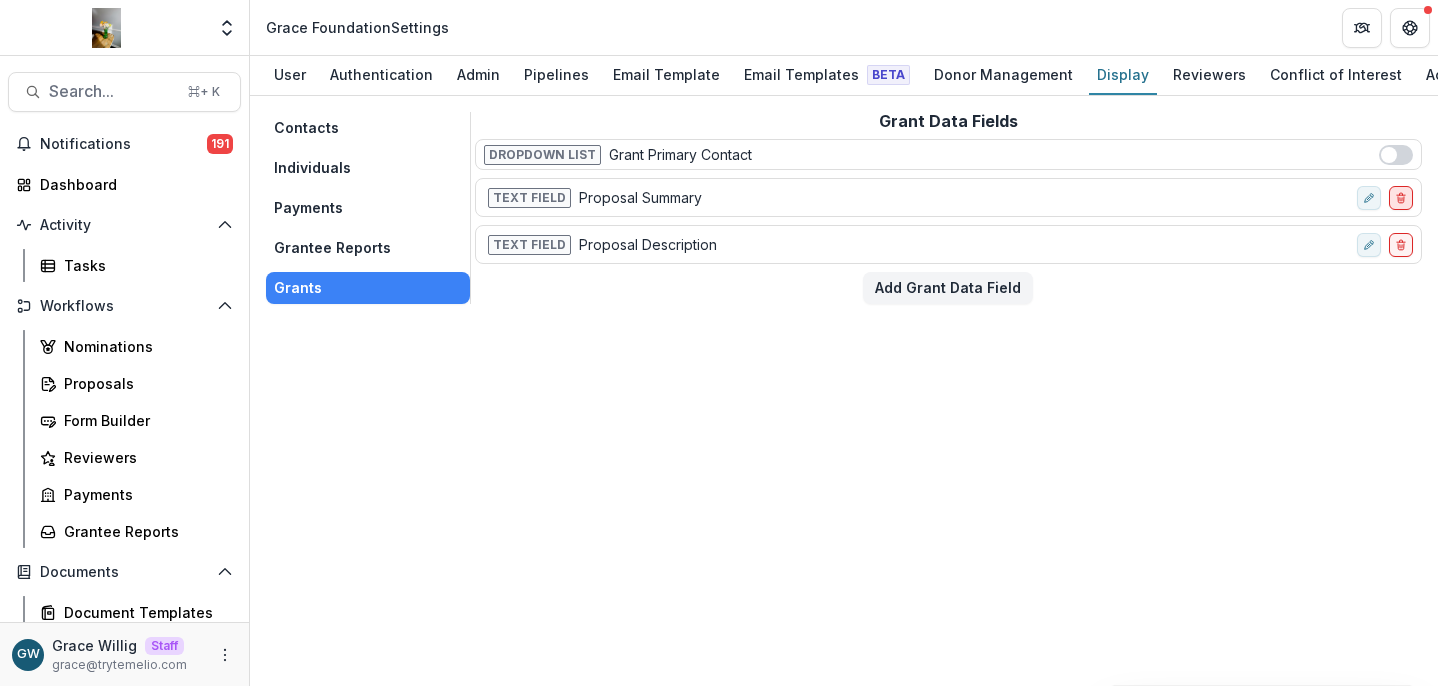 click at bounding box center (1401, 198) 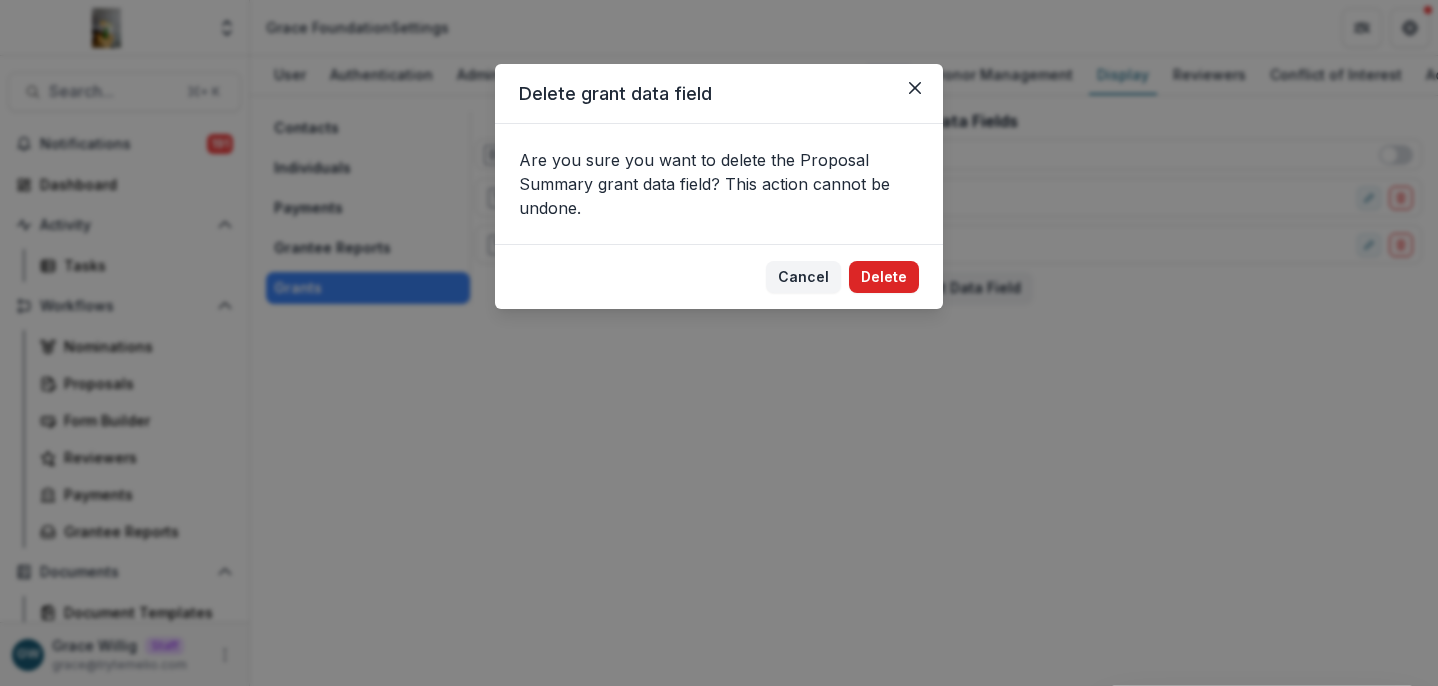 click on "Delete" at bounding box center (884, 277) 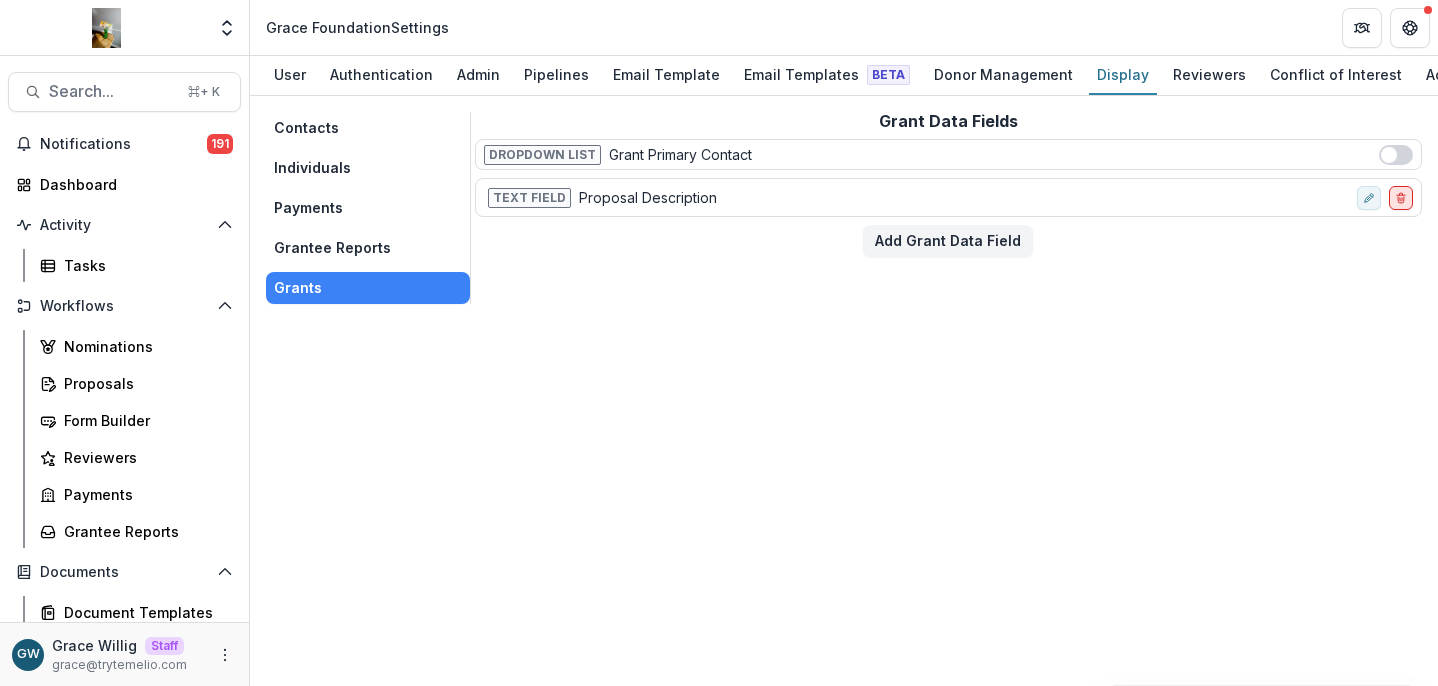 click 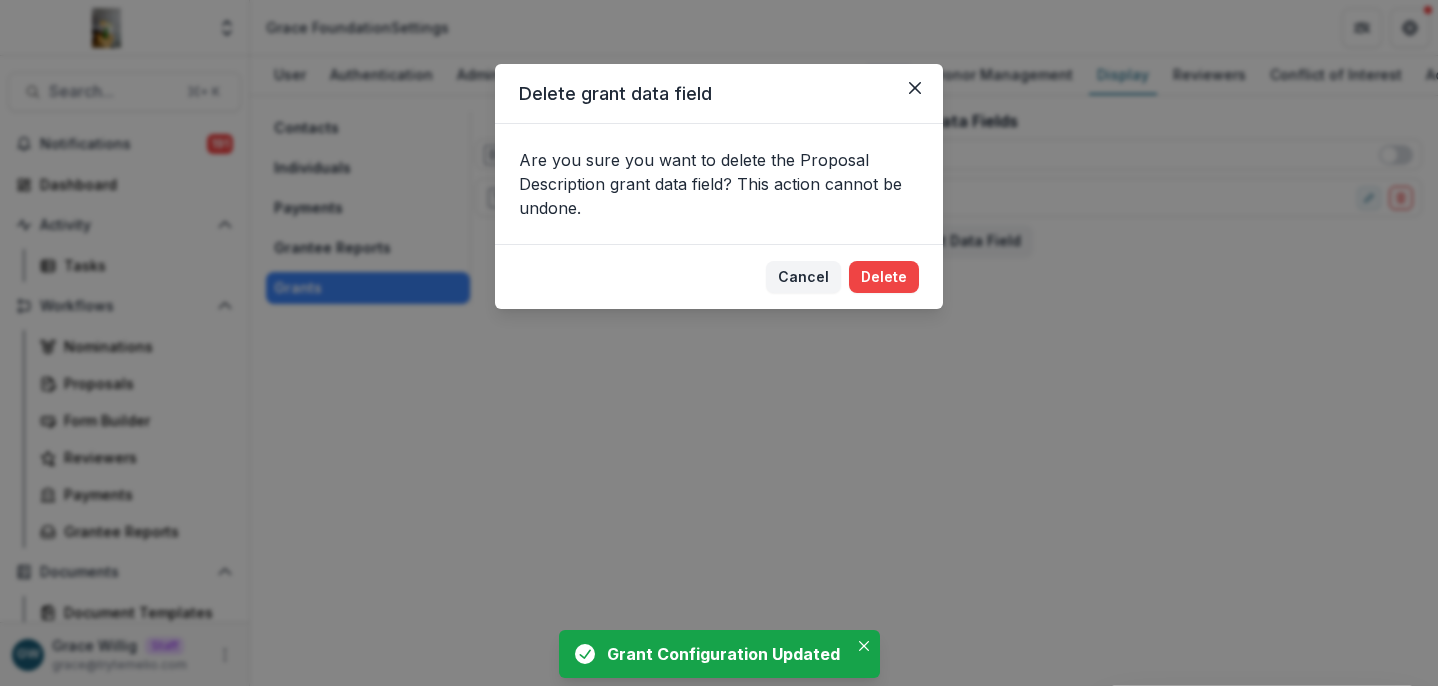 click on "Delete" at bounding box center (884, 277) 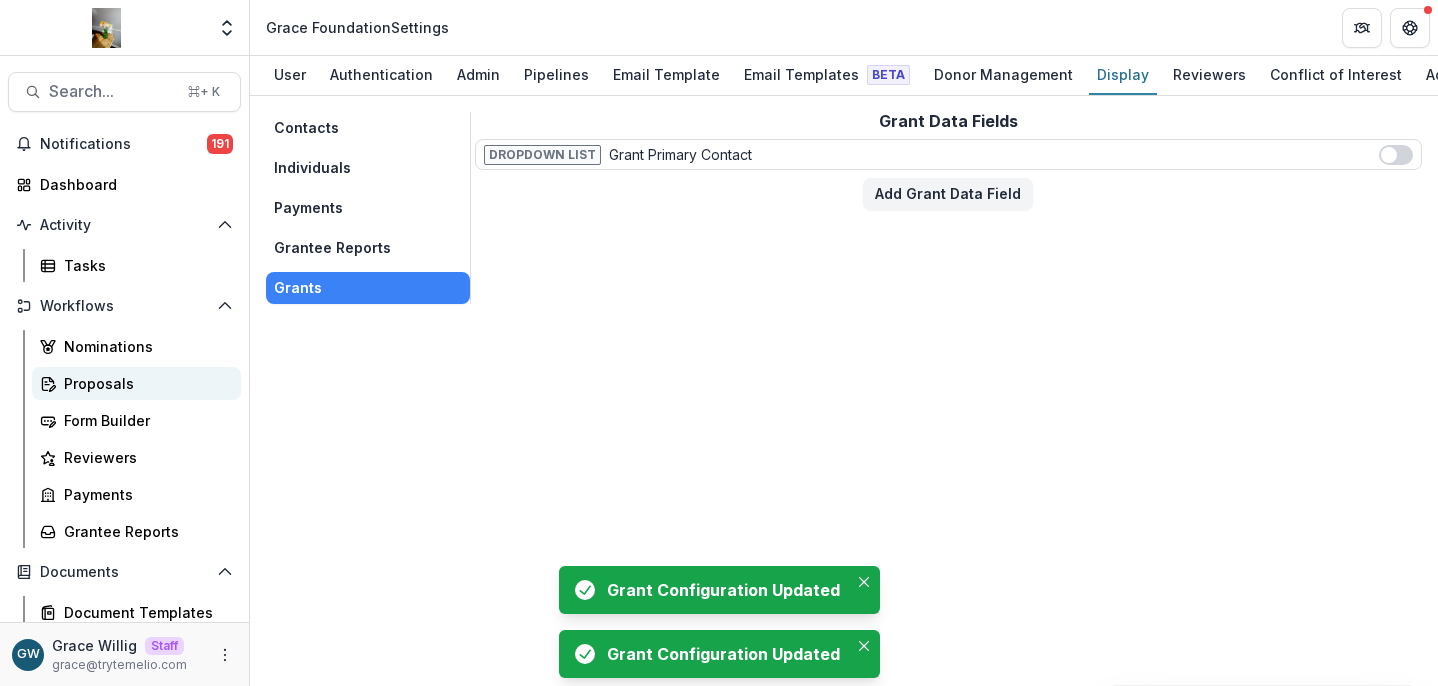 click on "Proposals" at bounding box center [144, 383] 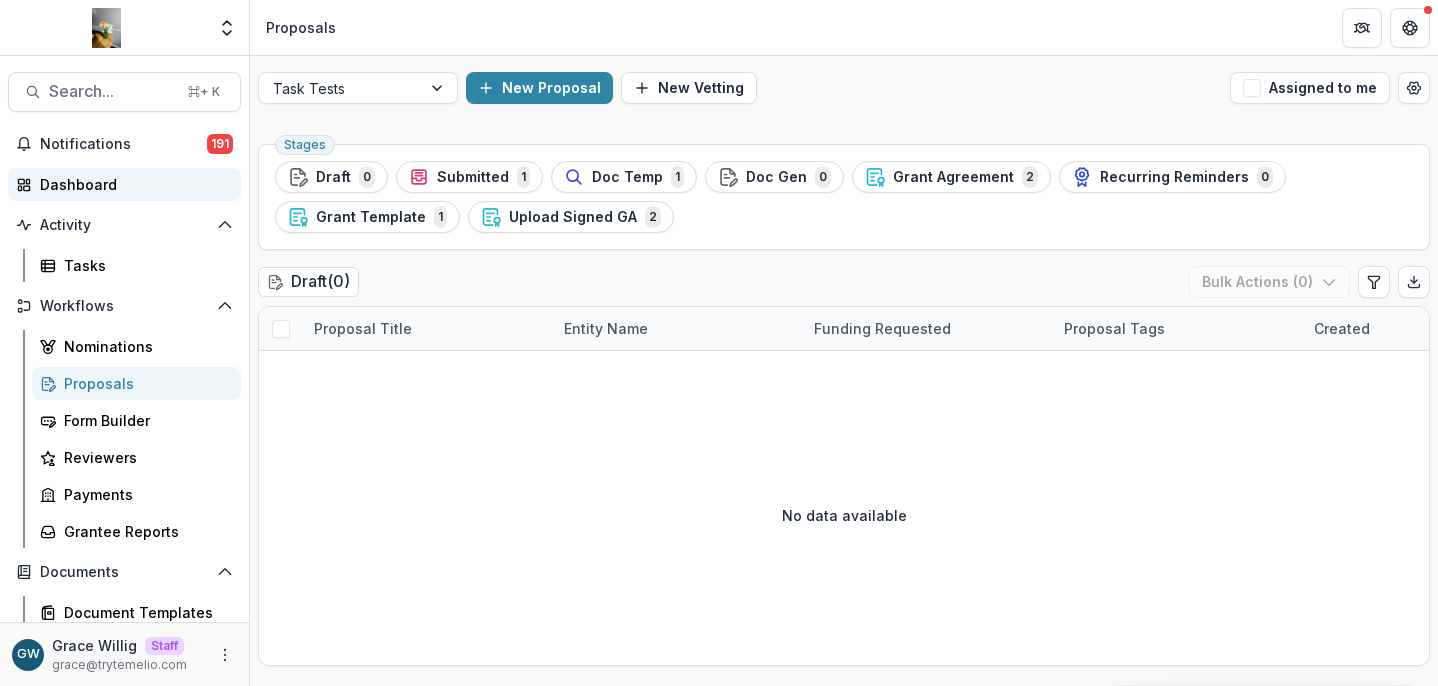 click on "Dashboard" at bounding box center (132, 184) 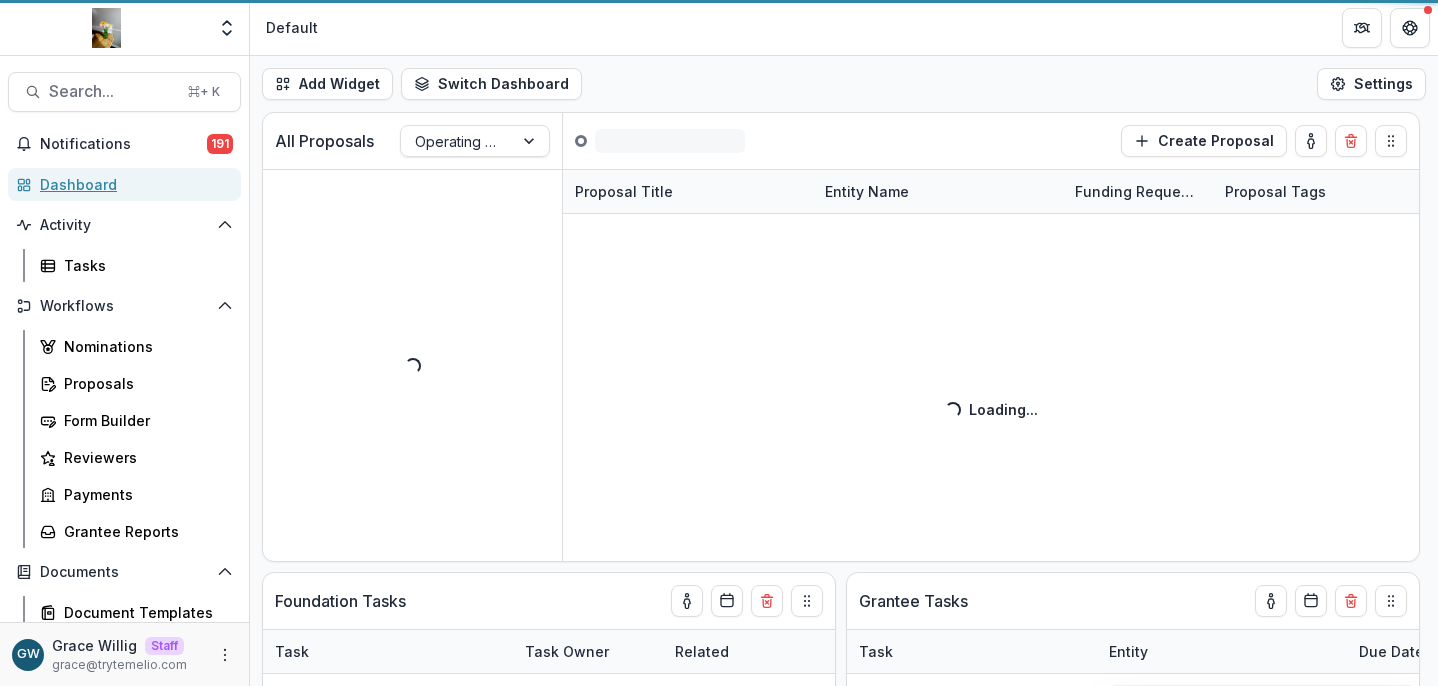 select on "******" 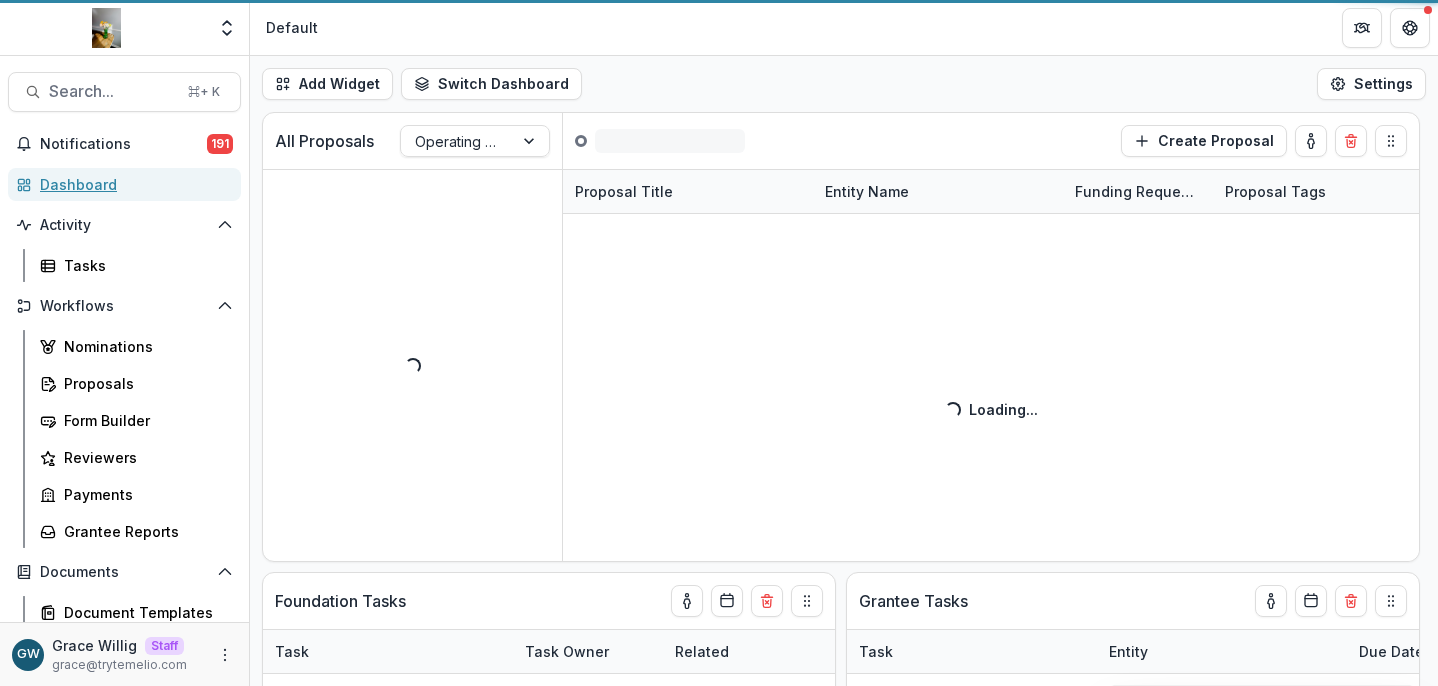 select on "******" 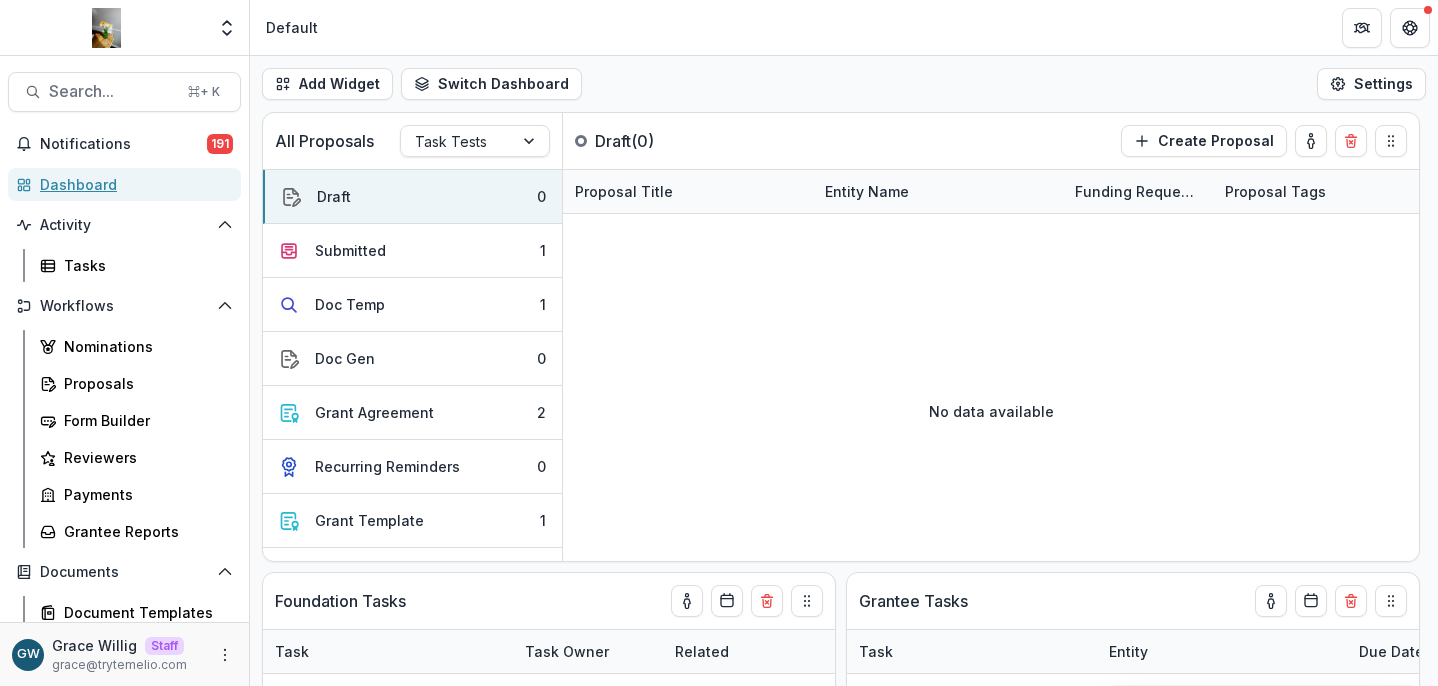 select on "******" 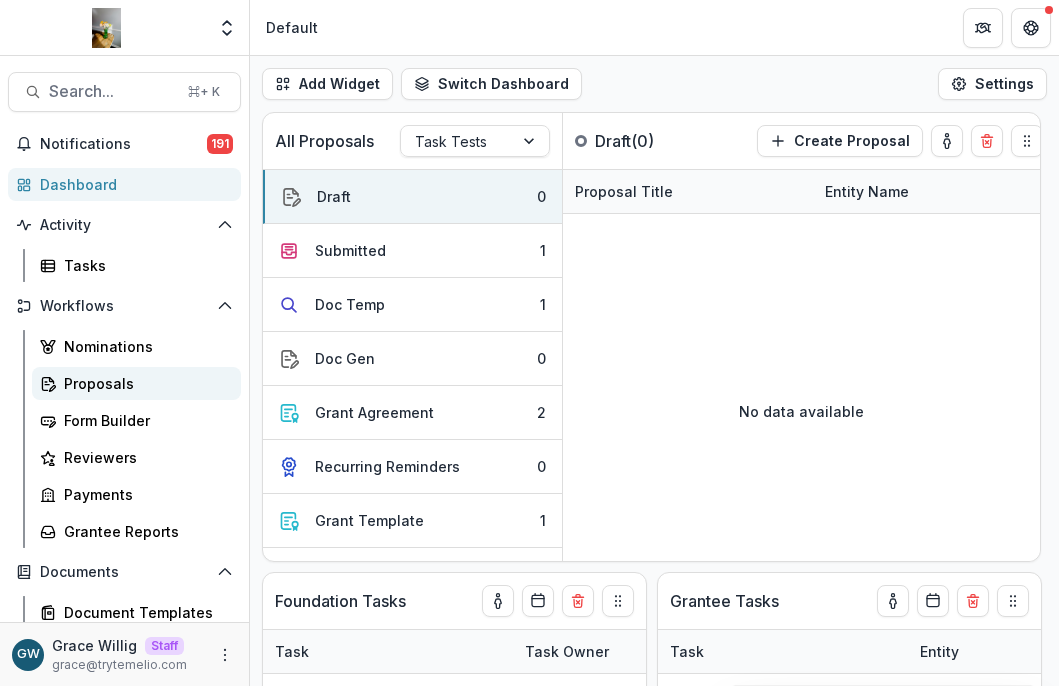 click on "Proposals" at bounding box center [144, 383] 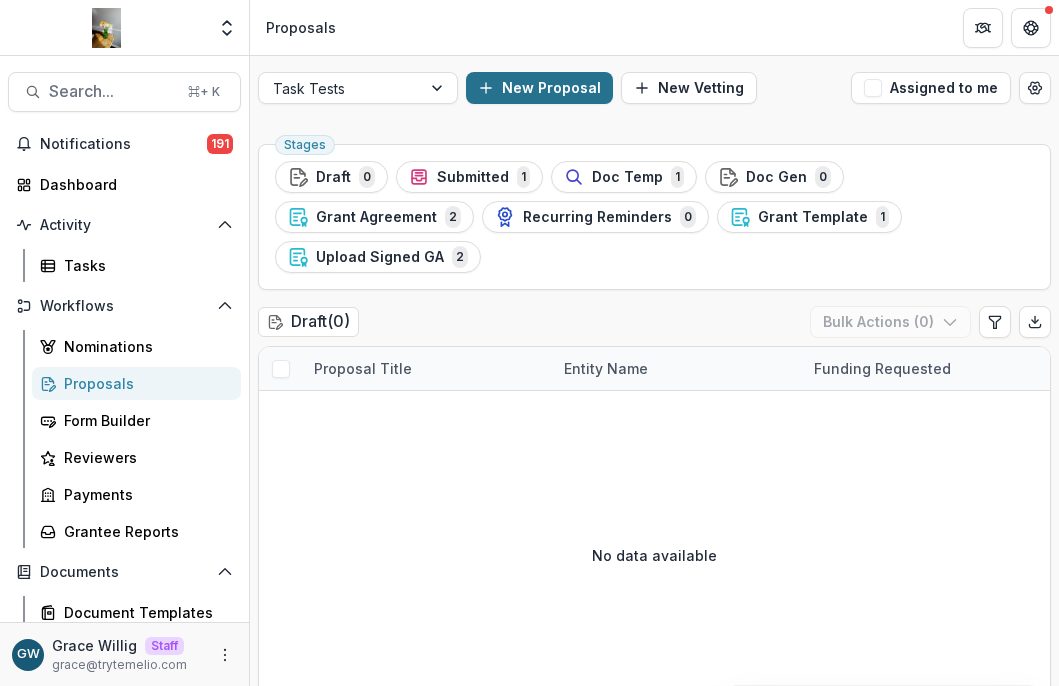 click on "New Proposal" at bounding box center [539, 88] 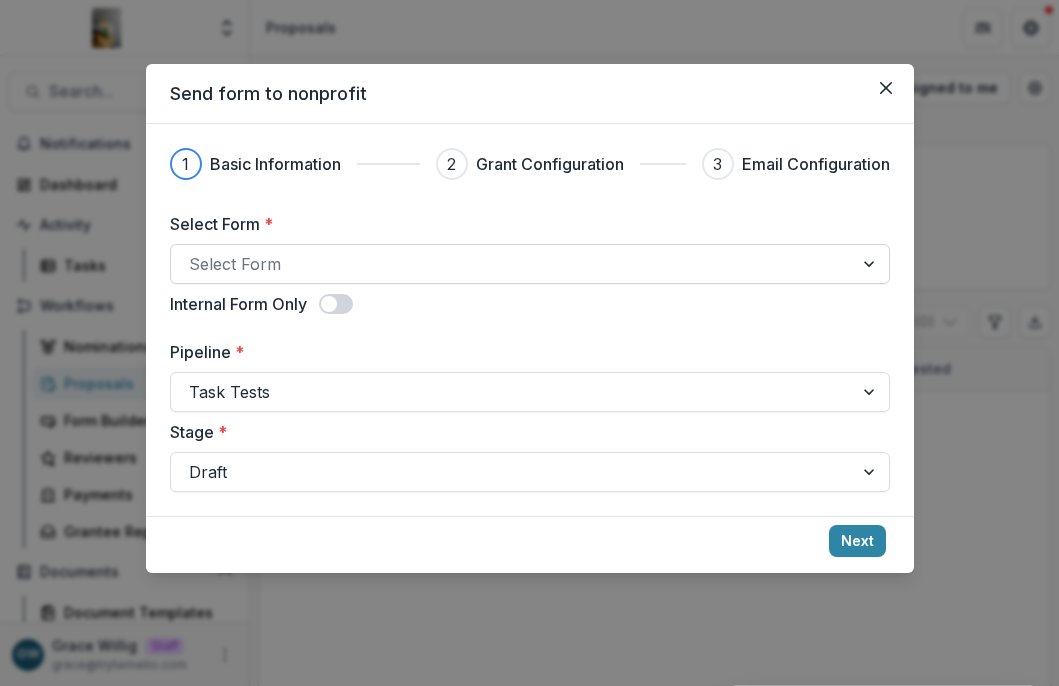 click at bounding box center (512, 264) 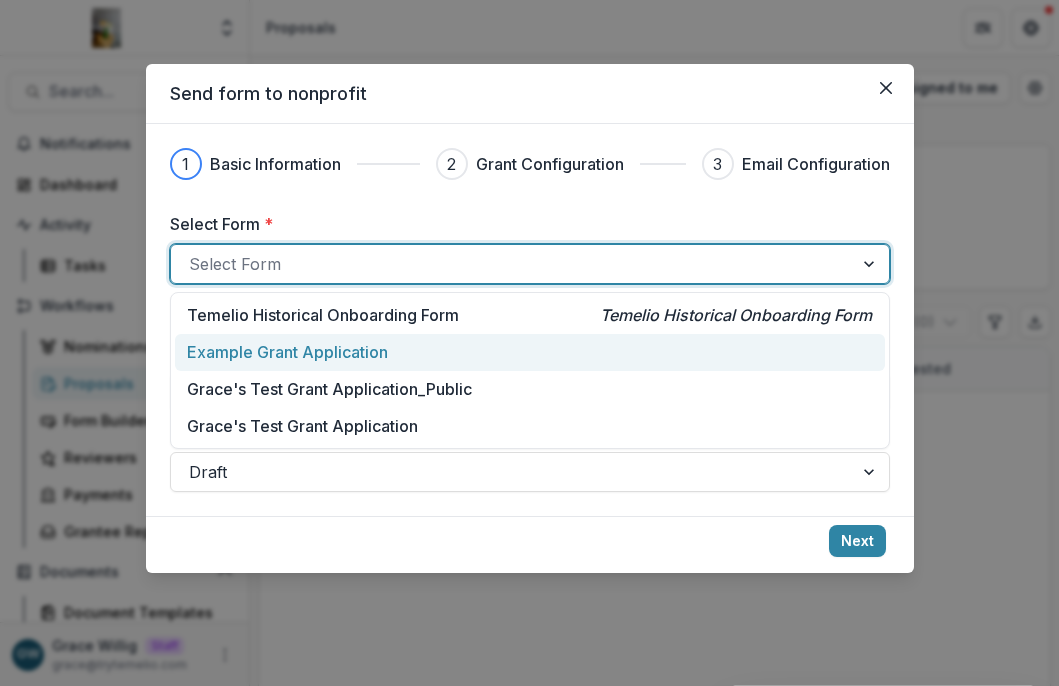 click on "Example Grant Application" at bounding box center [529, 352] 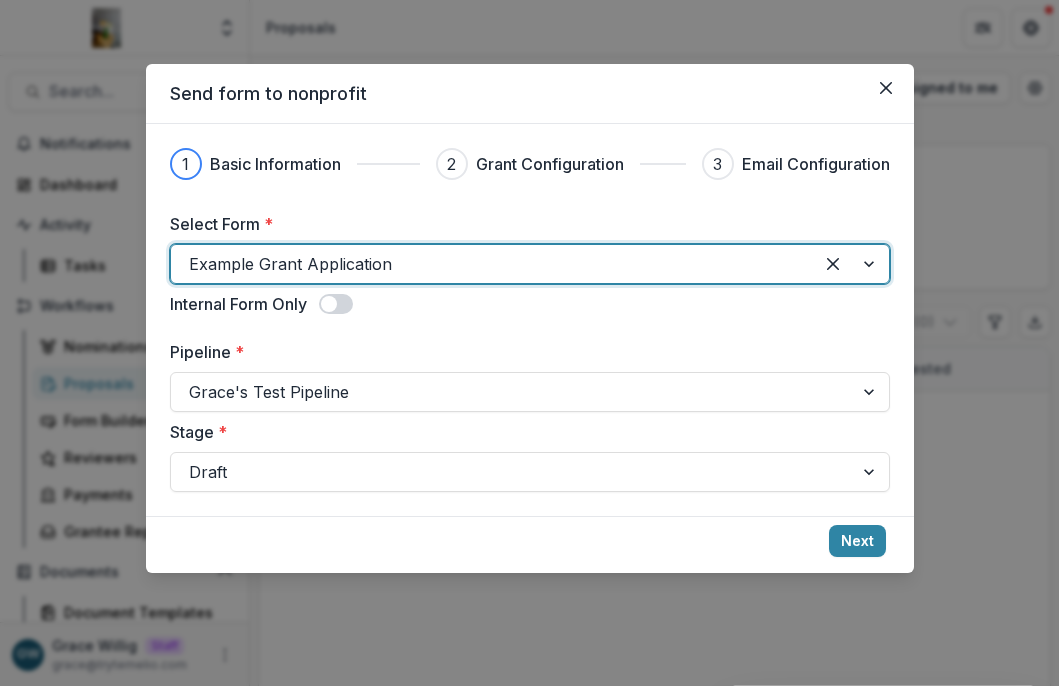 click on "Pipeline *" at bounding box center [524, 352] 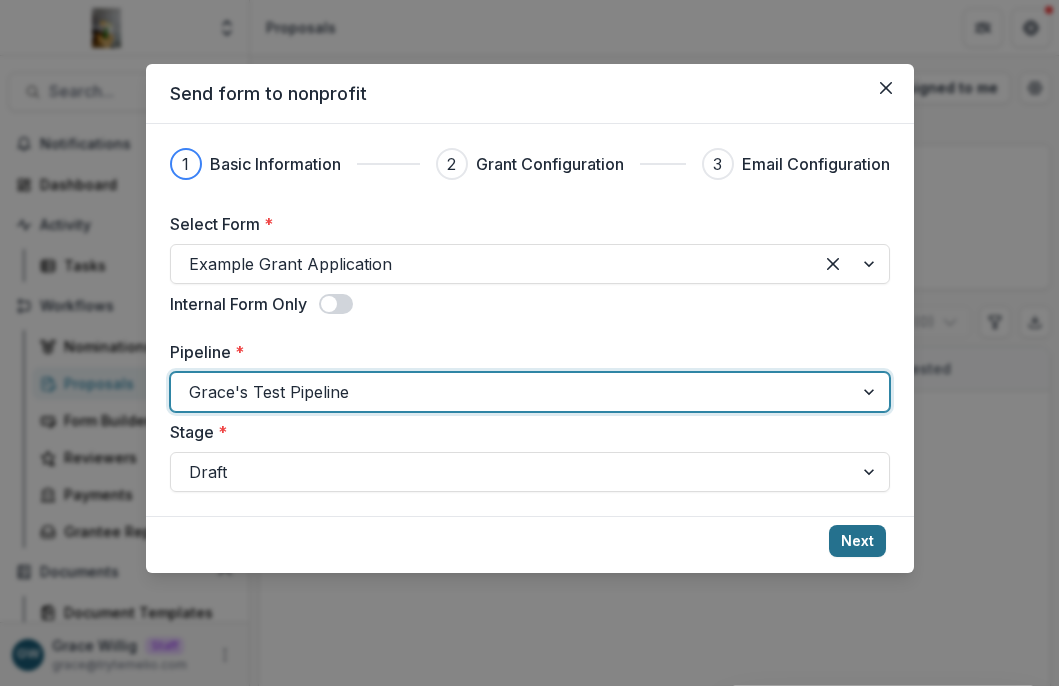 click on "Next" at bounding box center [857, 541] 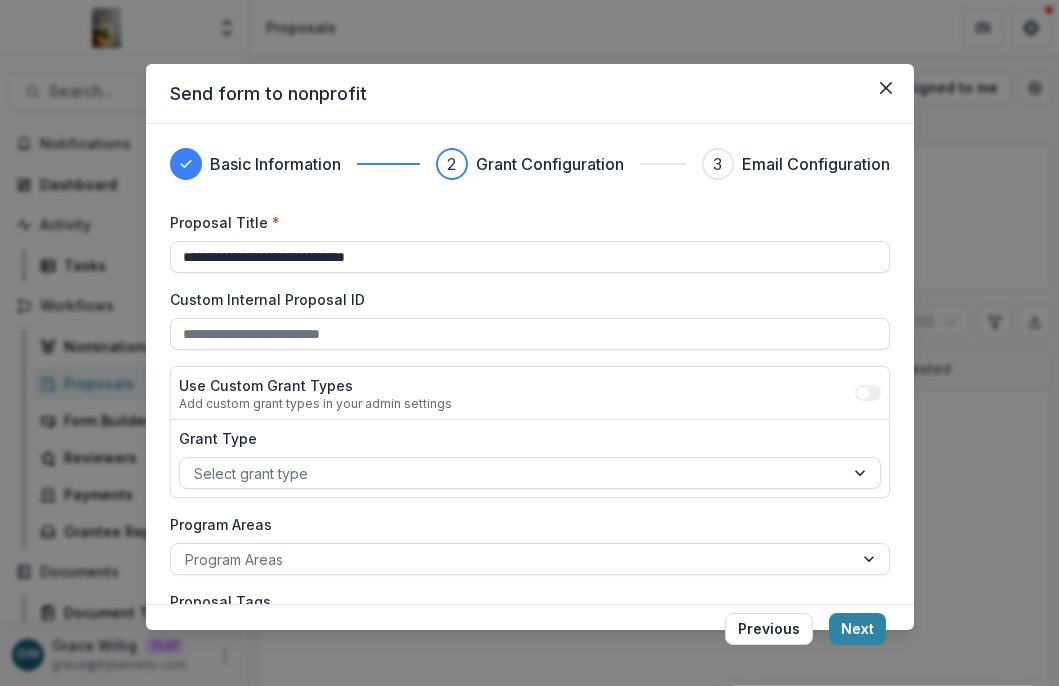 click on "Proposal Title *" at bounding box center (524, 222) 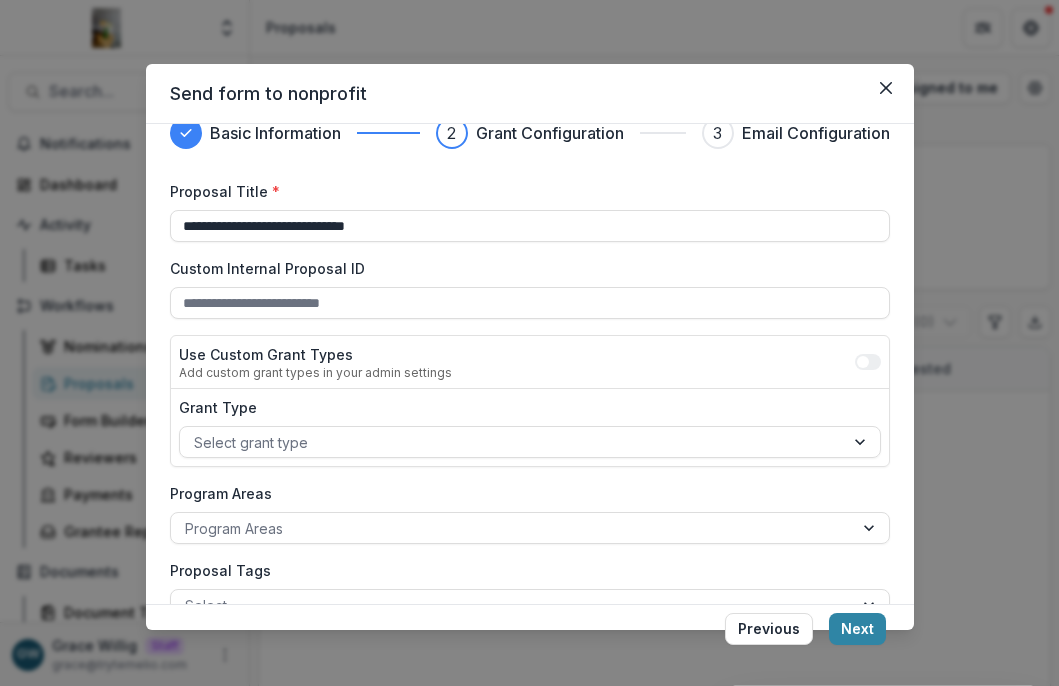 scroll, scrollTop: 55, scrollLeft: 0, axis: vertical 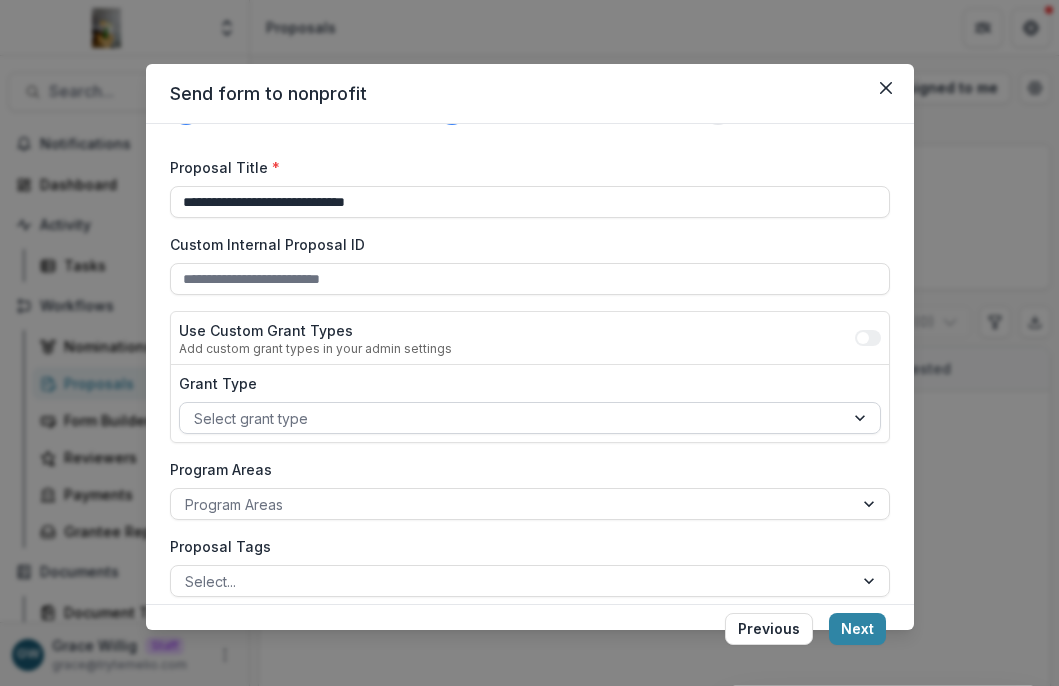 click at bounding box center [512, 418] 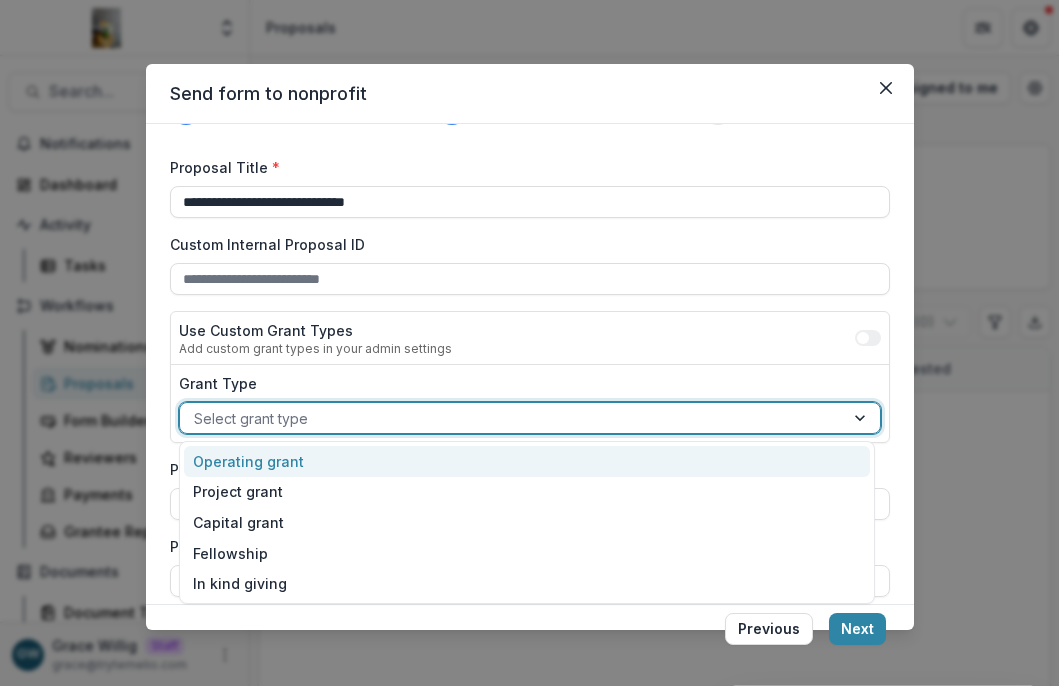 click on "Operating grant" at bounding box center [527, 461] 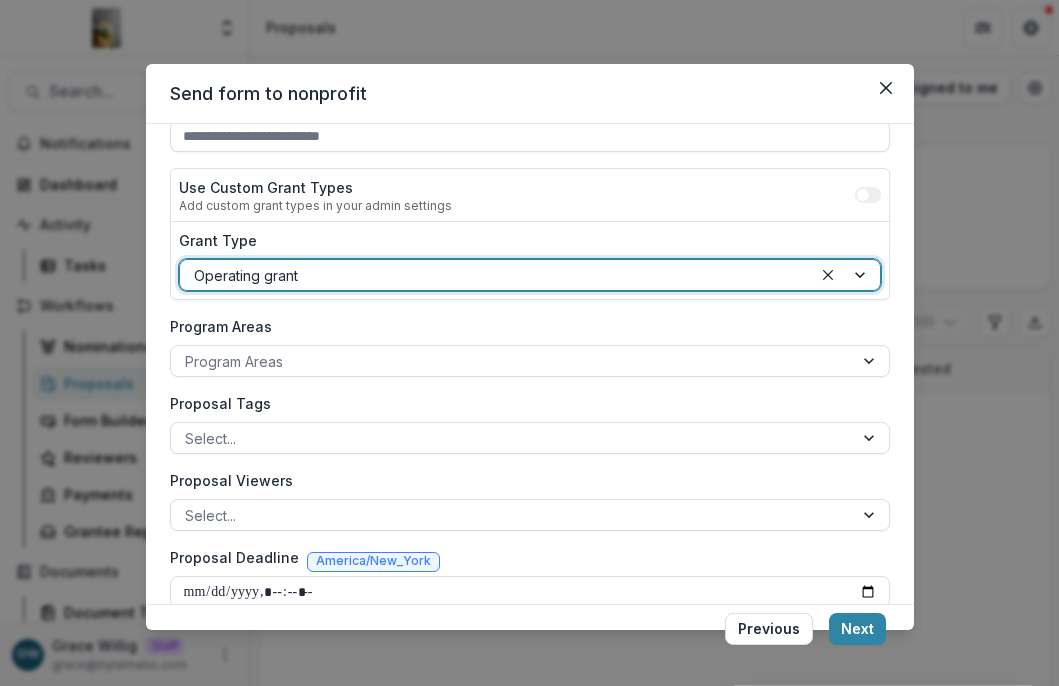 scroll, scrollTop: 225, scrollLeft: 0, axis: vertical 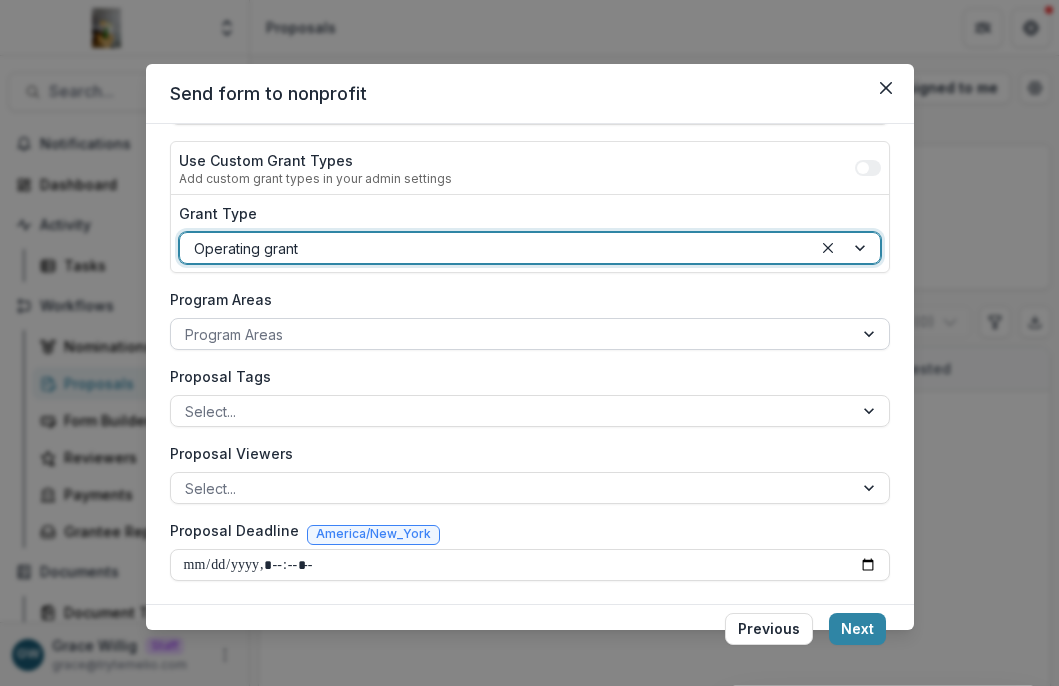 click at bounding box center (512, 334) 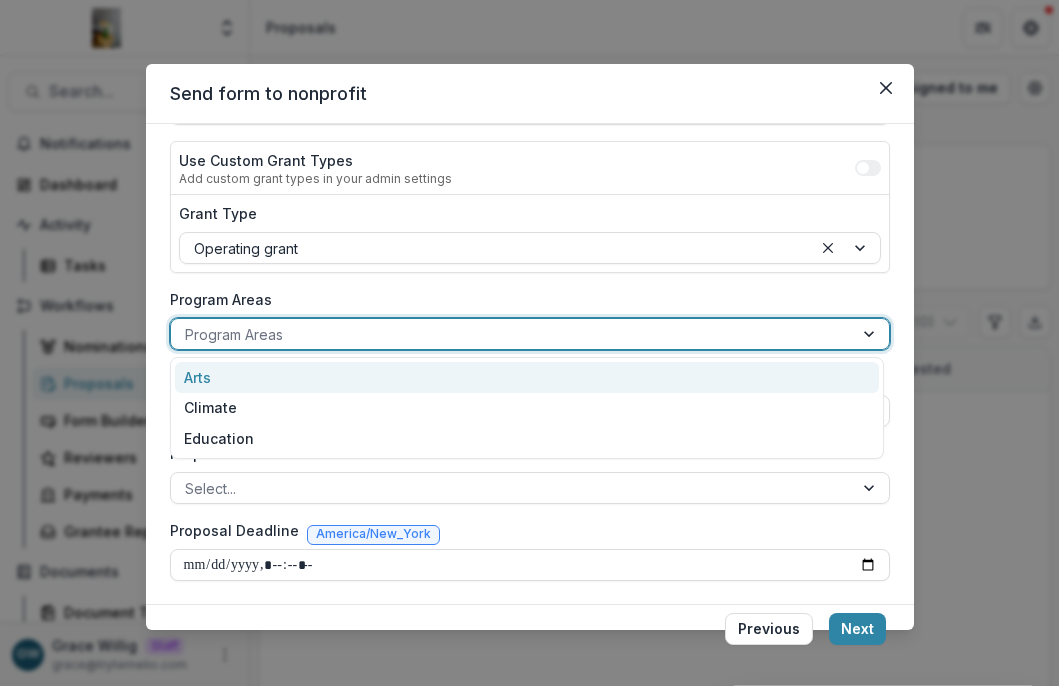 click on "Arts" at bounding box center [527, 377] 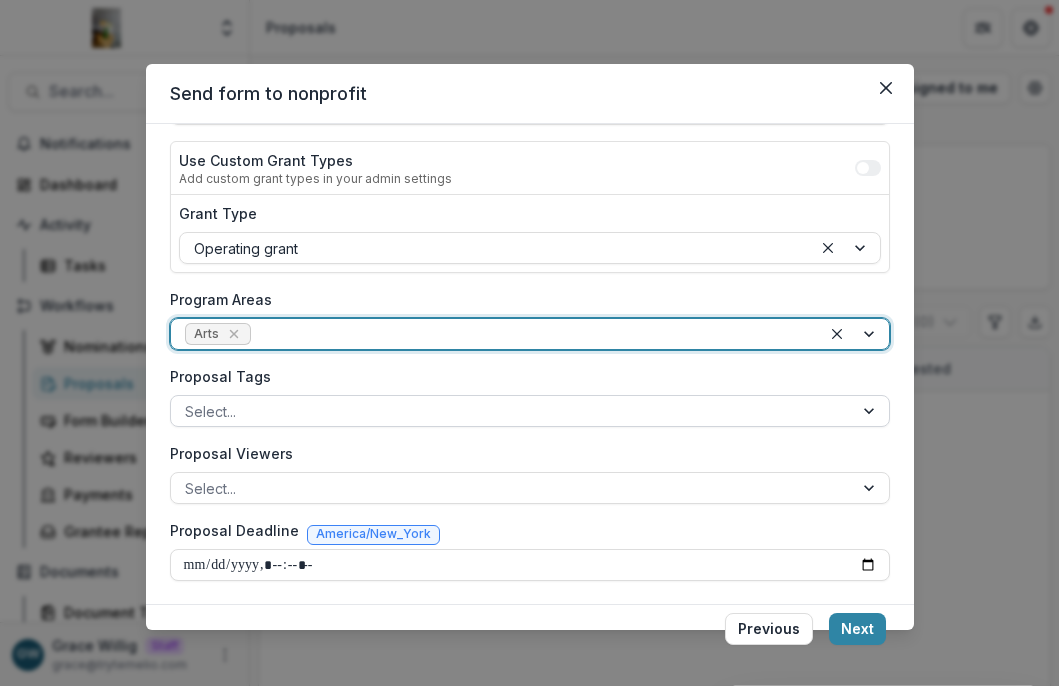 click at bounding box center (512, 411) 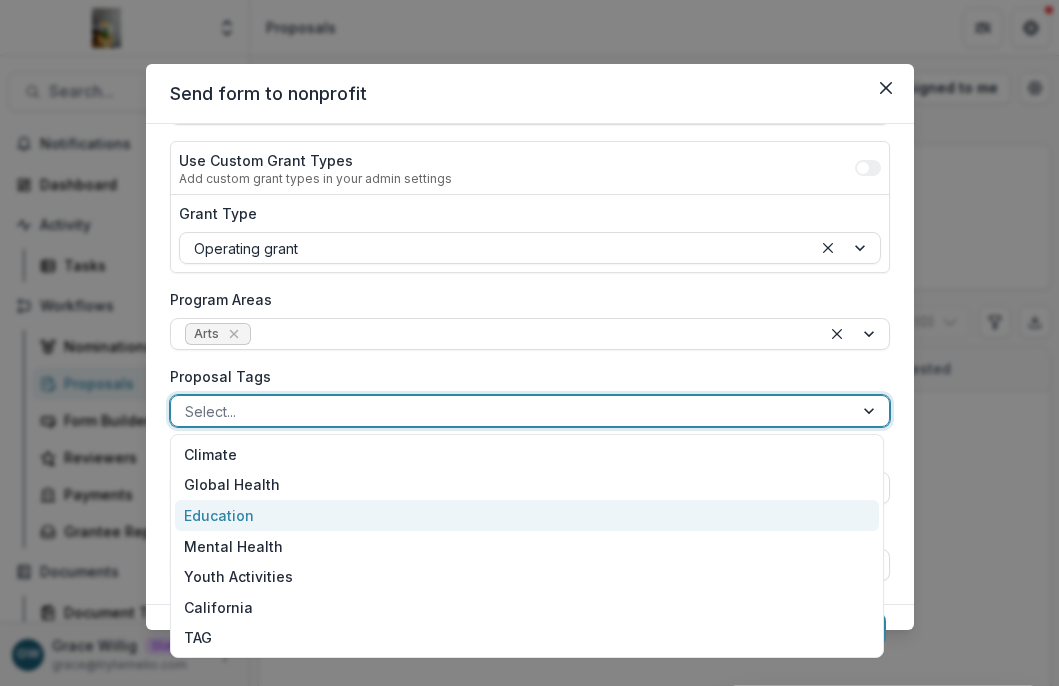 click on "Education" at bounding box center (527, 515) 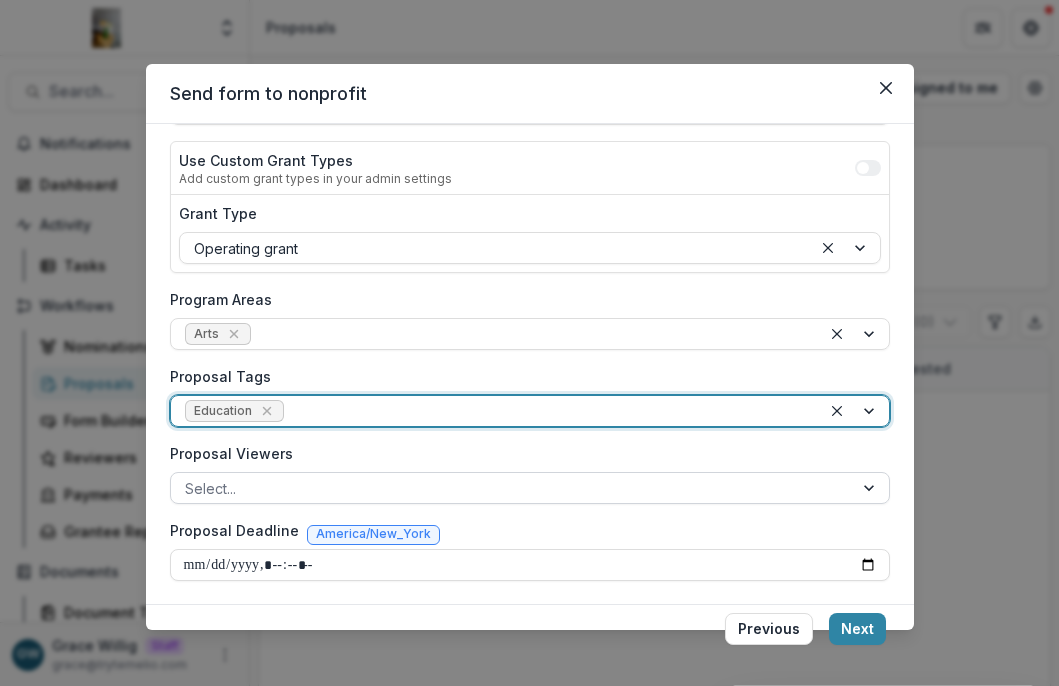 click at bounding box center [512, 488] 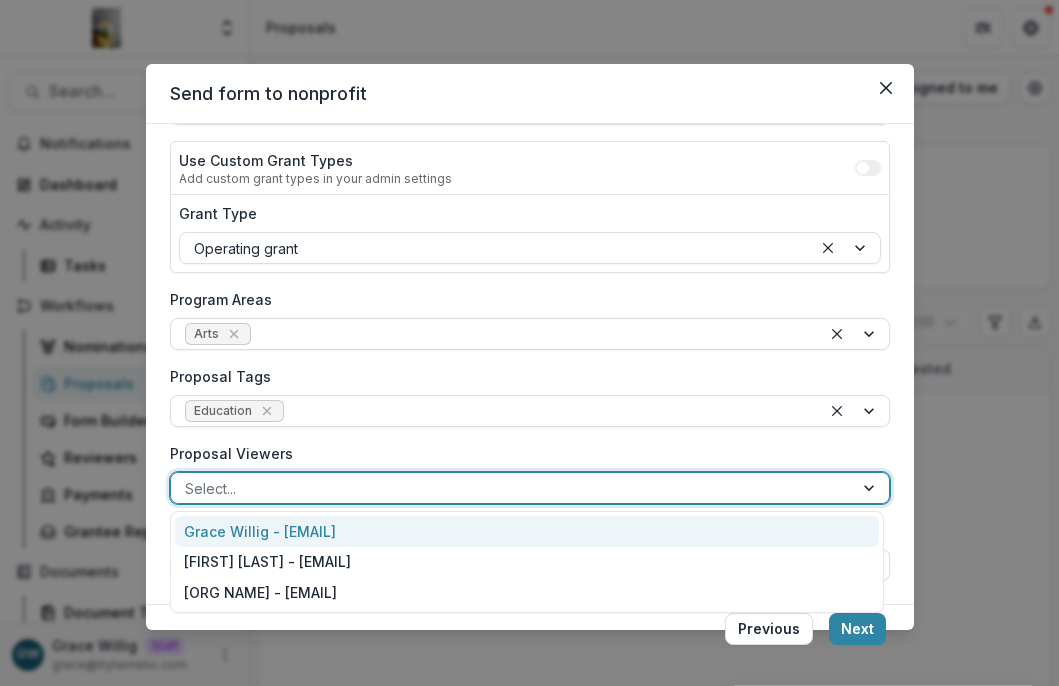 click on "Grace Willig - [EMAIL]" at bounding box center (527, 531) 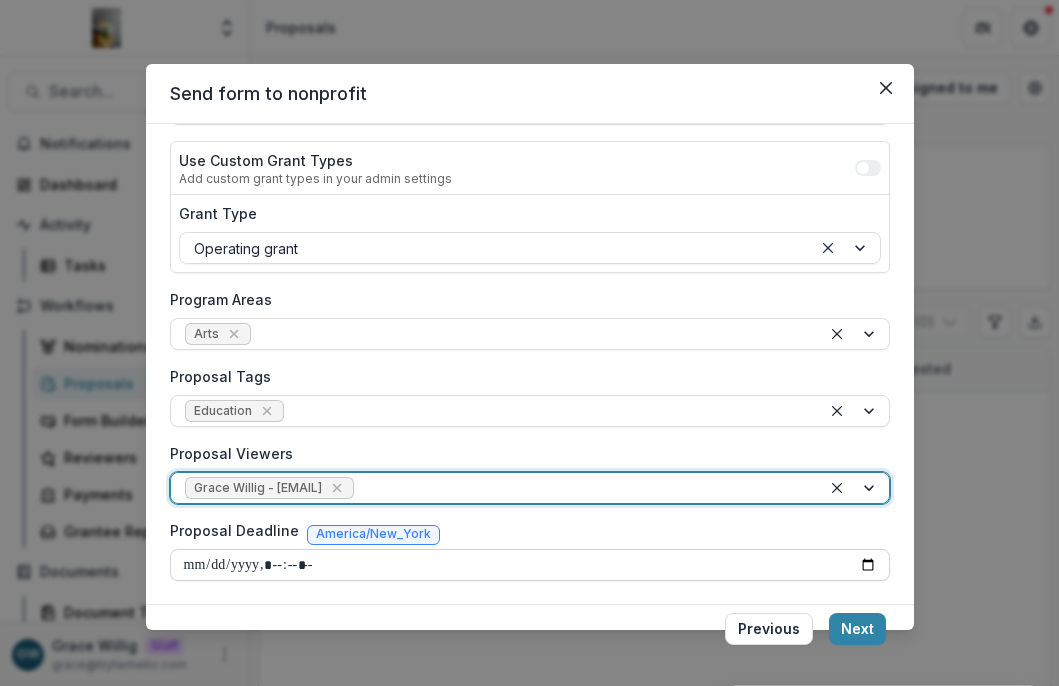 click on "Proposal Deadline" at bounding box center (530, 565) 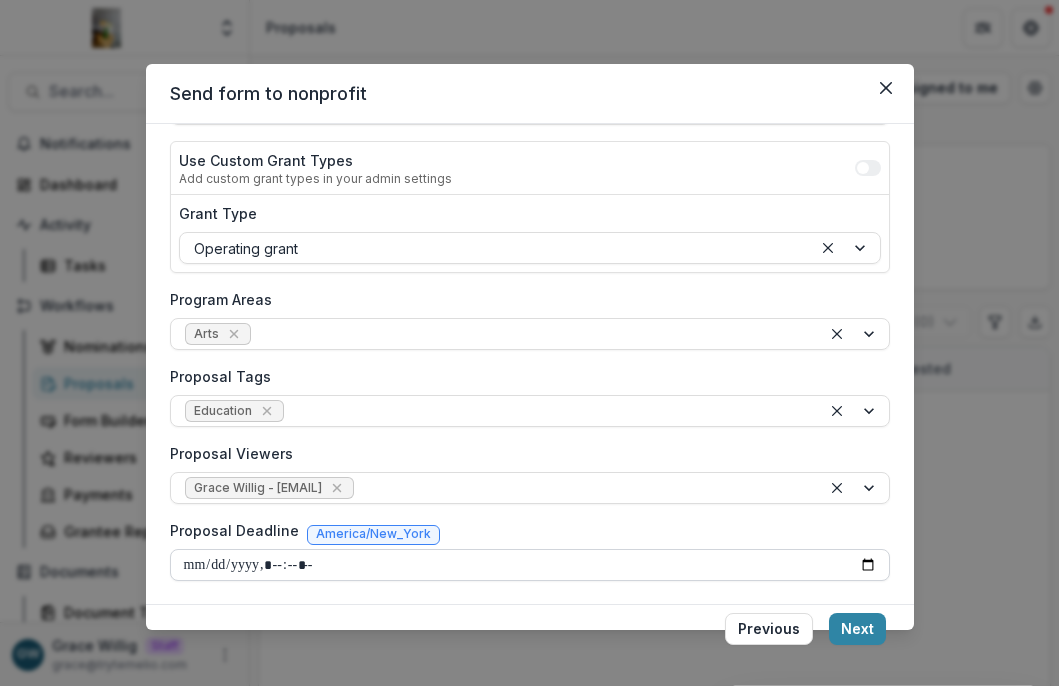 click on "Proposal Deadline" at bounding box center [530, 565] 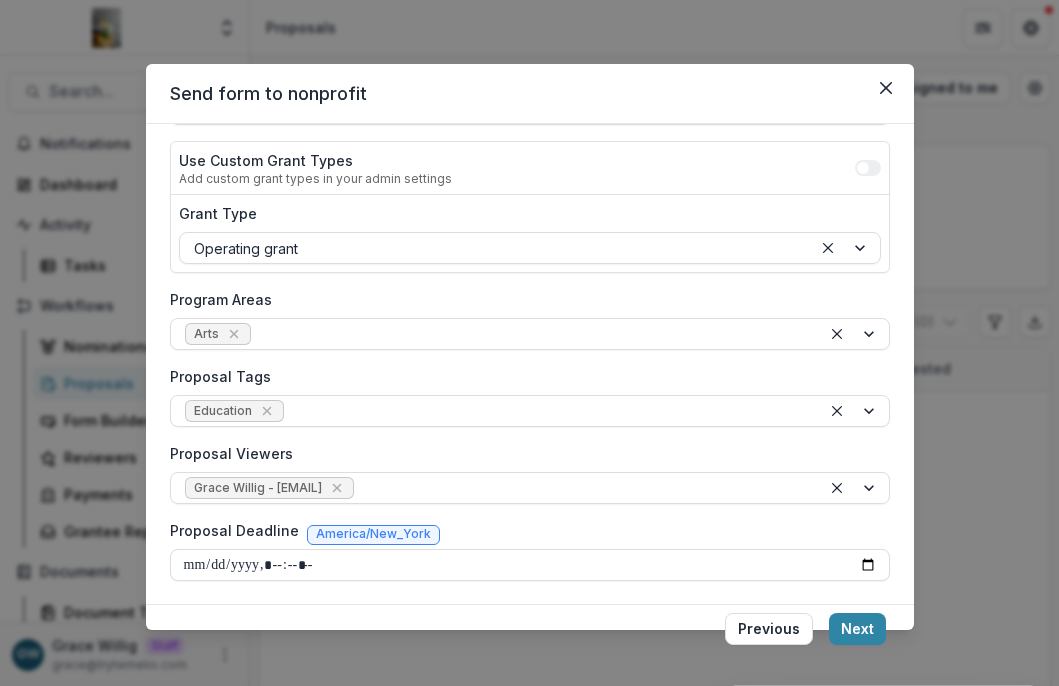click on "**********" at bounding box center (530, 364) 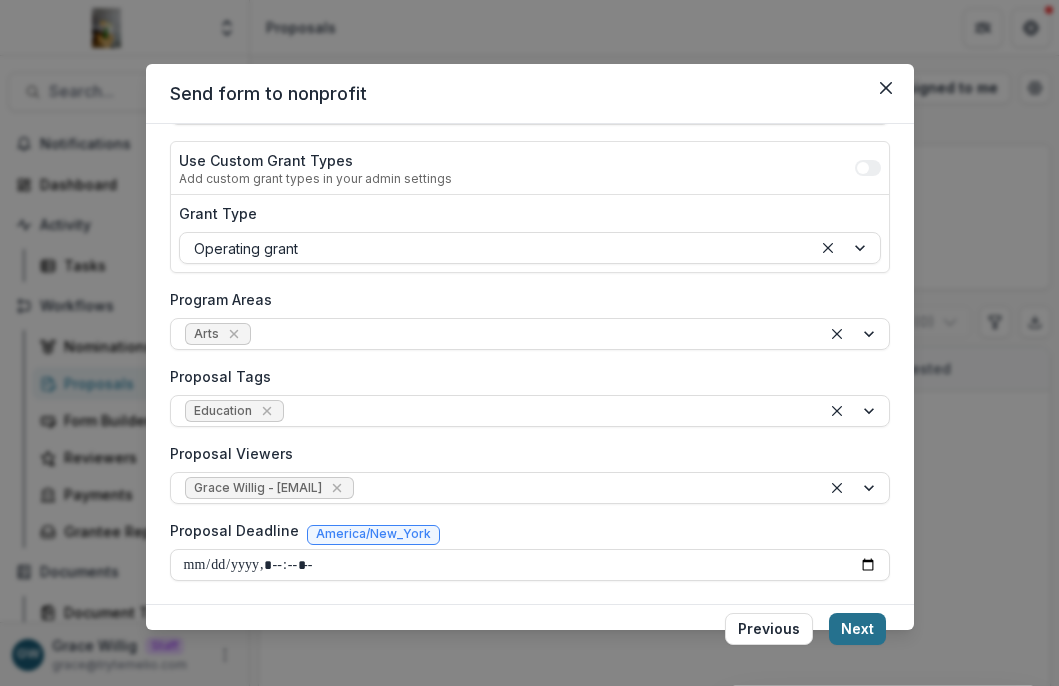 click on "Next" at bounding box center [857, 629] 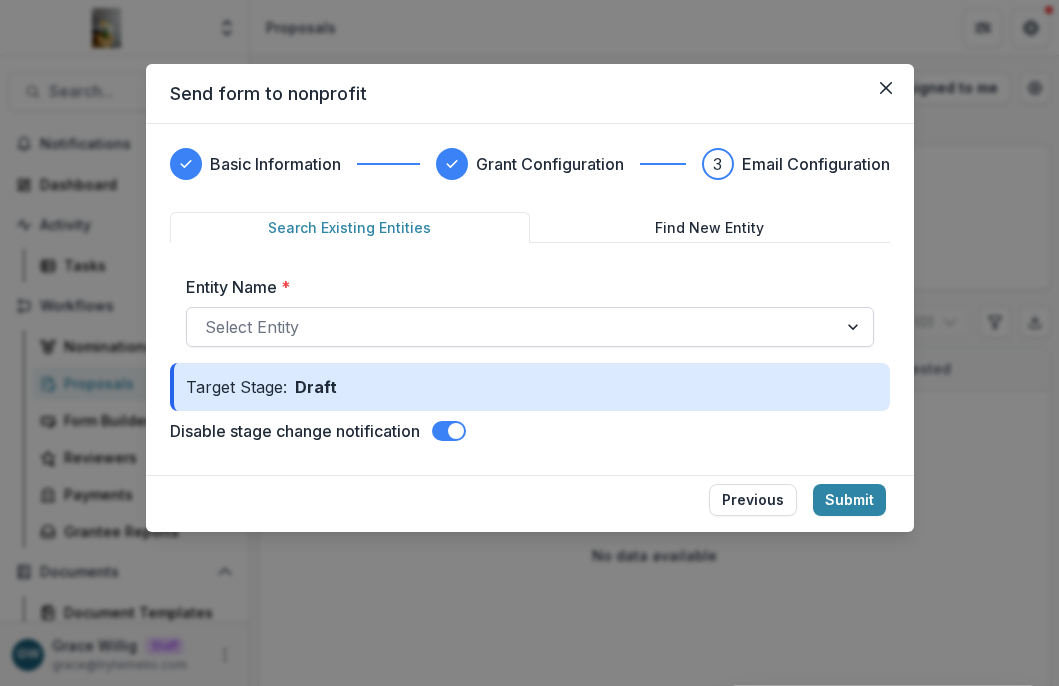click at bounding box center (512, 327) 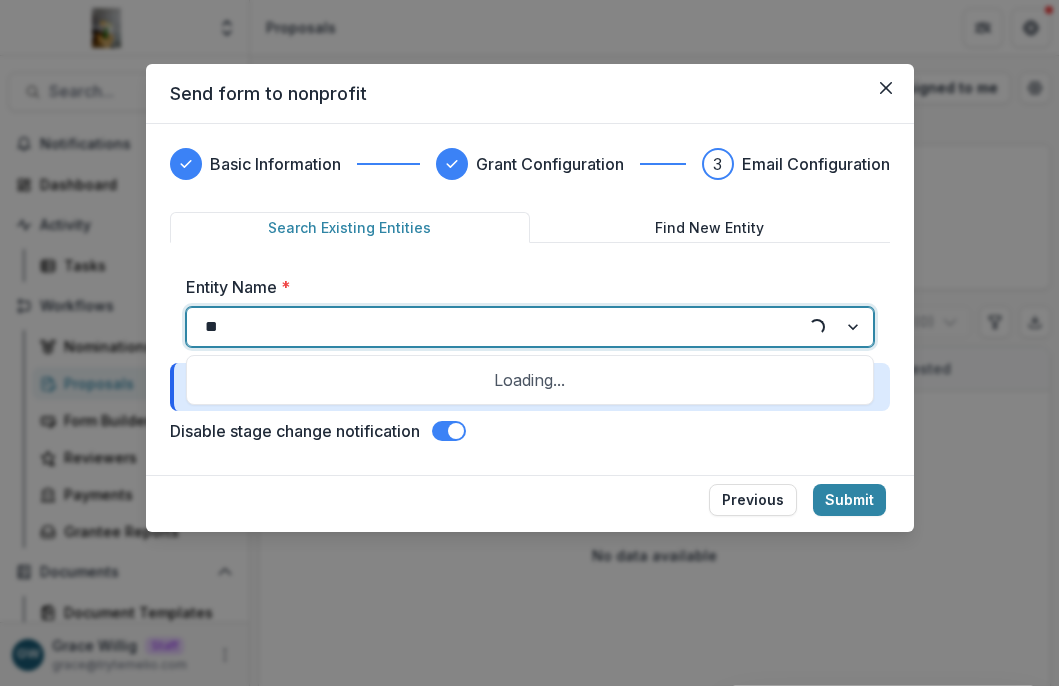 type on "***" 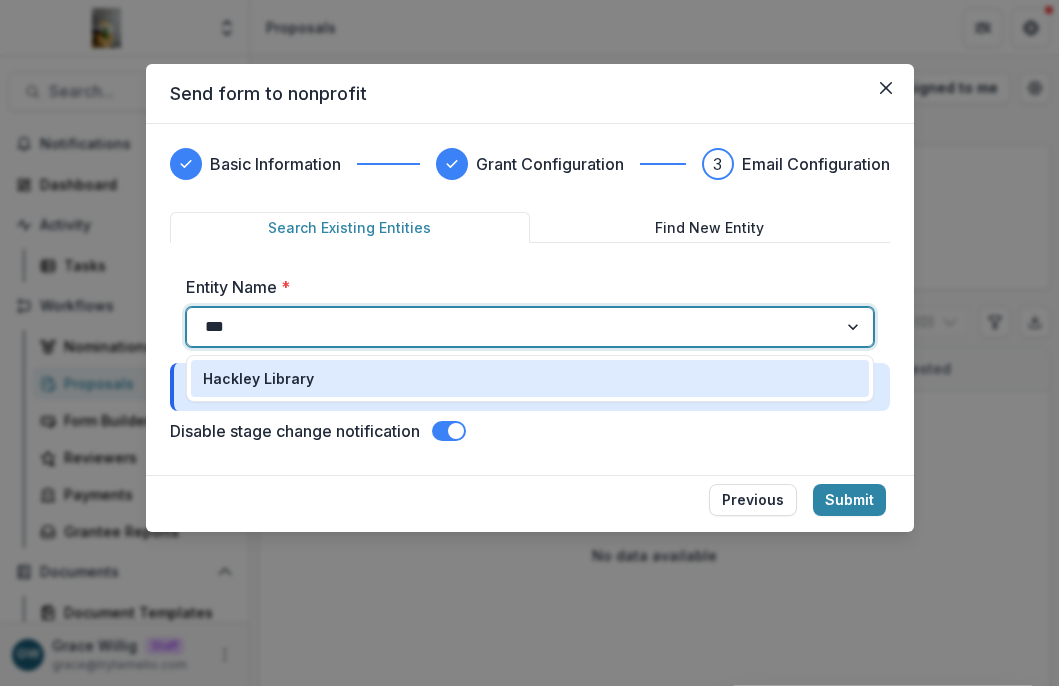 click on "Hackley Library" at bounding box center (530, 378) 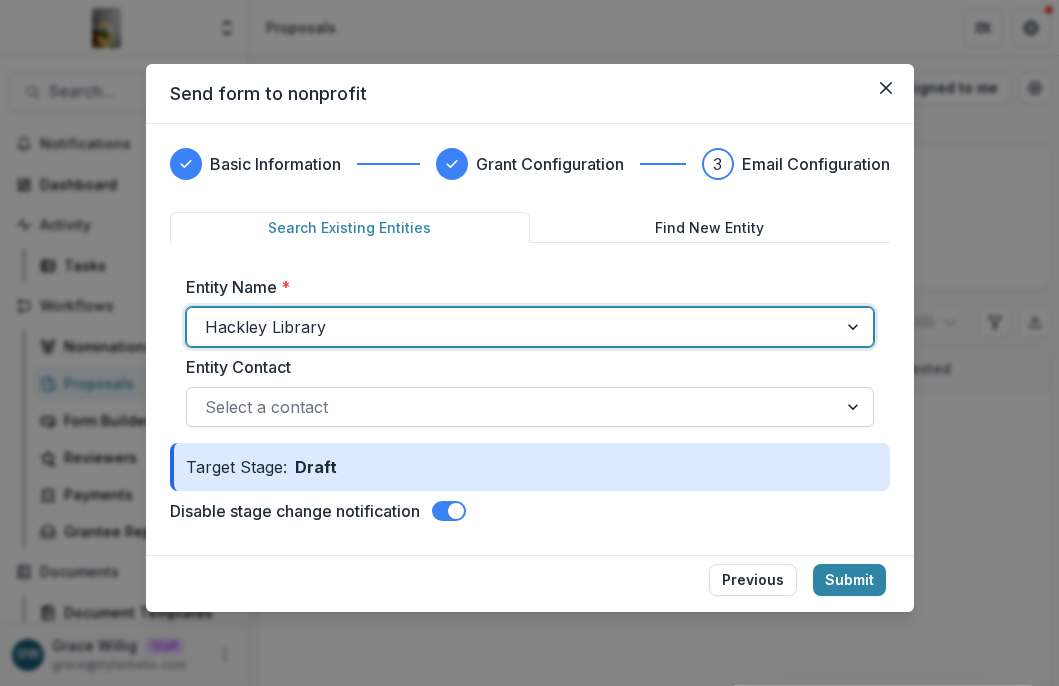 click at bounding box center (512, 407) 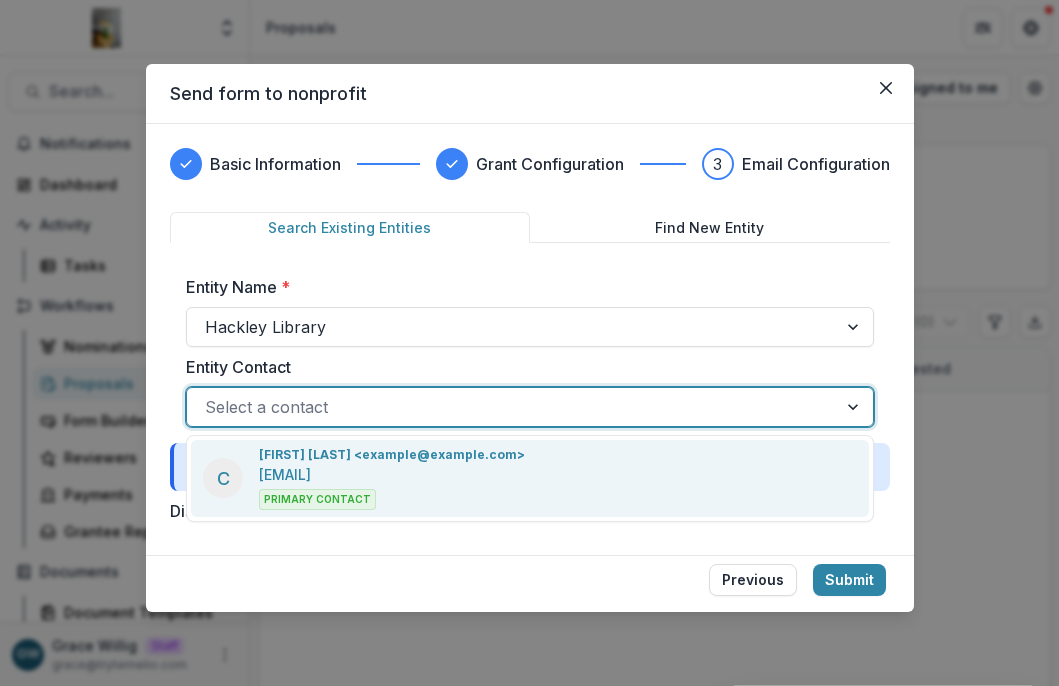 click on "[FIRST] [LAST] <example@example.com>" at bounding box center [392, 455] 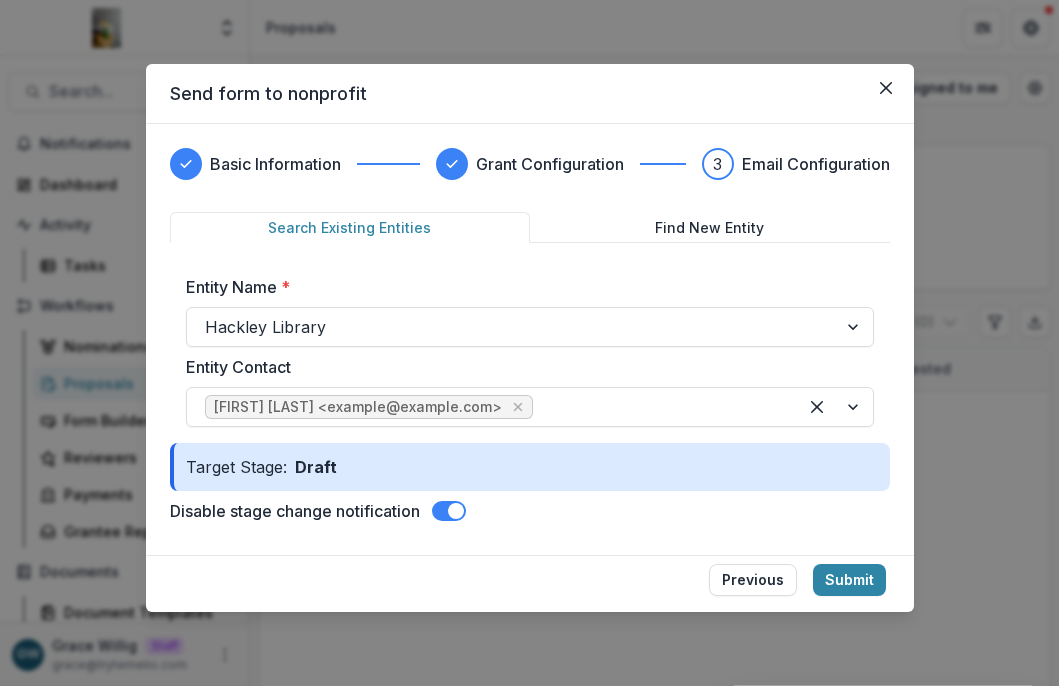 click at bounding box center (456, 511) 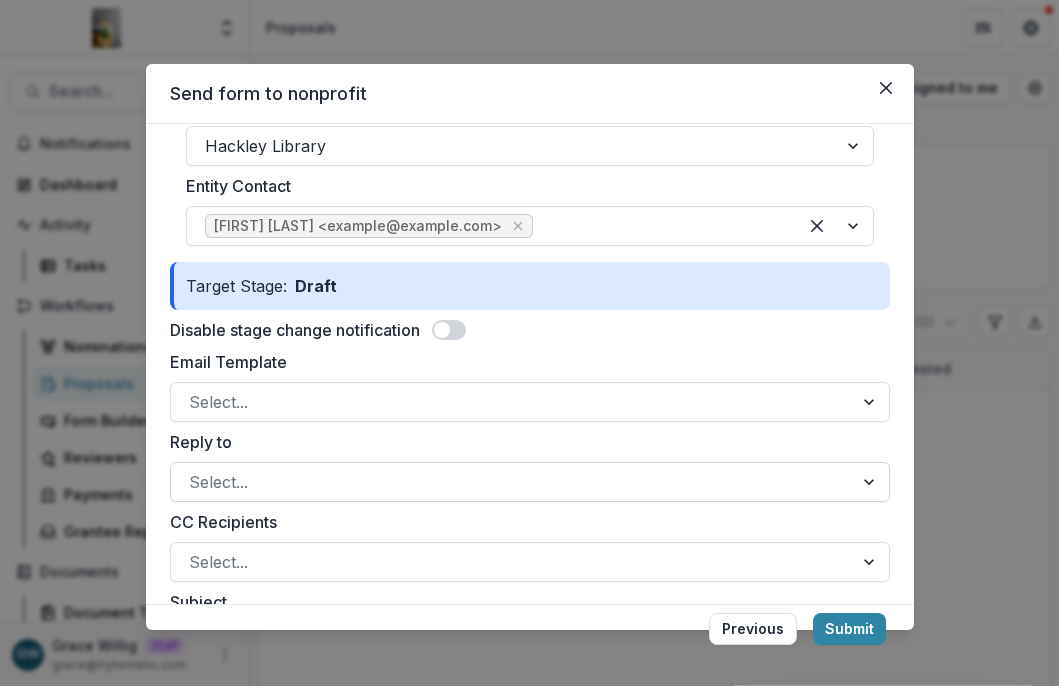 scroll, scrollTop: 187, scrollLeft: 0, axis: vertical 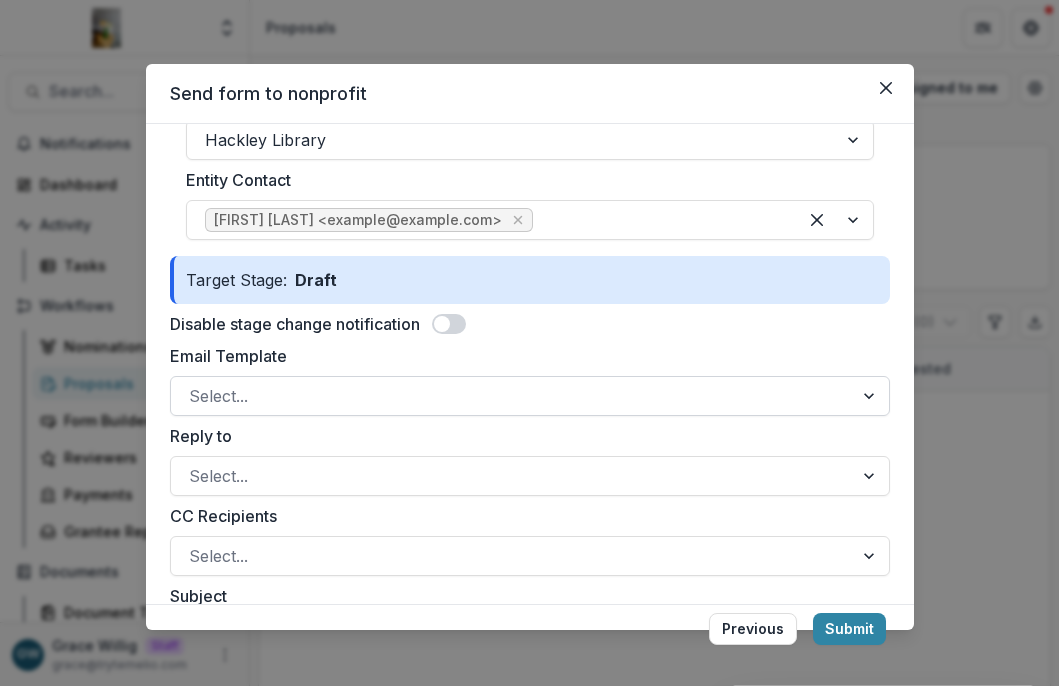 click at bounding box center [512, 396] 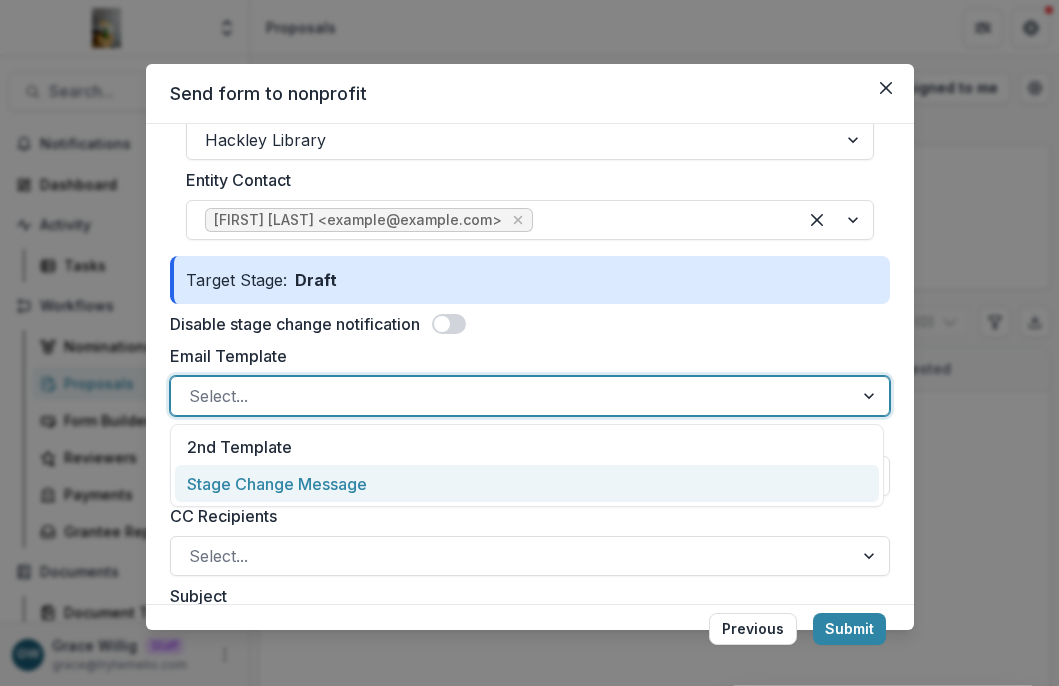 click on "Stage Change Message" at bounding box center (527, 483) 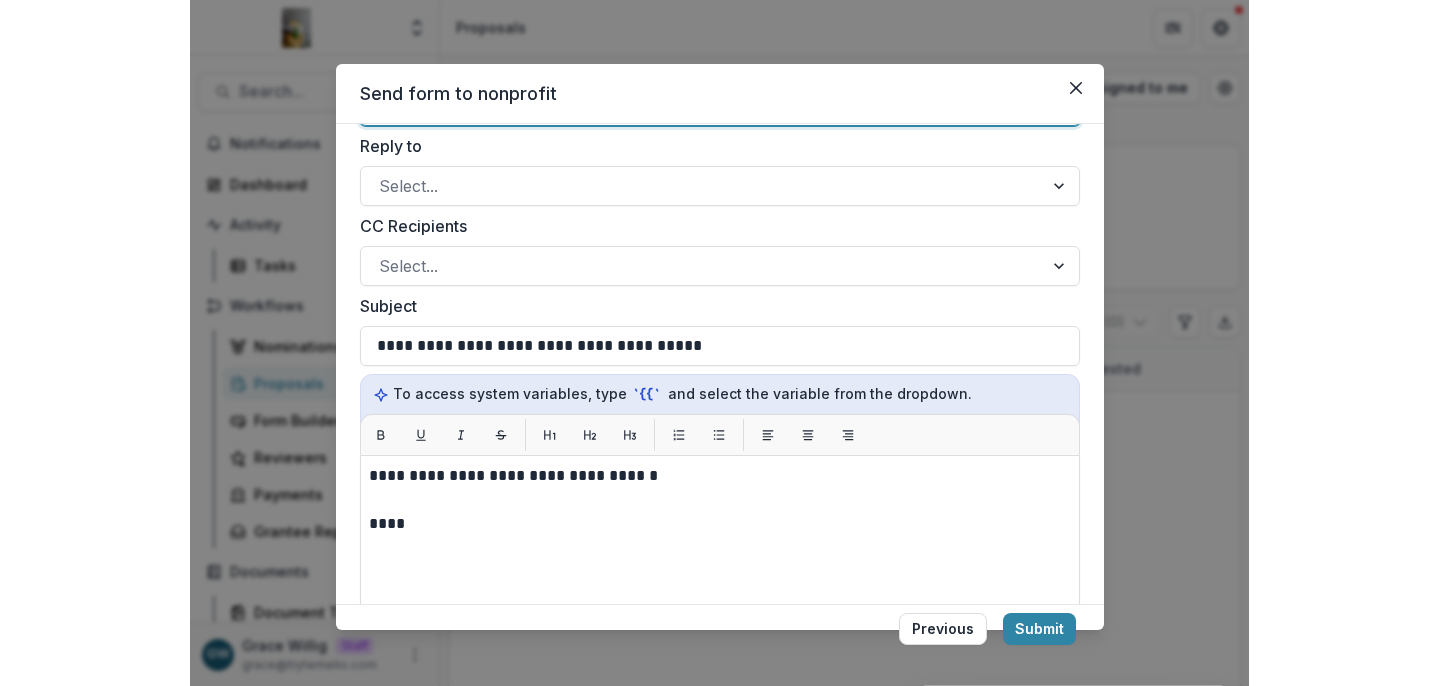scroll, scrollTop: 467, scrollLeft: 0, axis: vertical 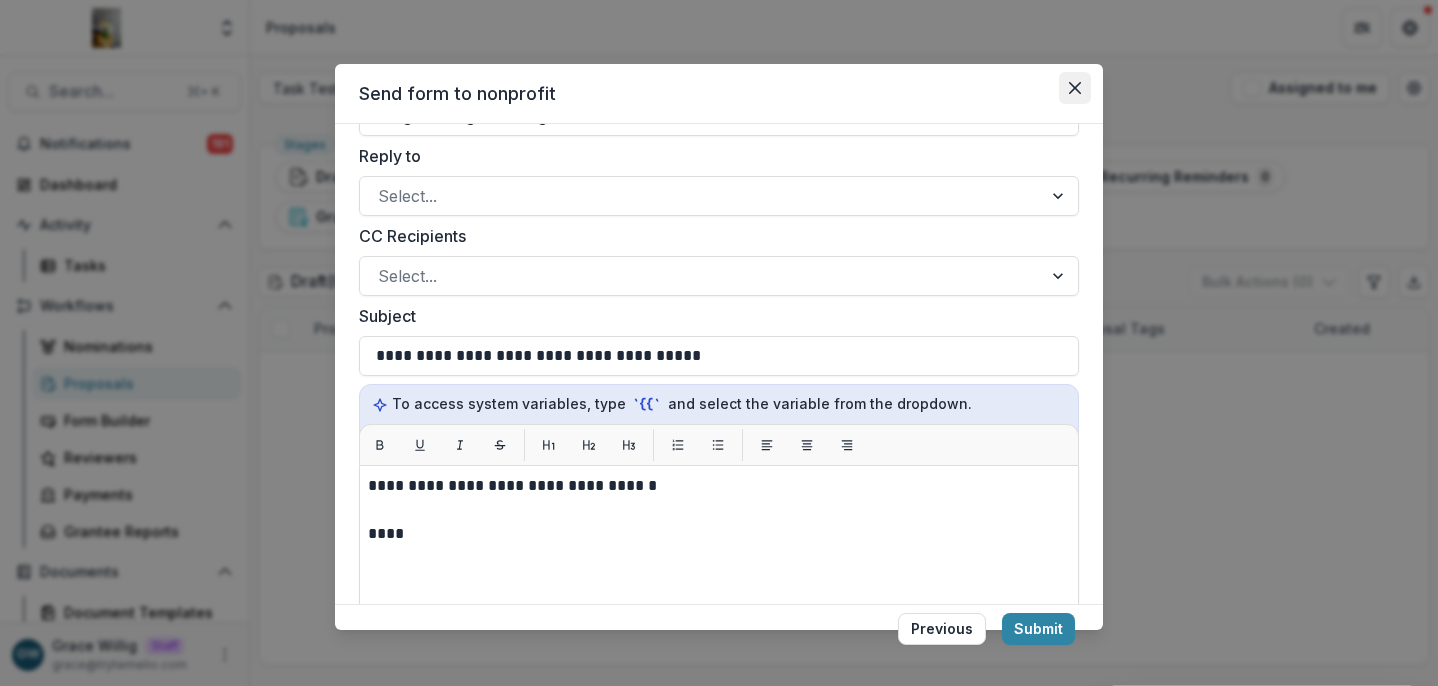 click 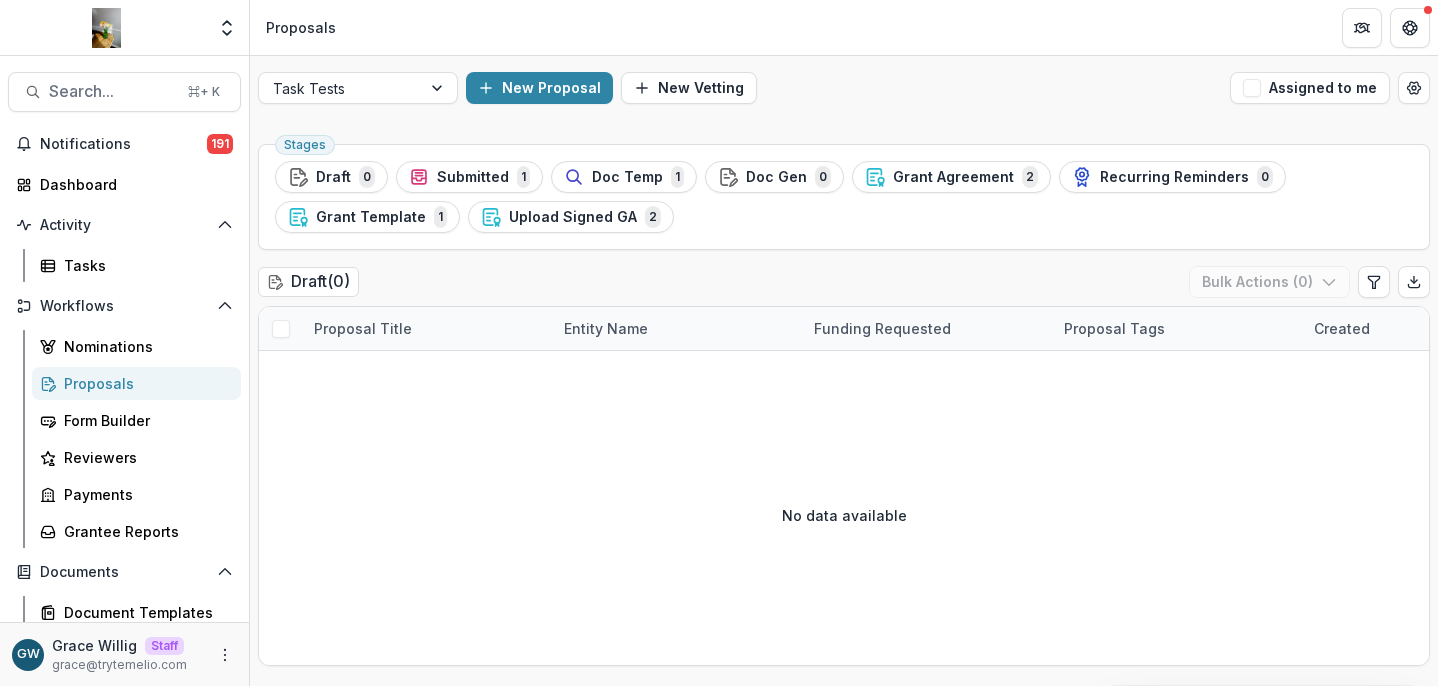scroll, scrollTop: 0, scrollLeft: 0, axis: both 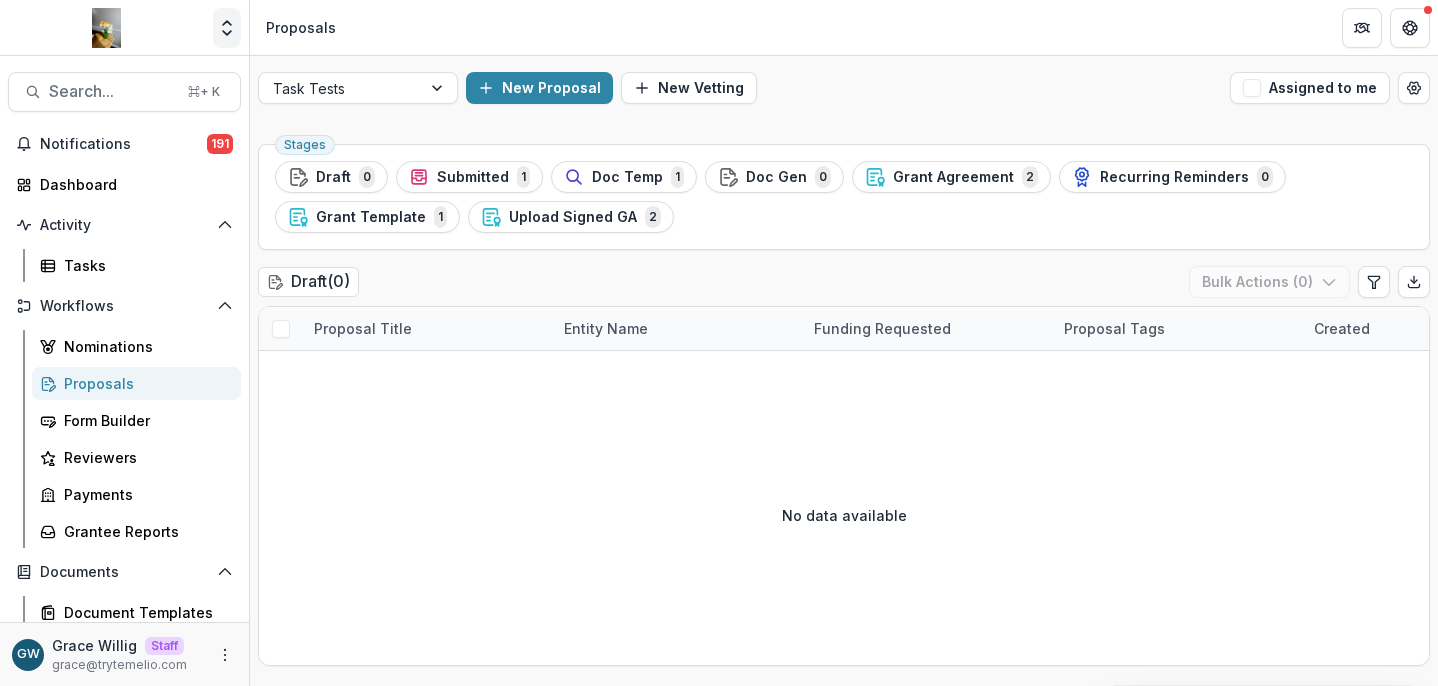 click 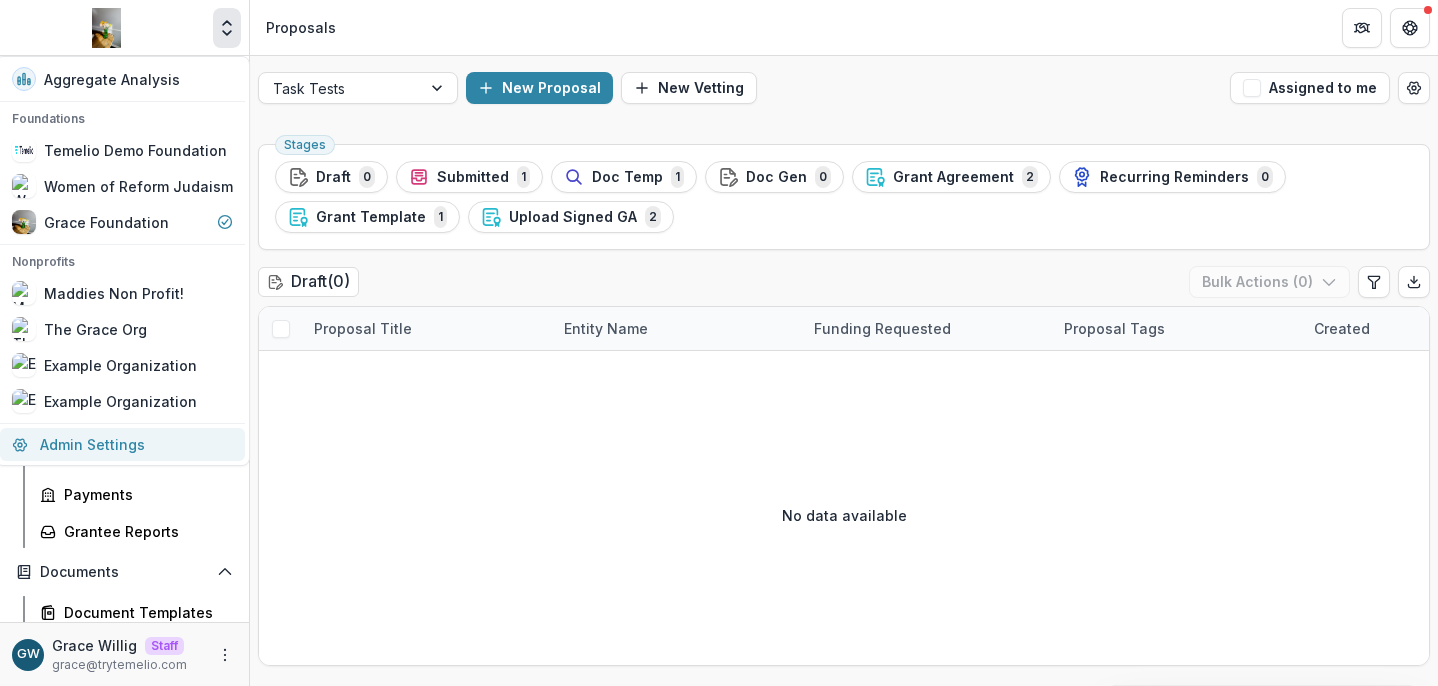 click on "Admin Settings" at bounding box center [122, 444] 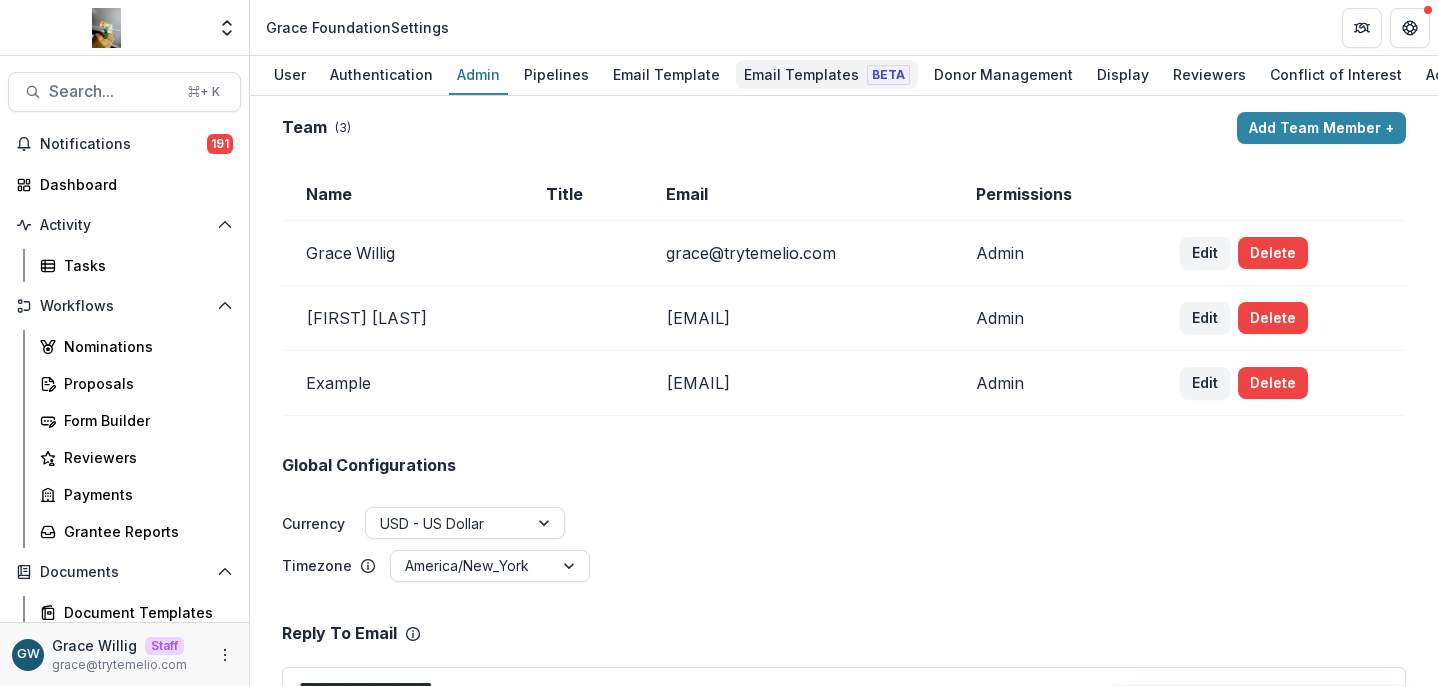 click on "Email Templates   Beta" at bounding box center [827, 74] 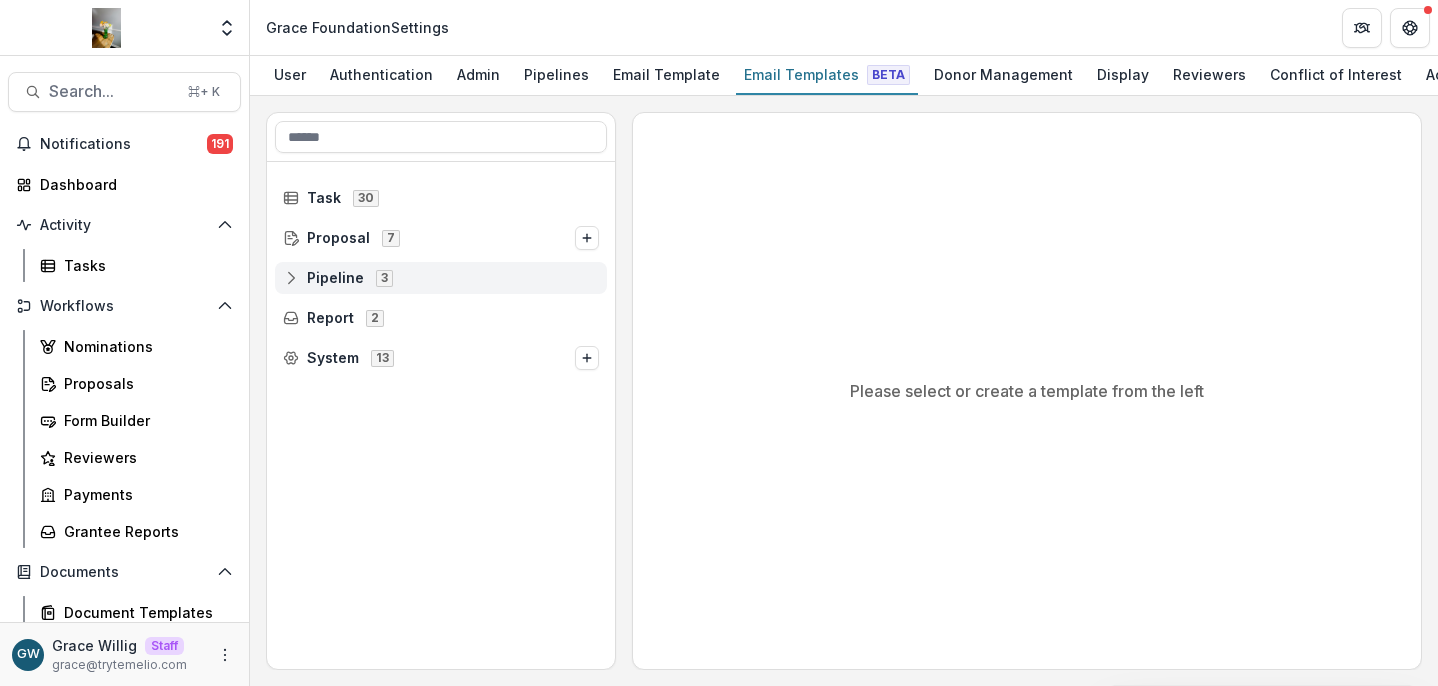 click 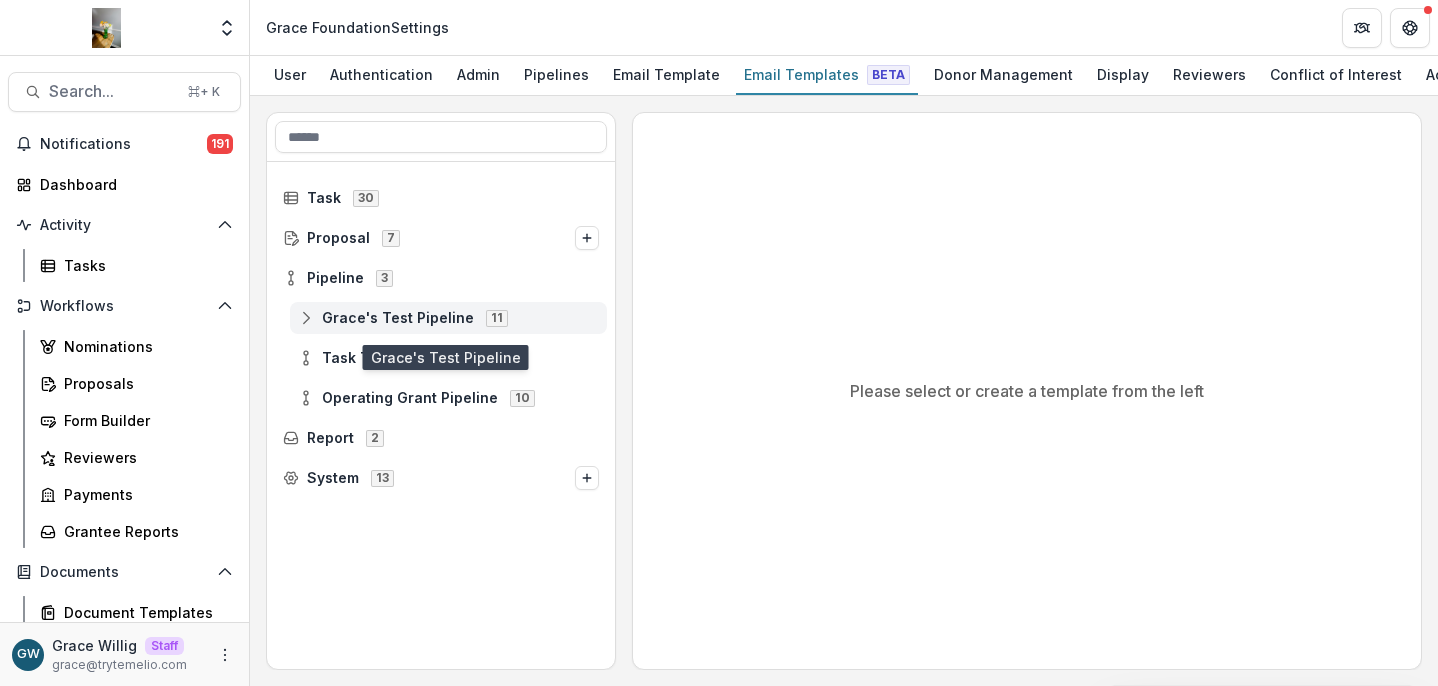 click 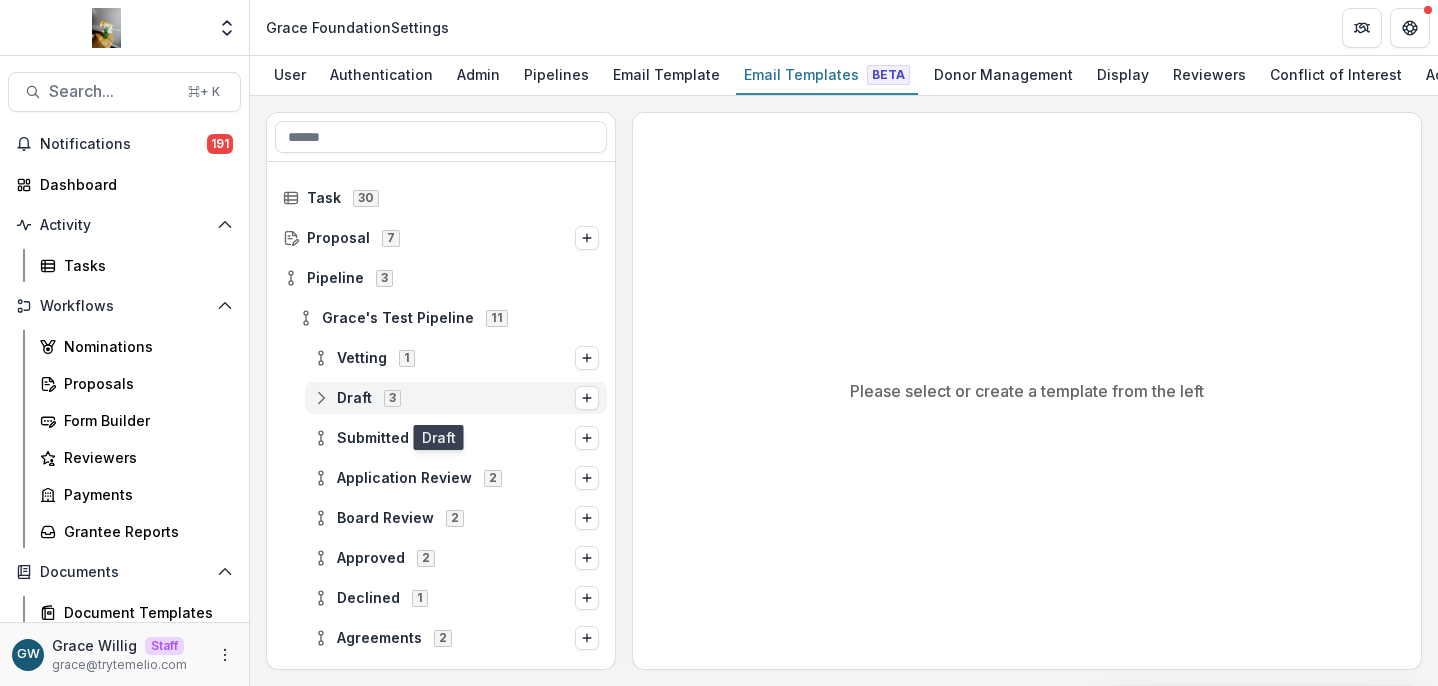 click 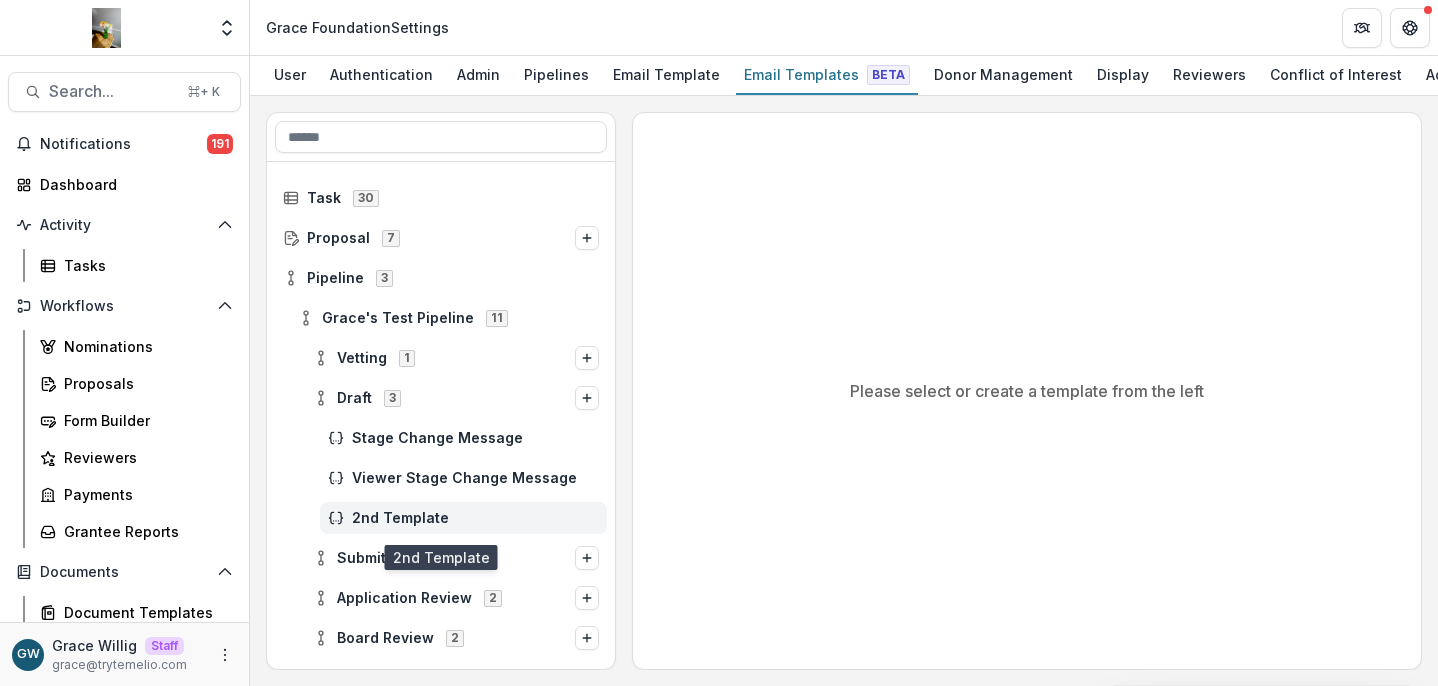 click on "2nd Template" at bounding box center [475, 518] 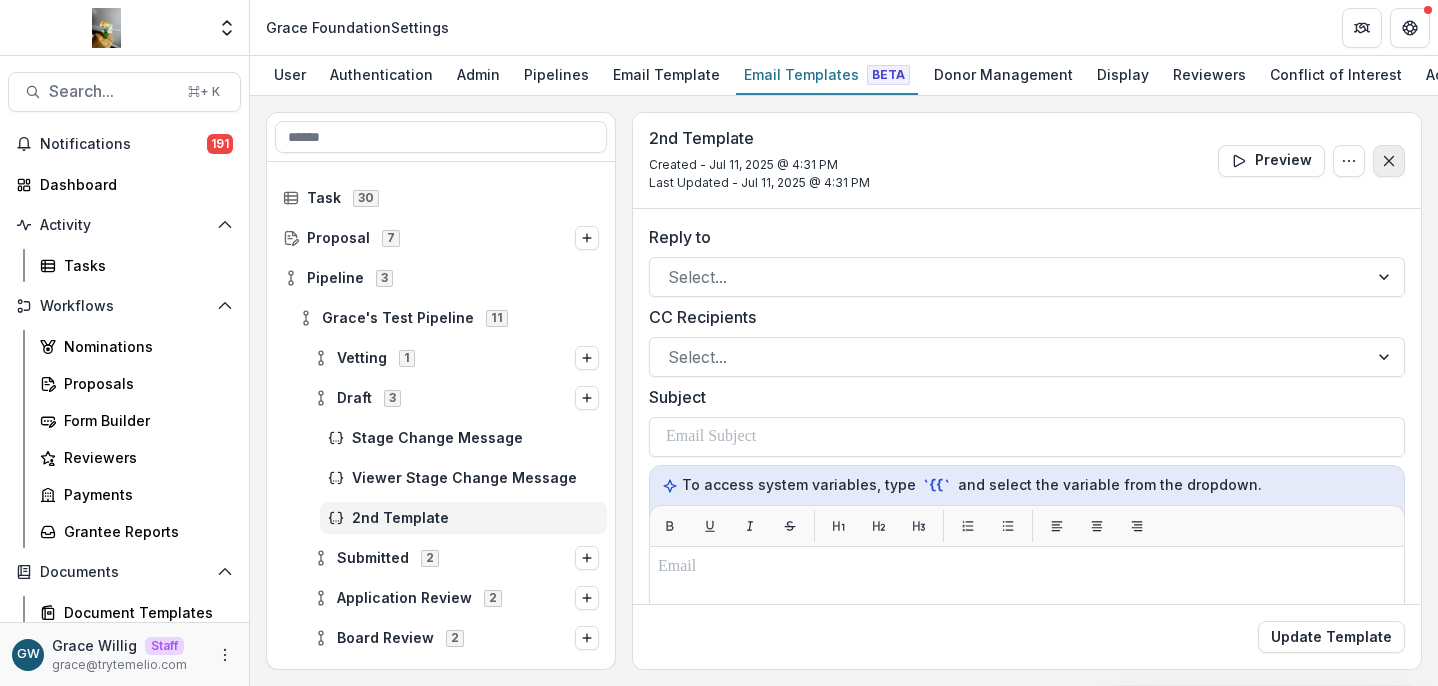 click 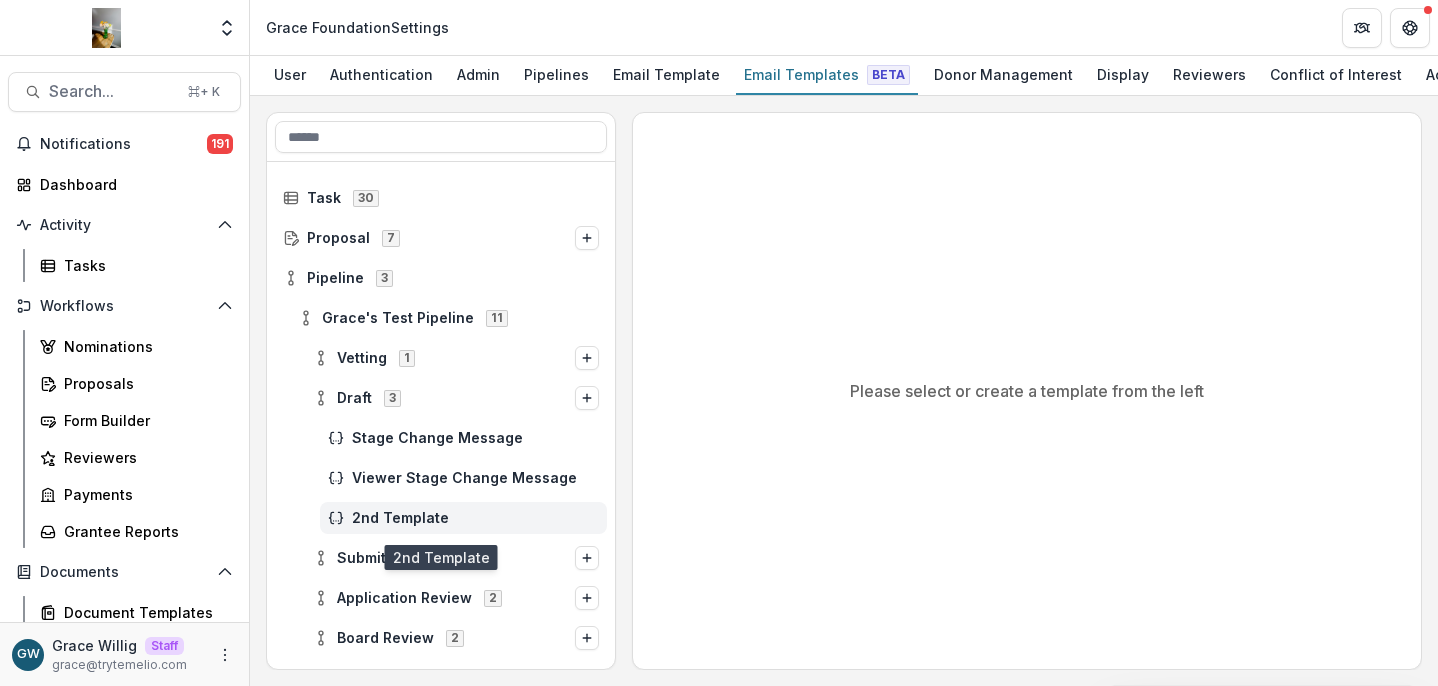 click on "2nd Template" at bounding box center [463, 518] 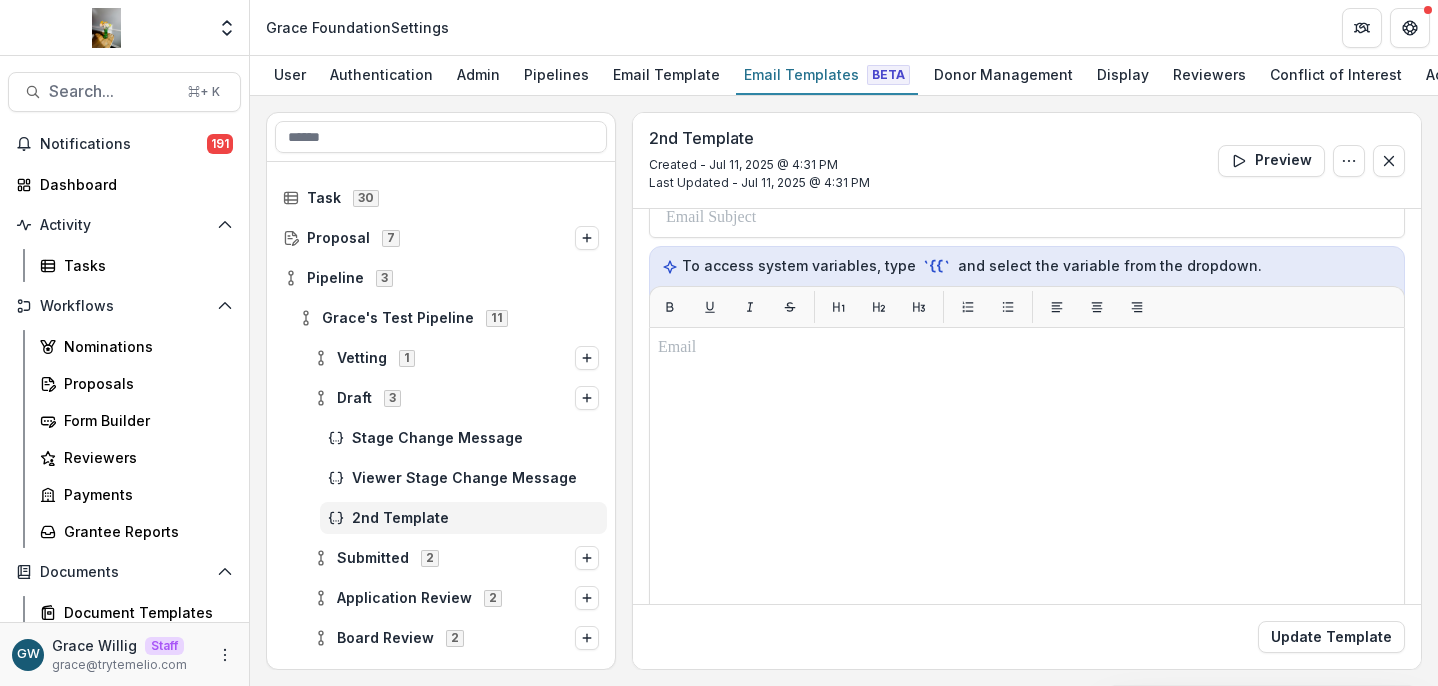 scroll, scrollTop: 0, scrollLeft: 0, axis: both 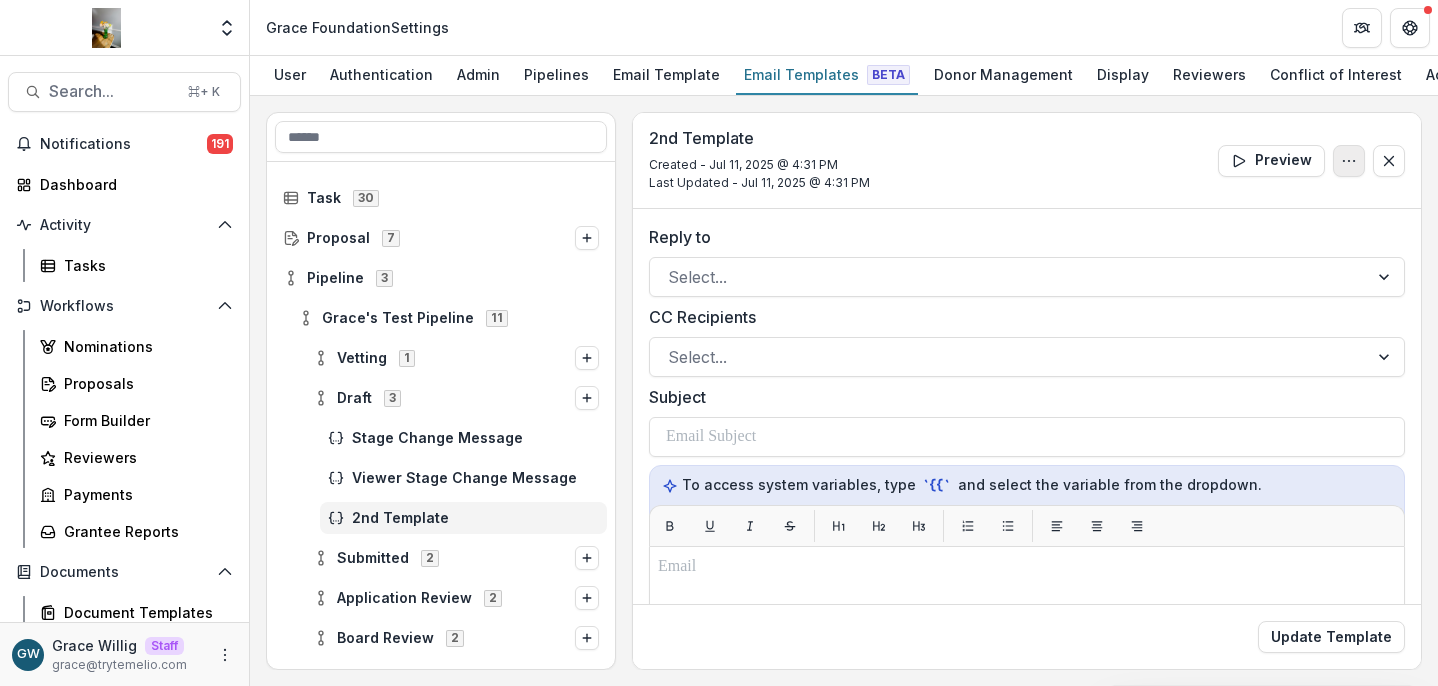 click 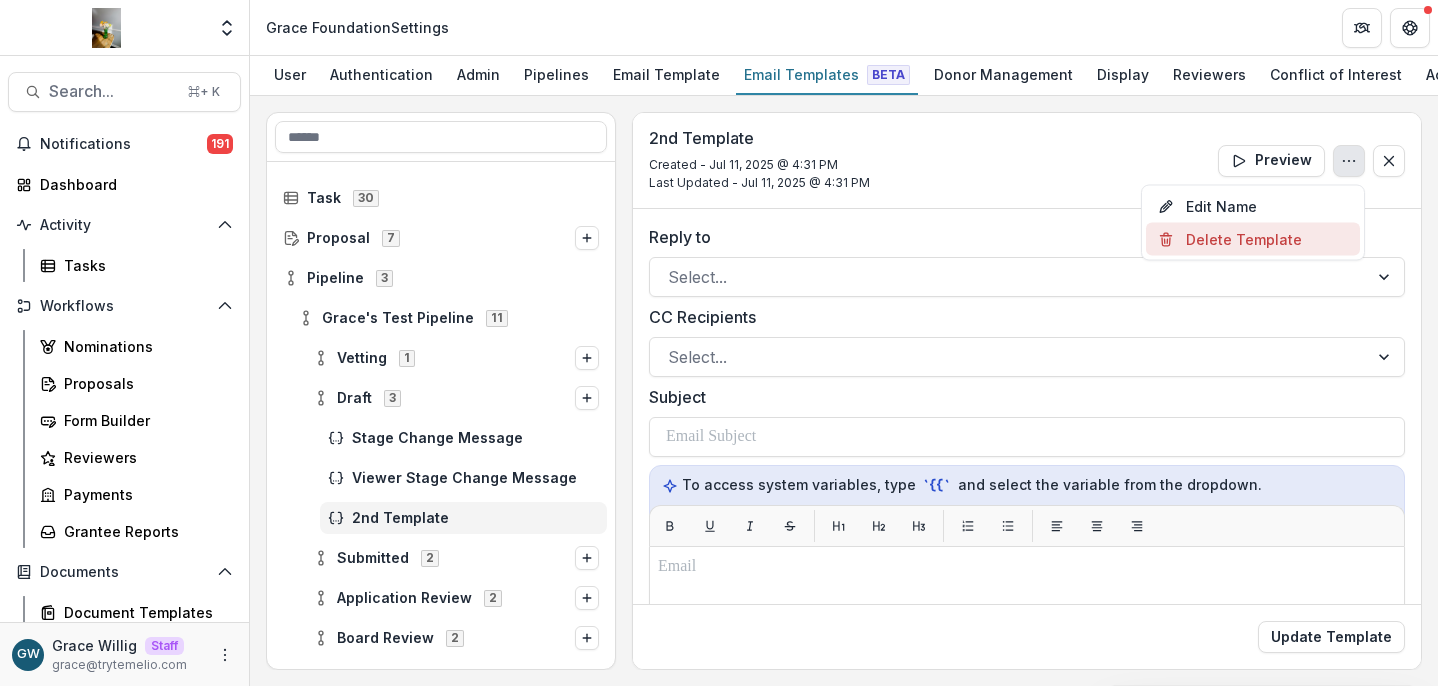 click on "Delete Template" at bounding box center (1253, 239) 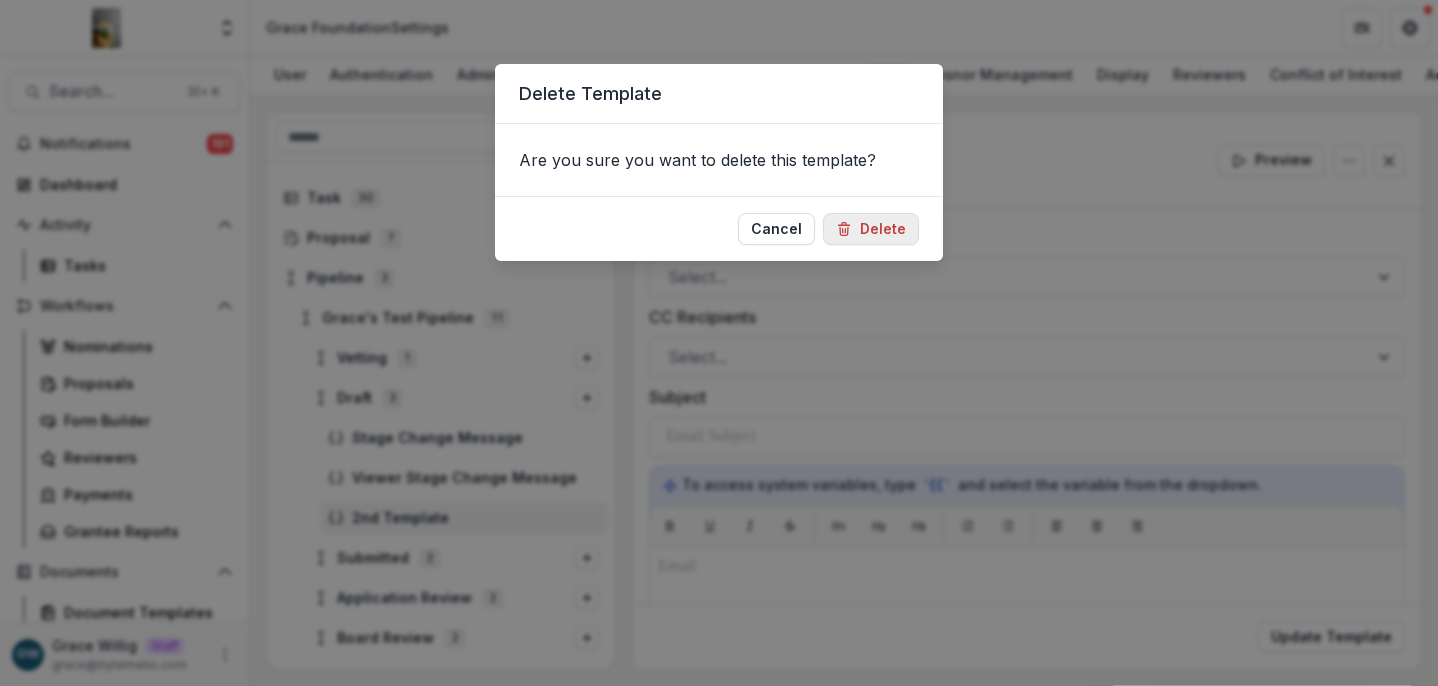 click on "Delete" at bounding box center (871, 229) 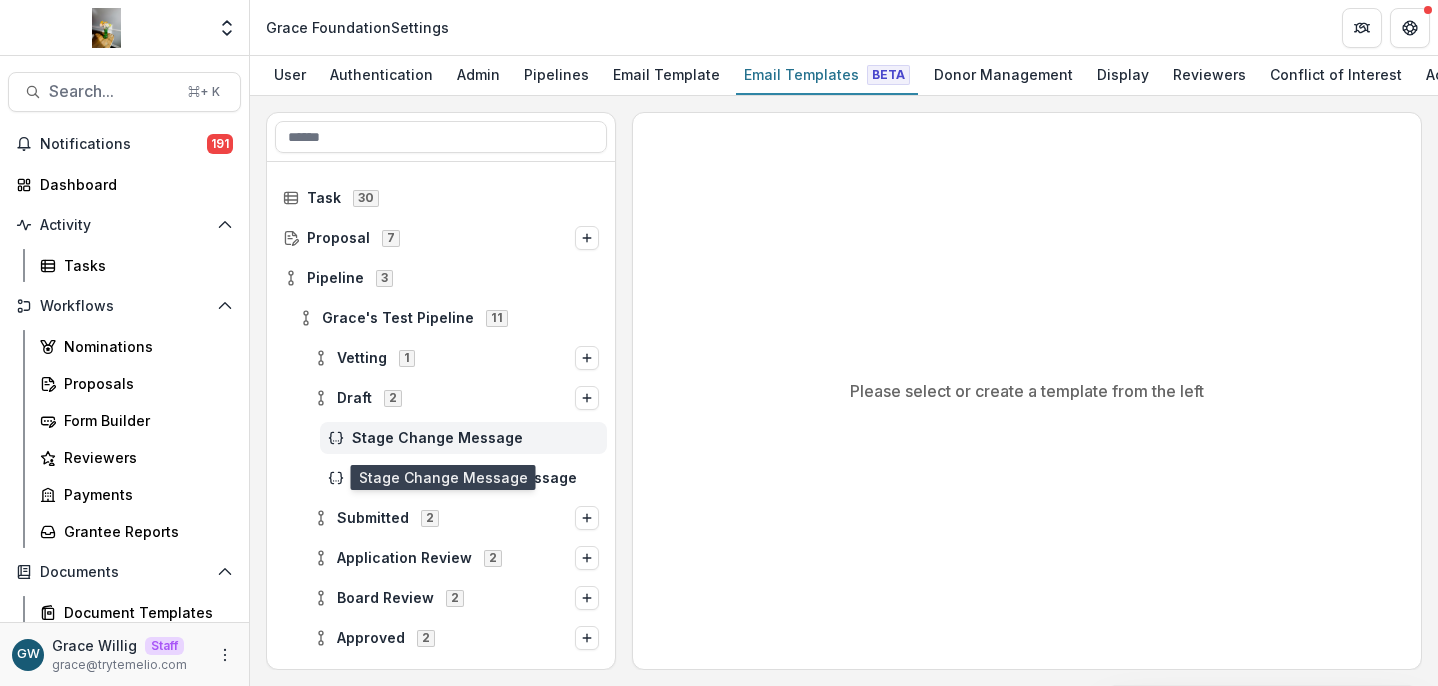 click on "Stage Change Message" at bounding box center (475, 438) 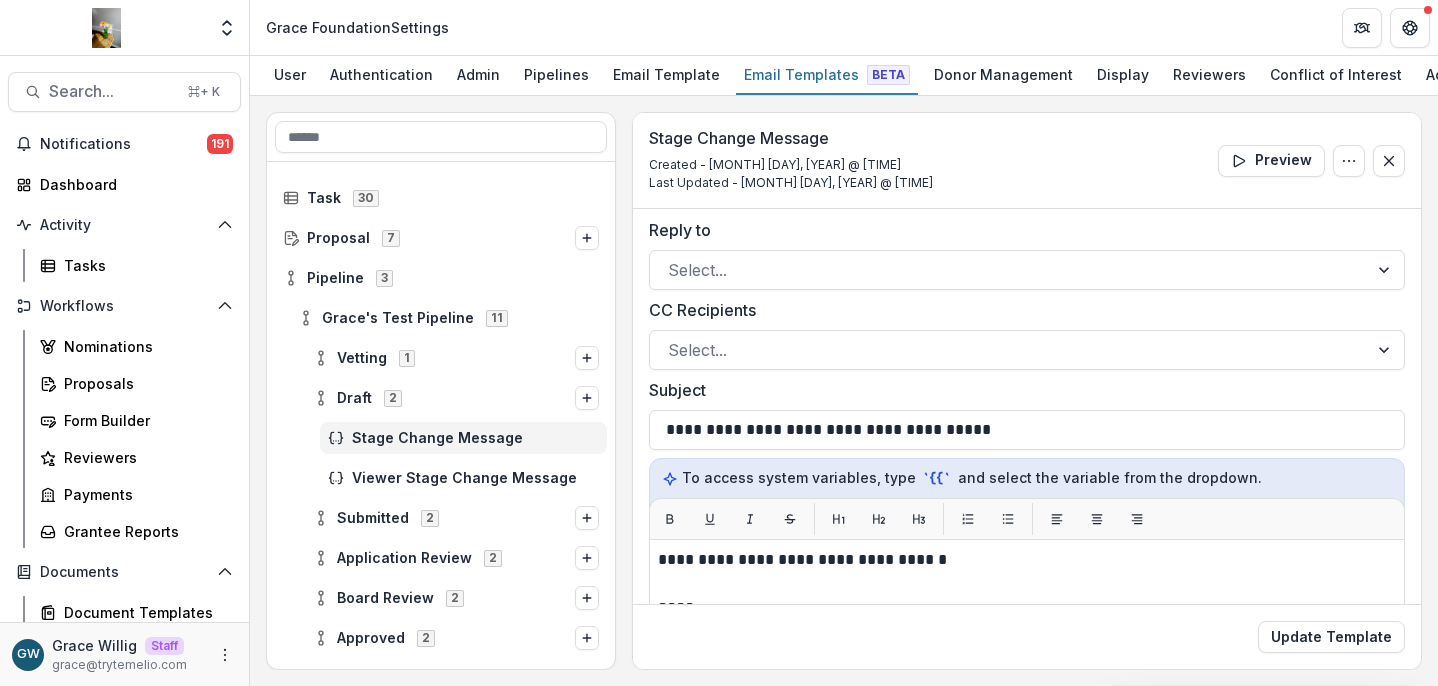 scroll, scrollTop: 148, scrollLeft: 0, axis: vertical 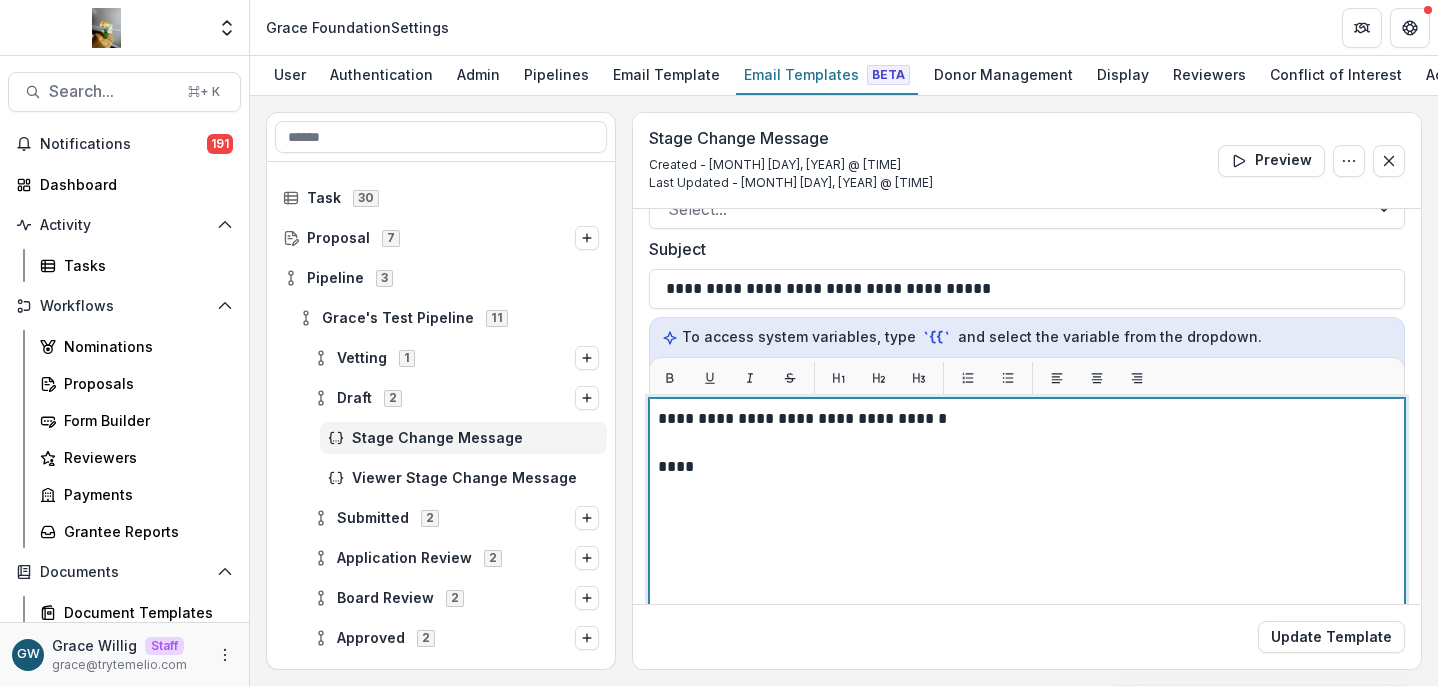 click on "****" at bounding box center (1024, 467) 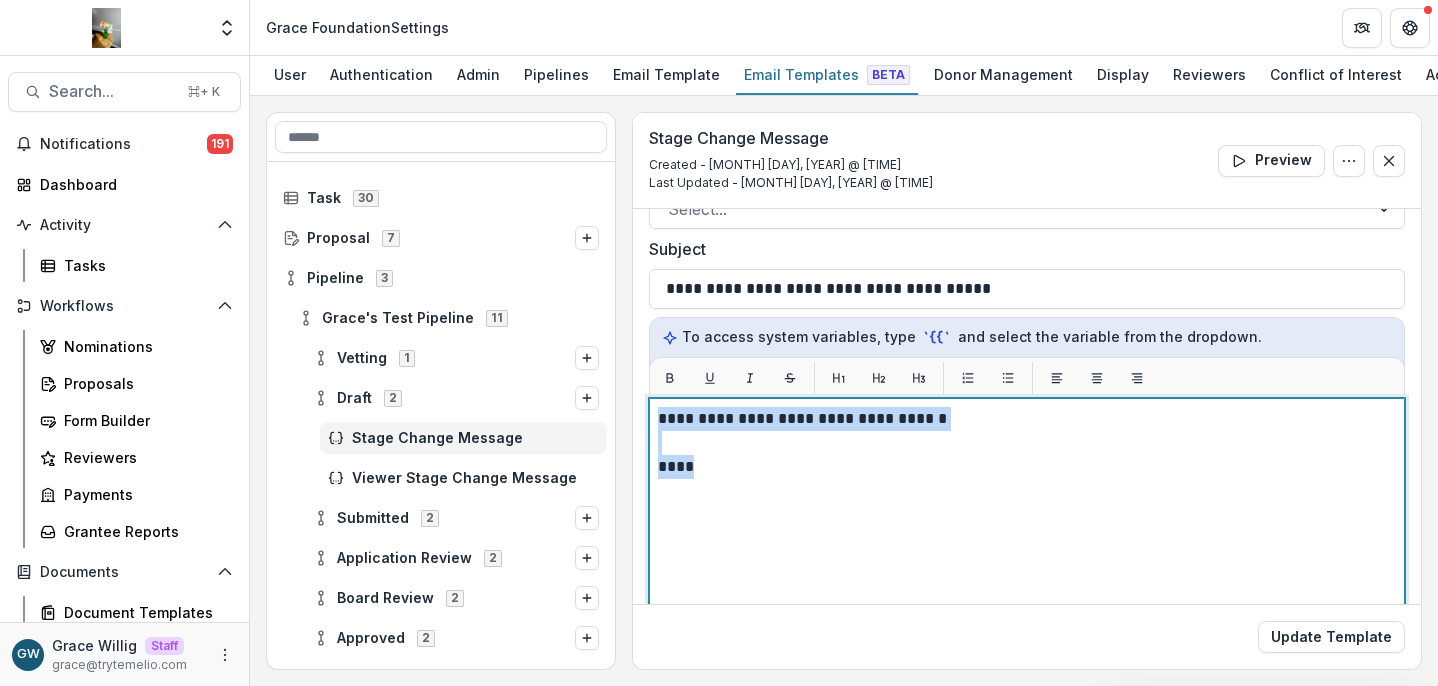 drag, startPoint x: 716, startPoint y: 476, endPoint x: 630, endPoint y: 416, distance: 104.86182 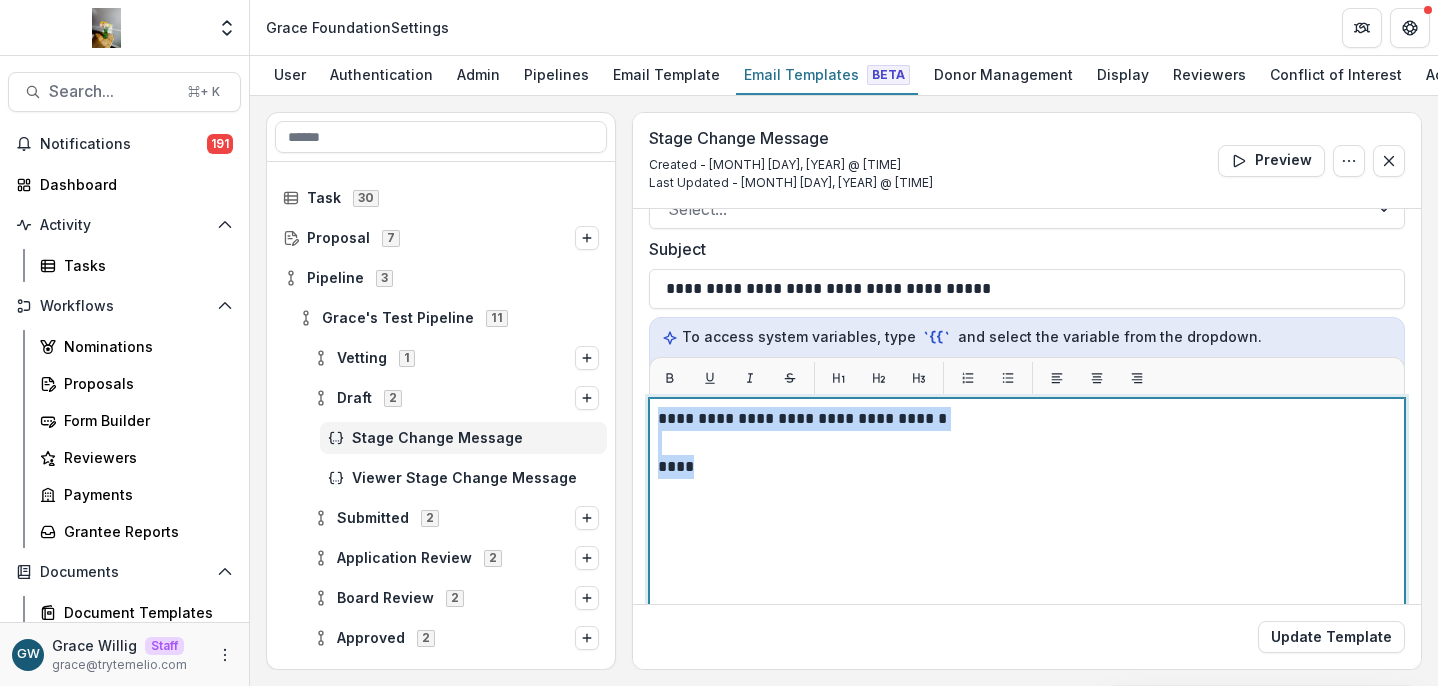 click on "**********" at bounding box center (844, 391) 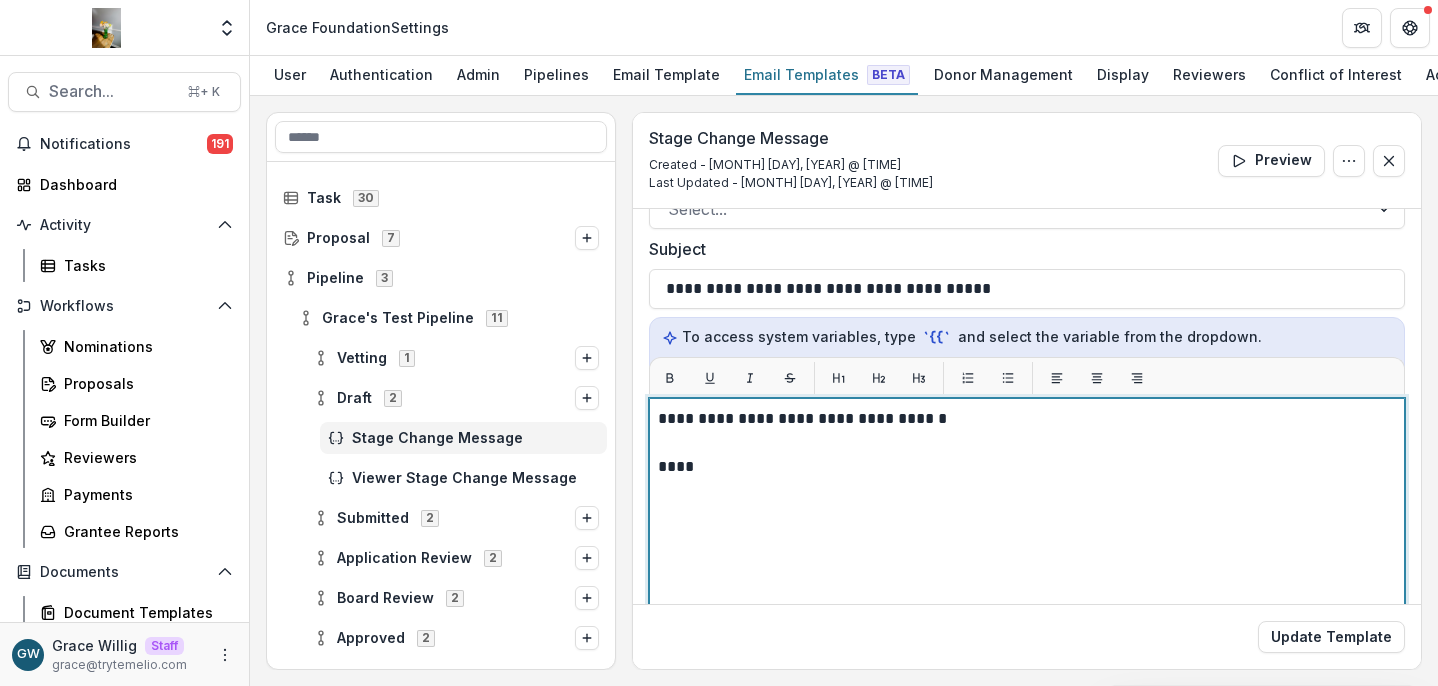 type 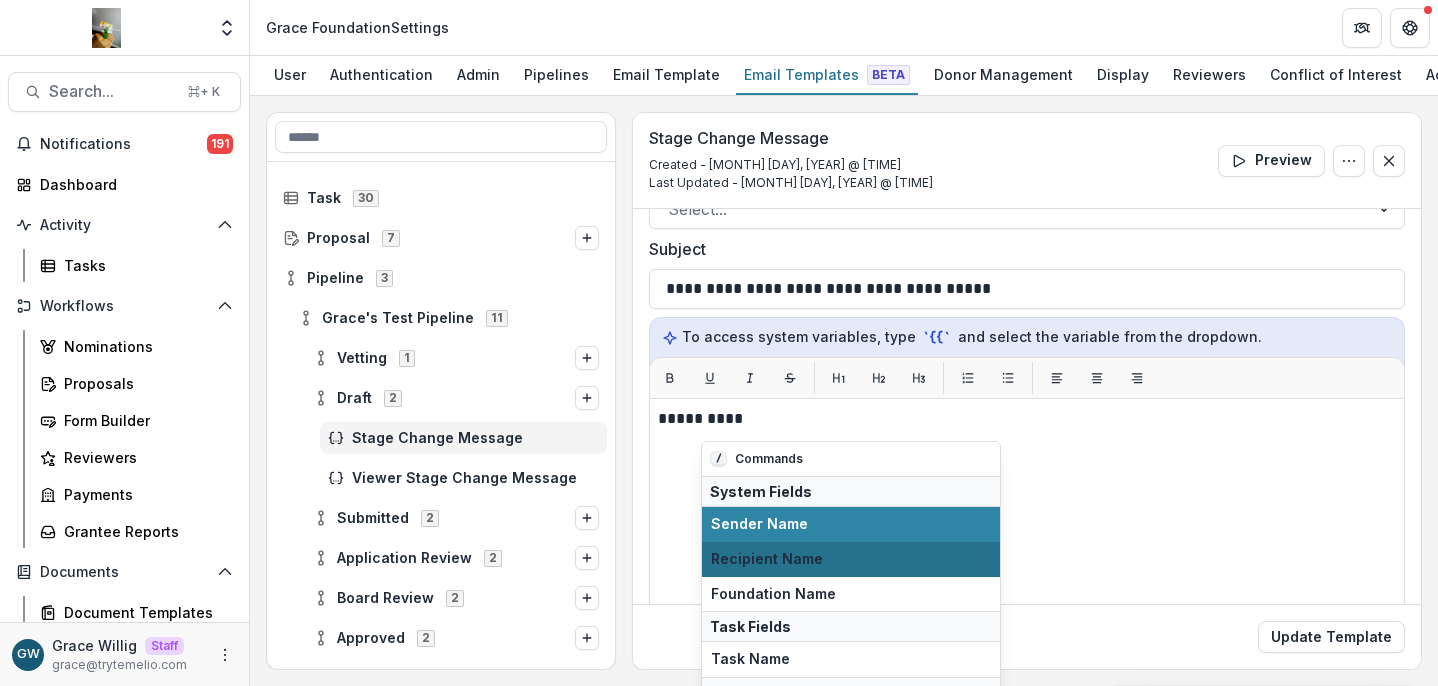 click on "Recipient Name" at bounding box center [851, 559] 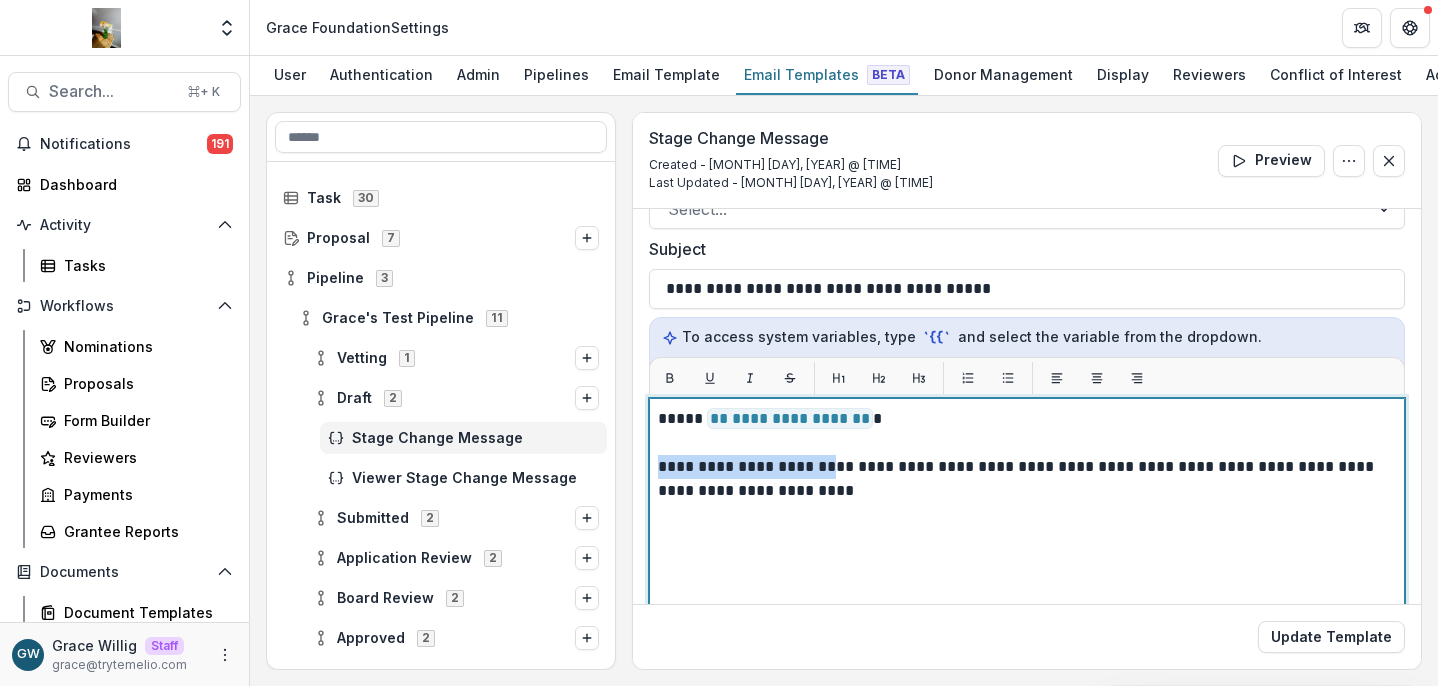 drag, startPoint x: 844, startPoint y: 468, endPoint x: 660, endPoint y: 468, distance: 184 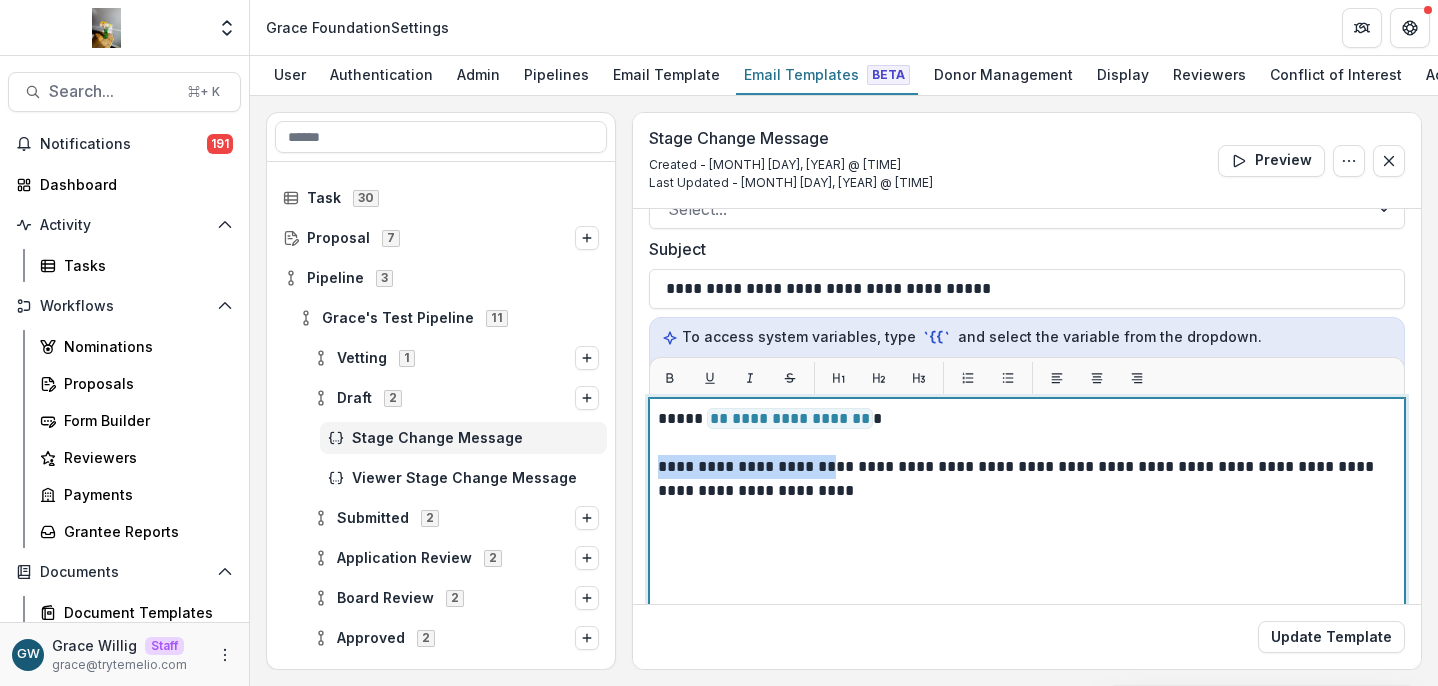 click on "**********" at bounding box center (1024, 479) 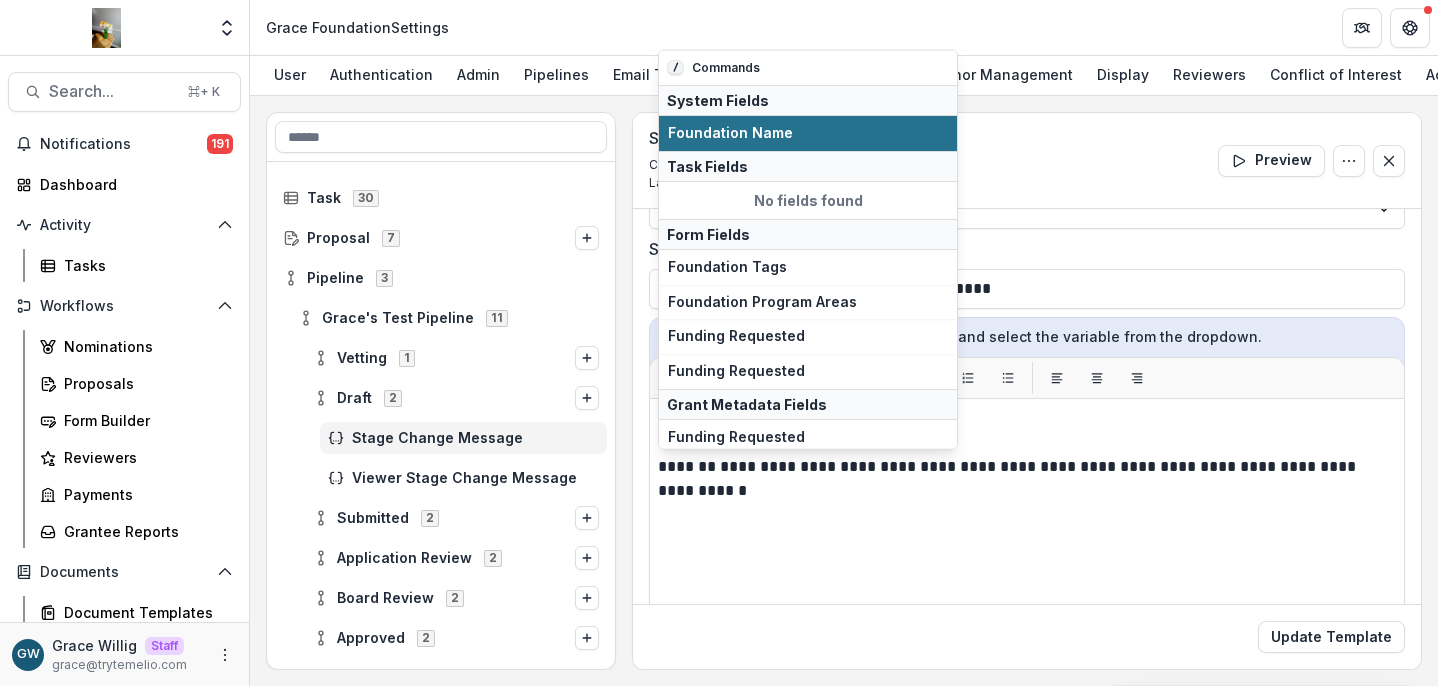 click on "Foundation Name" at bounding box center (808, 133) 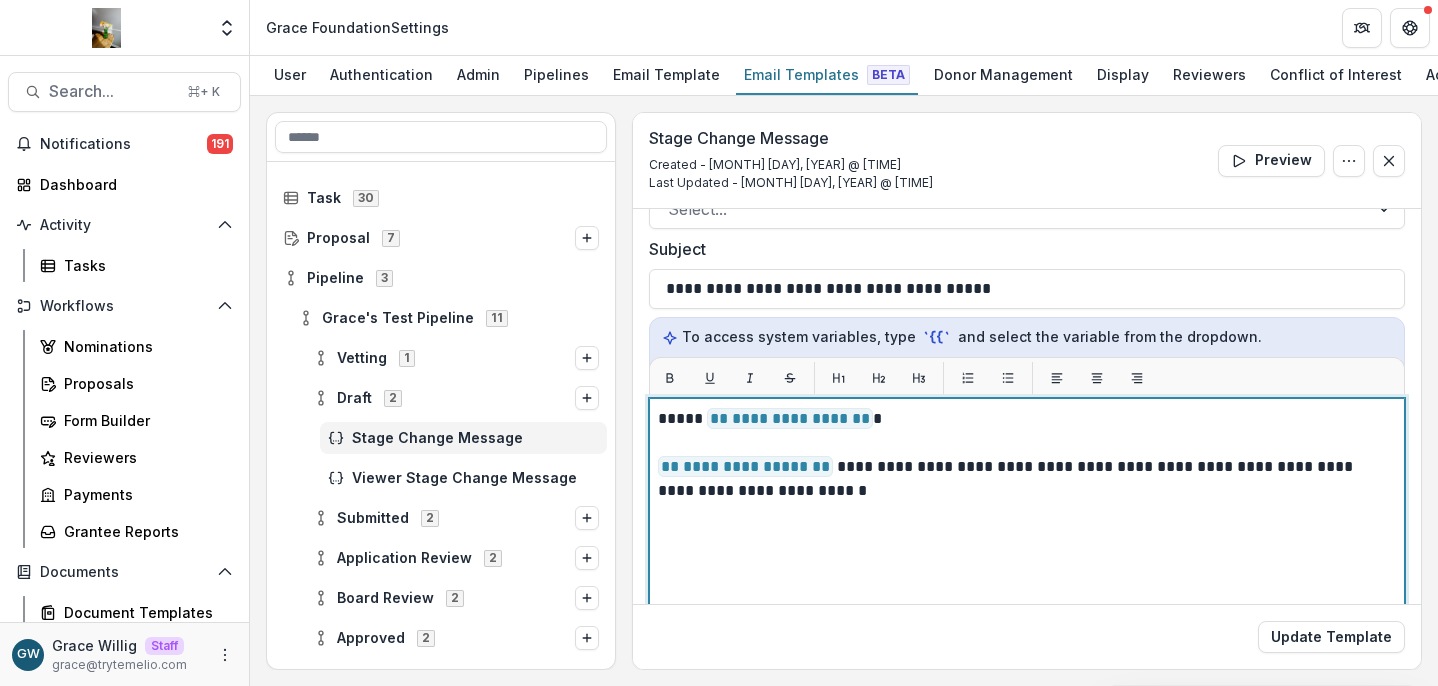 click on "**********" at bounding box center [1024, 479] 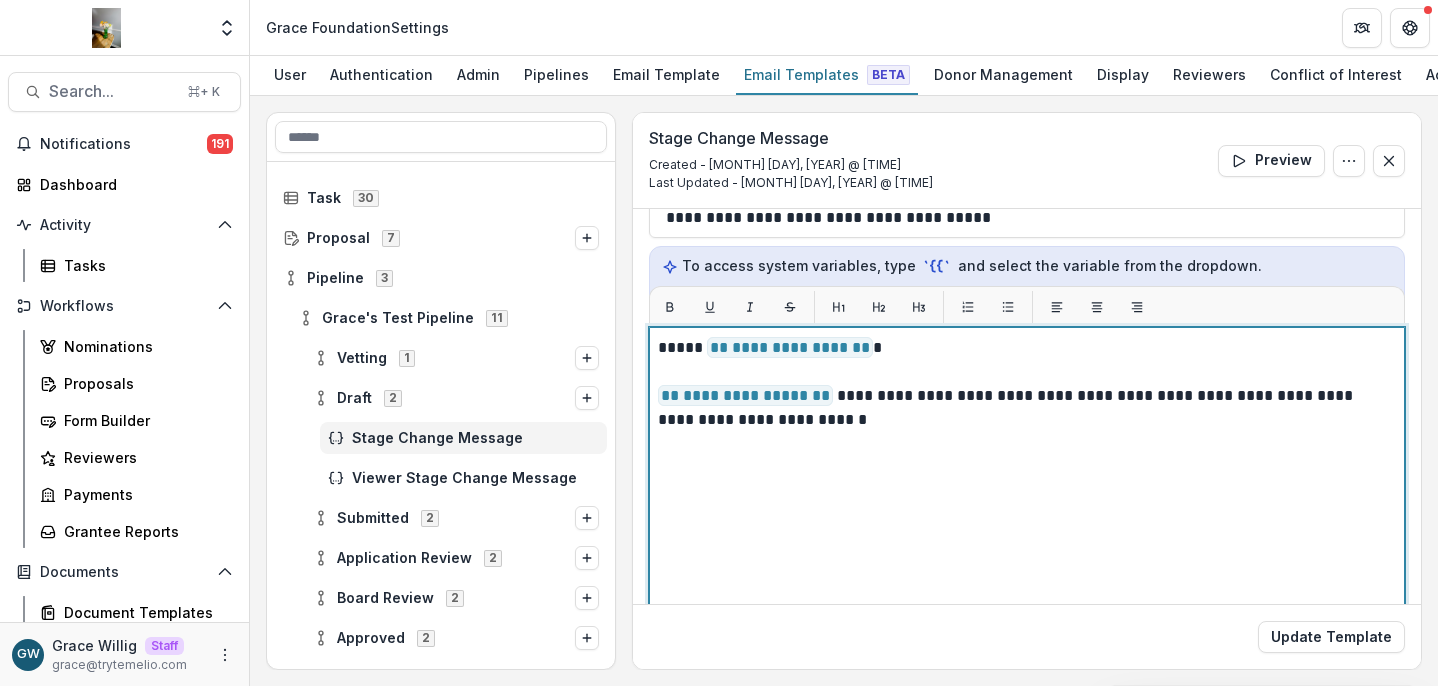 scroll, scrollTop: 221, scrollLeft: 0, axis: vertical 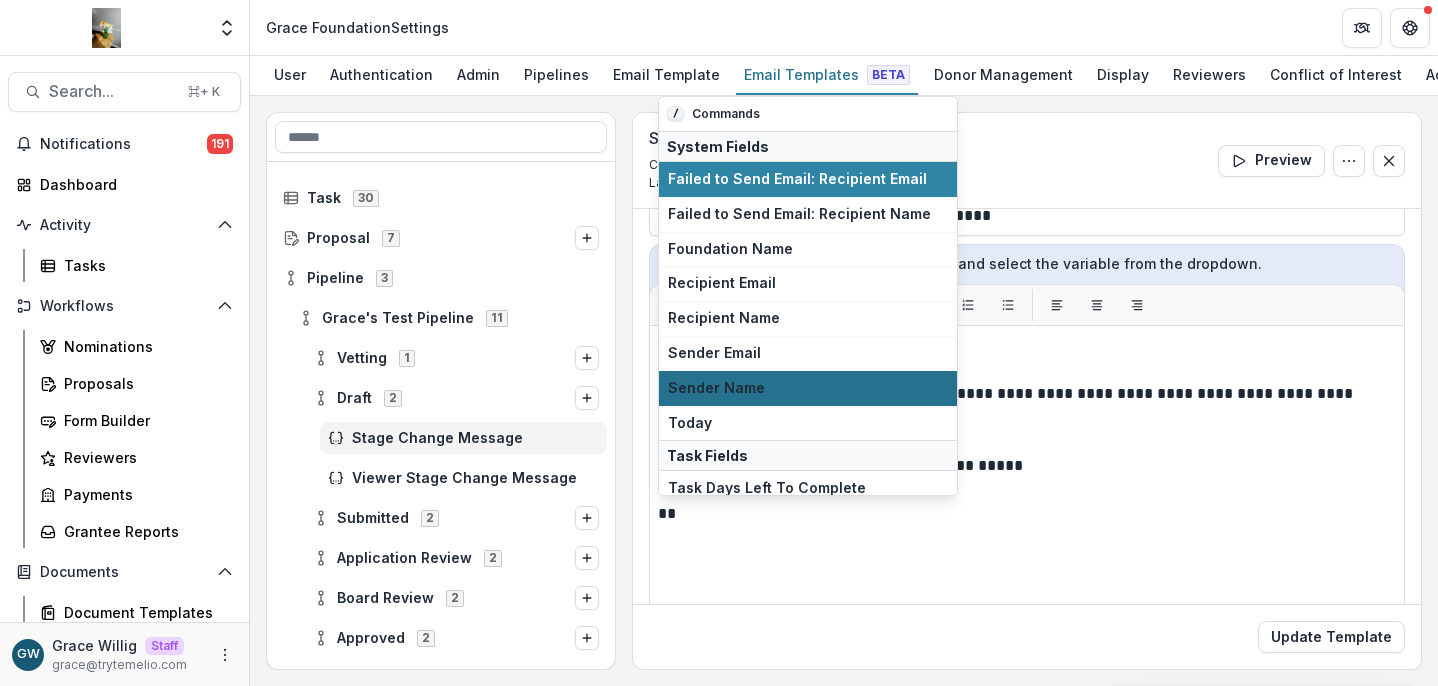 click on "Sender Name" at bounding box center [808, 388] 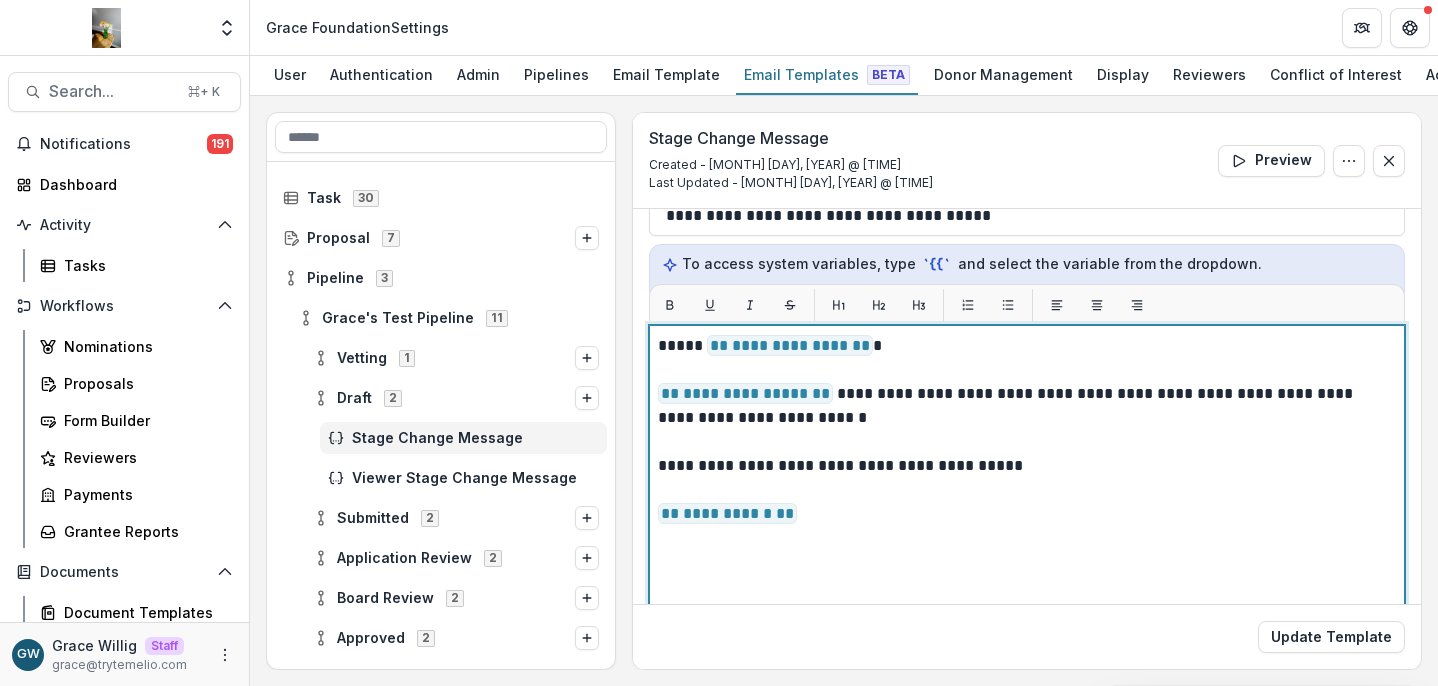 click at bounding box center (1027, 490) 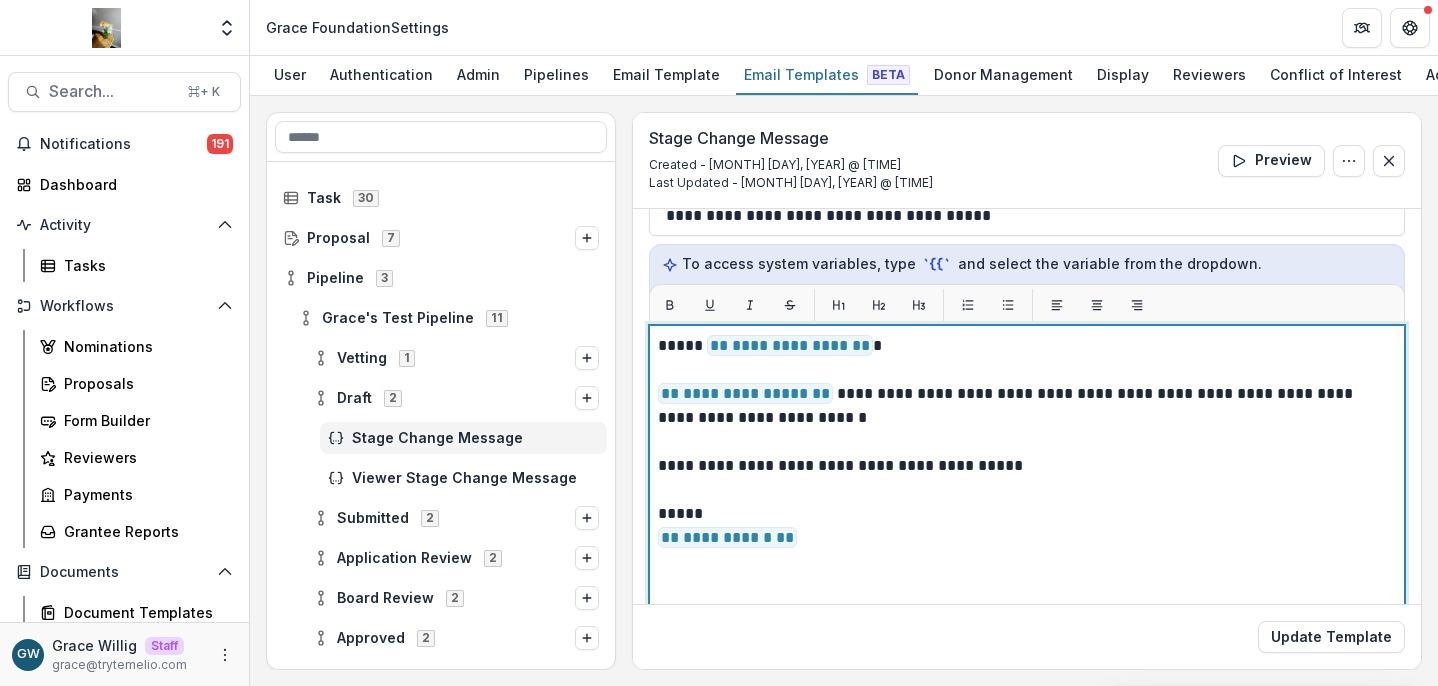 click on "**********" at bounding box center [1027, 575] 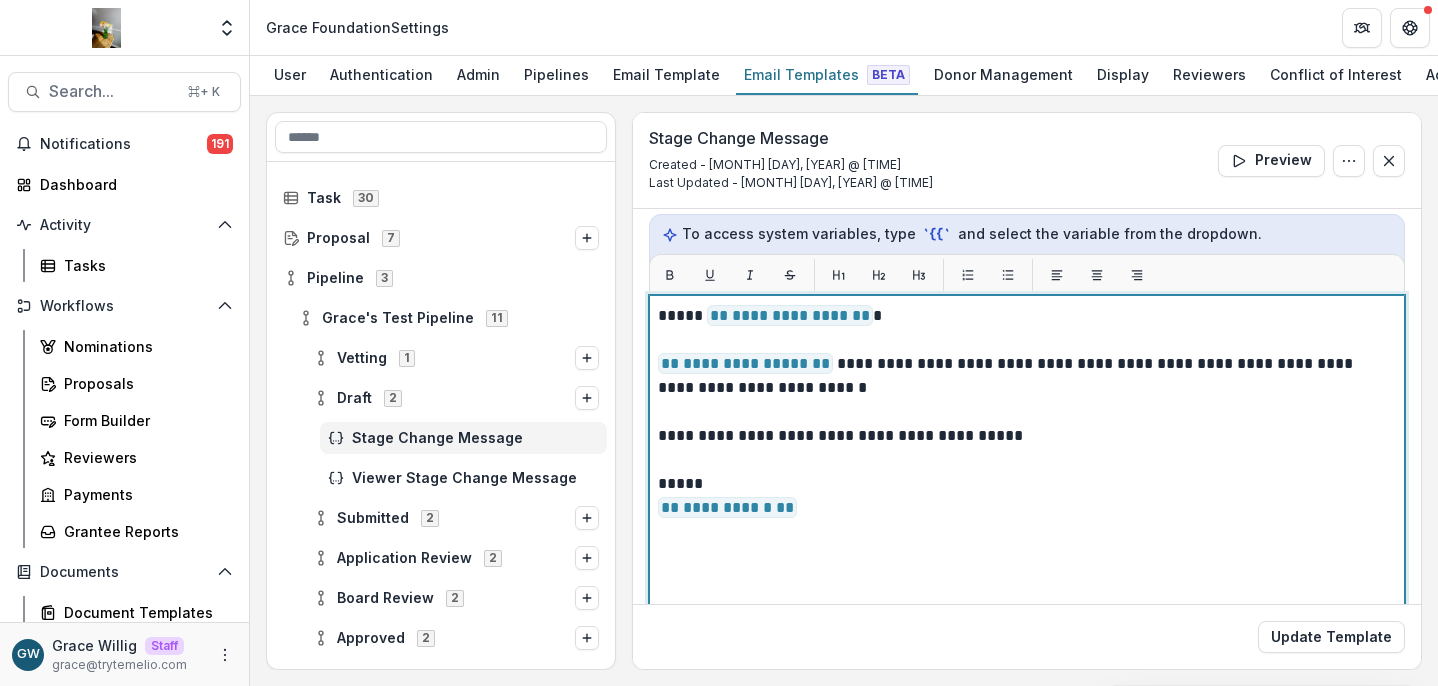 scroll, scrollTop: 257, scrollLeft: 0, axis: vertical 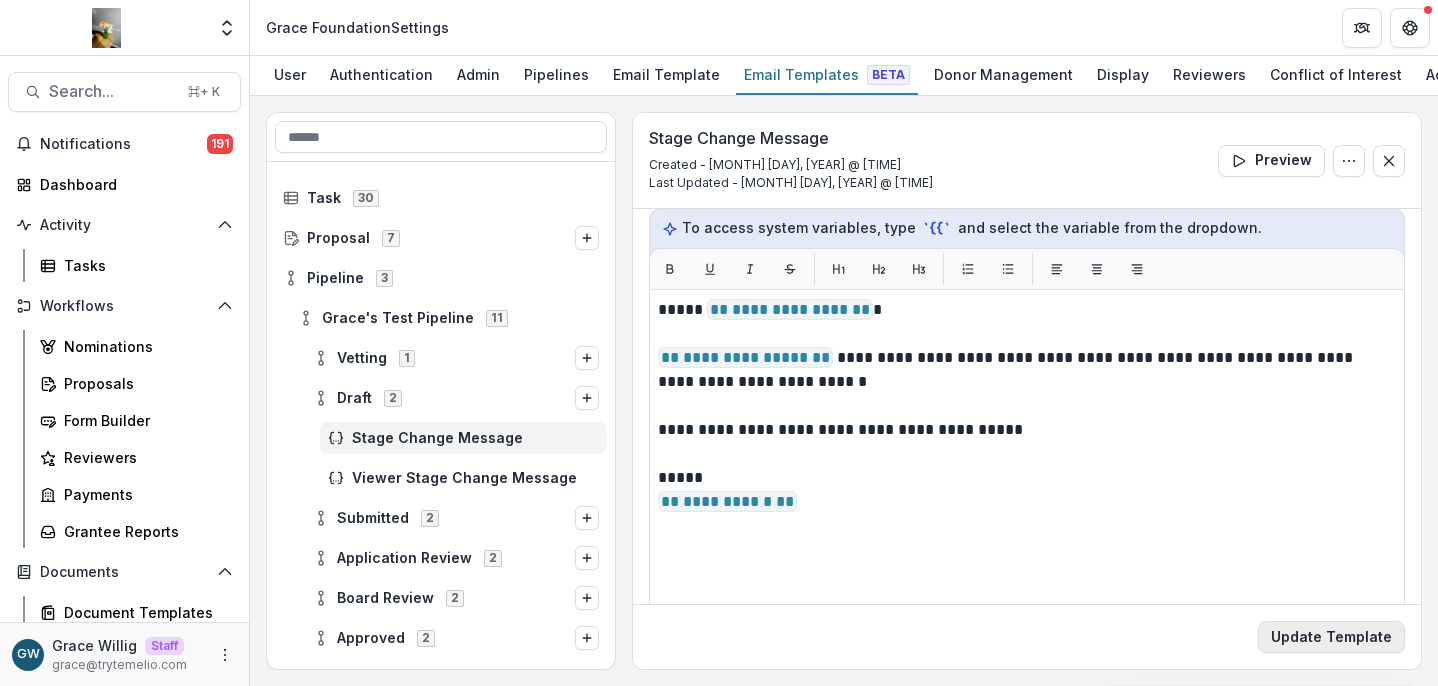click on "Update Template" at bounding box center [1331, 637] 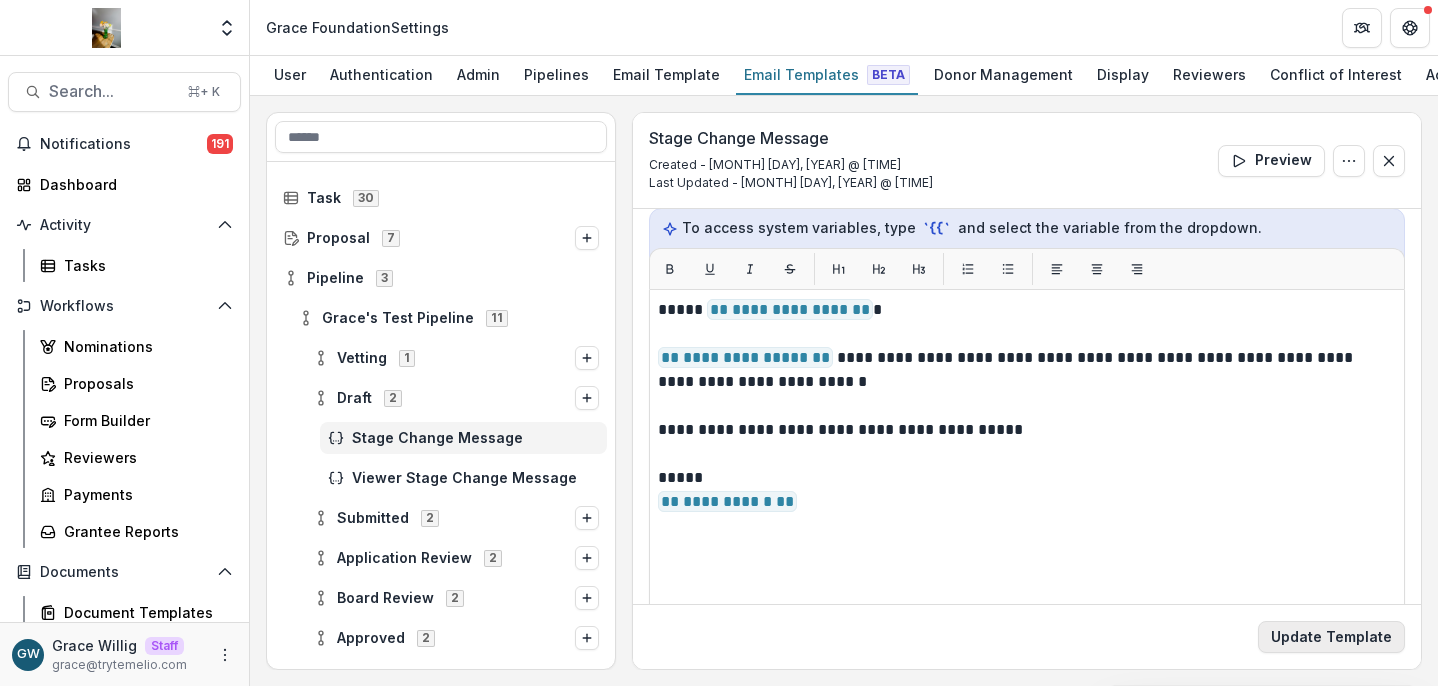 scroll, scrollTop: 0, scrollLeft: 0, axis: both 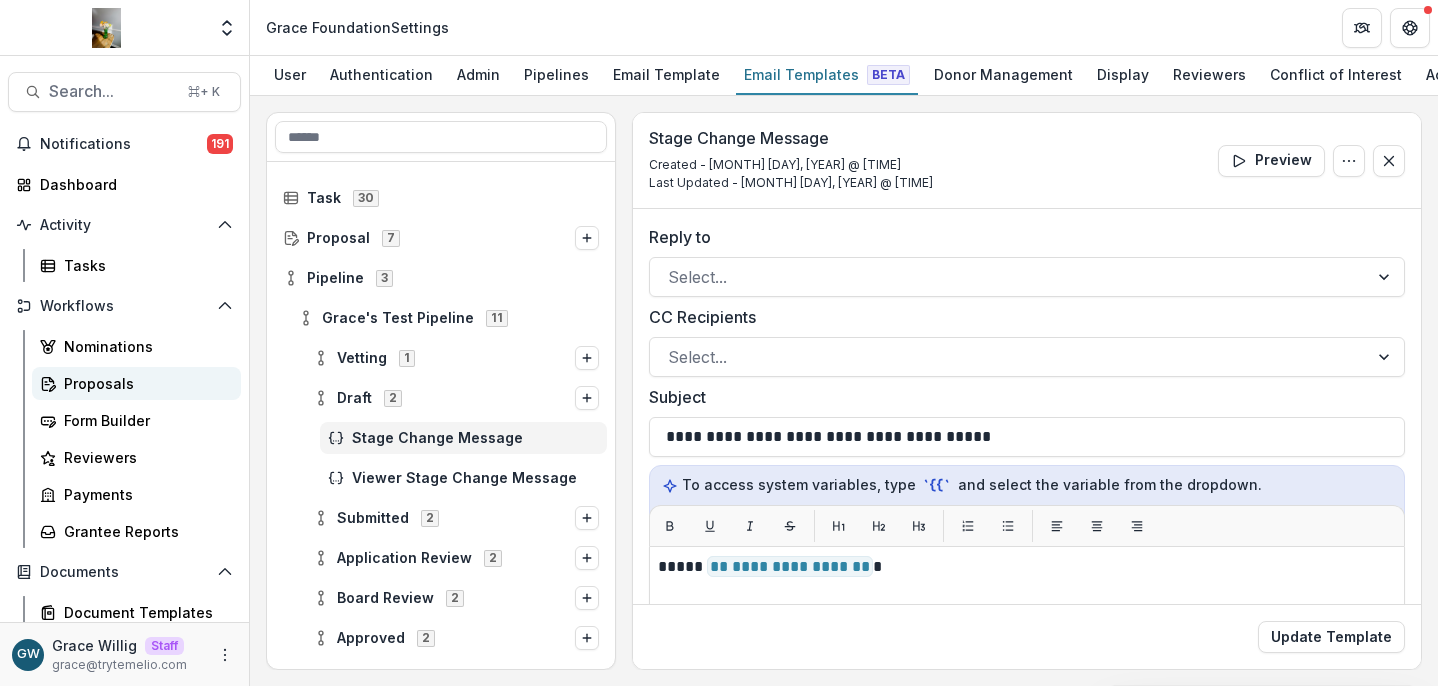 click on "Proposals" at bounding box center (144, 383) 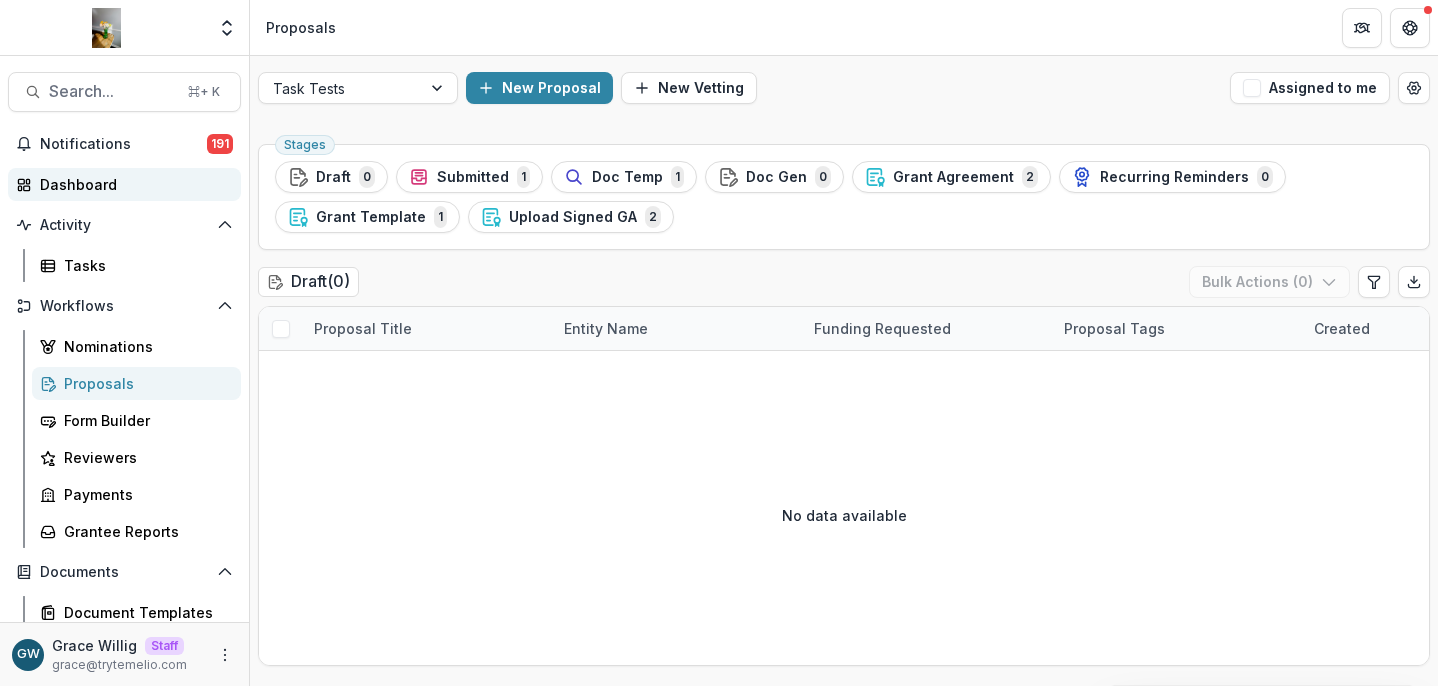 click on "Dashboard" at bounding box center [132, 184] 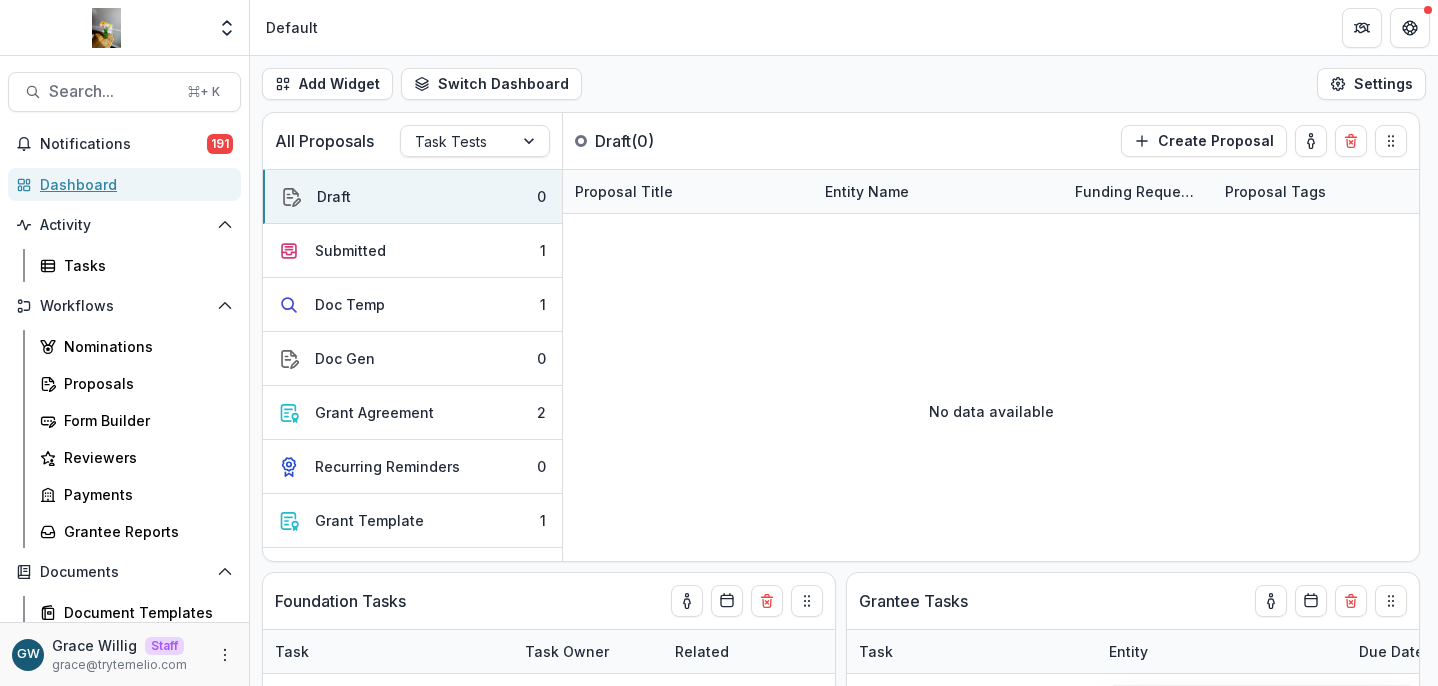 select on "******" 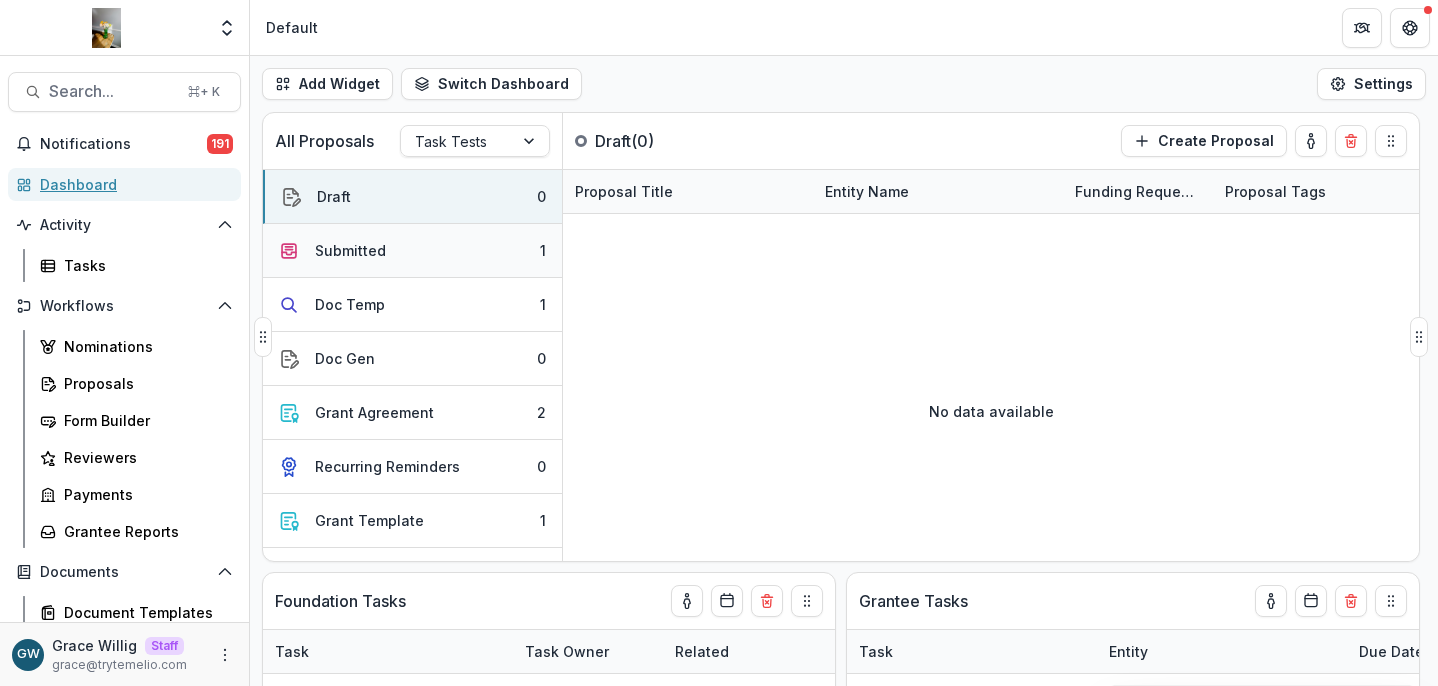 select on "******" 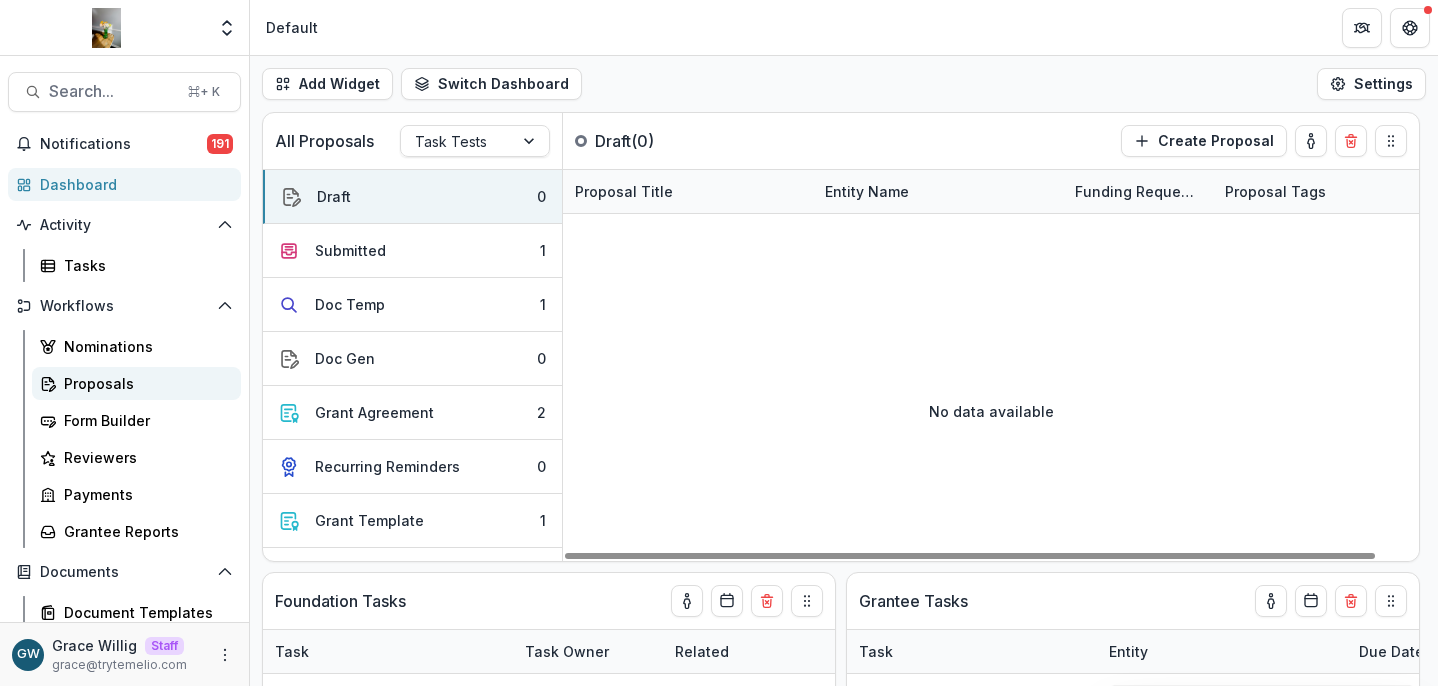 click on "Proposals" at bounding box center (144, 383) 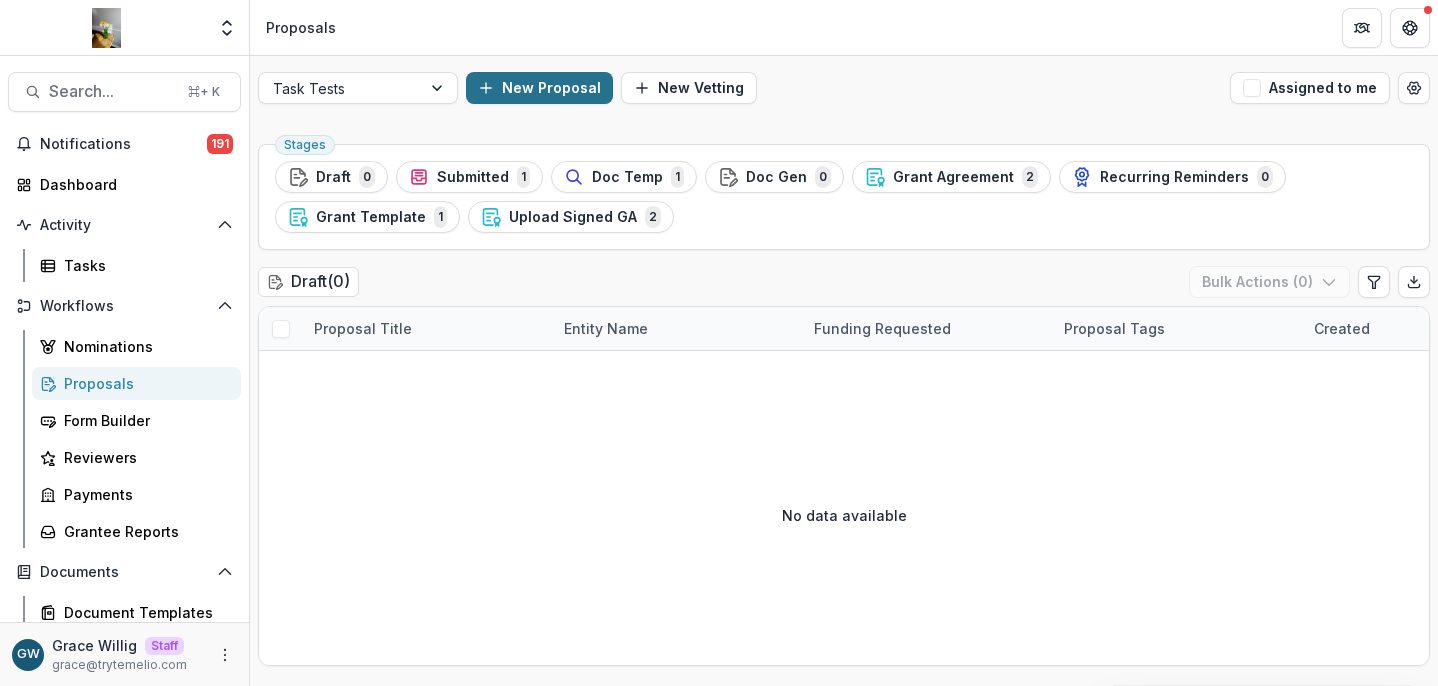click on "New Proposal" at bounding box center [539, 88] 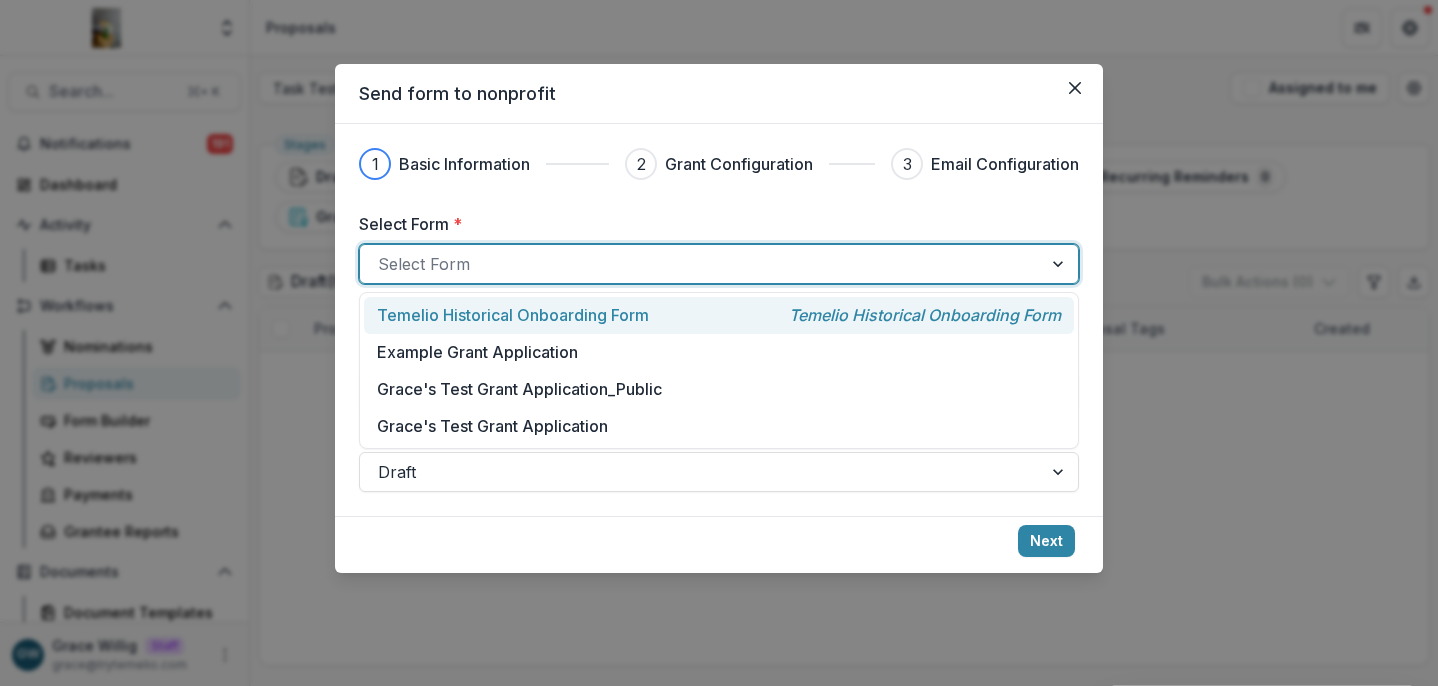 click on "Select Form" at bounding box center [701, 264] 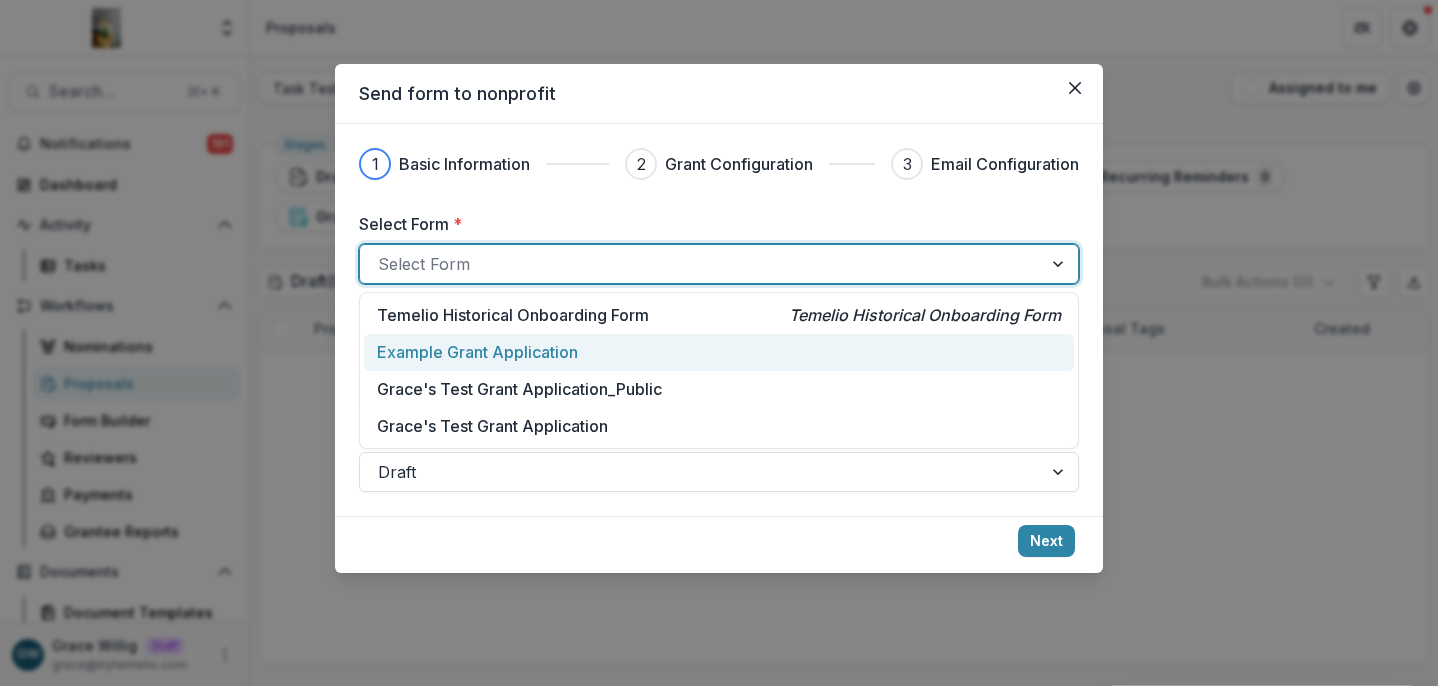 click on "Example Grant Application" at bounding box center [477, 352] 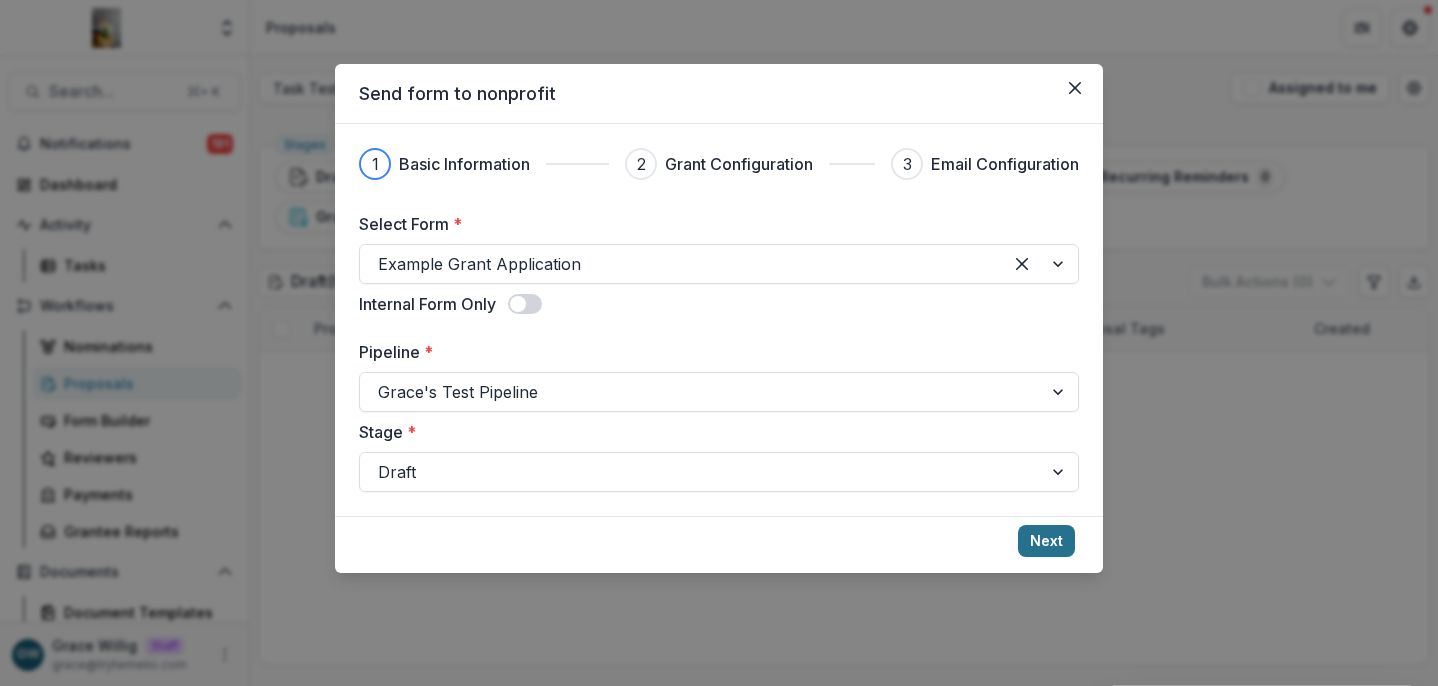click on "Next" at bounding box center [1046, 541] 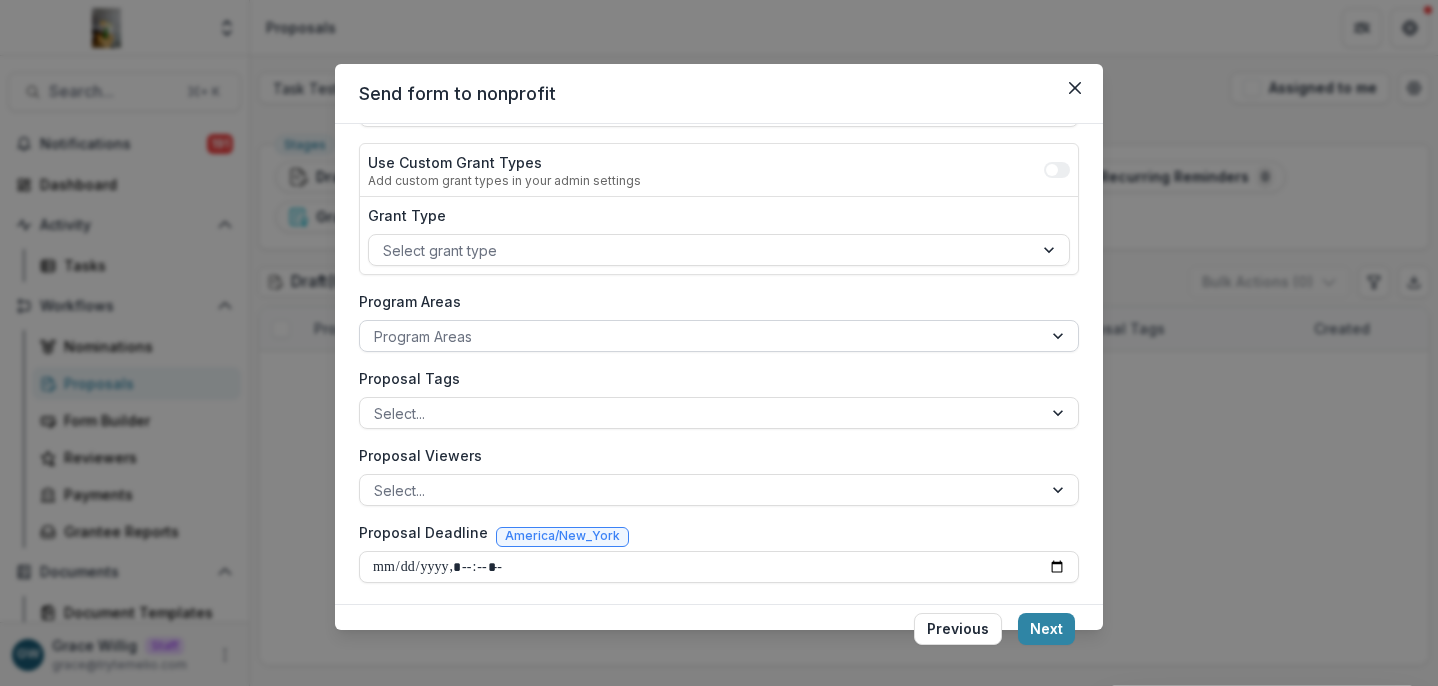 scroll, scrollTop: 225, scrollLeft: 0, axis: vertical 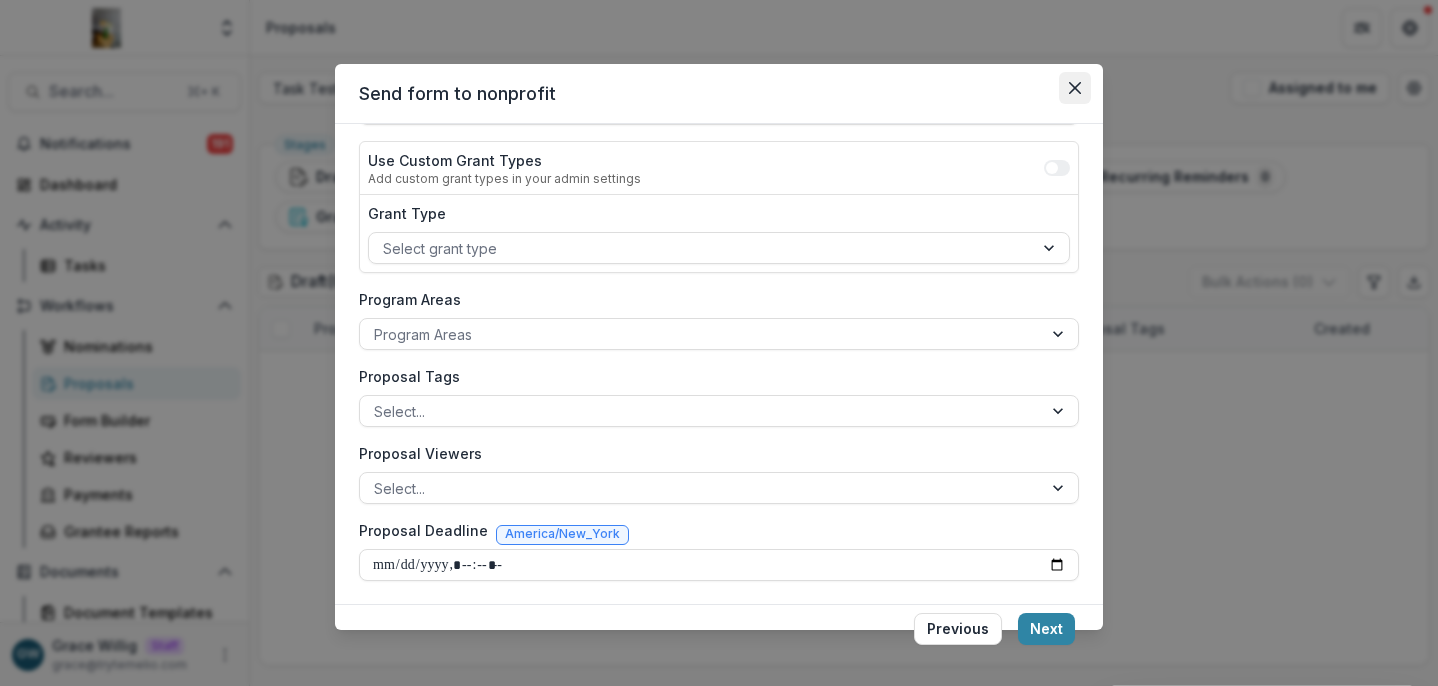 click 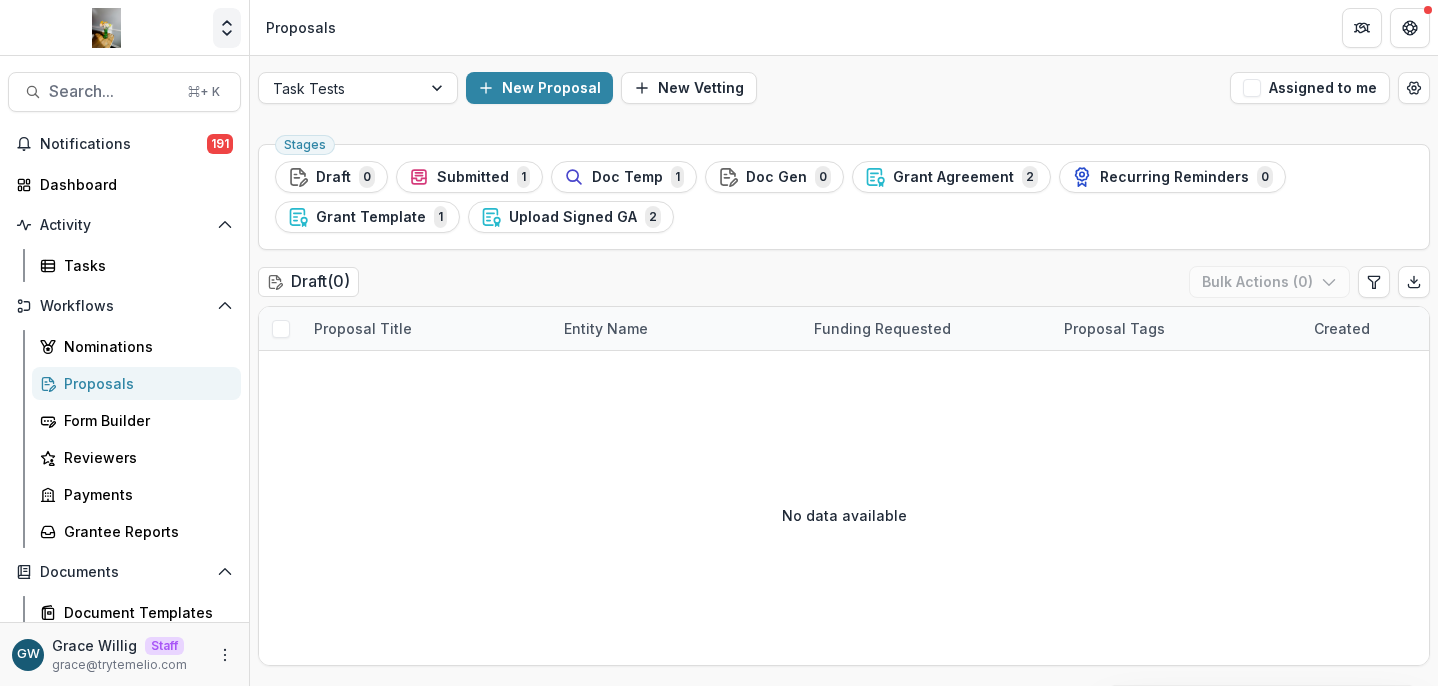 click 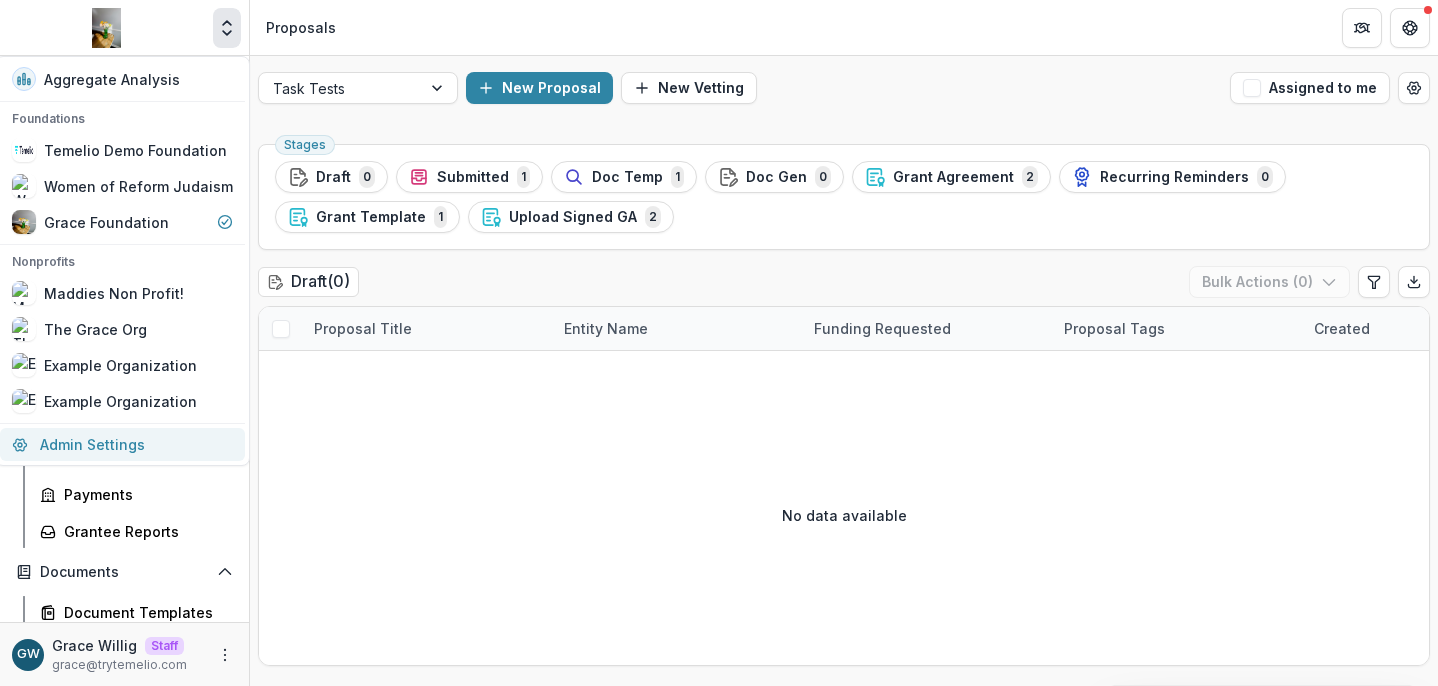 click on "Admin Settings" at bounding box center (122, 444) 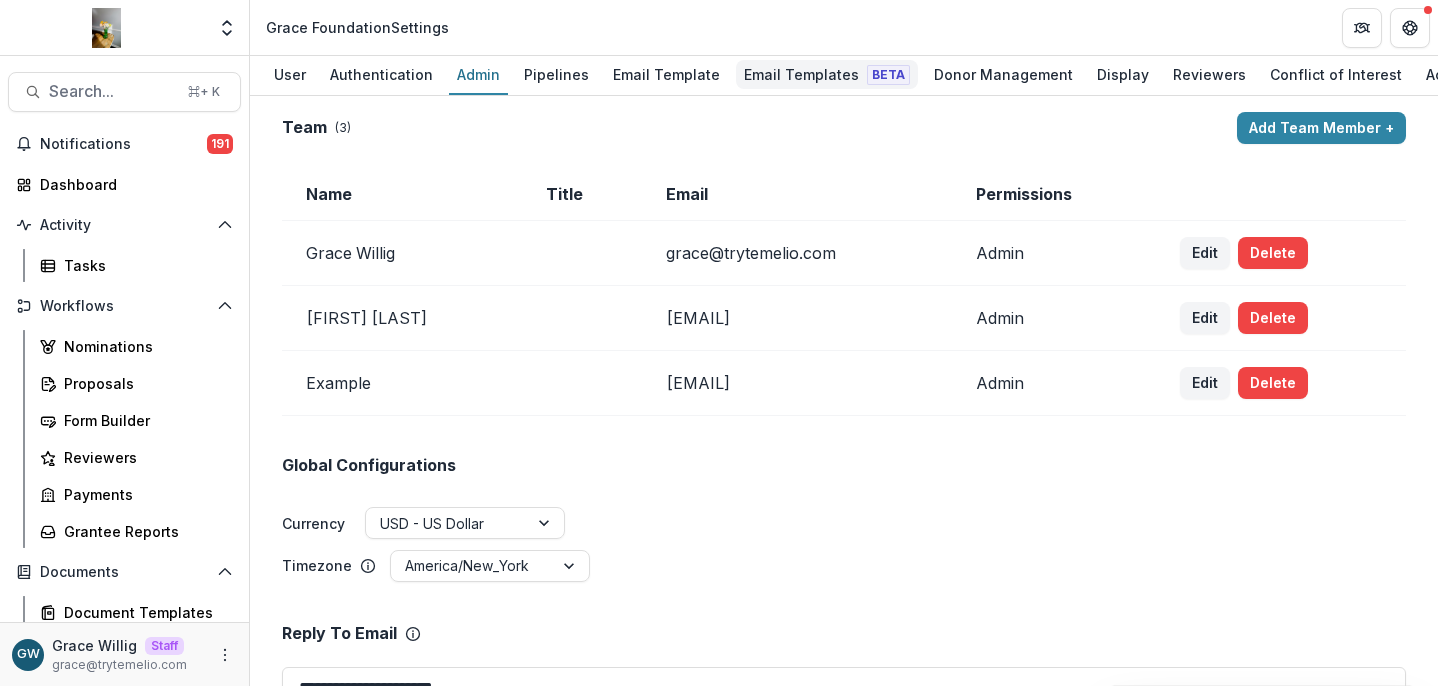 click on "Email Templates   Beta" at bounding box center (827, 74) 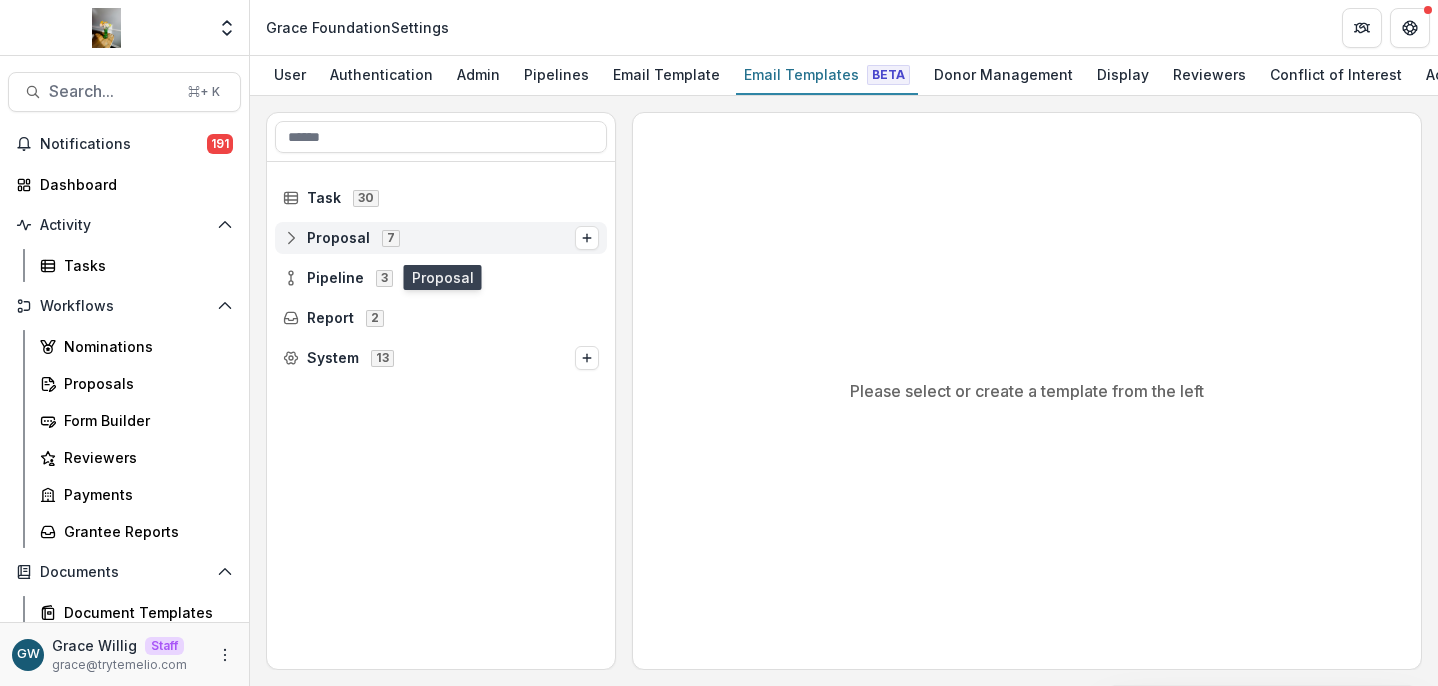 click on "Proposal" at bounding box center (338, 238) 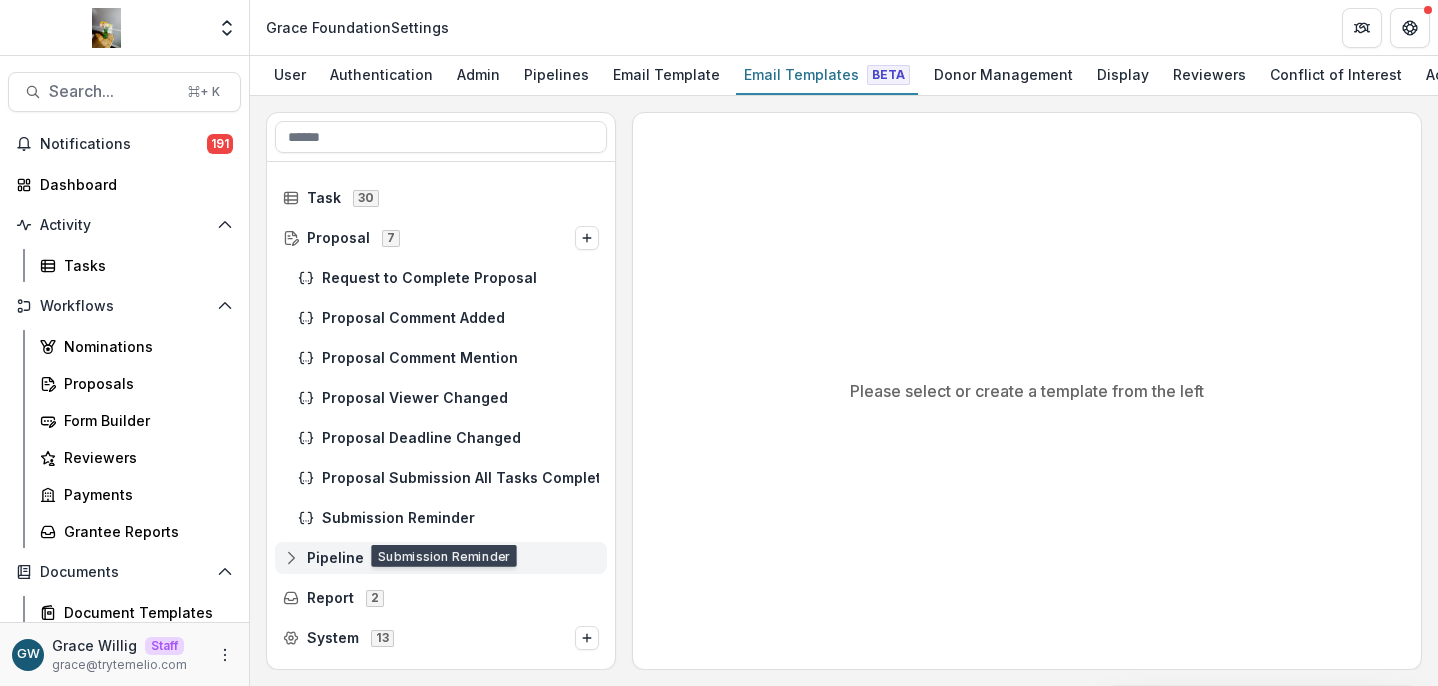 drag, startPoint x: 308, startPoint y: 558, endPoint x: 322, endPoint y: 555, distance: 14.3178215 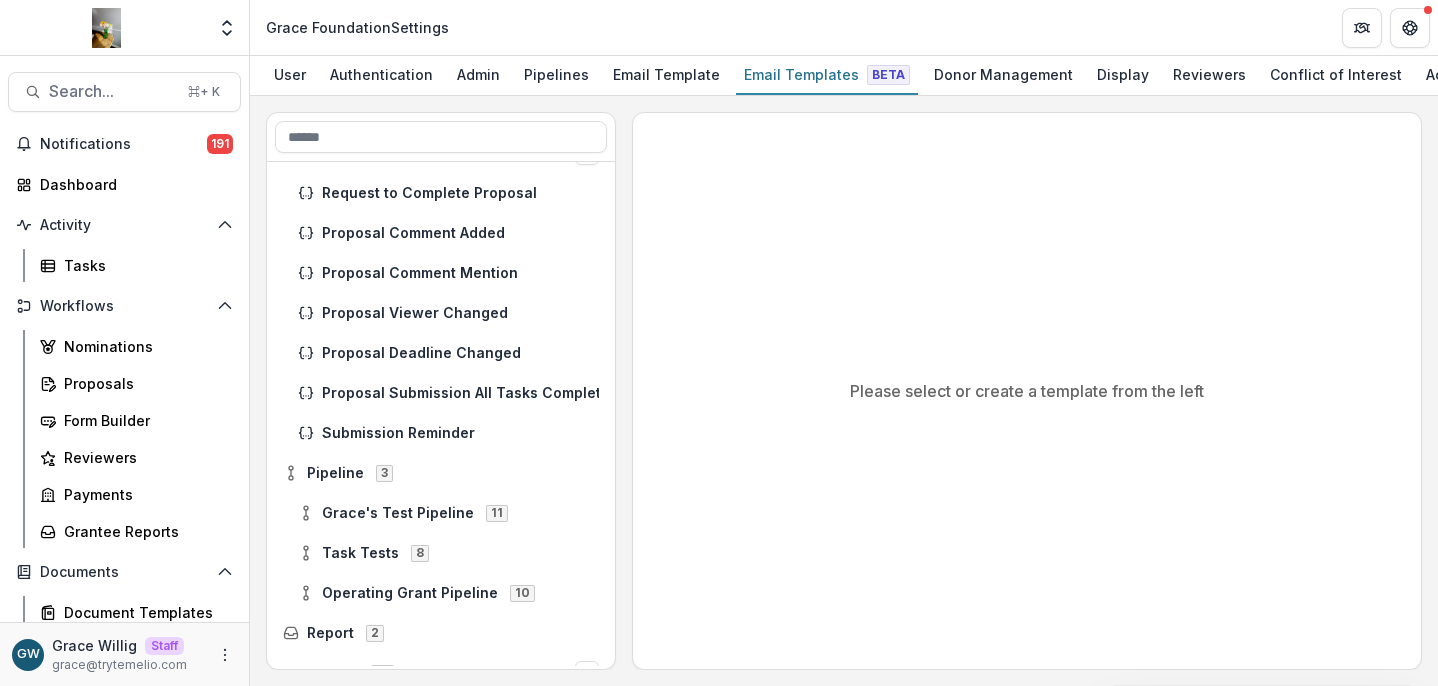 scroll, scrollTop: 112, scrollLeft: 0, axis: vertical 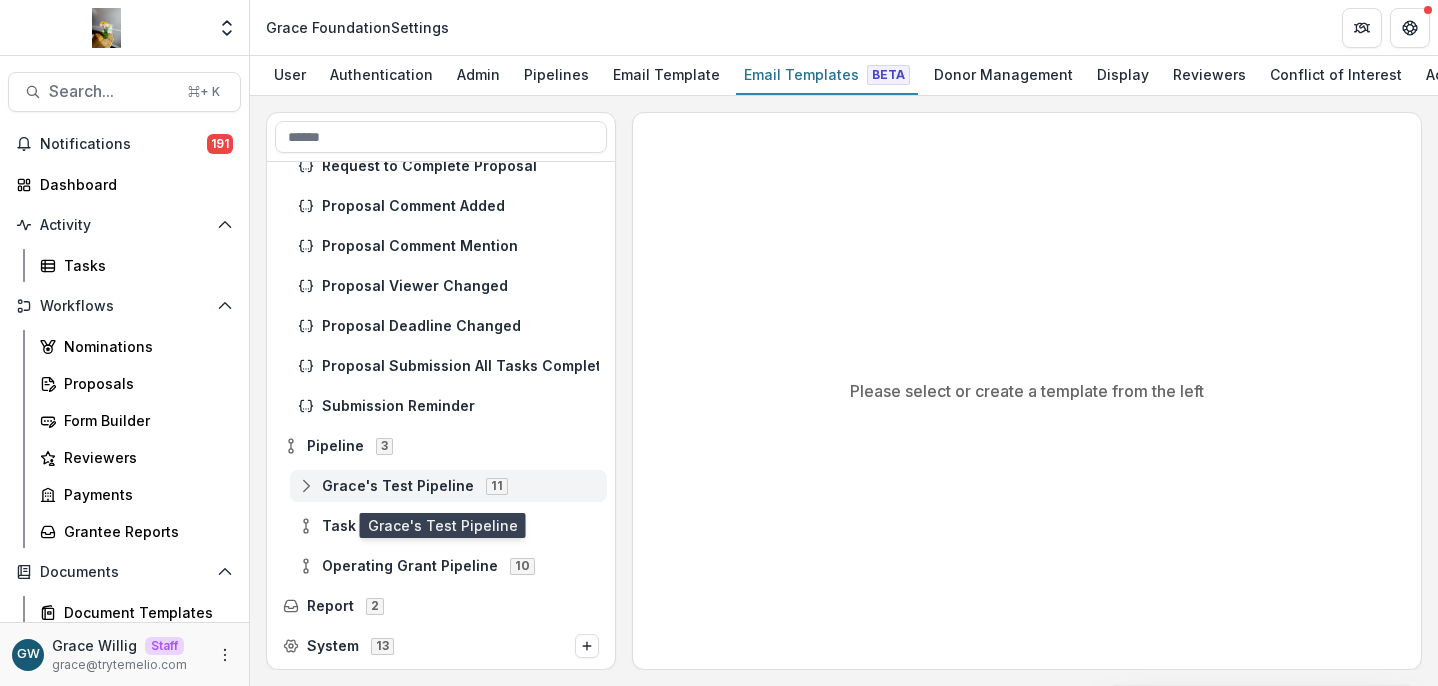 click on "Grace's Test Pipeline" at bounding box center [398, 486] 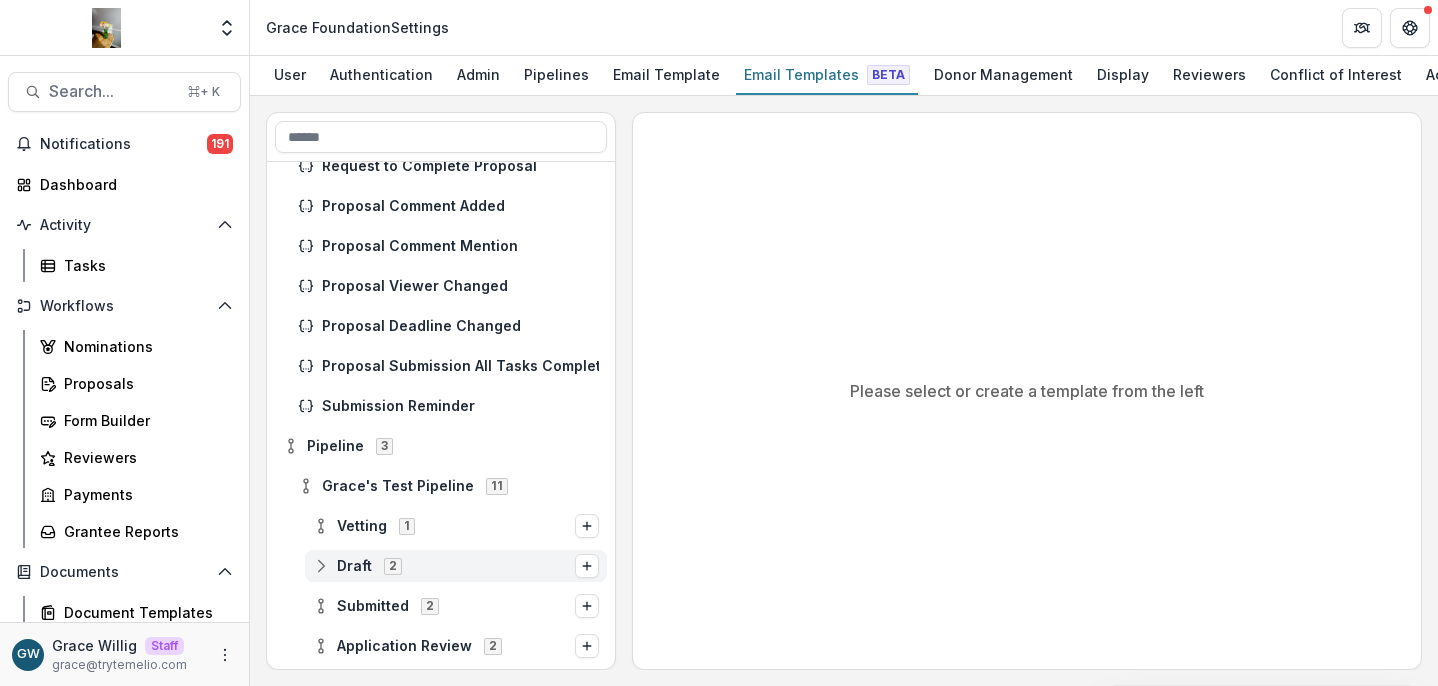 click on "Draft" at bounding box center (354, 566) 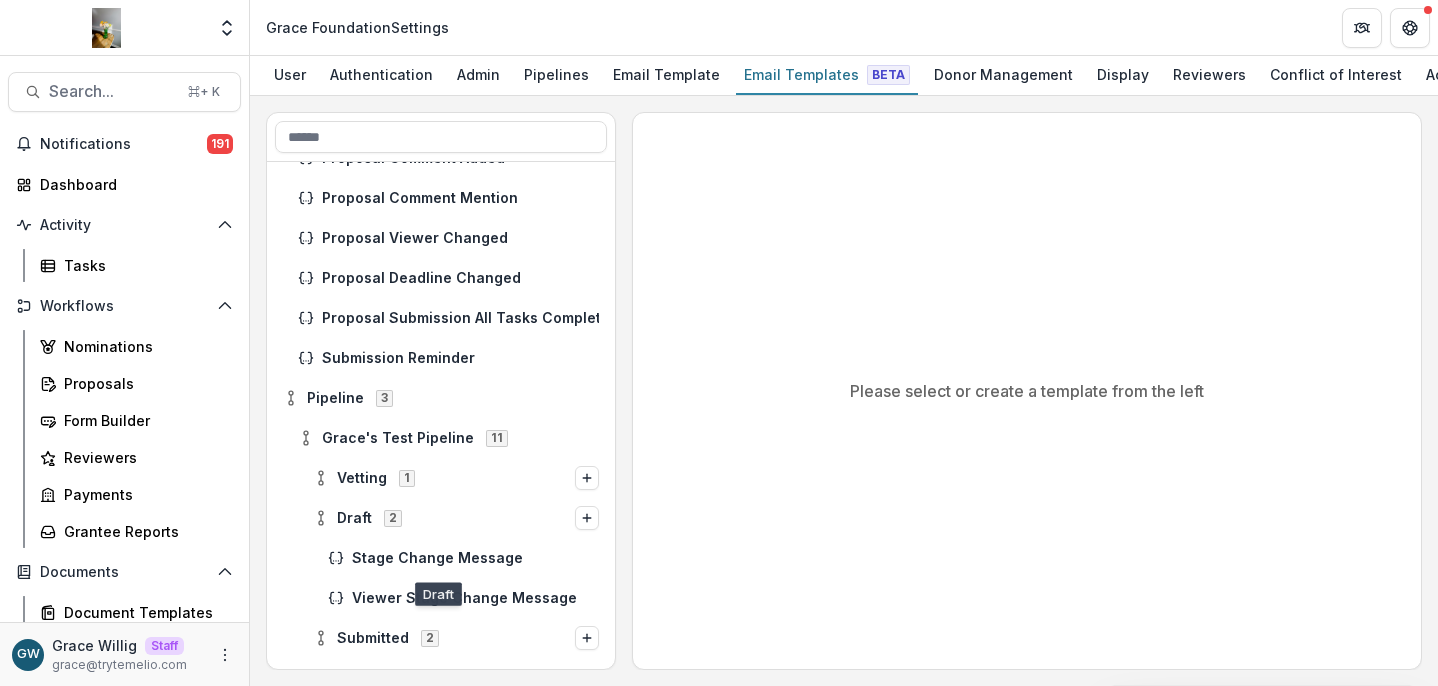 scroll, scrollTop: 228, scrollLeft: 0, axis: vertical 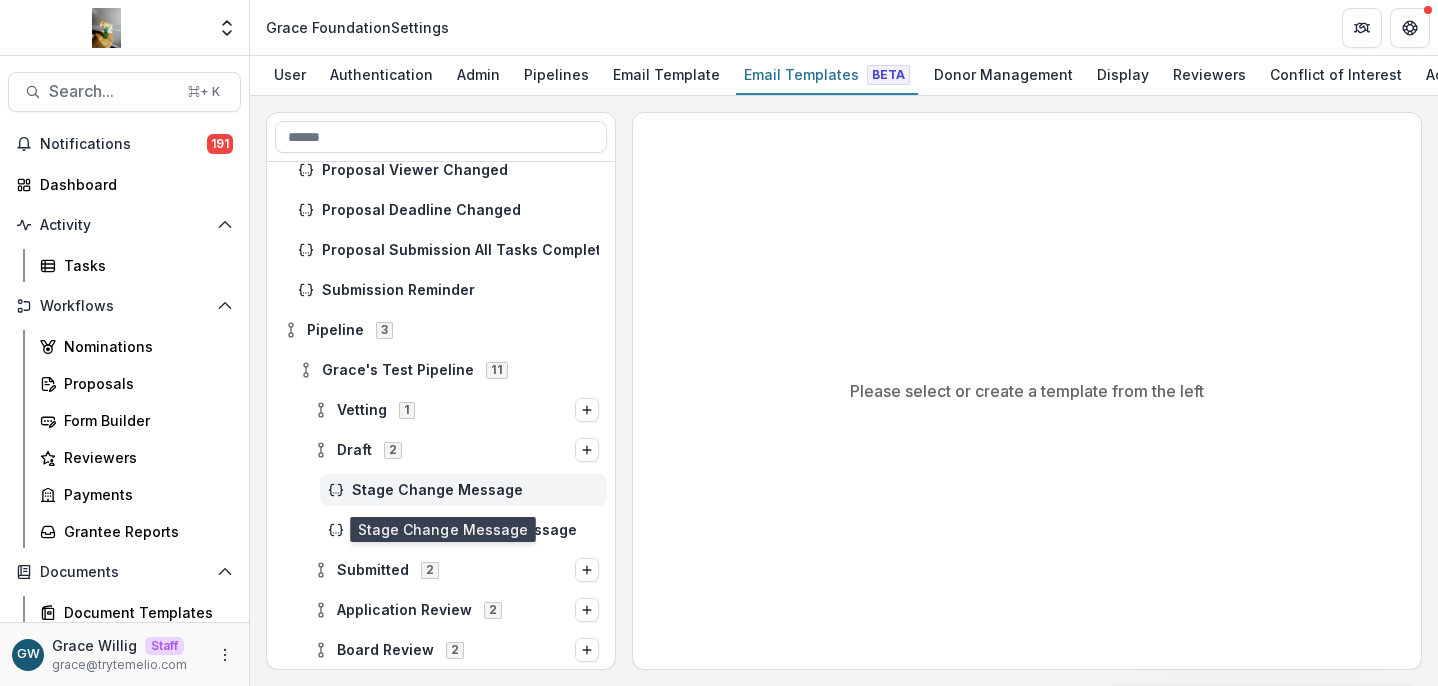 click on "Stage Change Message" at bounding box center (463, 490) 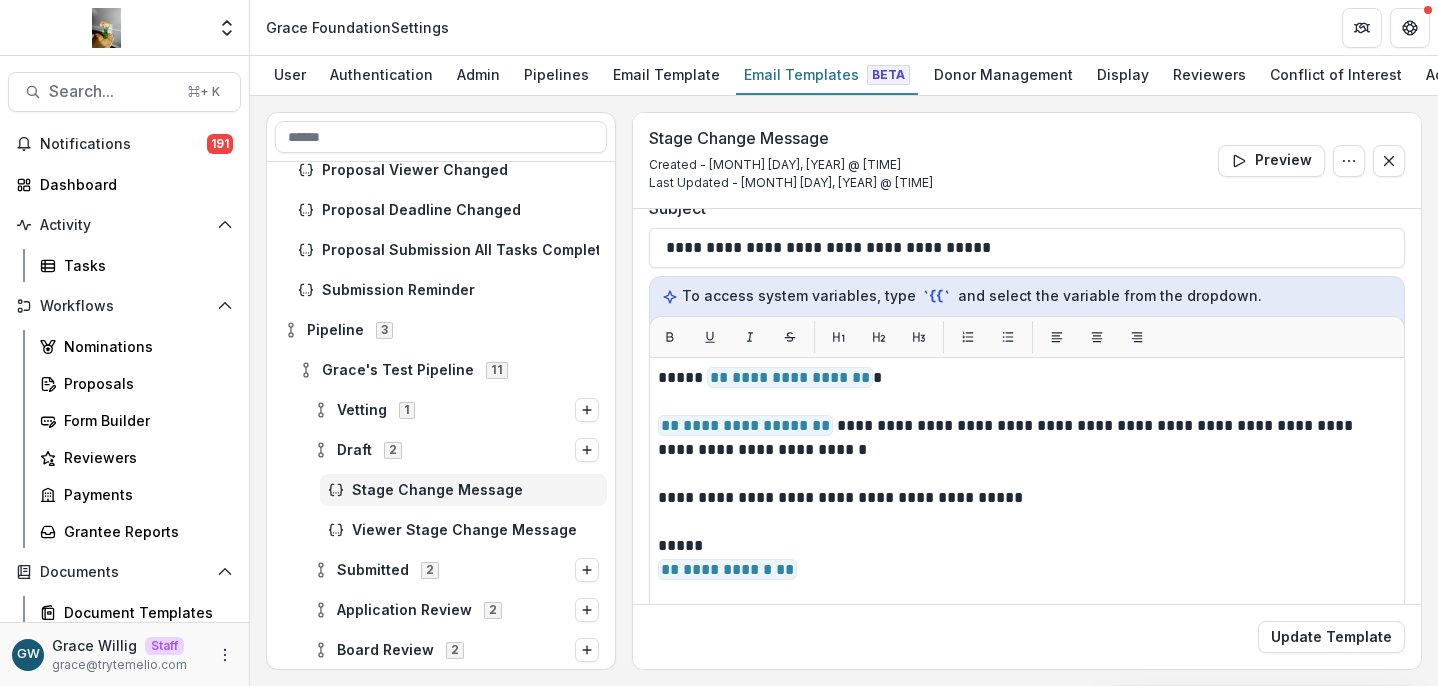 scroll, scrollTop: 357, scrollLeft: 0, axis: vertical 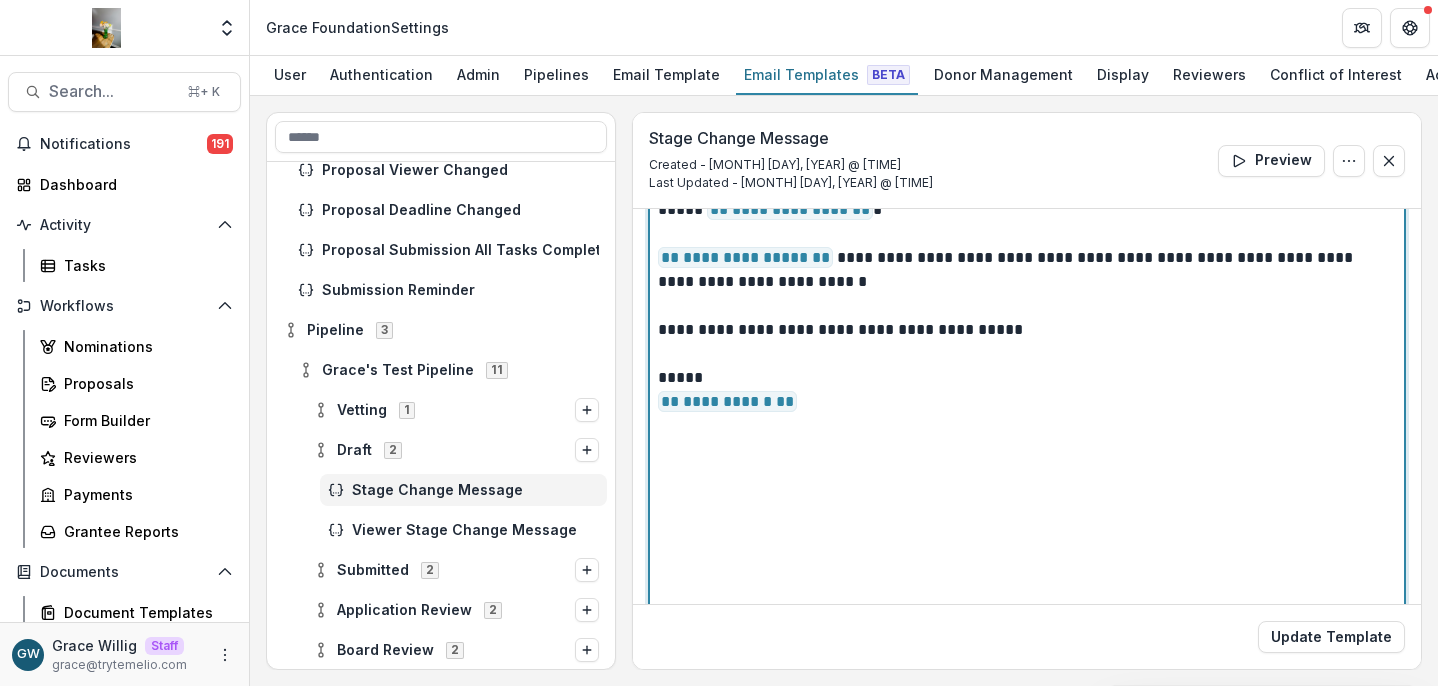 click on "**********" at bounding box center [1024, 270] 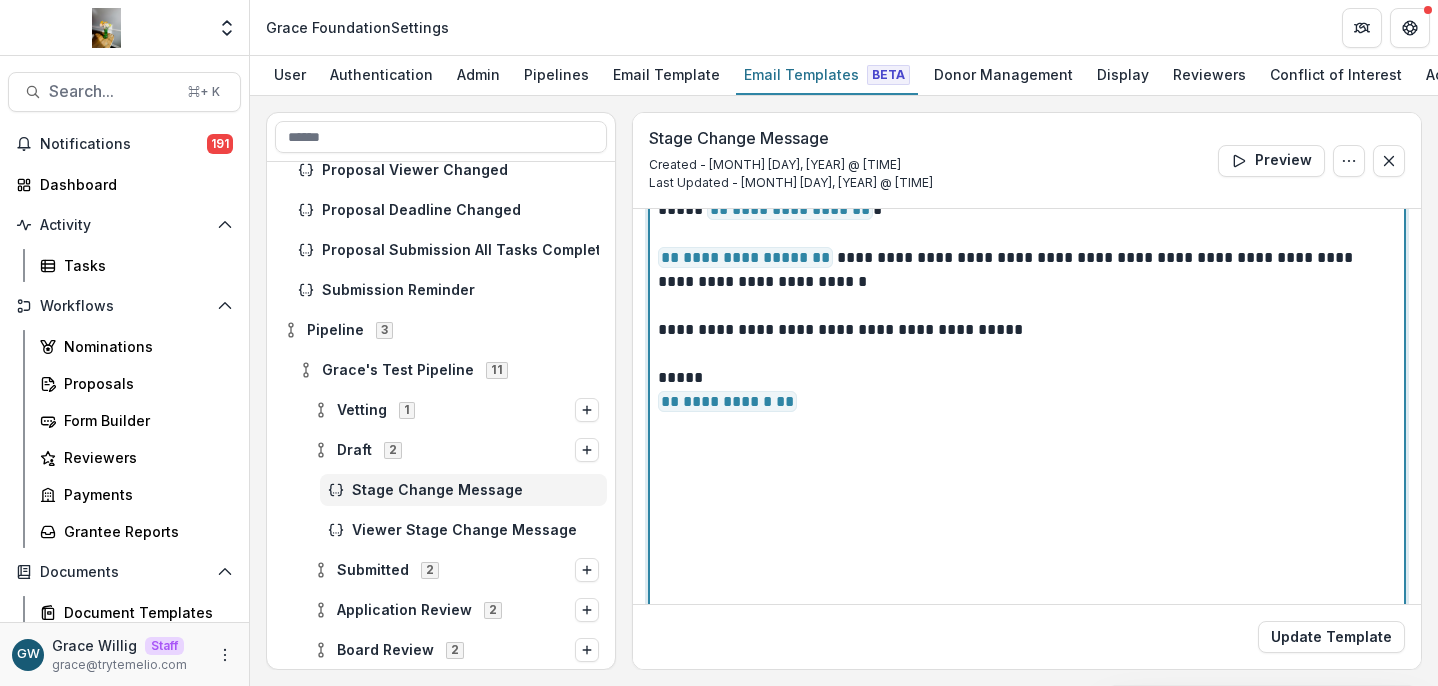 type 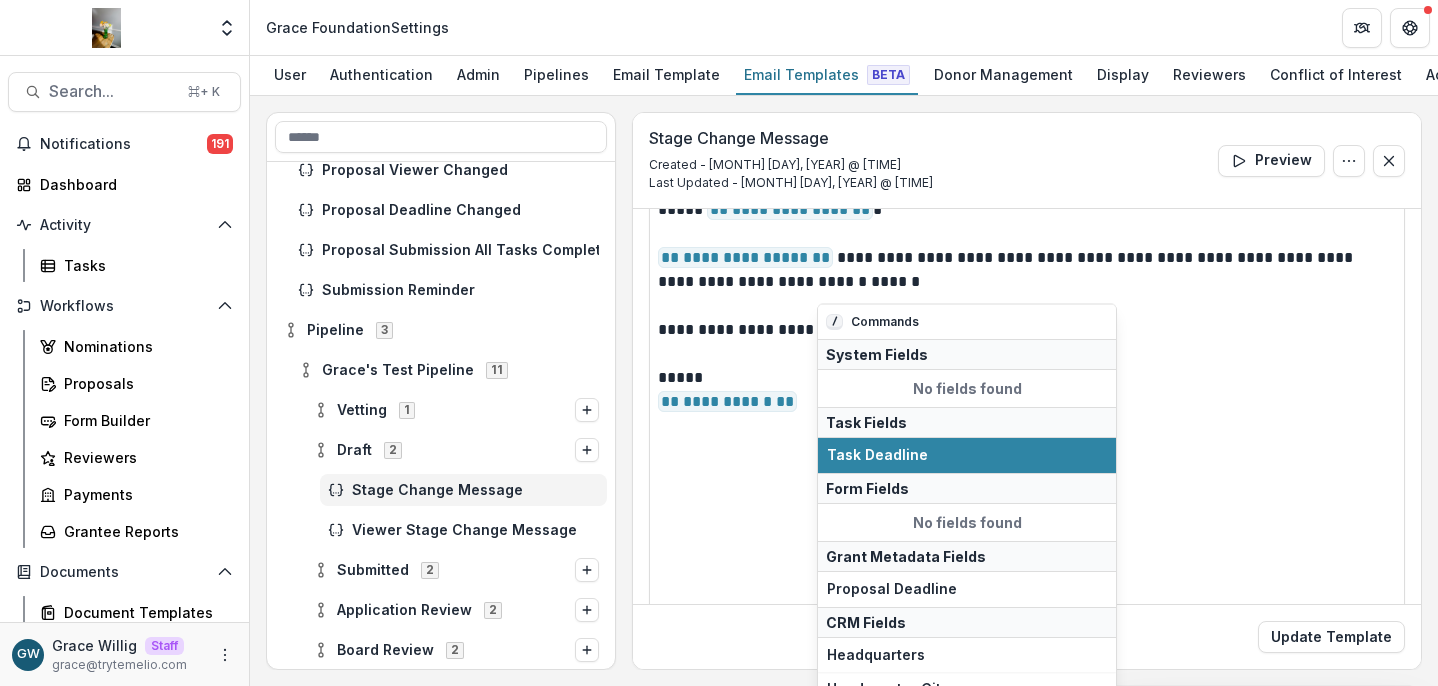 click on "Proposal Deadline" at bounding box center [967, 588] 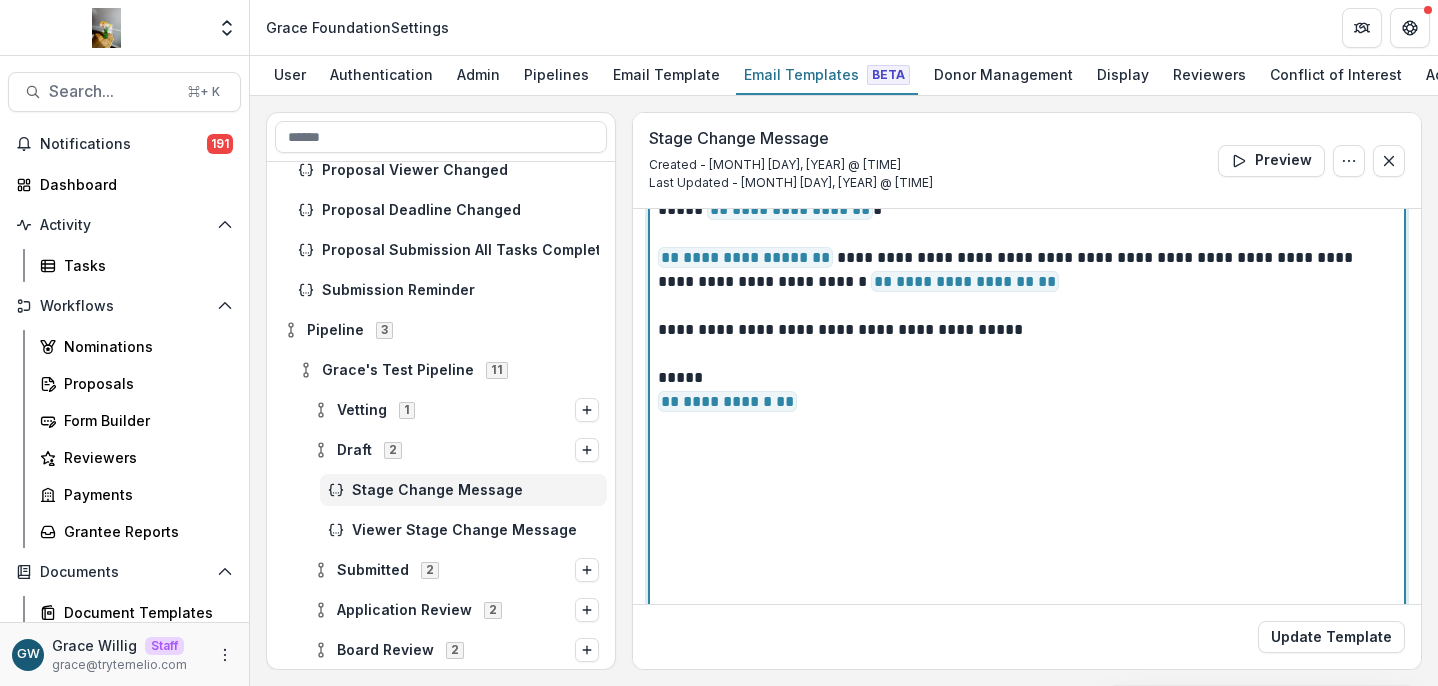 click on "**********" at bounding box center (1024, 270) 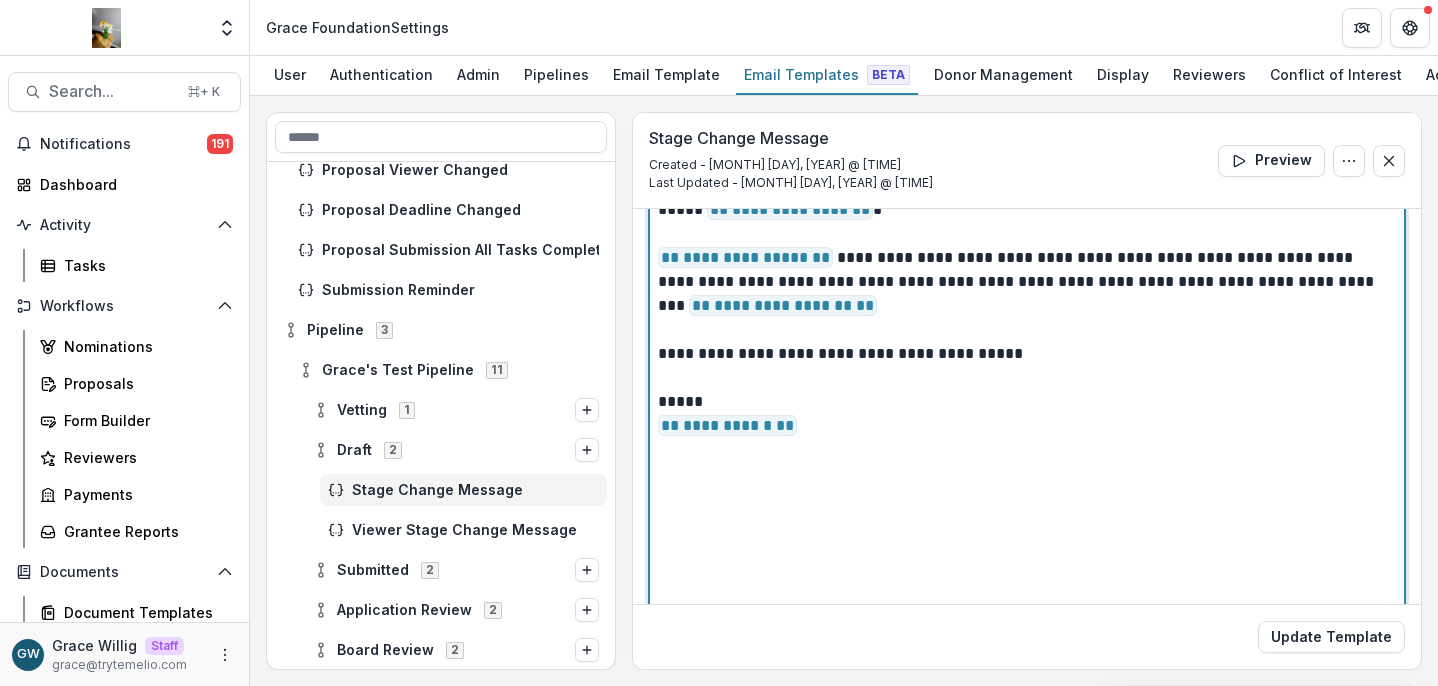 click on "**********" at bounding box center (1024, 282) 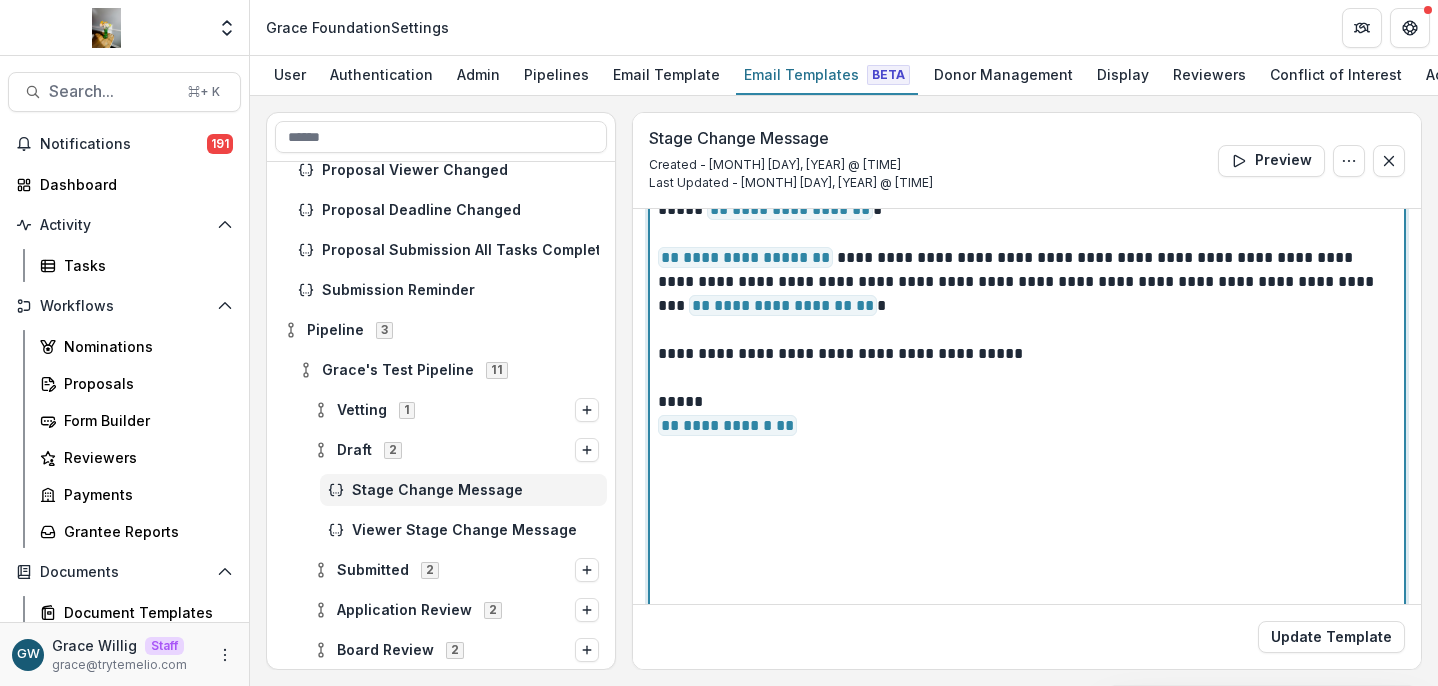 click on "**********" at bounding box center [1024, 426] 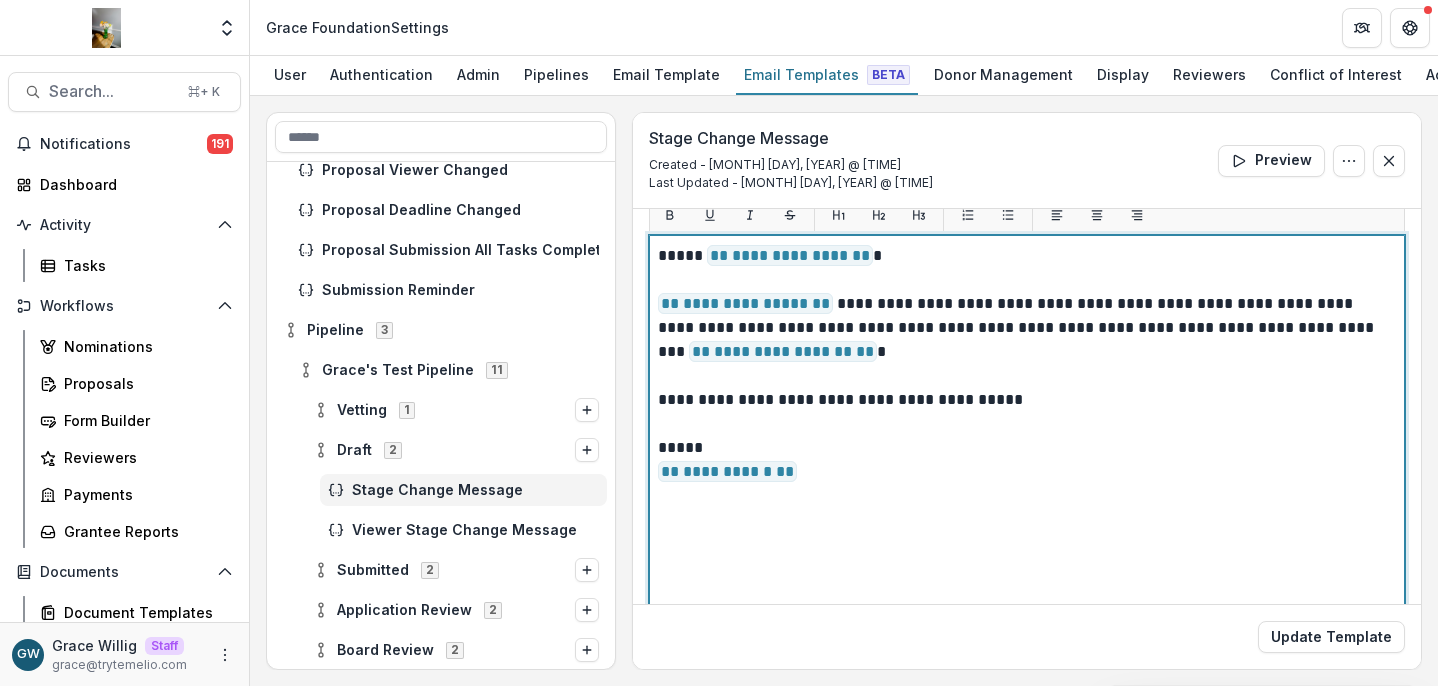 scroll, scrollTop: 309, scrollLeft: 0, axis: vertical 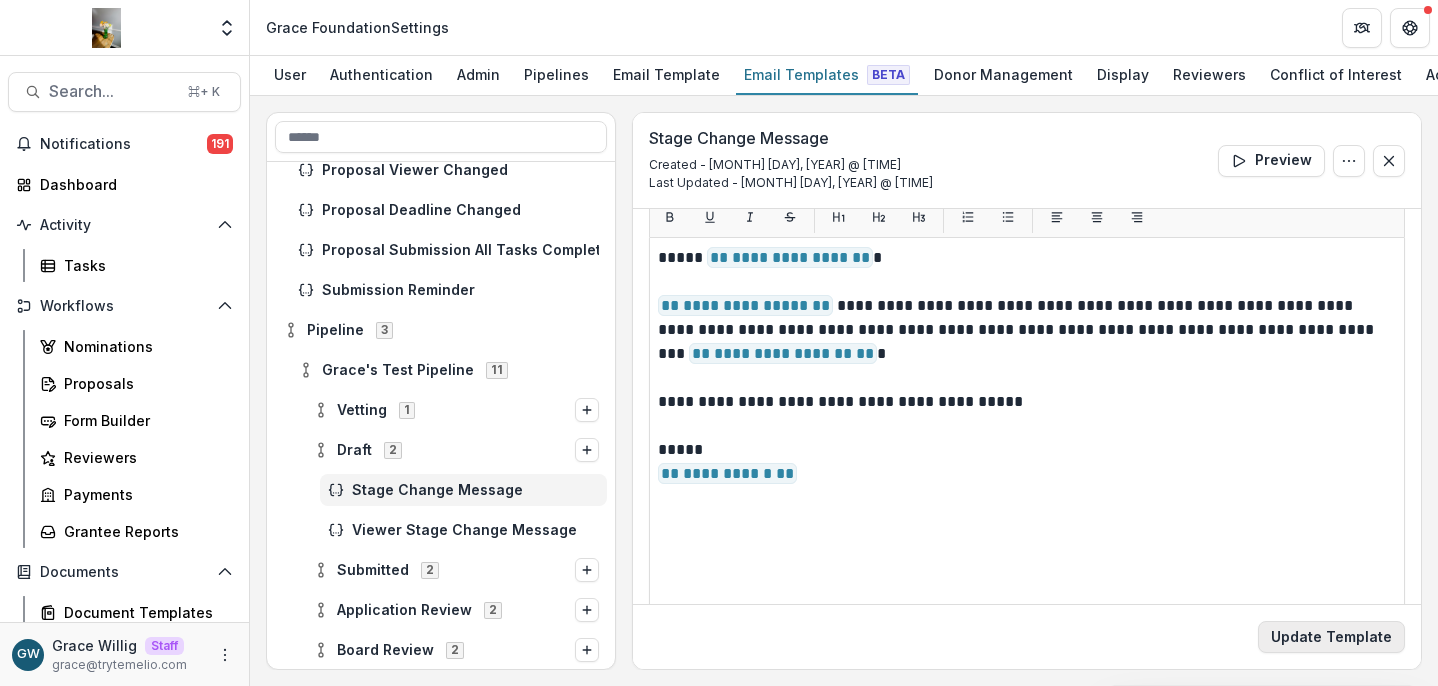 click on "Update Template" at bounding box center [1027, 636] 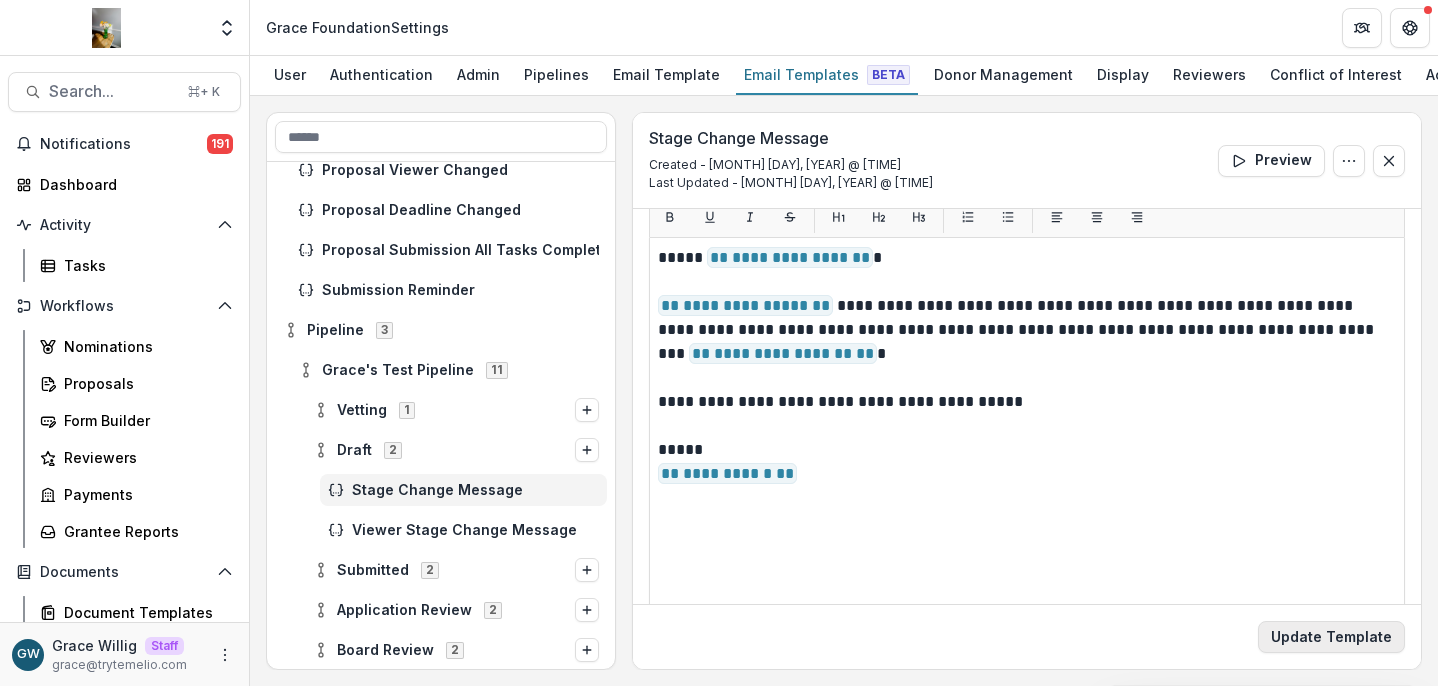 click on "Update Template" at bounding box center (1331, 637) 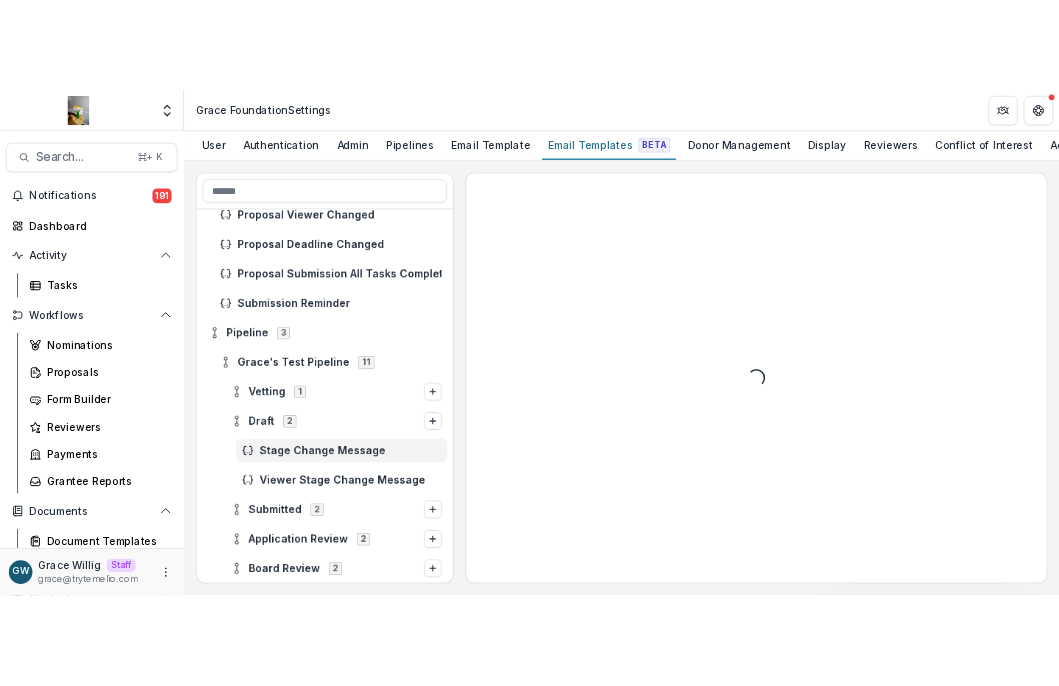 scroll, scrollTop: 0, scrollLeft: 0, axis: both 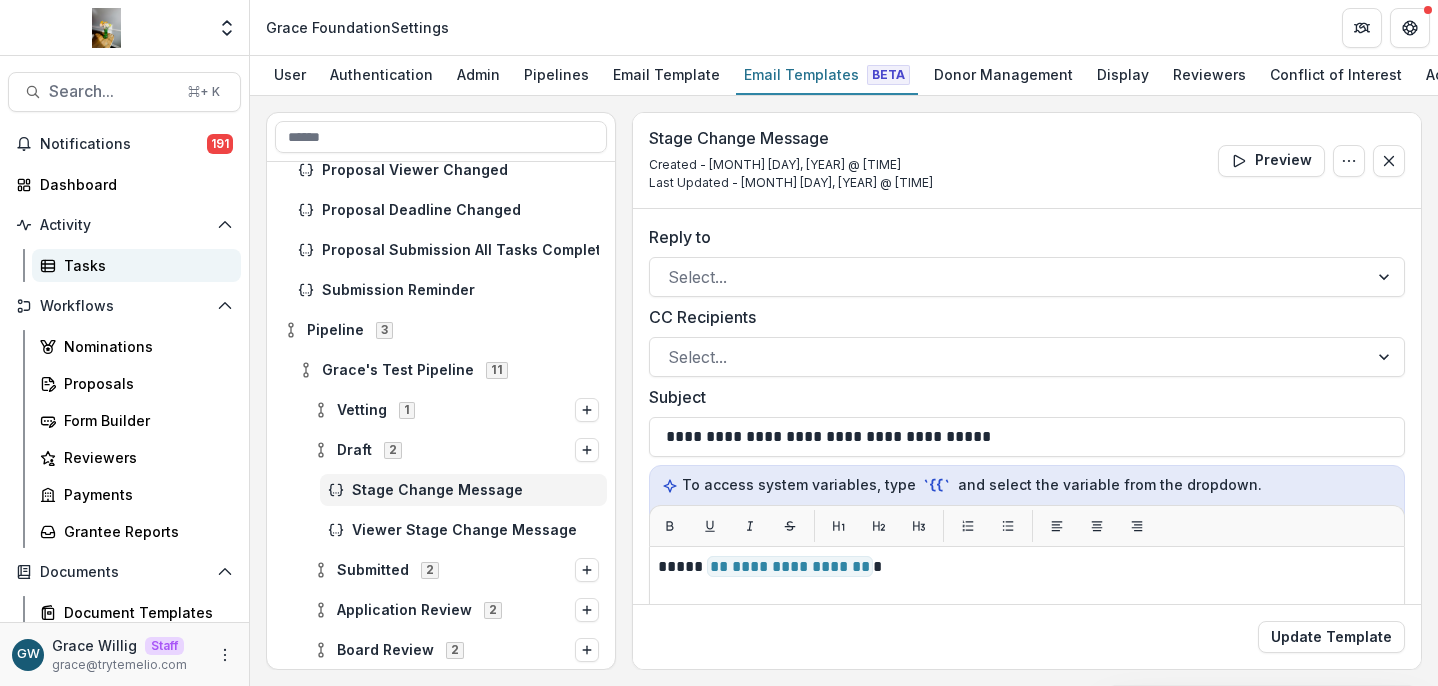 click on "Tasks" at bounding box center [144, 265] 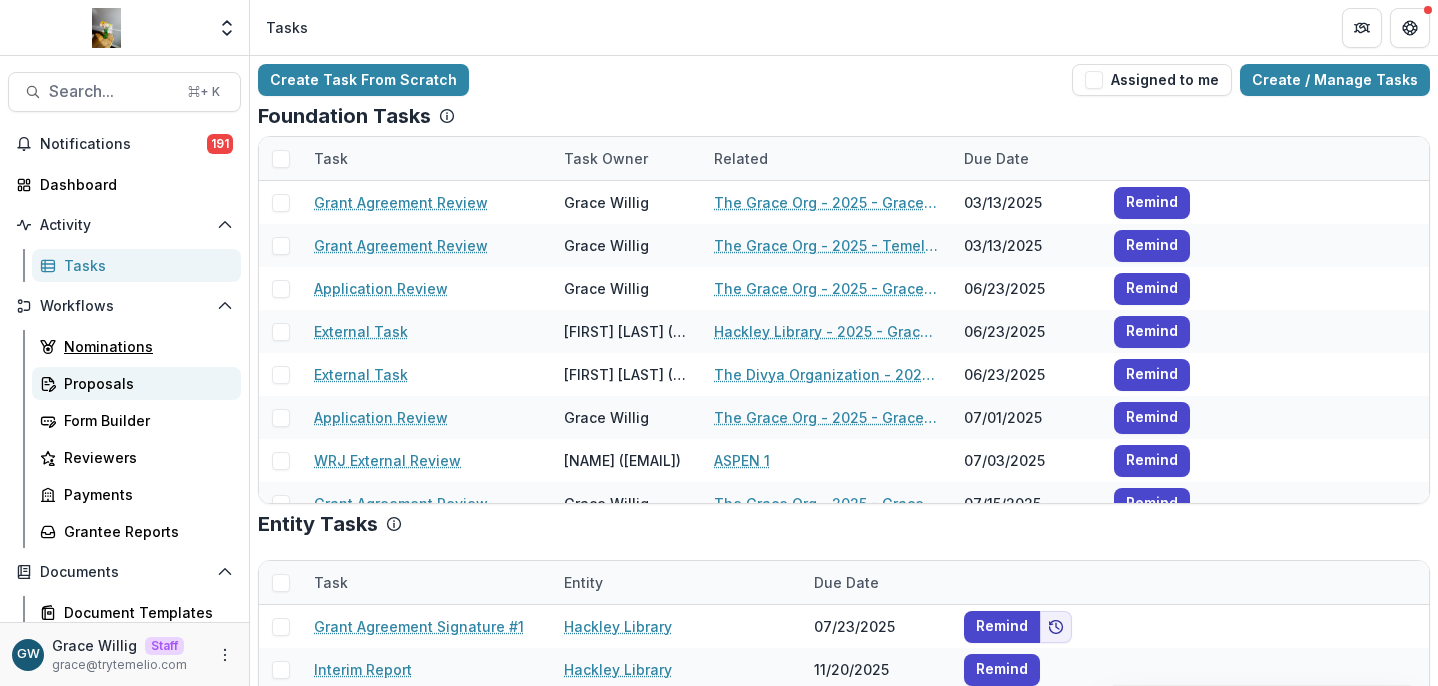 drag, startPoint x: 108, startPoint y: 341, endPoint x: 103, endPoint y: 386, distance: 45.276924 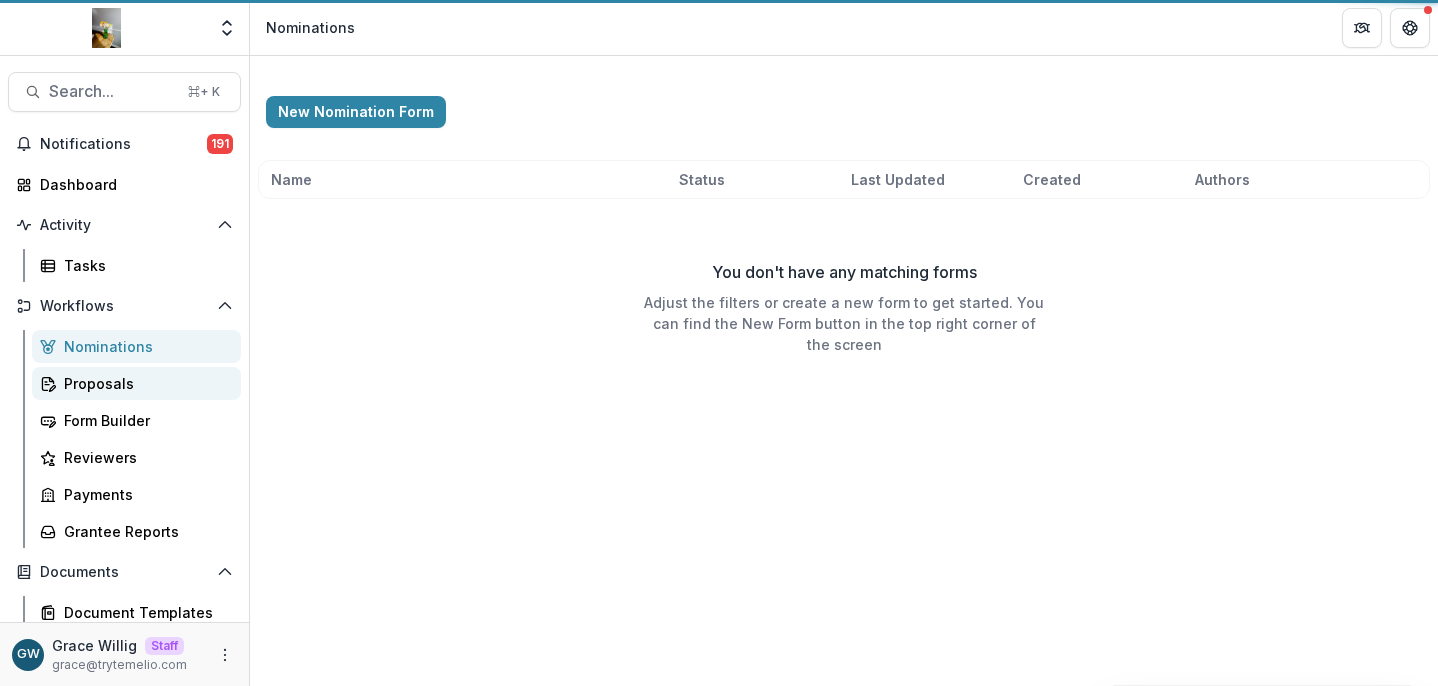 click on "Proposals" at bounding box center [144, 383] 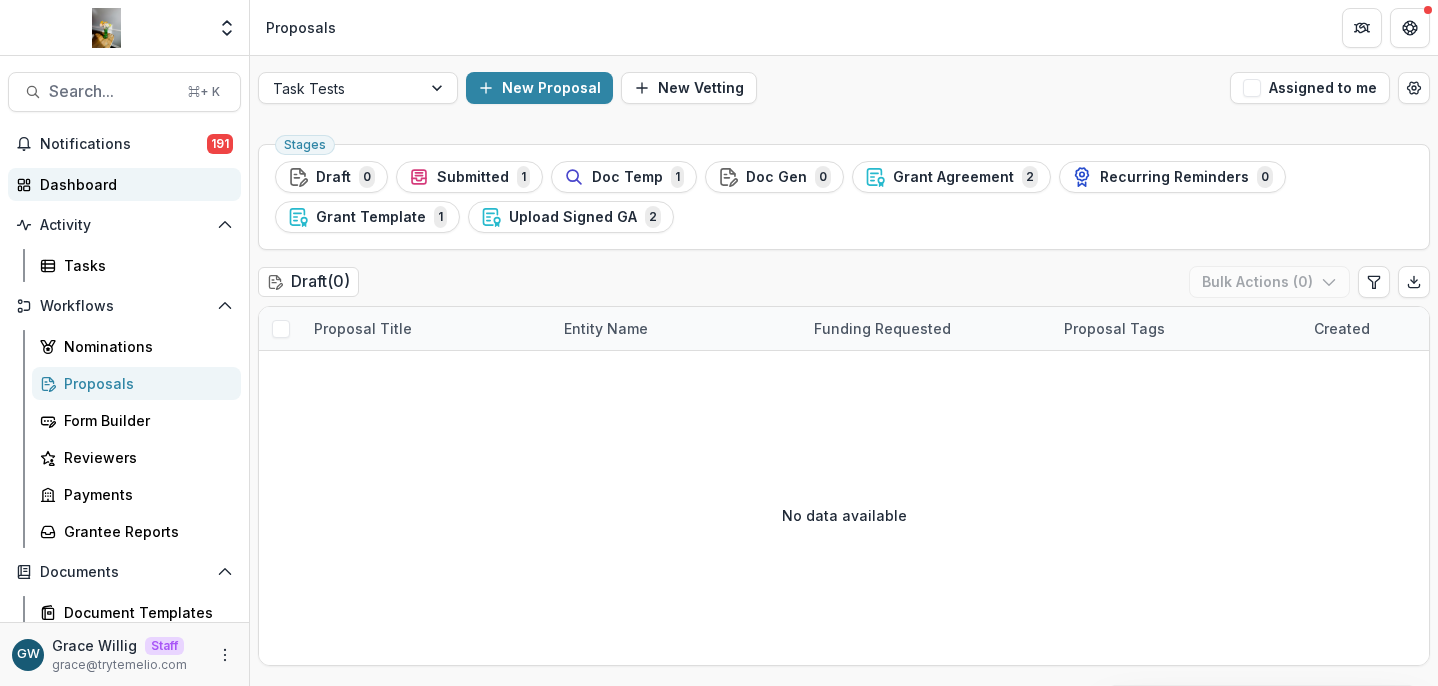 click on "Dashboard" at bounding box center [132, 184] 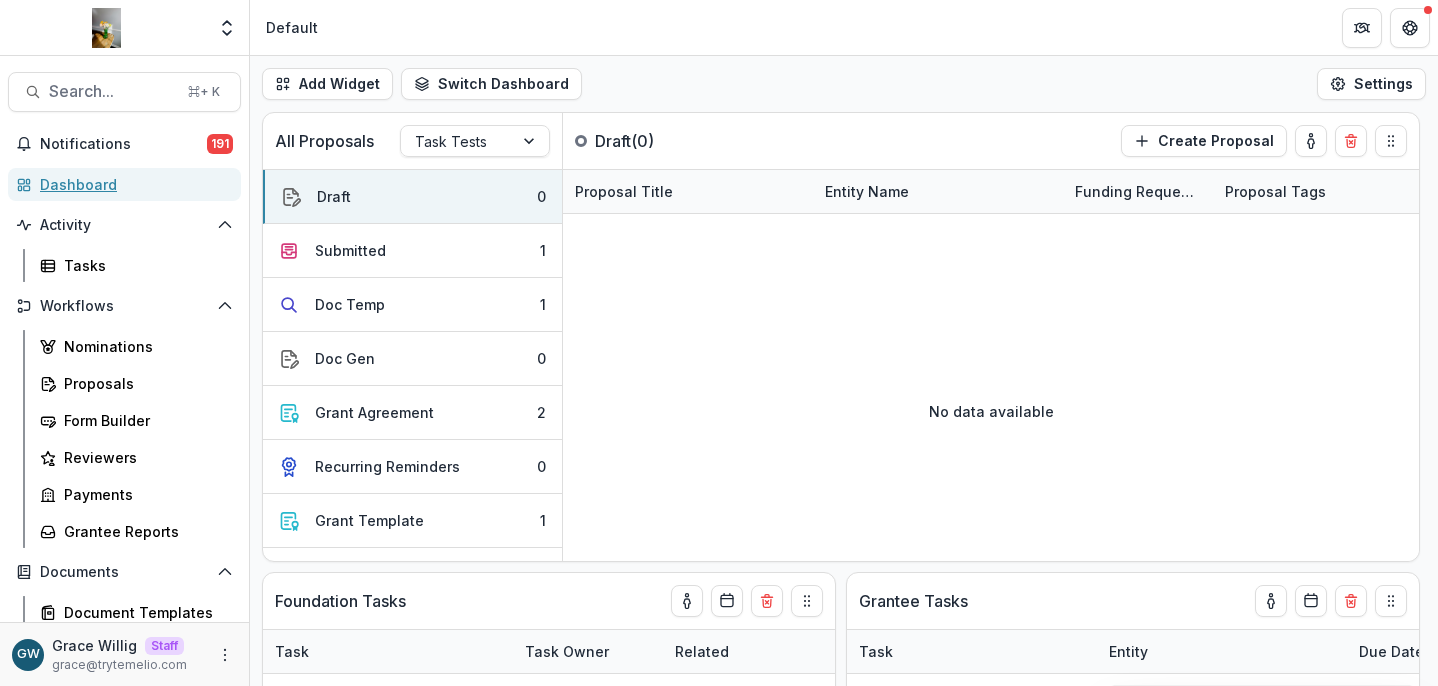 select on "******" 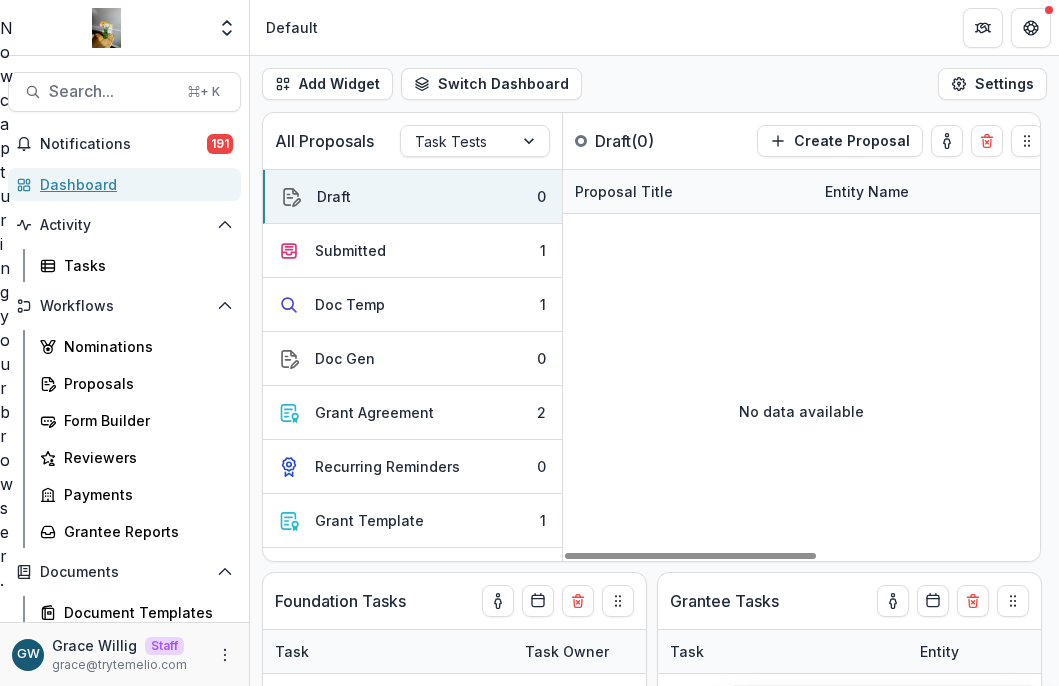 select on "******" 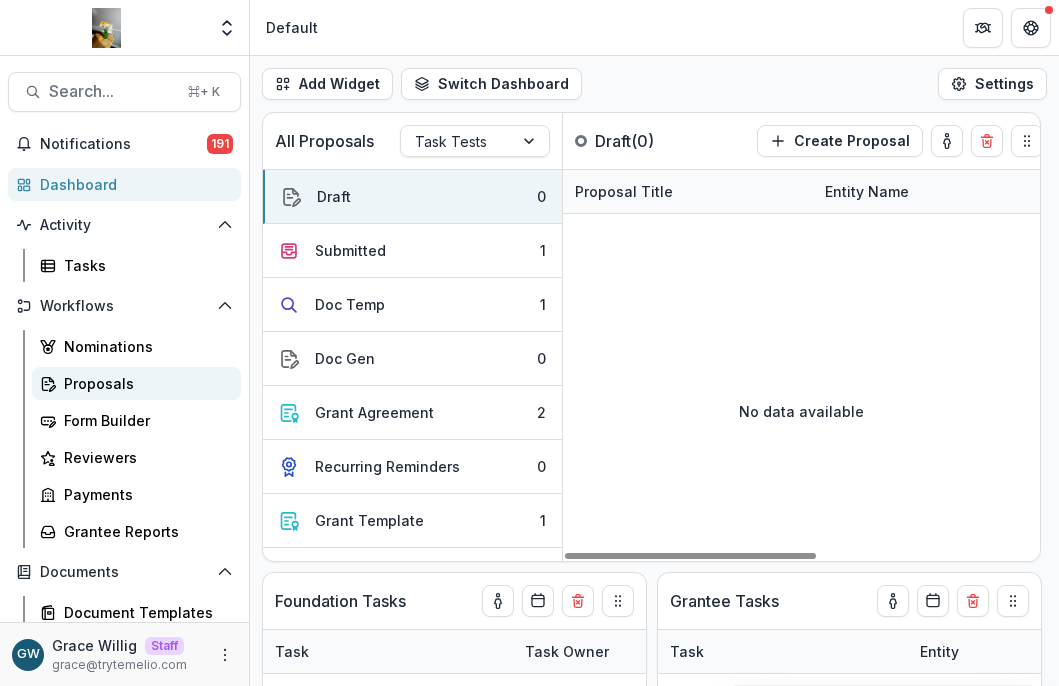 click on "Proposals" at bounding box center [144, 383] 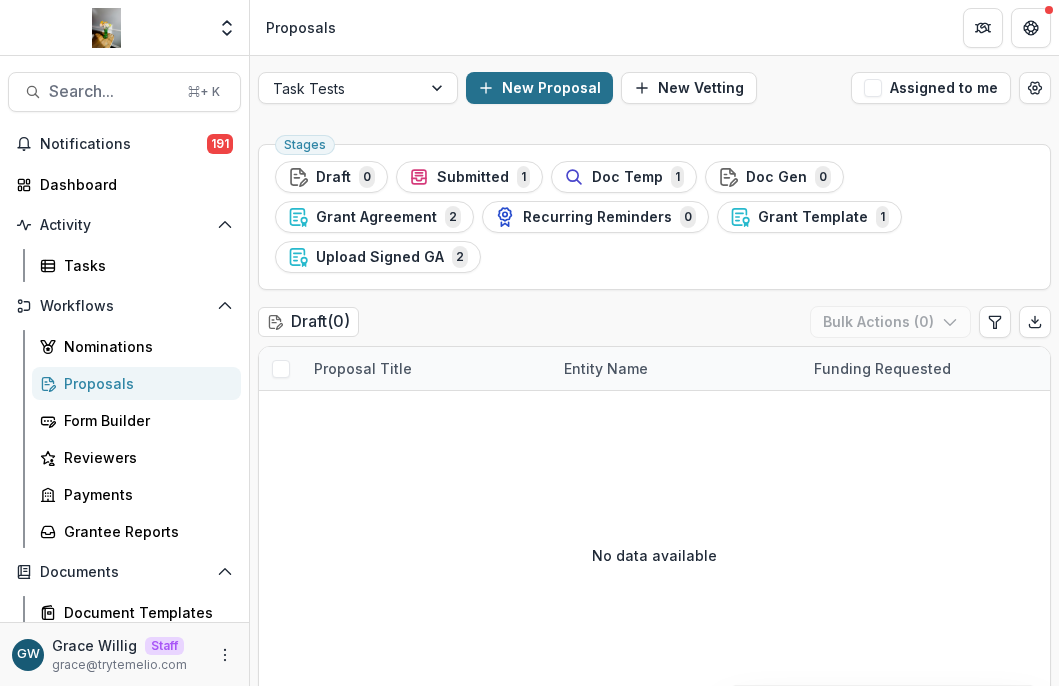 click on "New Proposal" at bounding box center [539, 88] 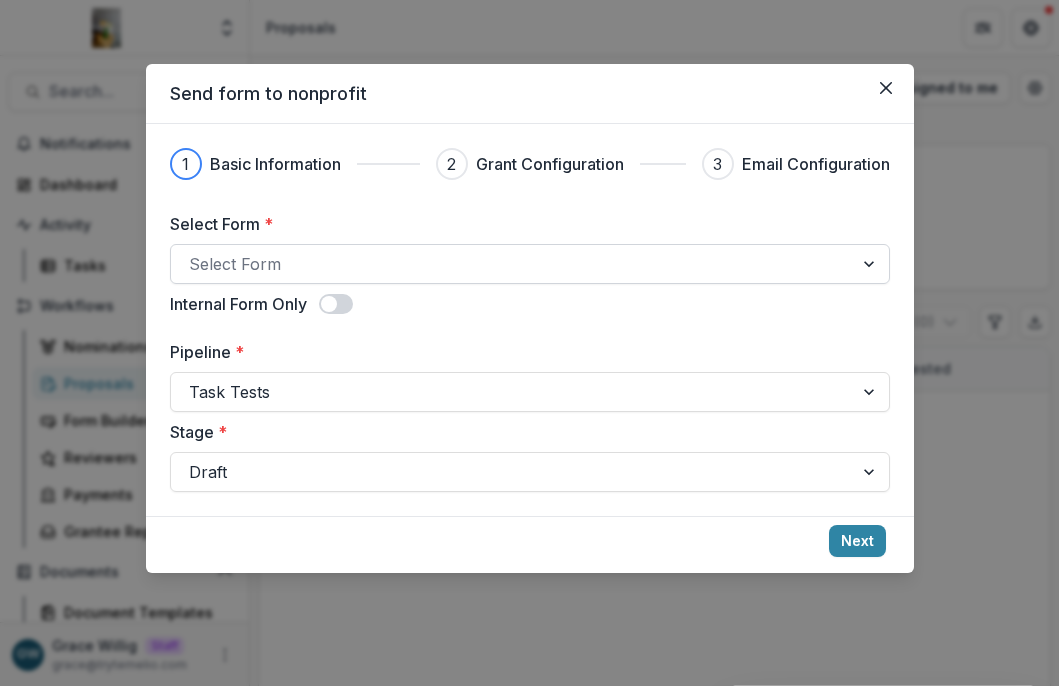 click at bounding box center (512, 264) 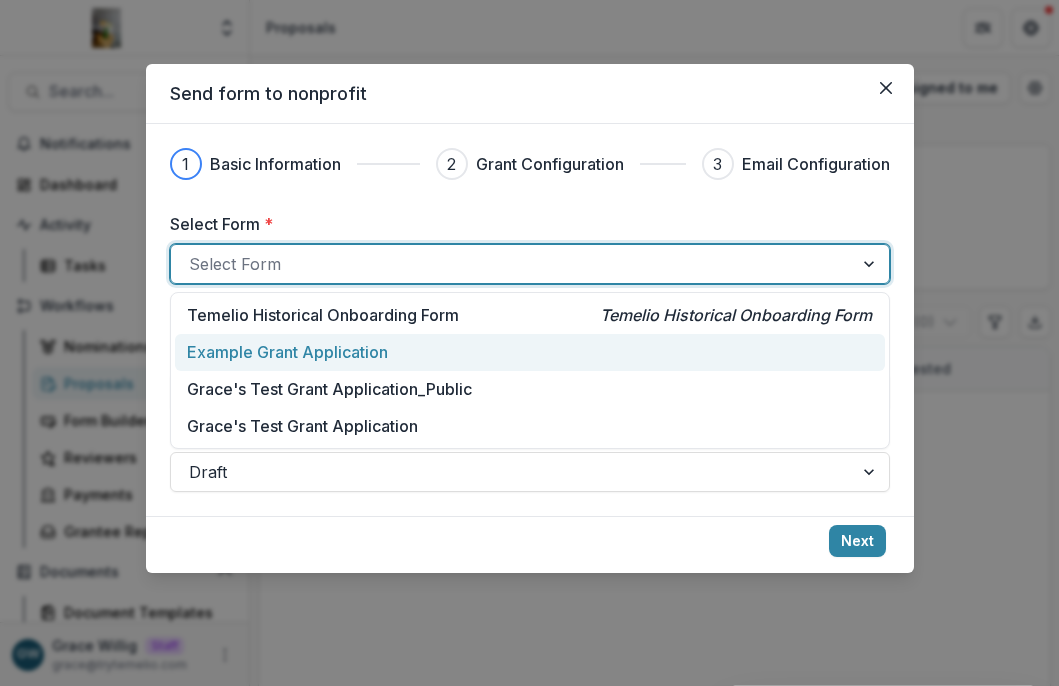 click on "Example Grant Application" at bounding box center [287, 352] 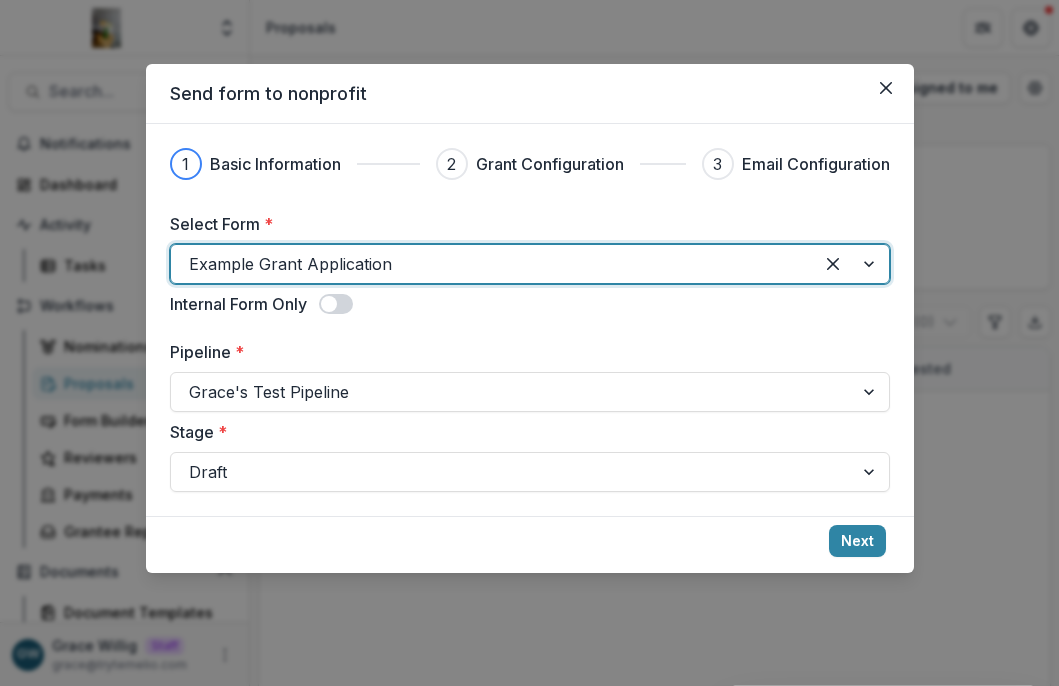 click on "Pipeline *" at bounding box center [524, 352] 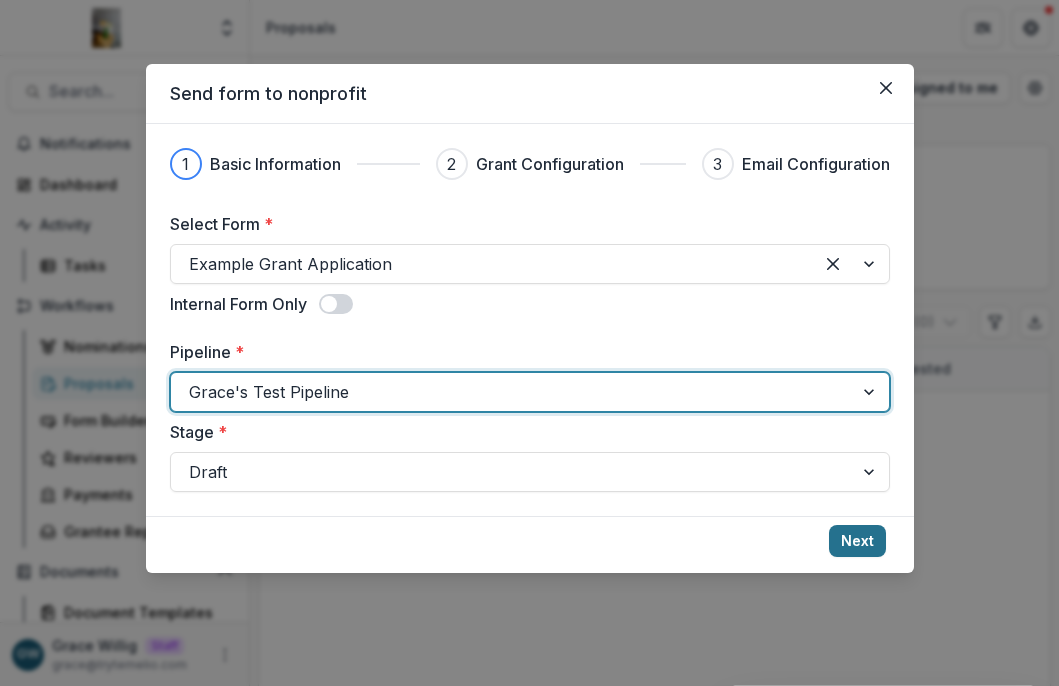 click on "Next" at bounding box center [857, 541] 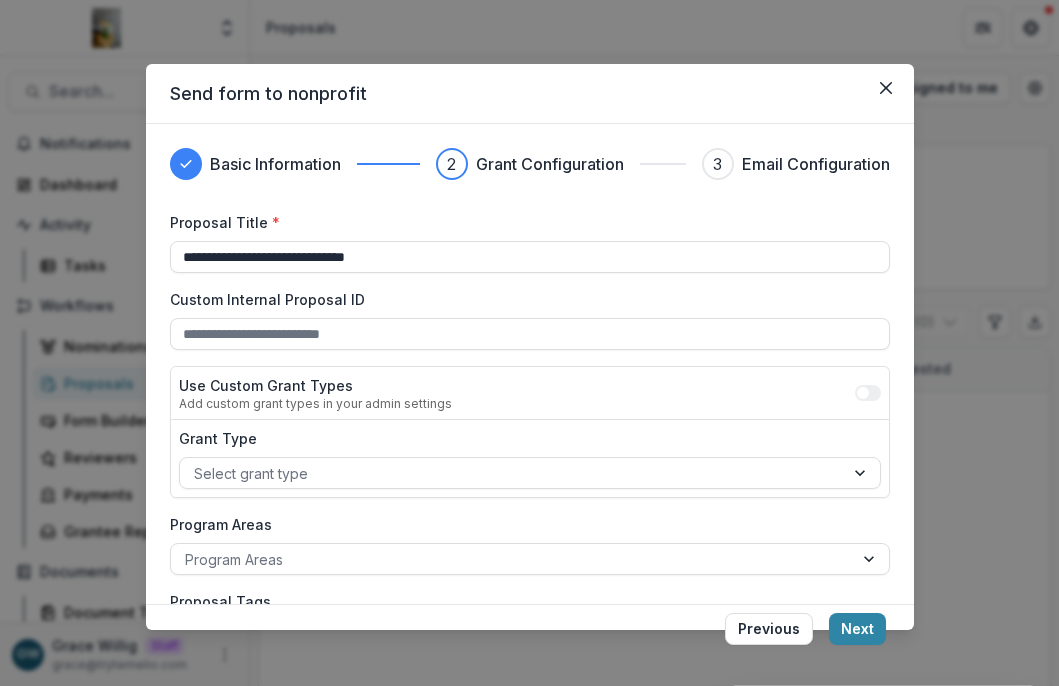 click on "Proposal Title *" at bounding box center [524, 222] 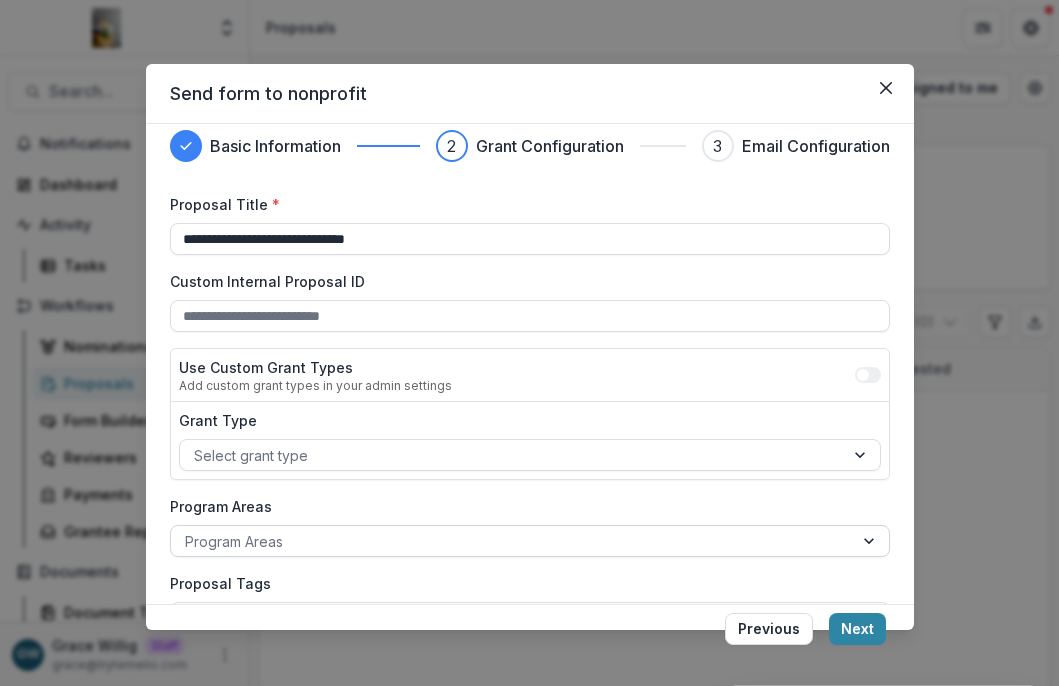 scroll, scrollTop: 179, scrollLeft: 0, axis: vertical 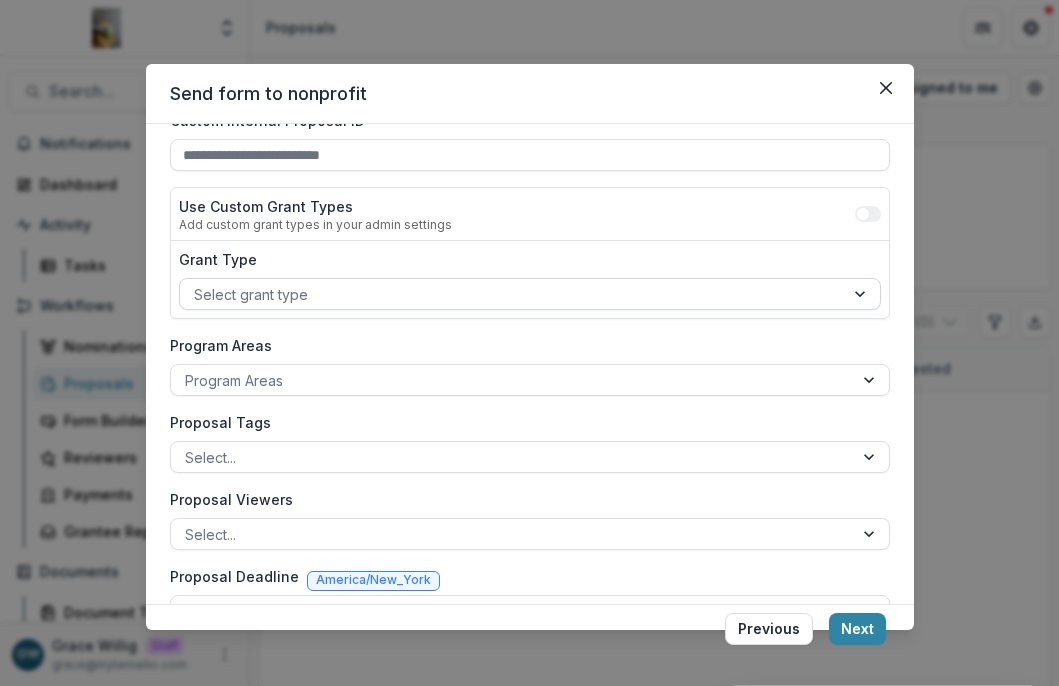 click at bounding box center [512, 294] 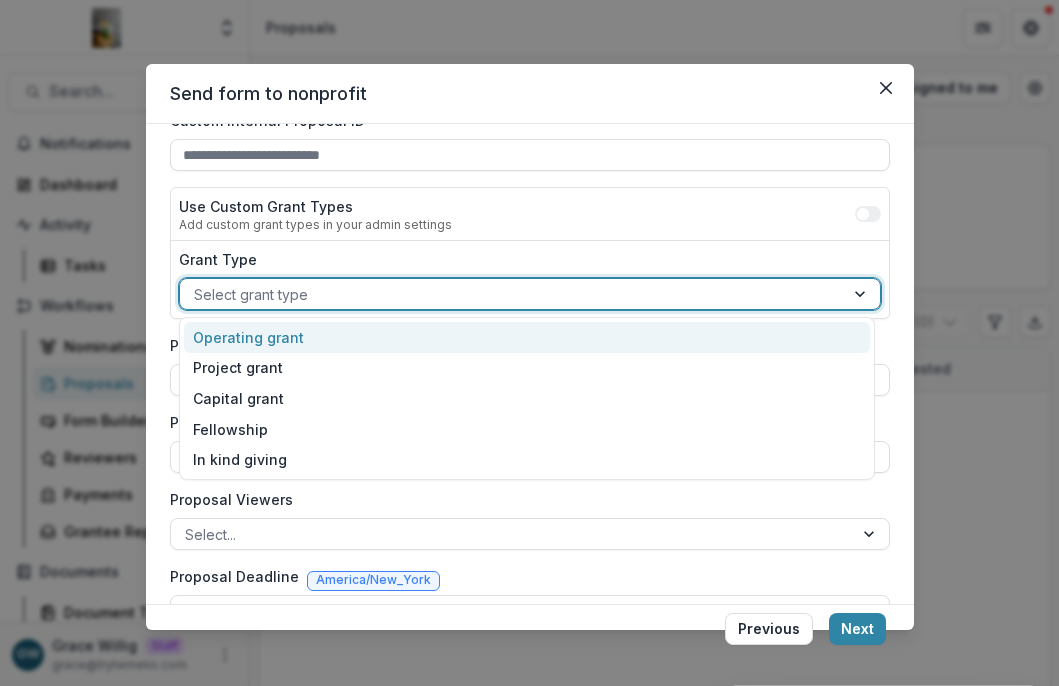 click on "Operating grant" at bounding box center (527, 337) 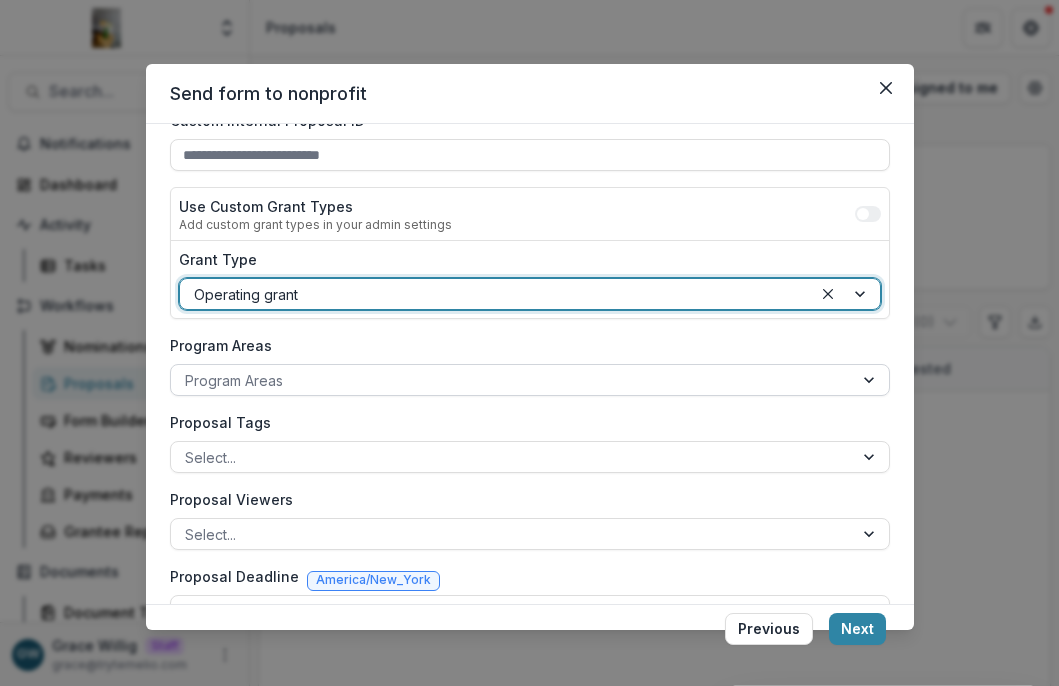 click at bounding box center [512, 380] 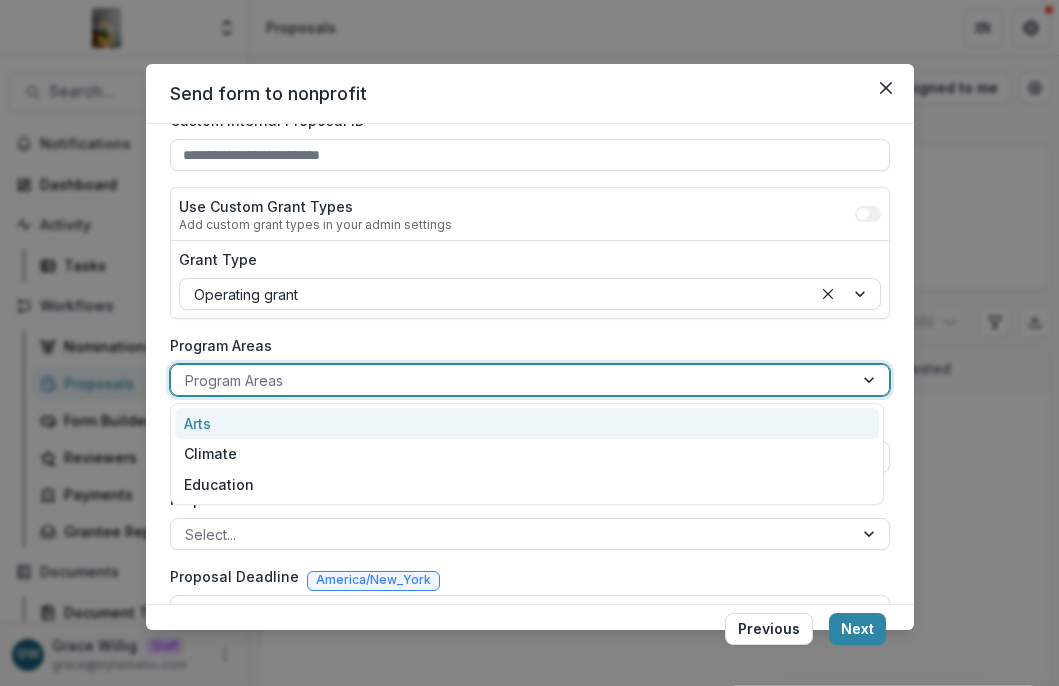 click on "Arts" at bounding box center [527, 423] 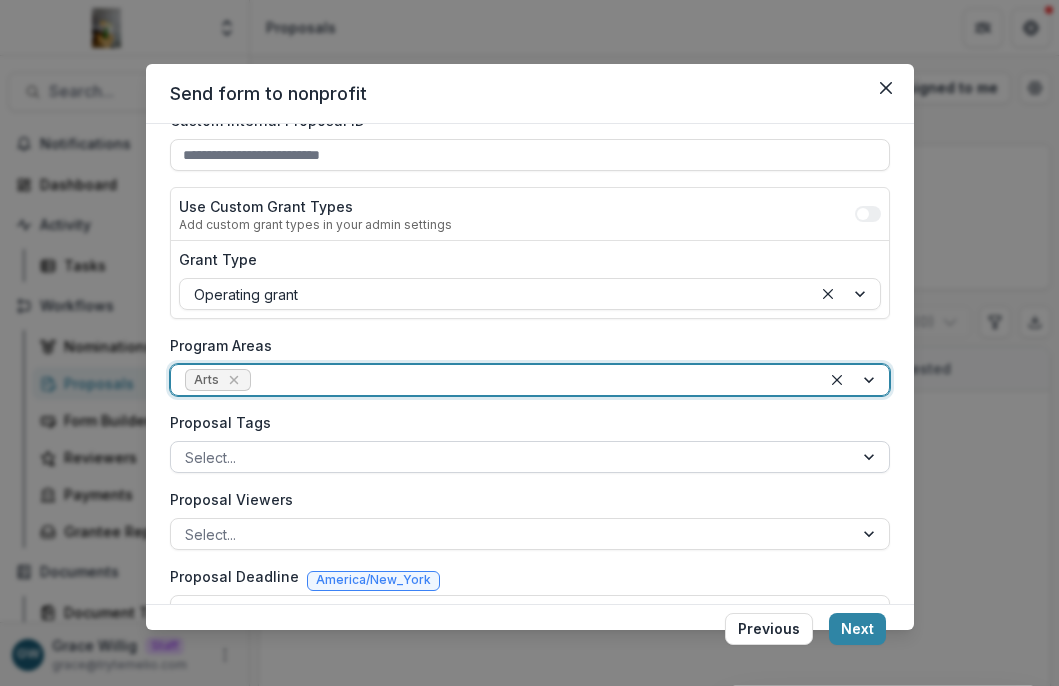 click at bounding box center [512, 457] 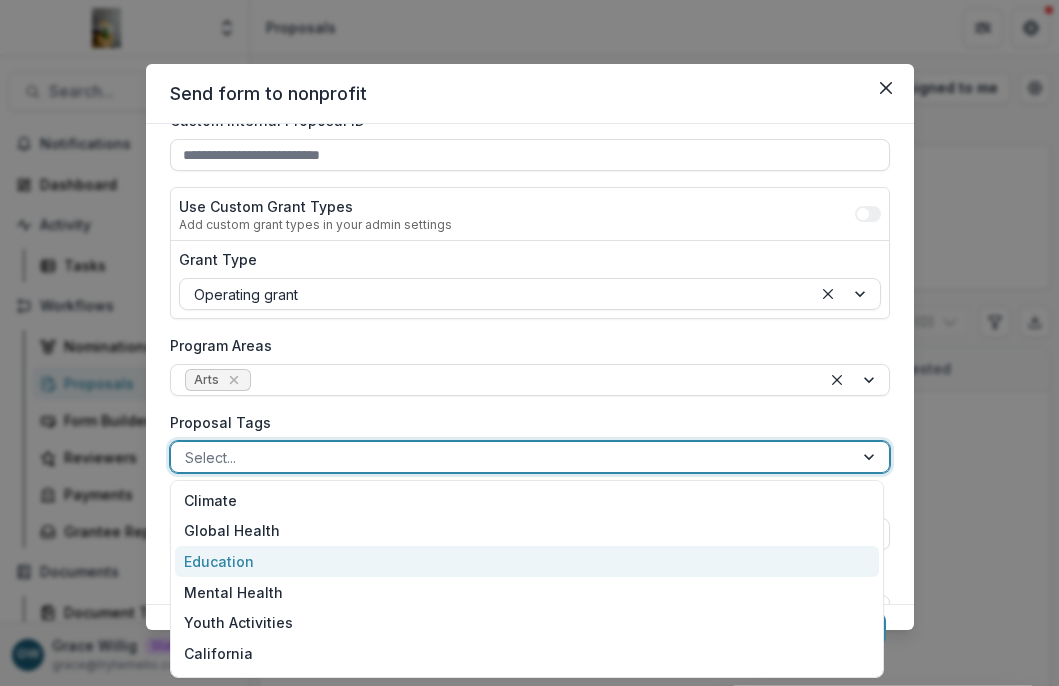 click on "Education" at bounding box center [527, 561] 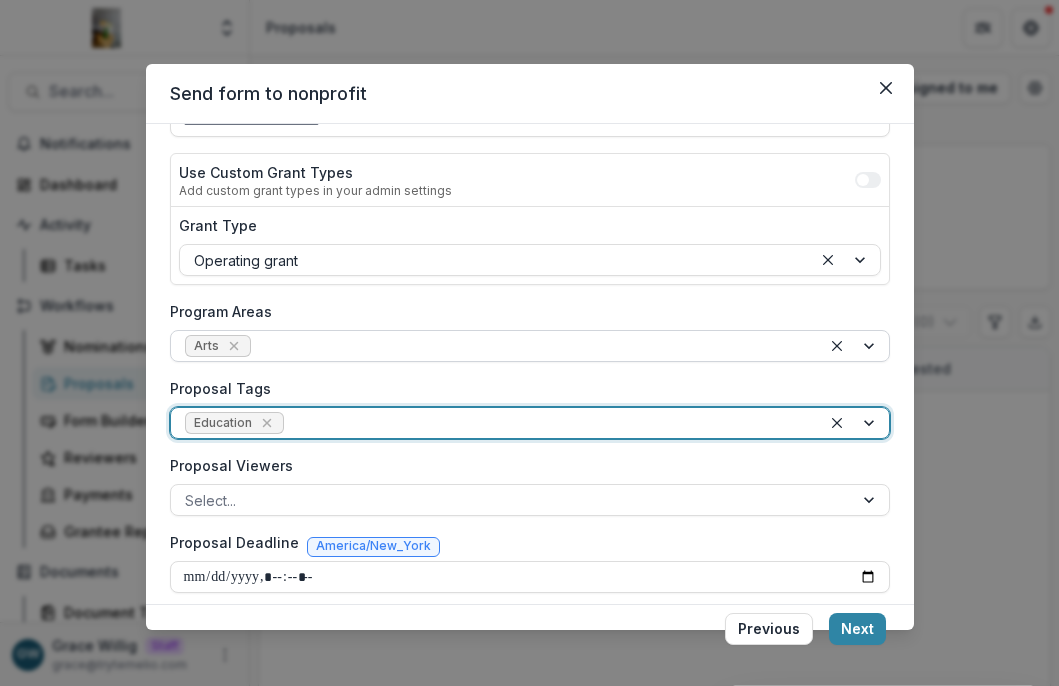scroll, scrollTop: 225, scrollLeft: 0, axis: vertical 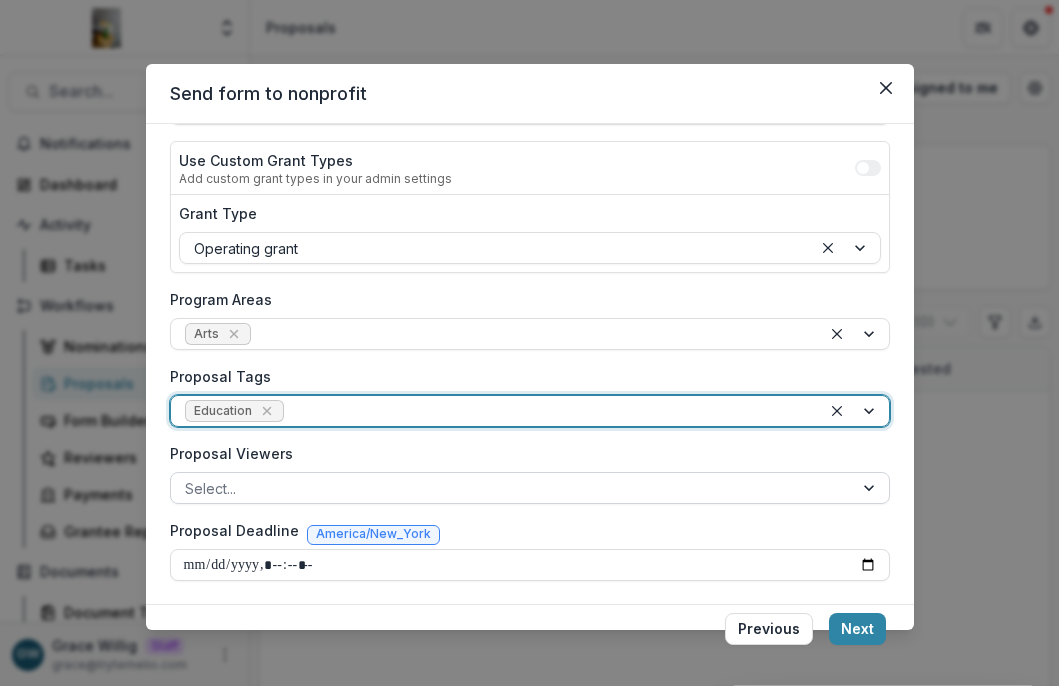 click at bounding box center (512, 488) 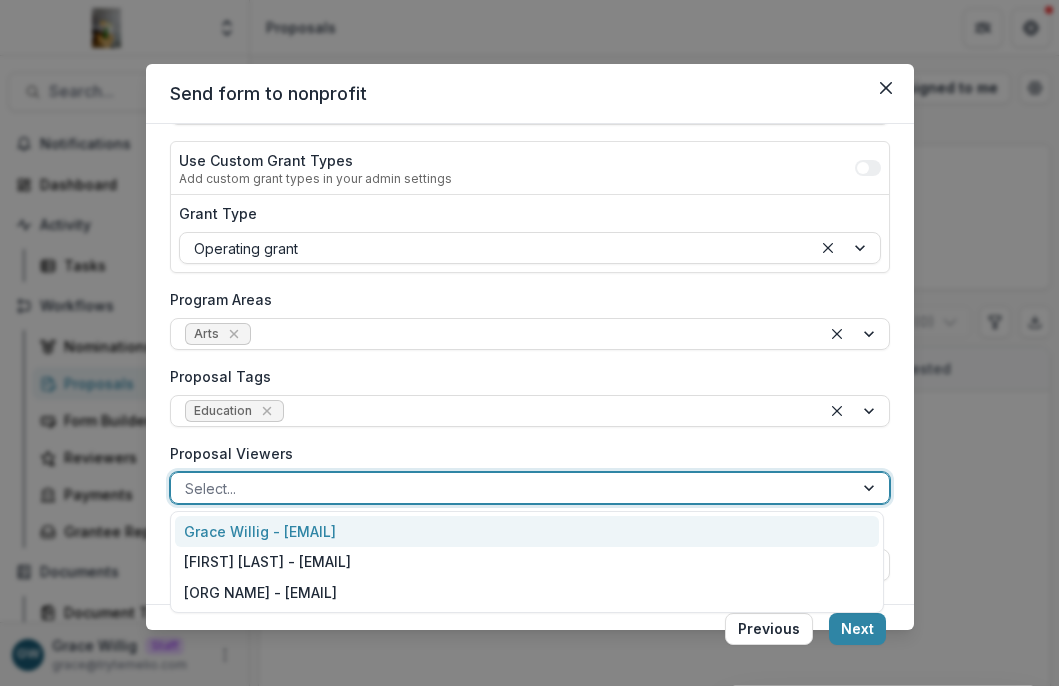 click on "Grace Willig - [EMAIL]" at bounding box center (527, 531) 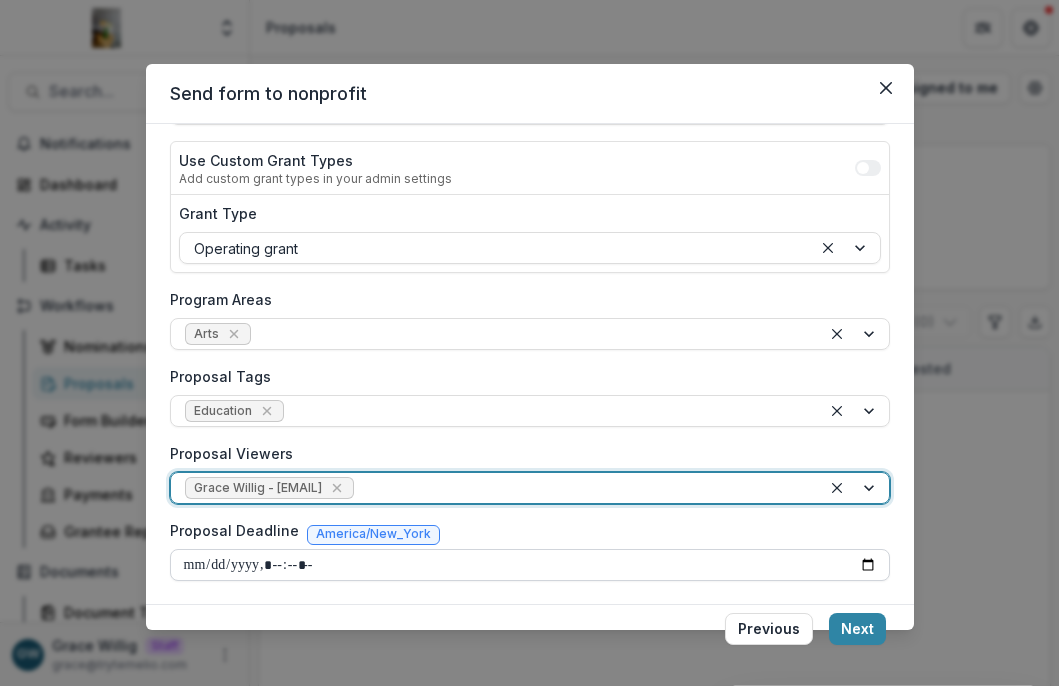 click on "Proposal Deadline" at bounding box center (530, 565) 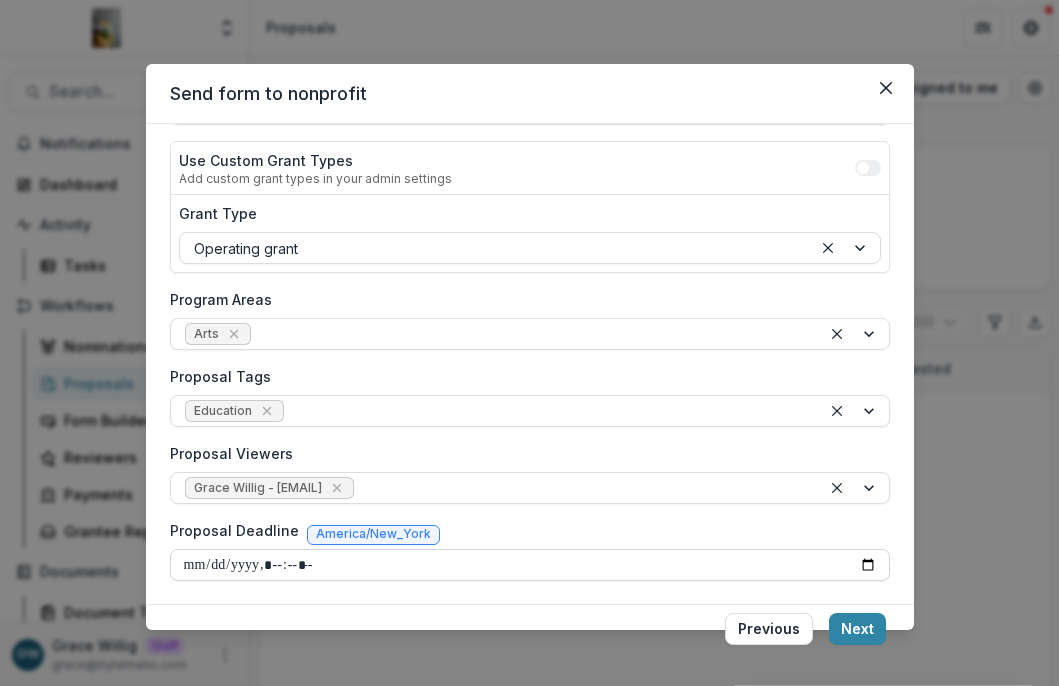 click on "Proposal Deadline" at bounding box center (530, 565) 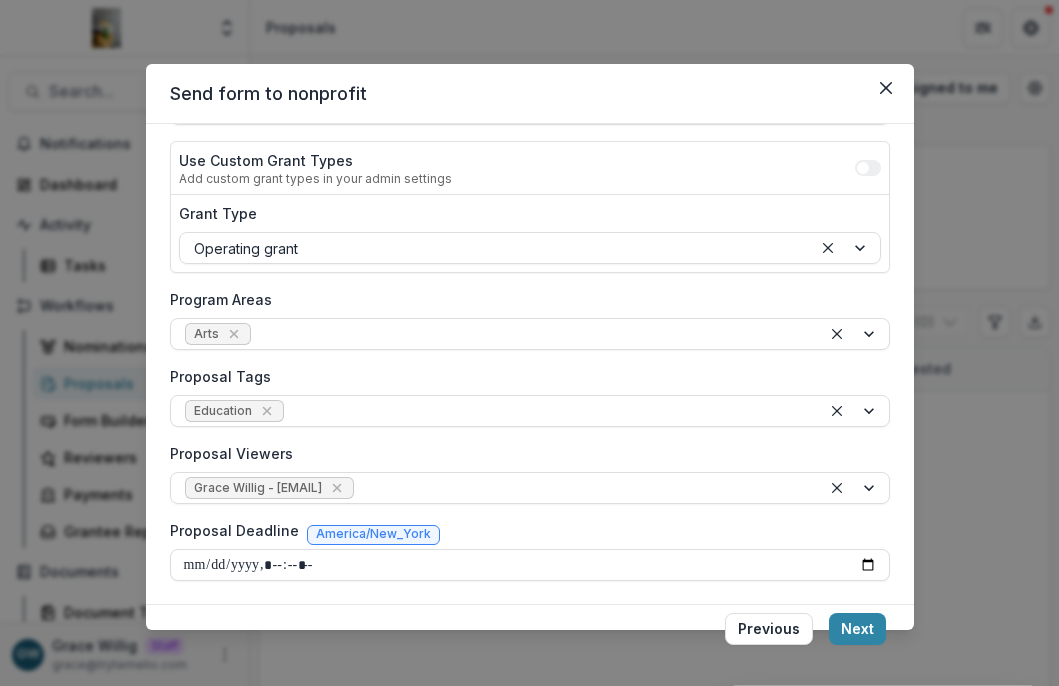 click on "**********" at bounding box center (530, 364) 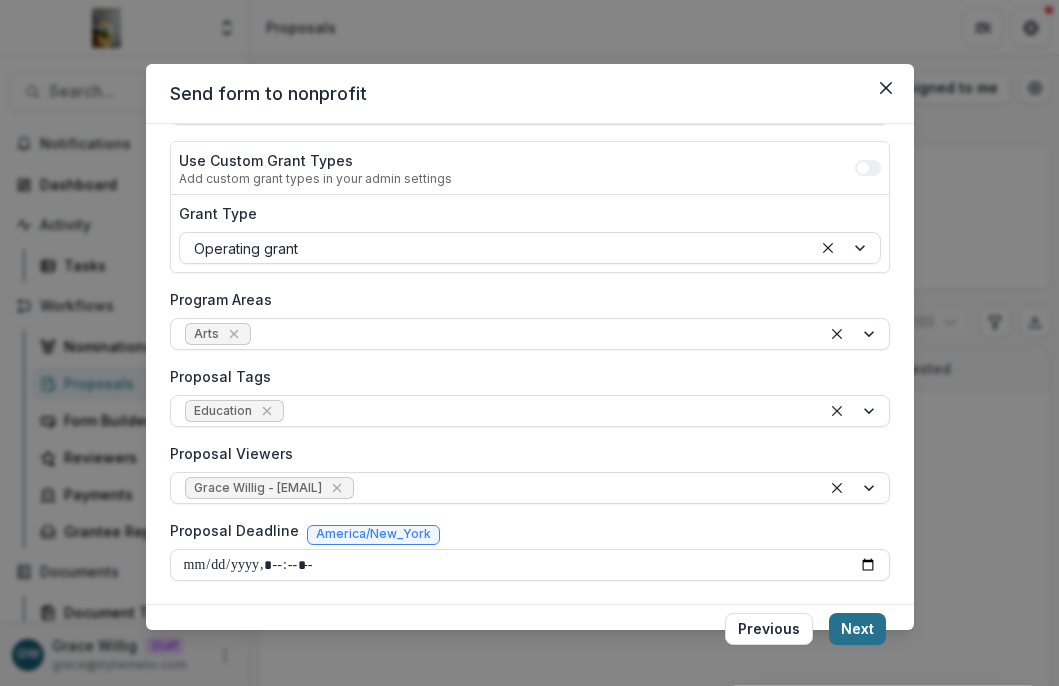 click on "Next" at bounding box center (857, 629) 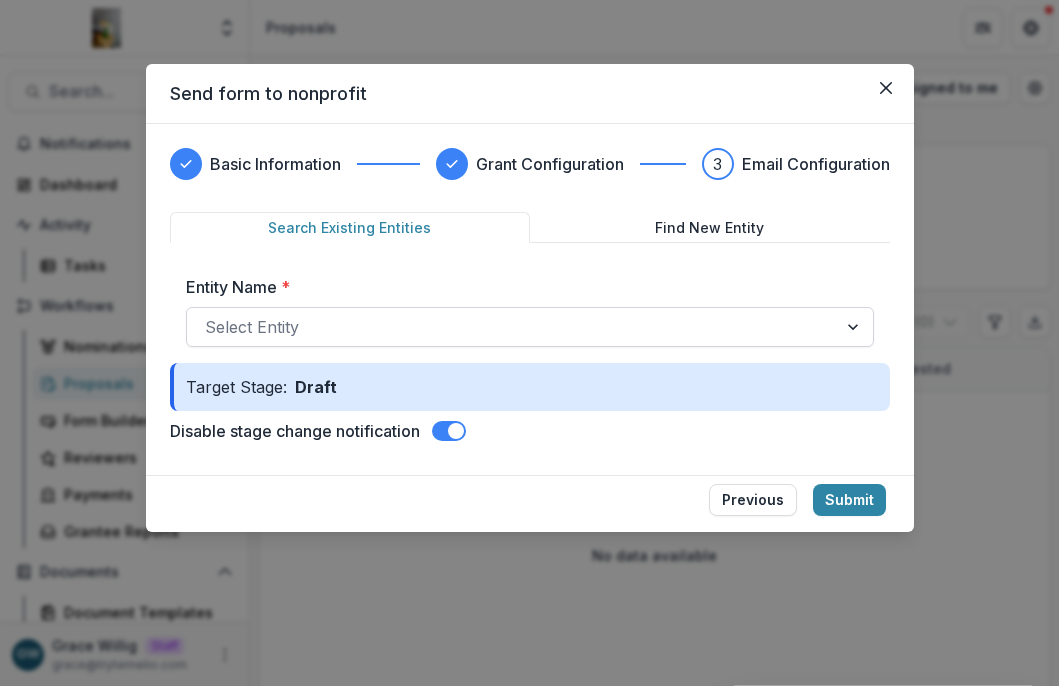 click at bounding box center [512, 327] 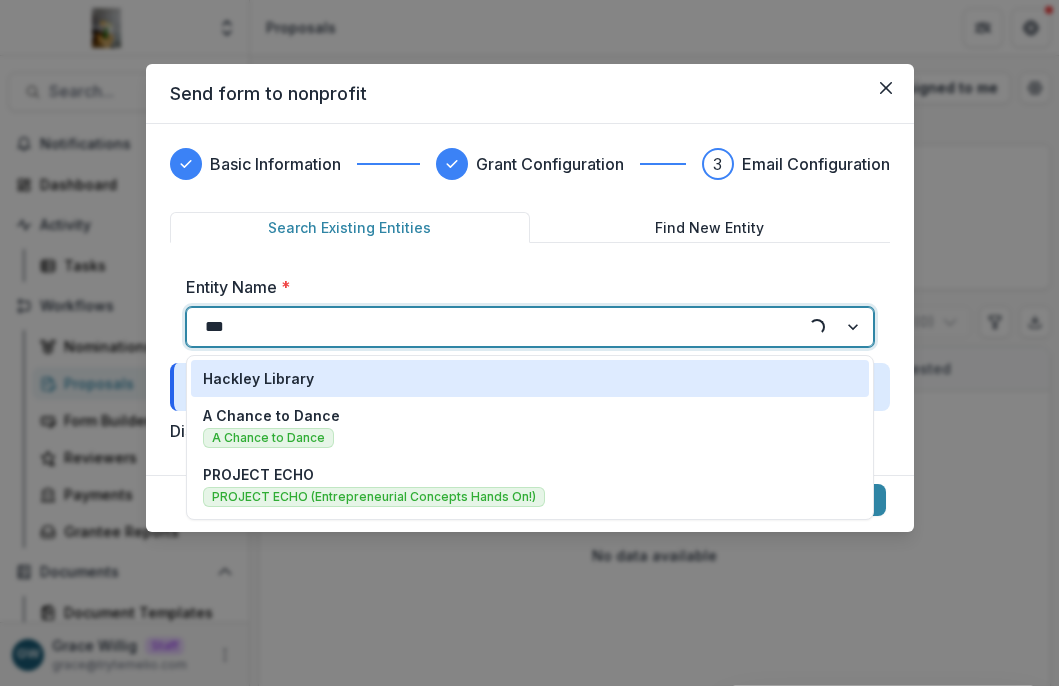 type on "****" 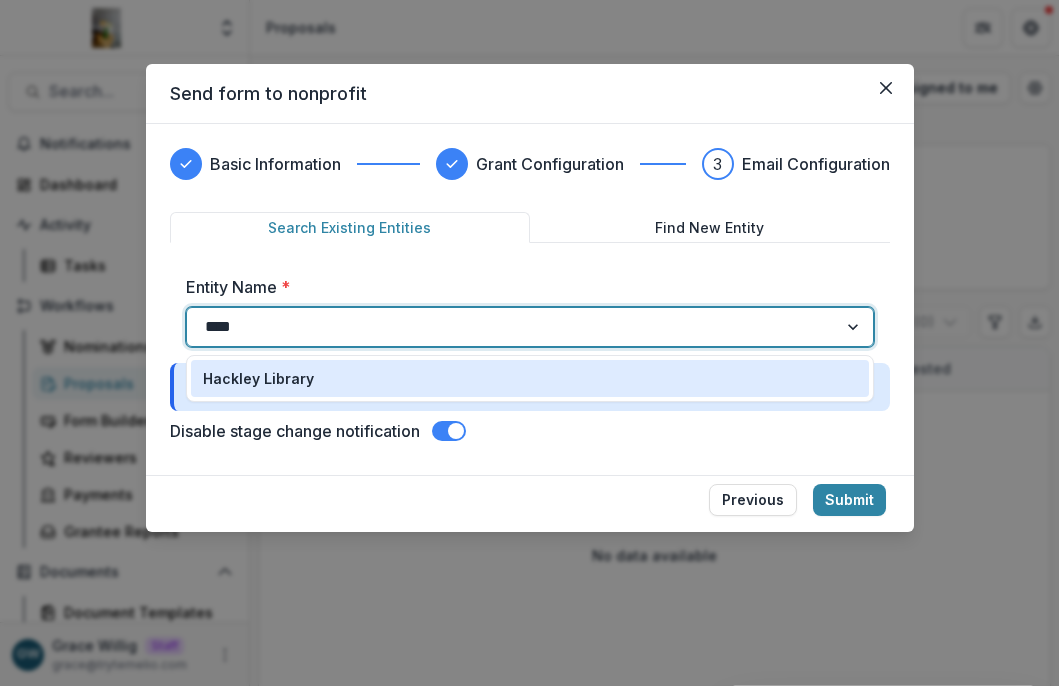 click on "Hackley Library" at bounding box center (530, 378) 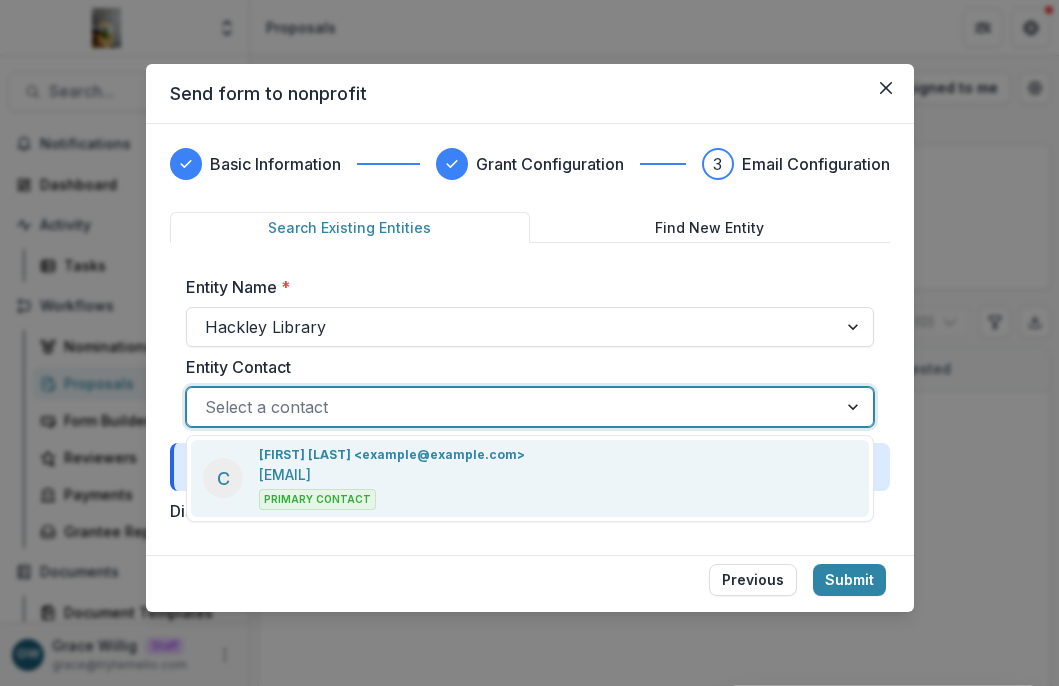 click at bounding box center (512, 407) 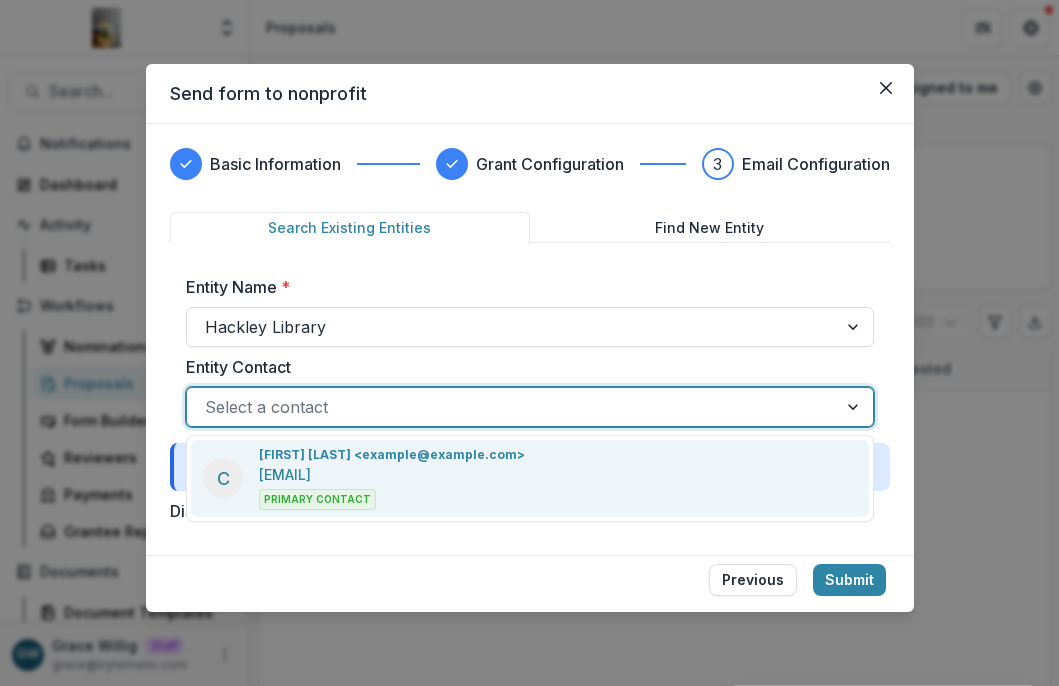 click on "[FIRST] [LAST] <example@example.com>" at bounding box center (392, 455) 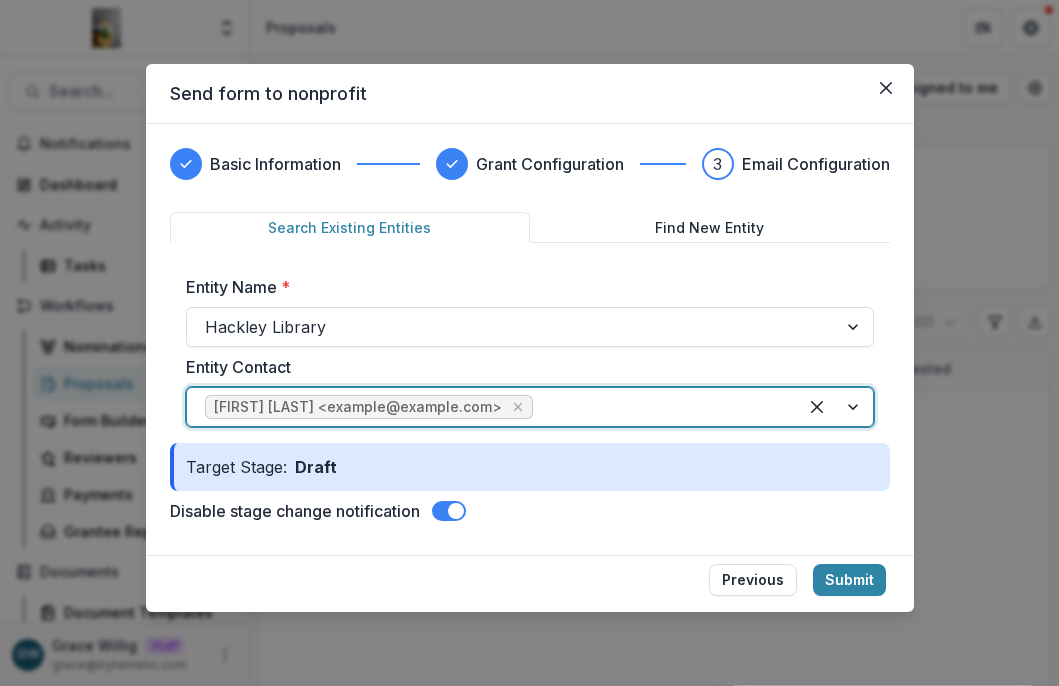 click at bounding box center (456, 511) 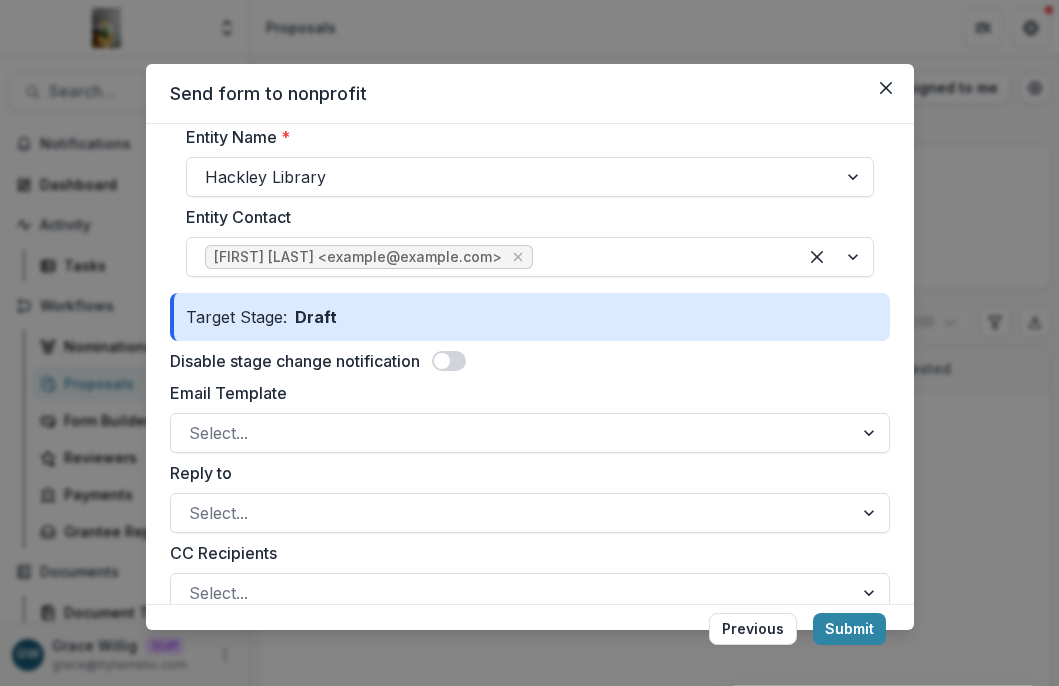 scroll, scrollTop: 178, scrollLeft: 0, axis: vertical 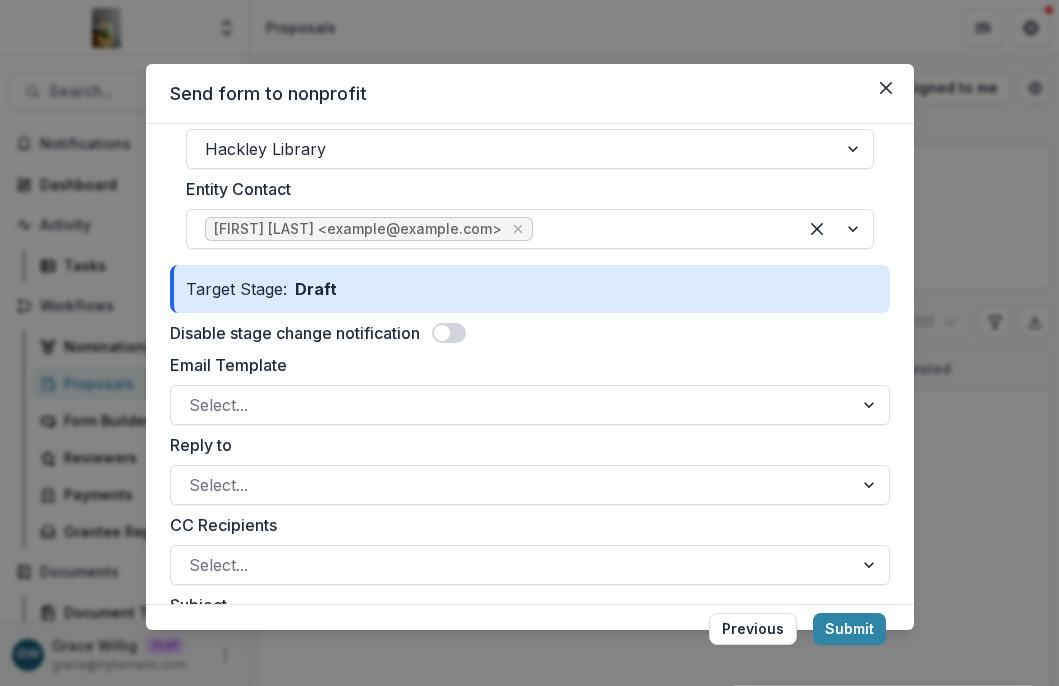 click on "Disable stage change notification" at bounding box center [530, 333] 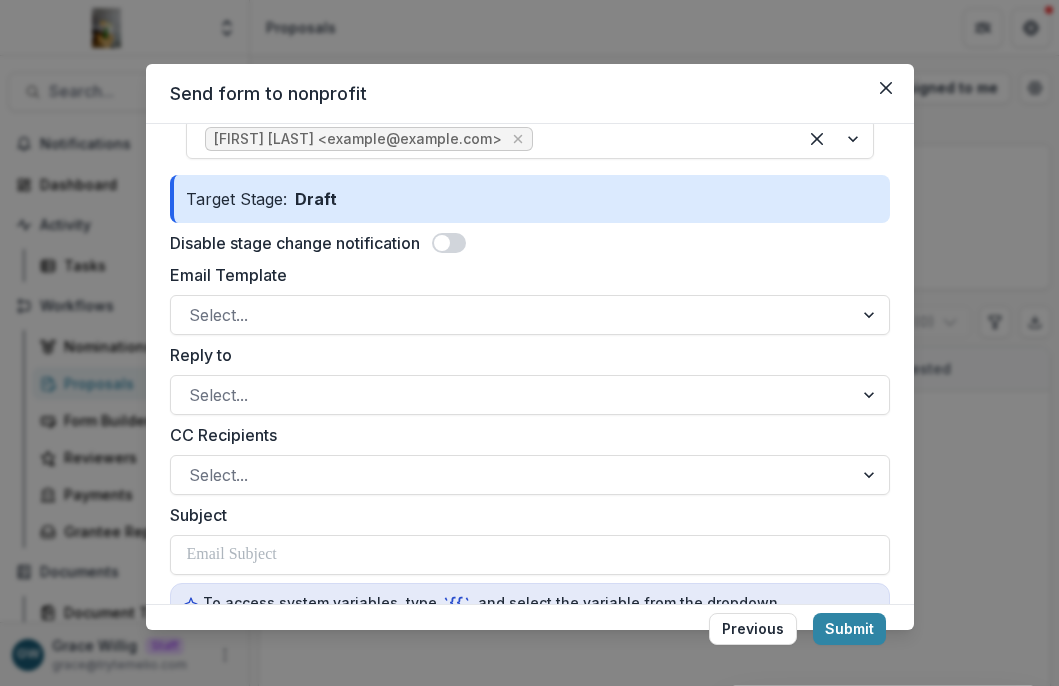 scroll, scrollTop: 296, scrollLeft: 0, axis: vertical 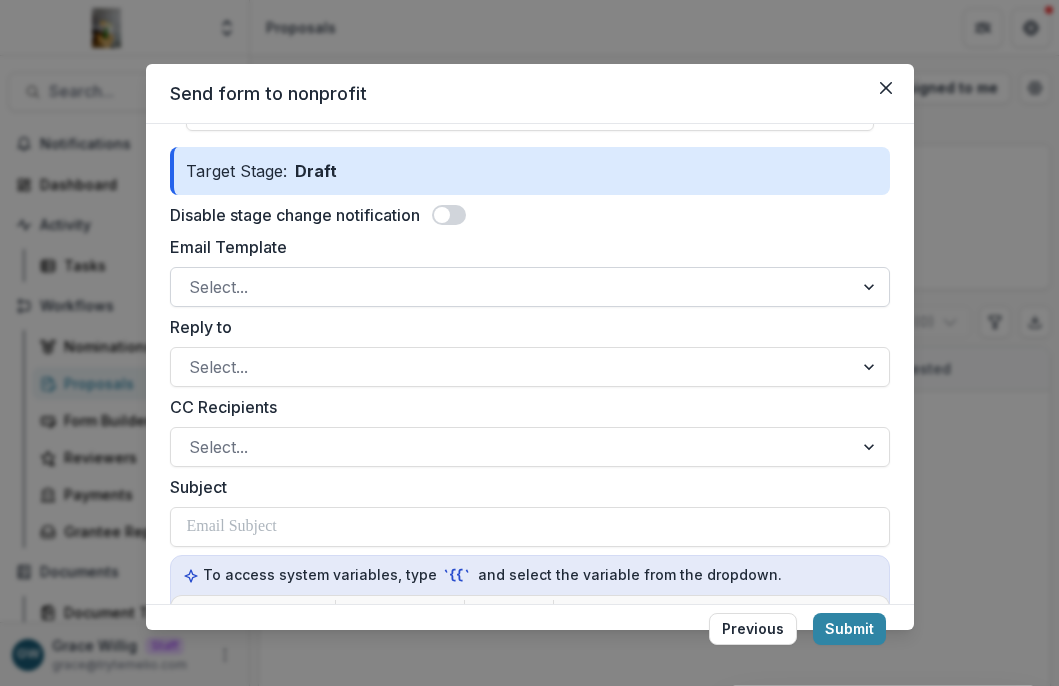 click at bounding box center (512, 287) 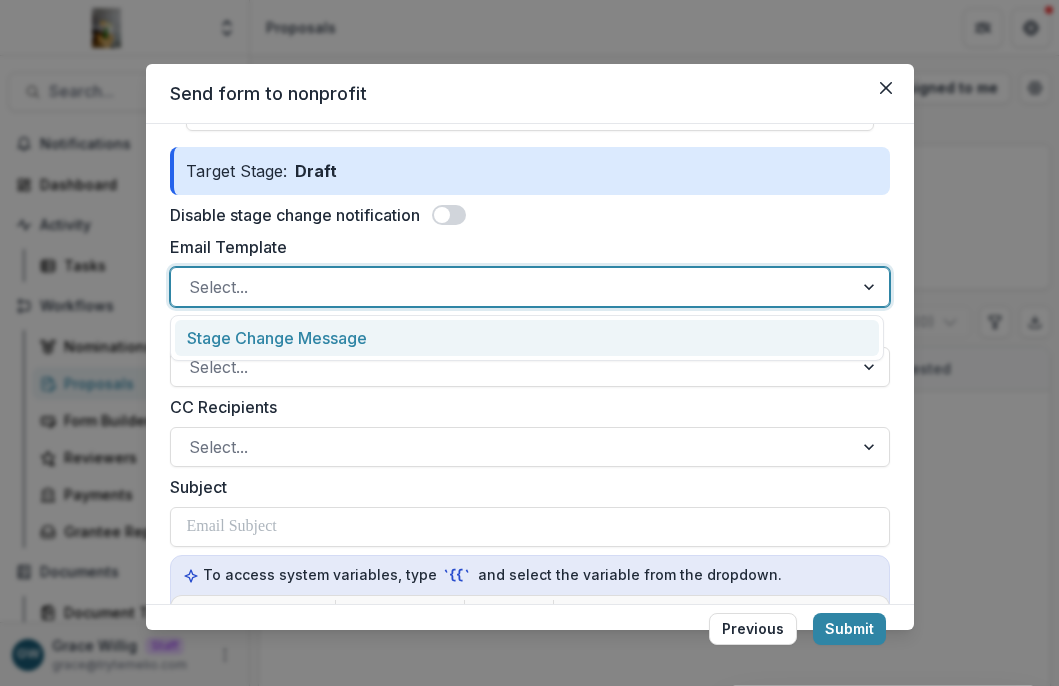 click on "Stage Change Message" at bounding box center (527, 338) 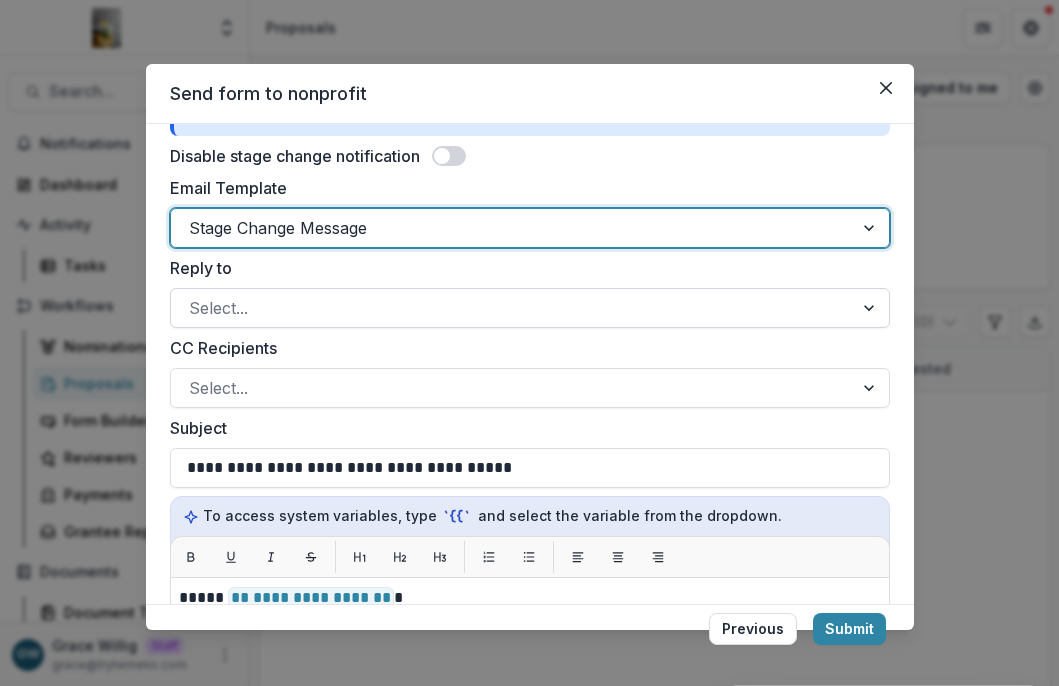 scroll, scrollTop: 375, scrollLeft: 0, axis: vertical 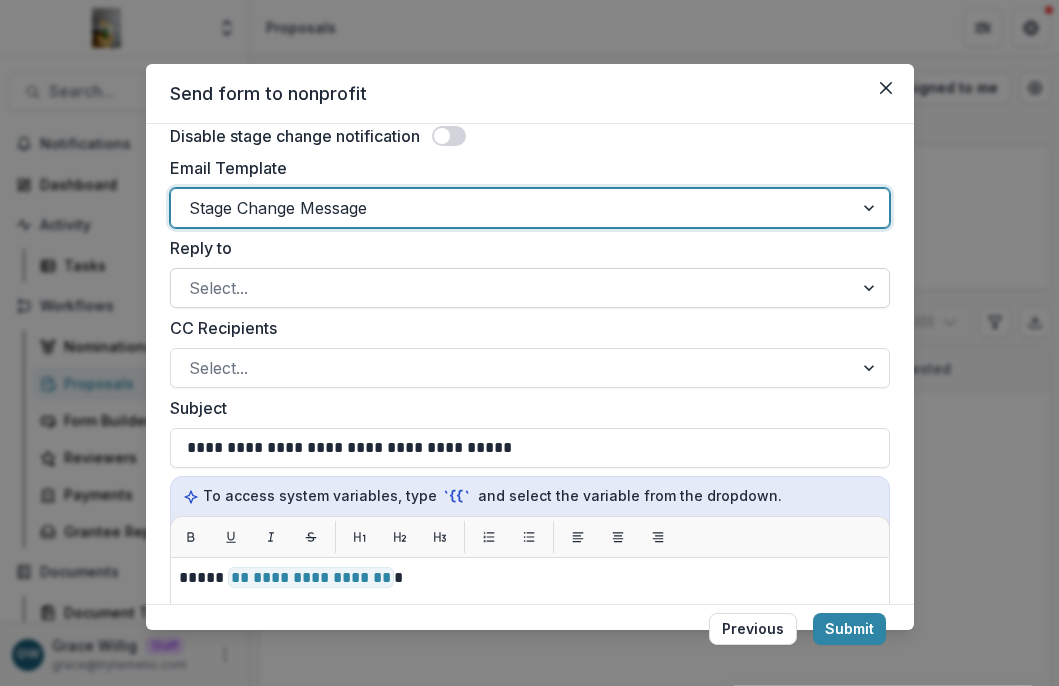 click at bounding box center (512, 288) 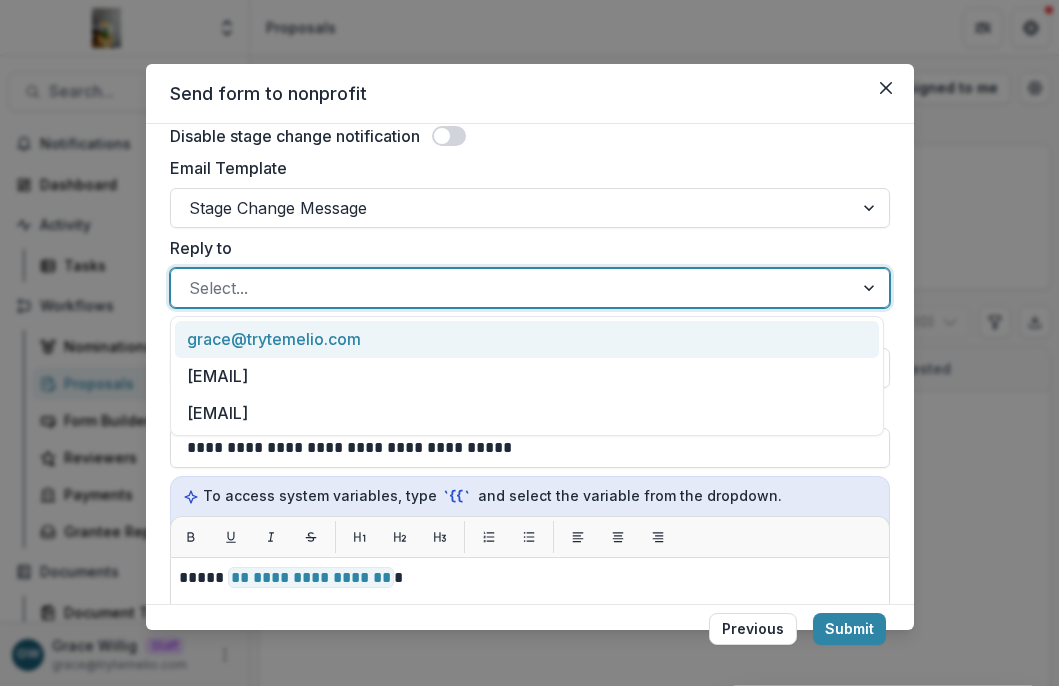 click on "grace@trytemelio.com" at bounding box center [527, 339] 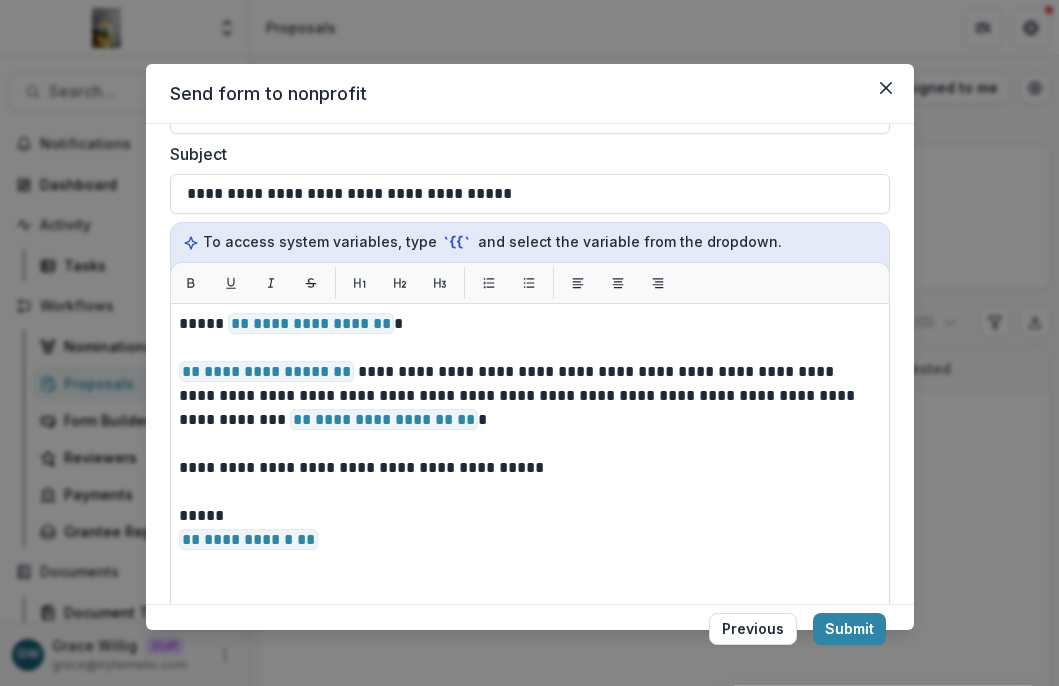 scroll, scrollTop: 621, scrollLeft: 0, axis: vertical 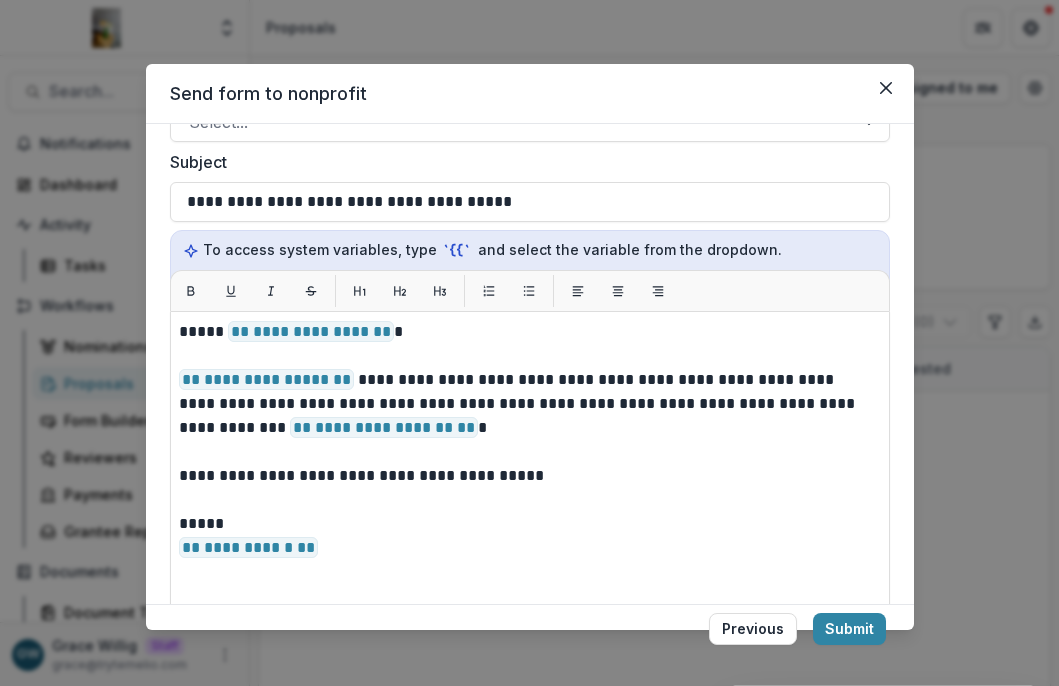click on "**********" at bounding box center [530, 364] 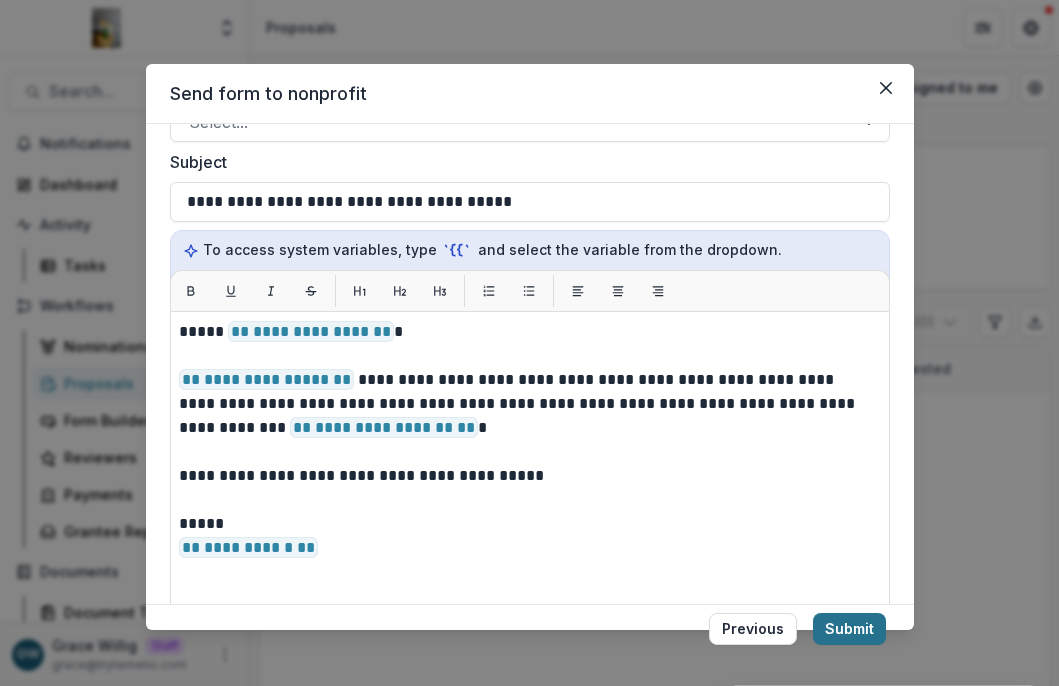 click on "Submit" at bounding box center [849, 629] 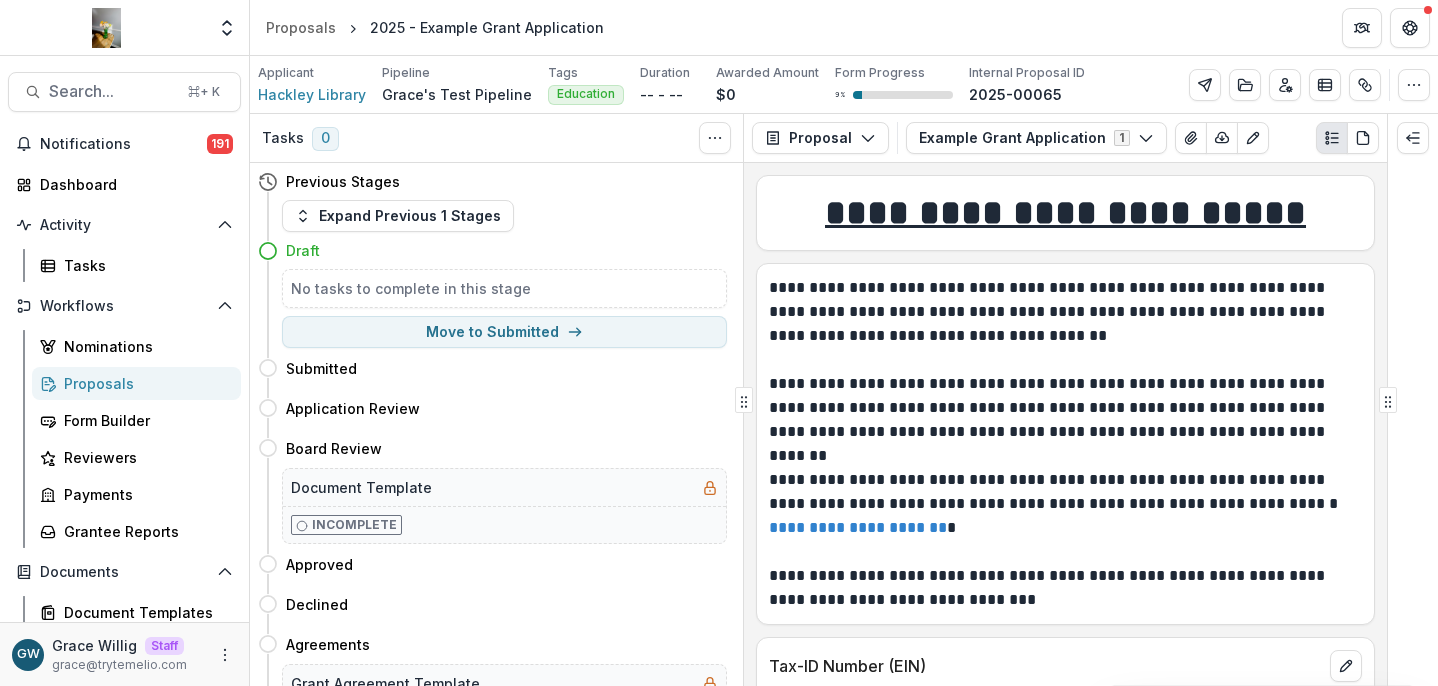 click on "Proposals" at bounding box center [144, 383] 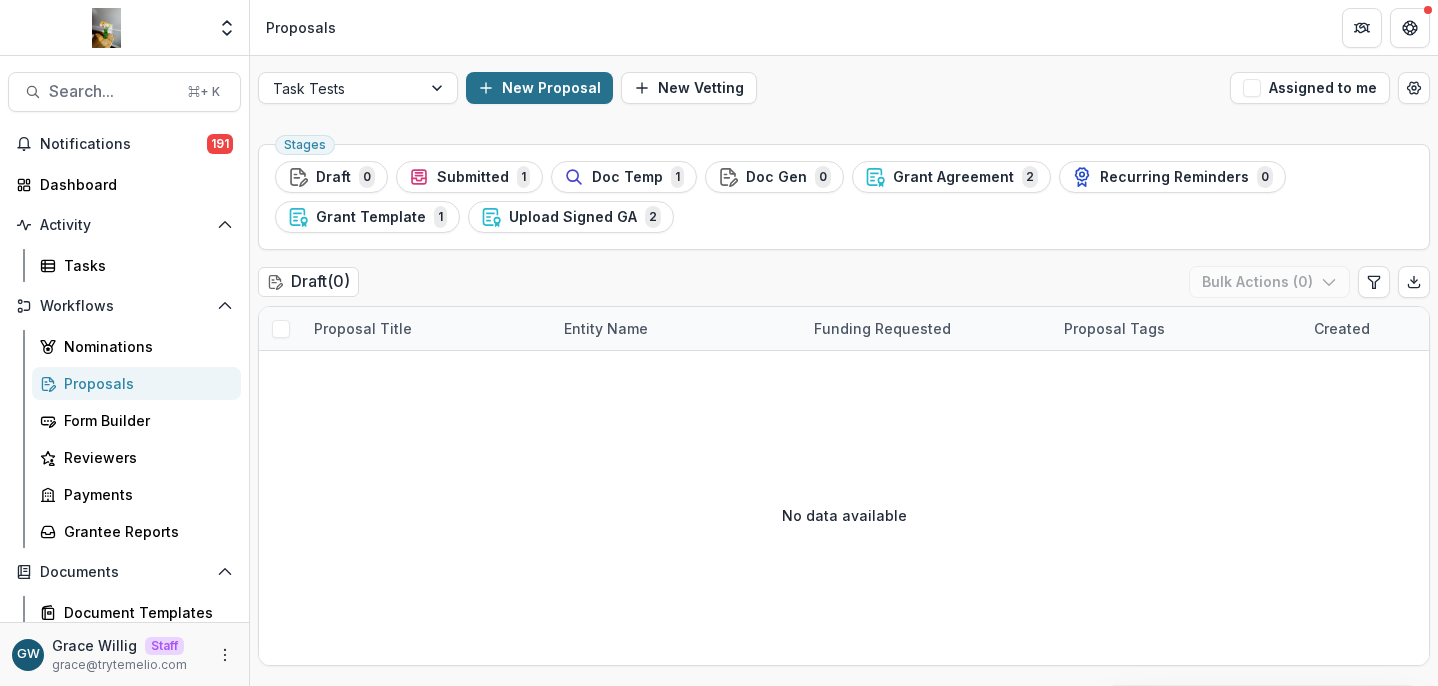 click on "New Proposal" at bounding box center (539, 88) 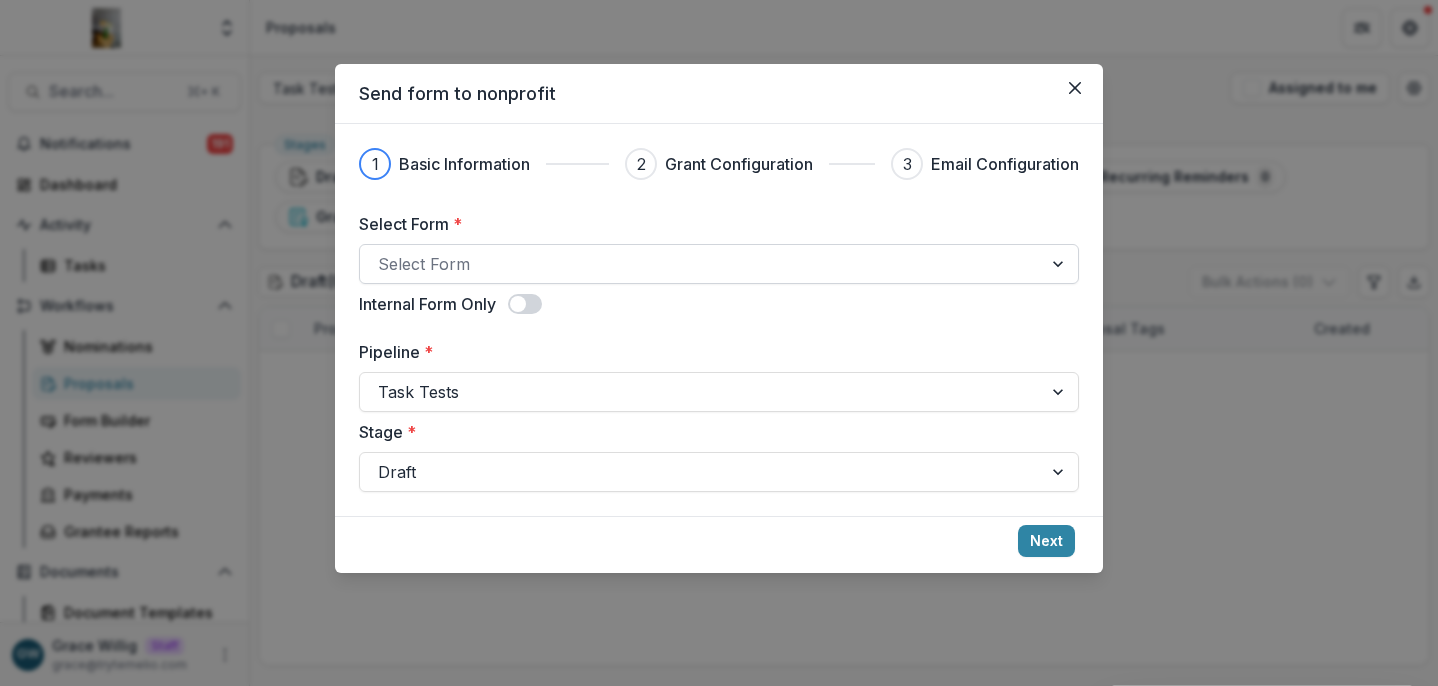 click at bounding box center (701, 264) 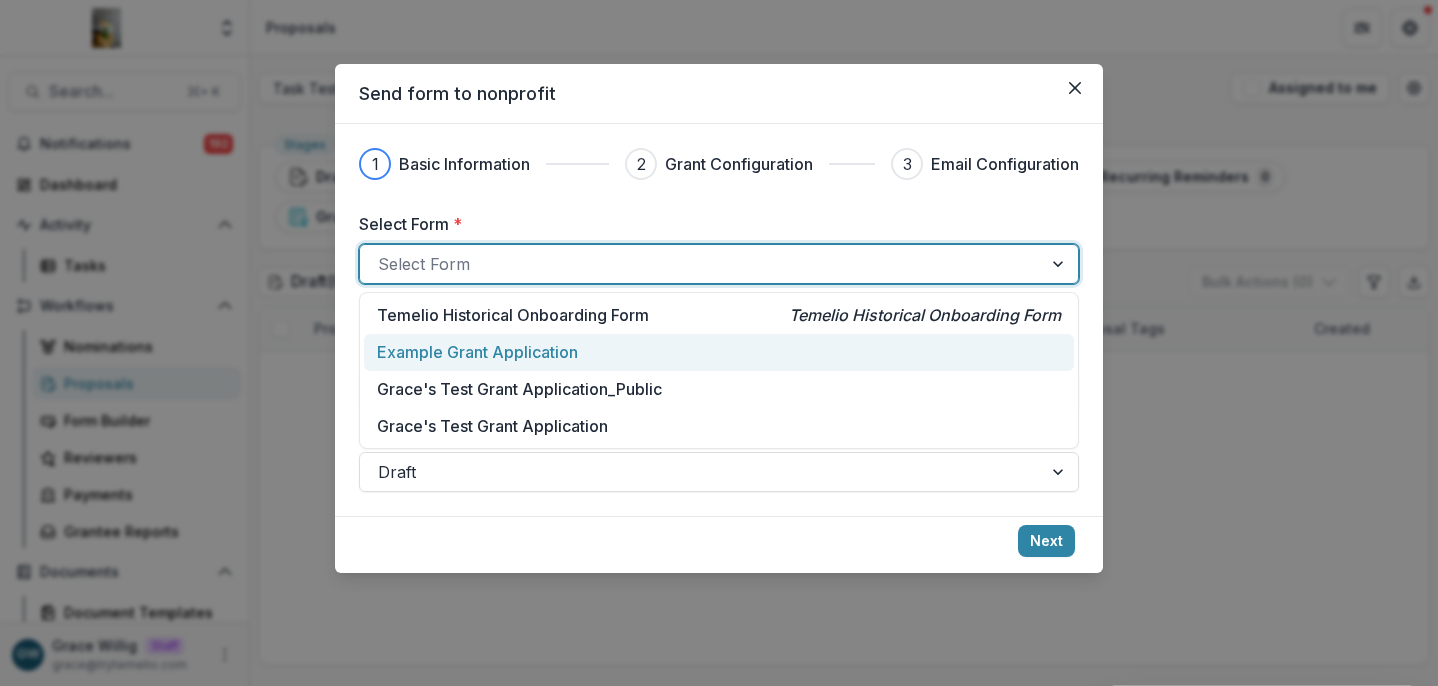 click on "Example Grant Application" at bounding box center [477, 352] 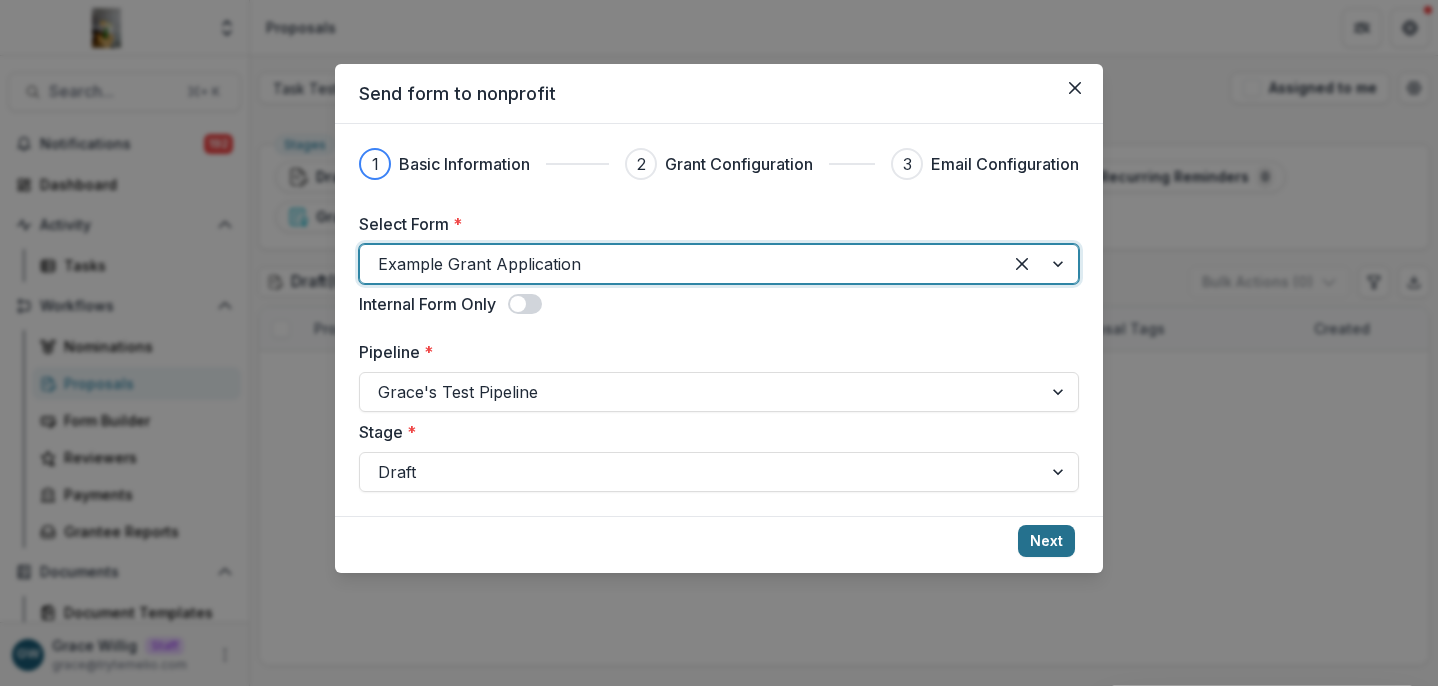 click on "Next" at bounding box center (1046, 541) 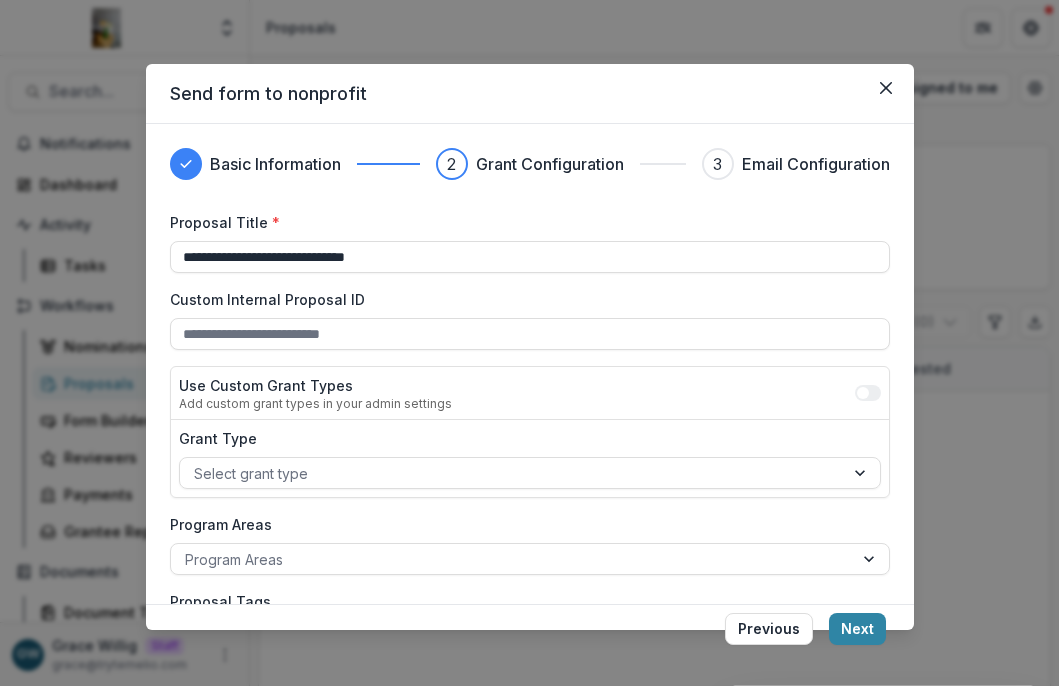 click on "**********" at bounding box center [530, 477] 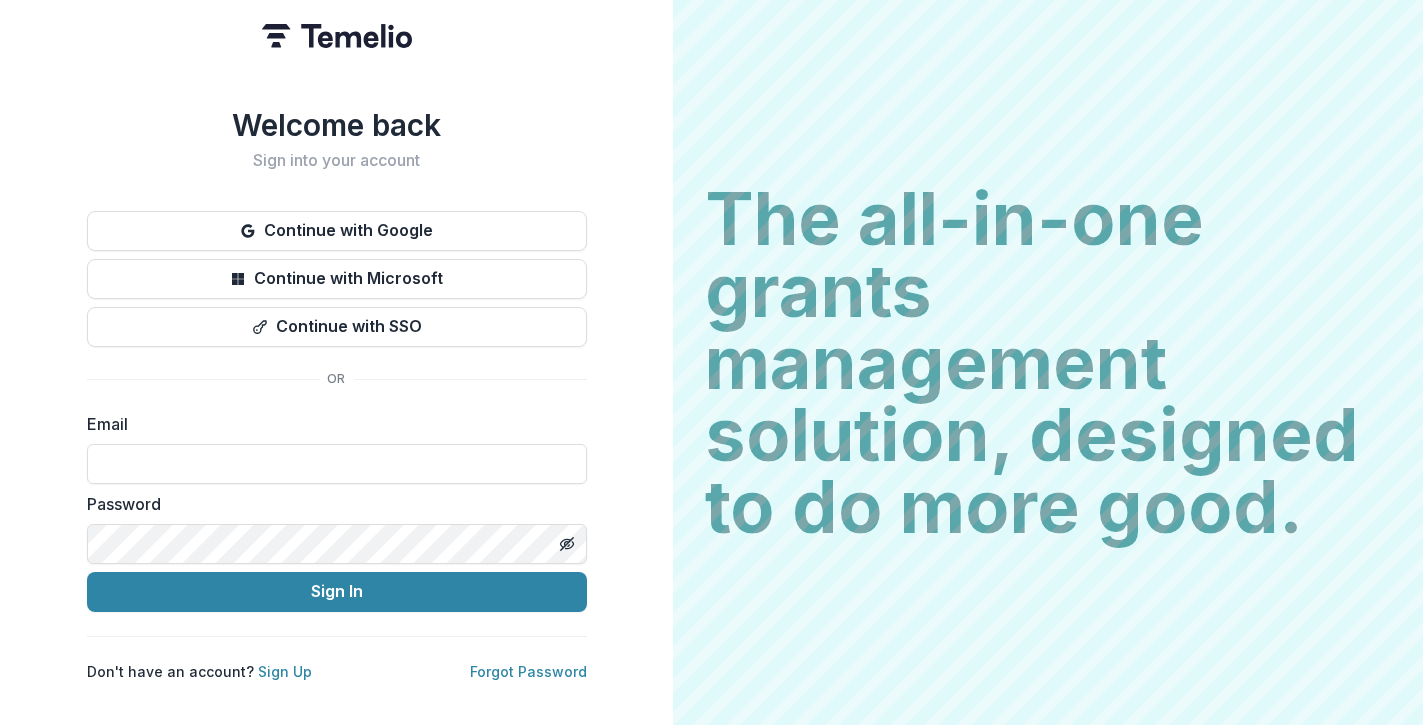 scroll, scrollTop: 0, scrollLeft: 0, axis: both 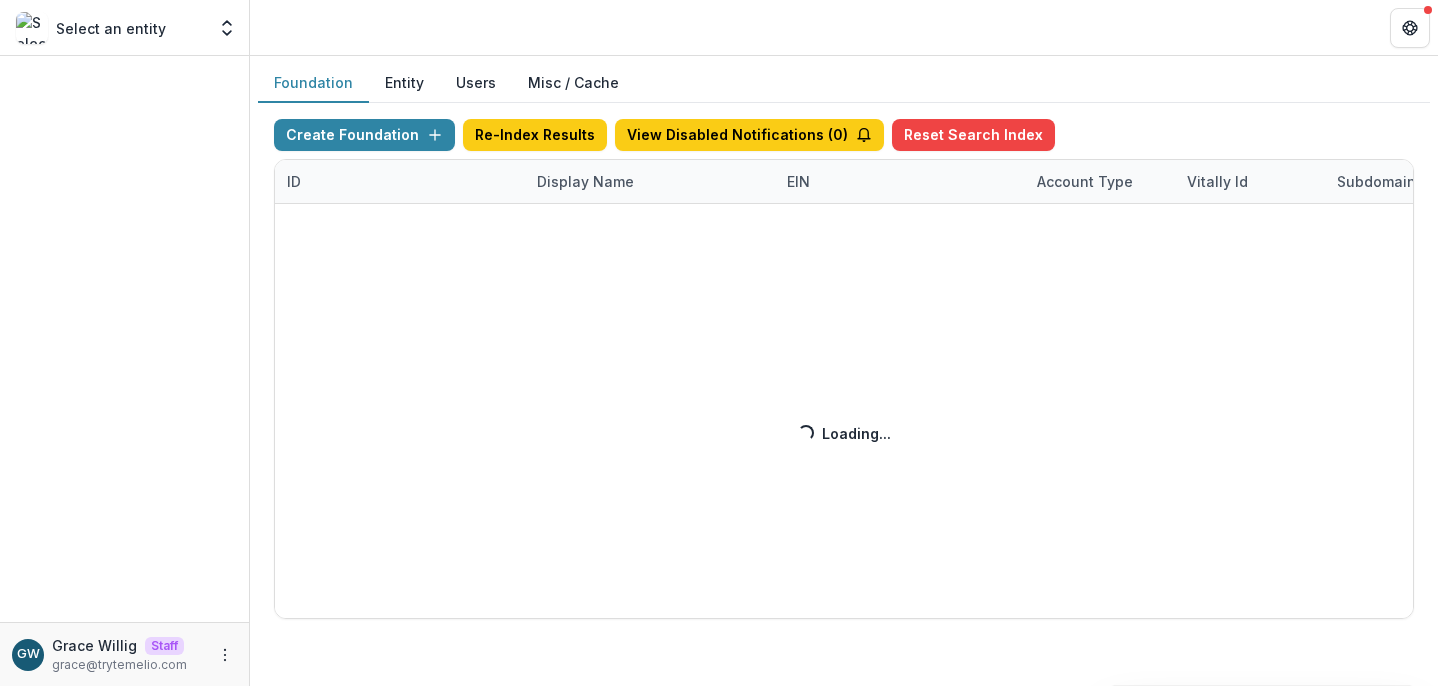 click on "Create Foundation Re-Index Results View Disabled Notifications ( 0 ) Reset Search Index ID Display Name EIN Account Type Vitally Id Subdomain Created on Actions Feature Flags Loading... Loading..." at bounding box center [844, 369] 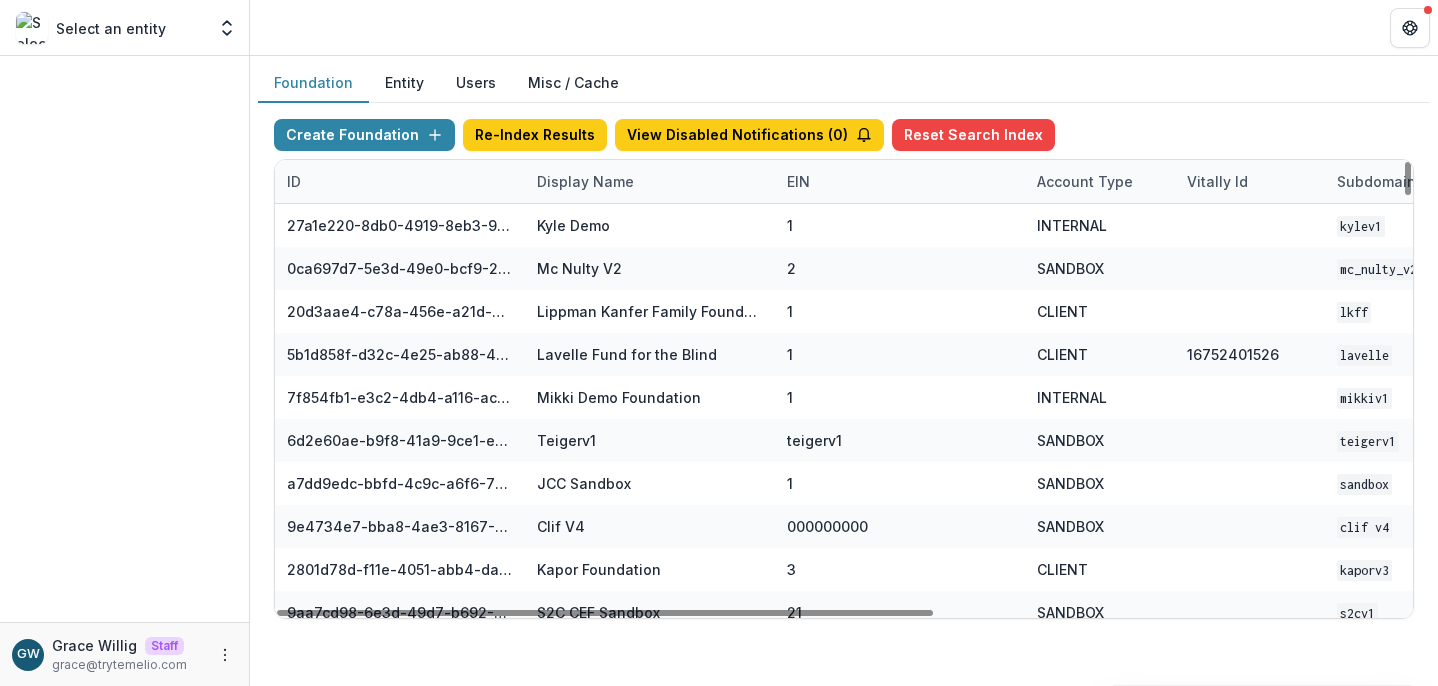 click on "Display Name" at bounding box center (585, 181) 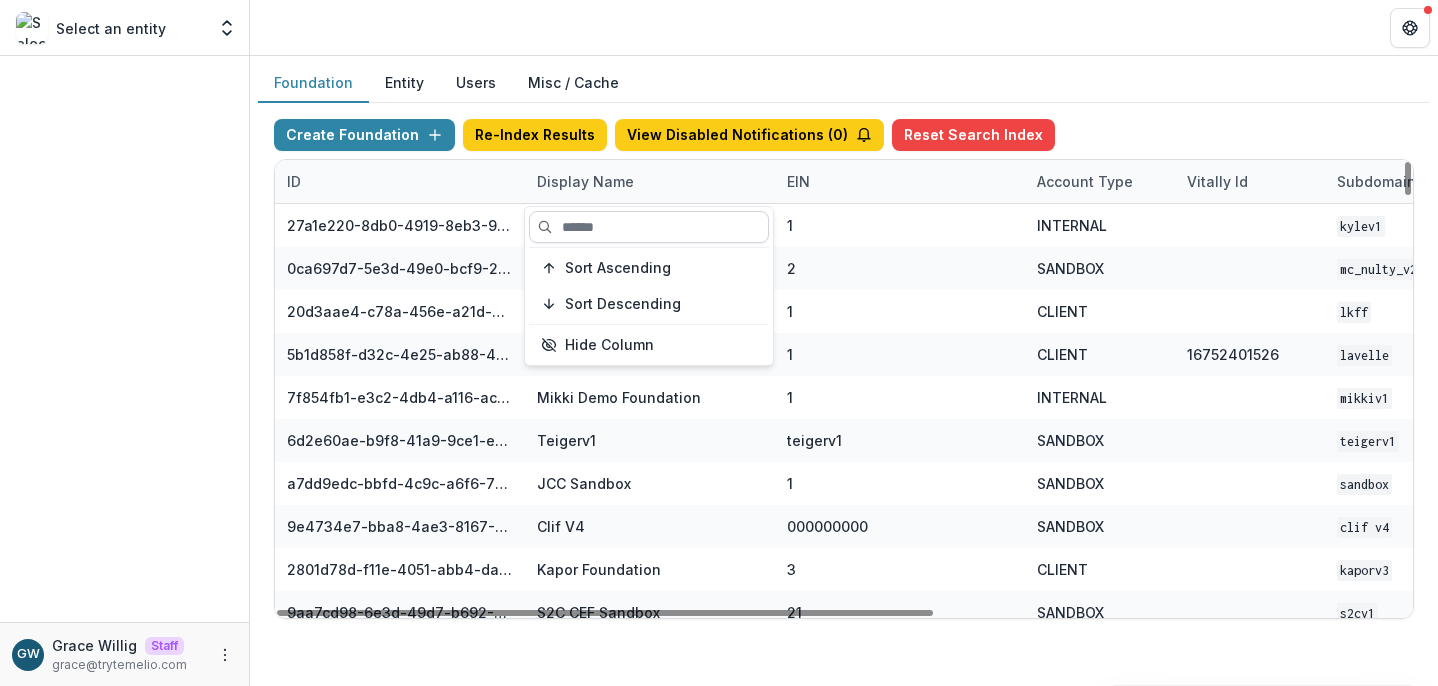 click at bounding box center [649, 227] 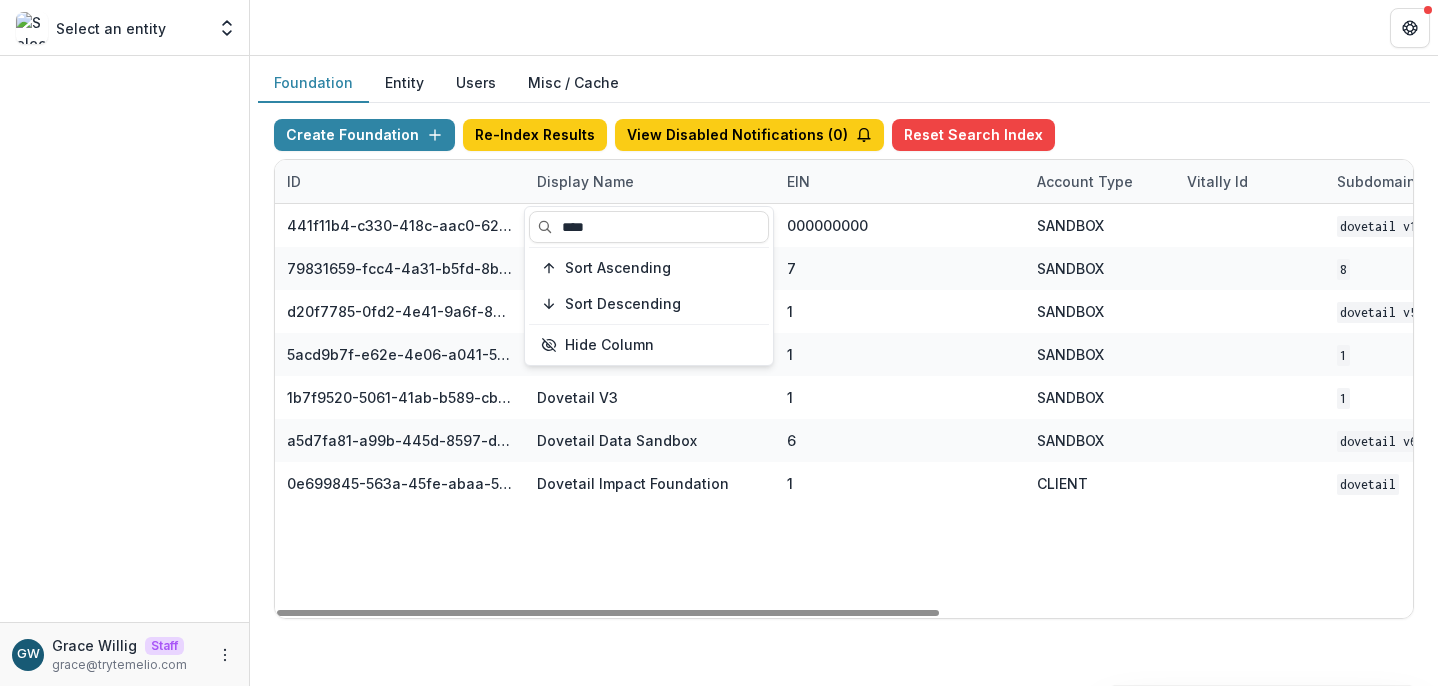 type on "****" 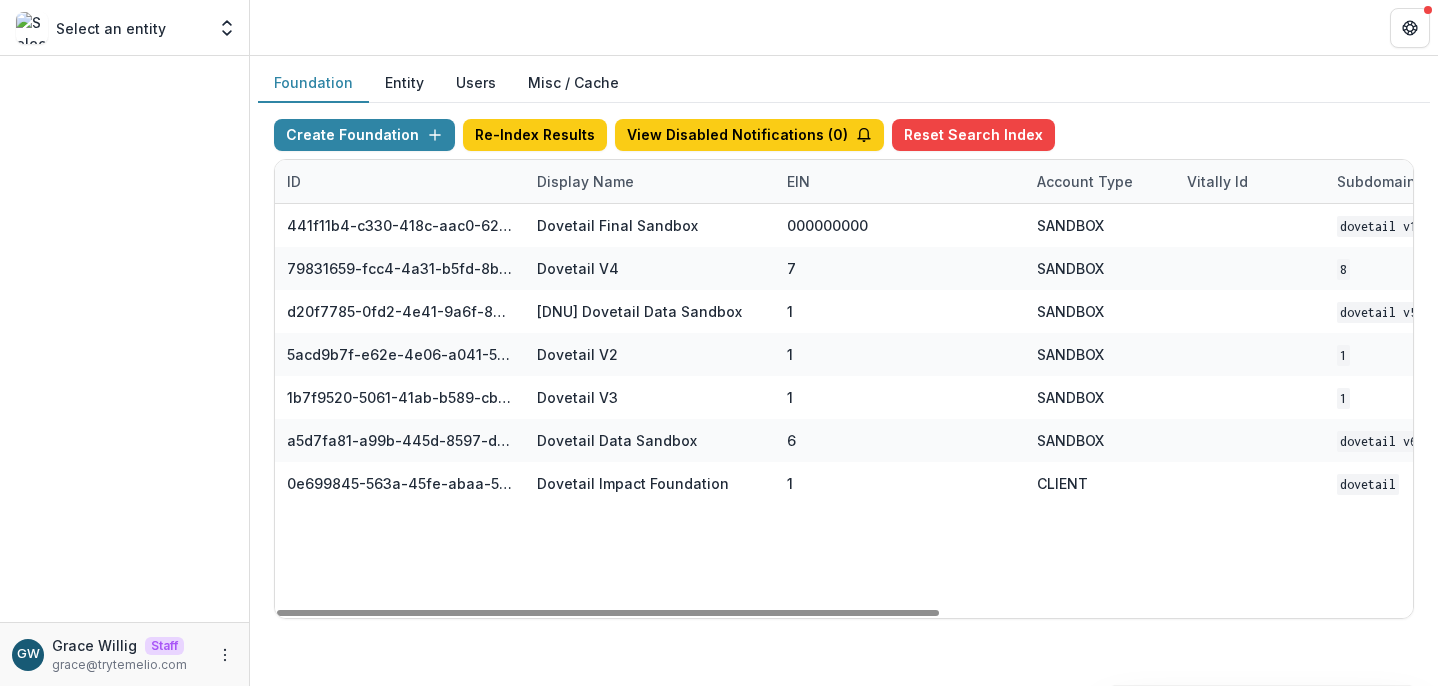 click on "Foundation Entity Users Misc / Cache" at bounding box center (844, 83) 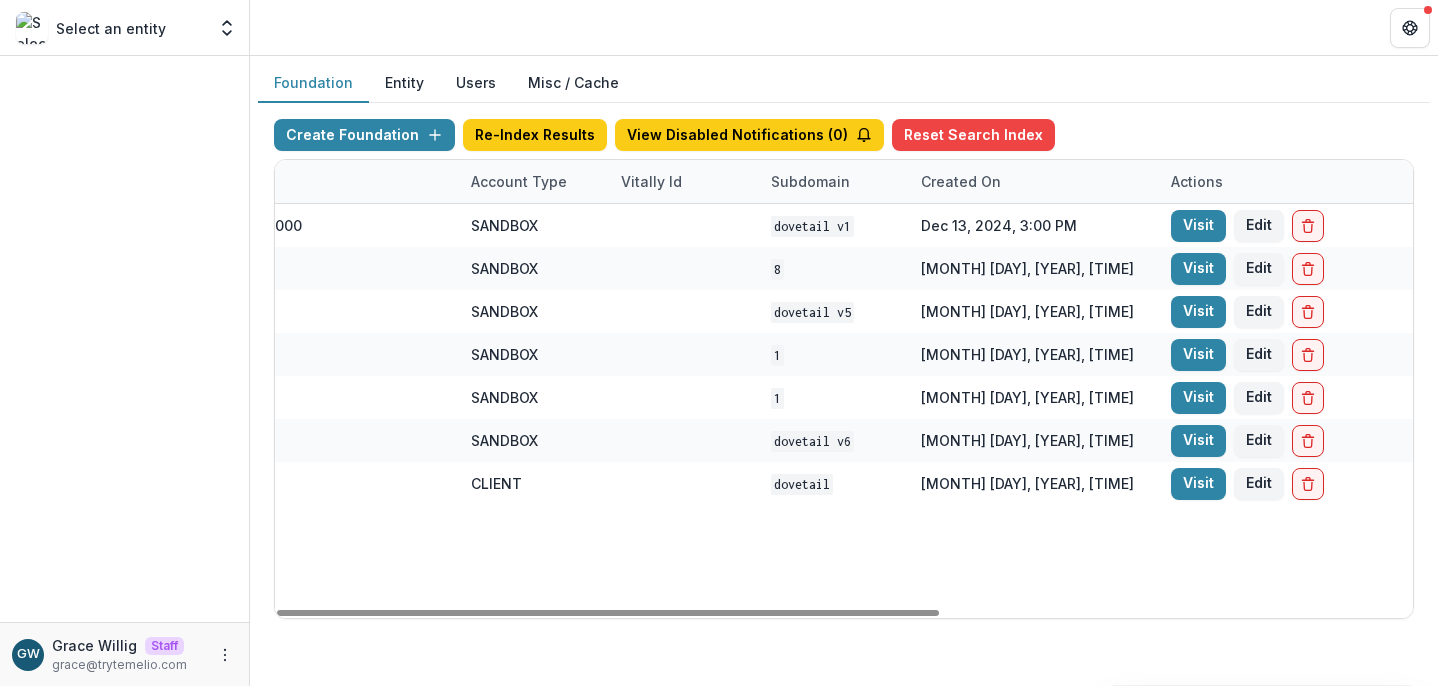 scroll, scrollTop: 0, scrollLeft: 812, axis: horizontal 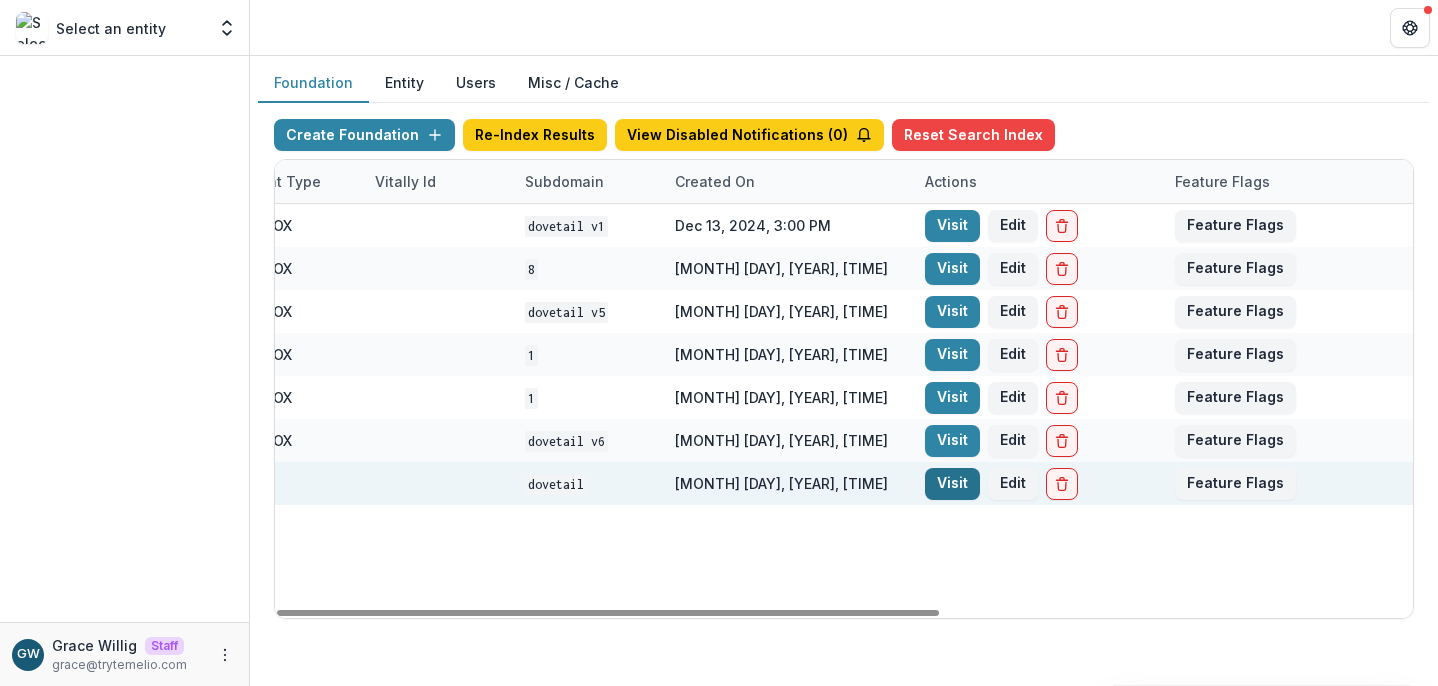 click on "Visit" at bounding box center (952, 484) 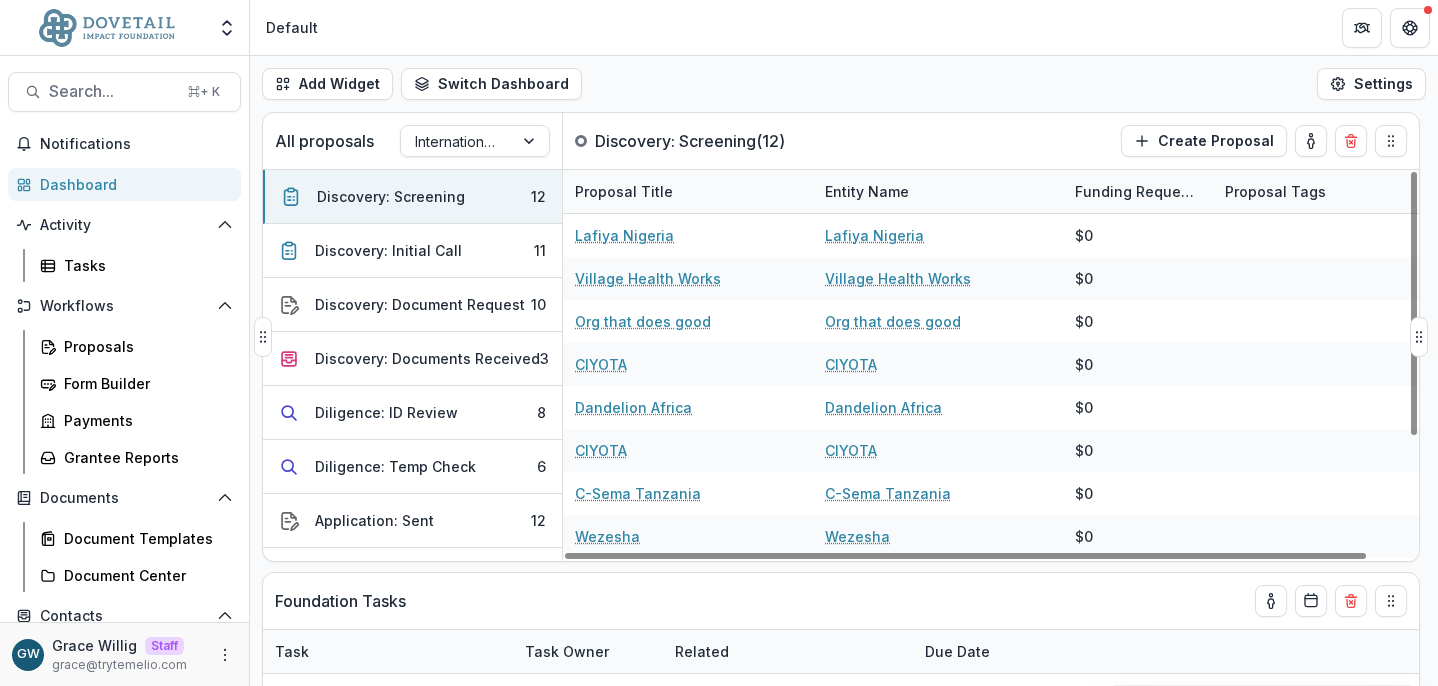 select on "******" 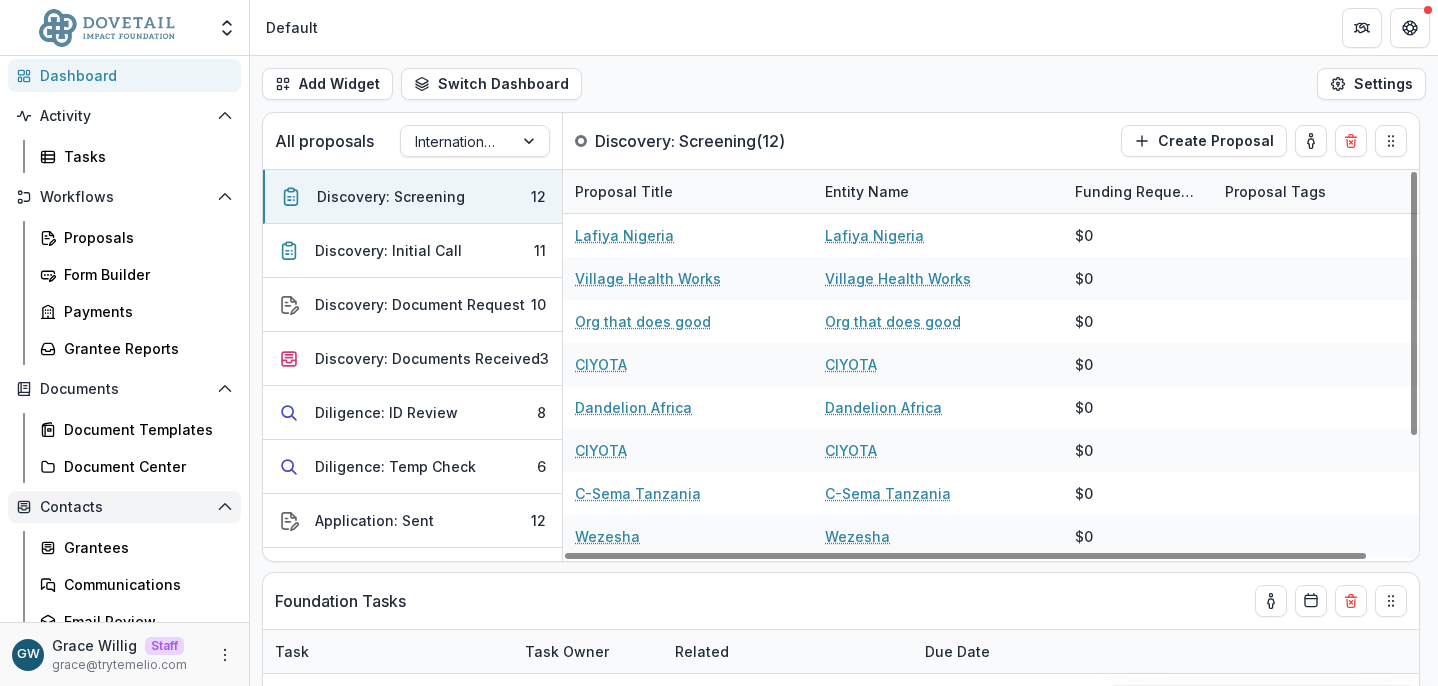 scroll, scrollTop: 230, scrollLeft: 0, axis: vertical 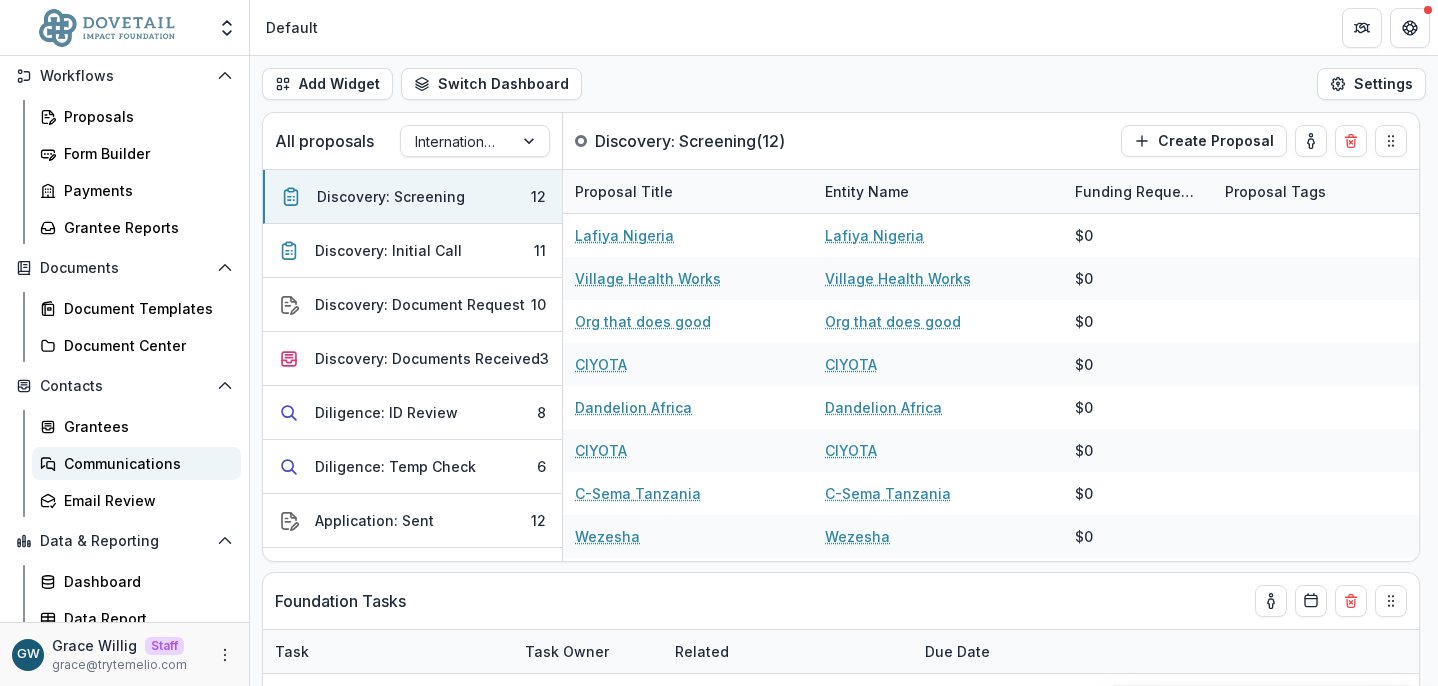 drag, startPoint x: 118, startPoint y: 473, endPoint x: 152, endPoint y: 468, distance: 34.36568 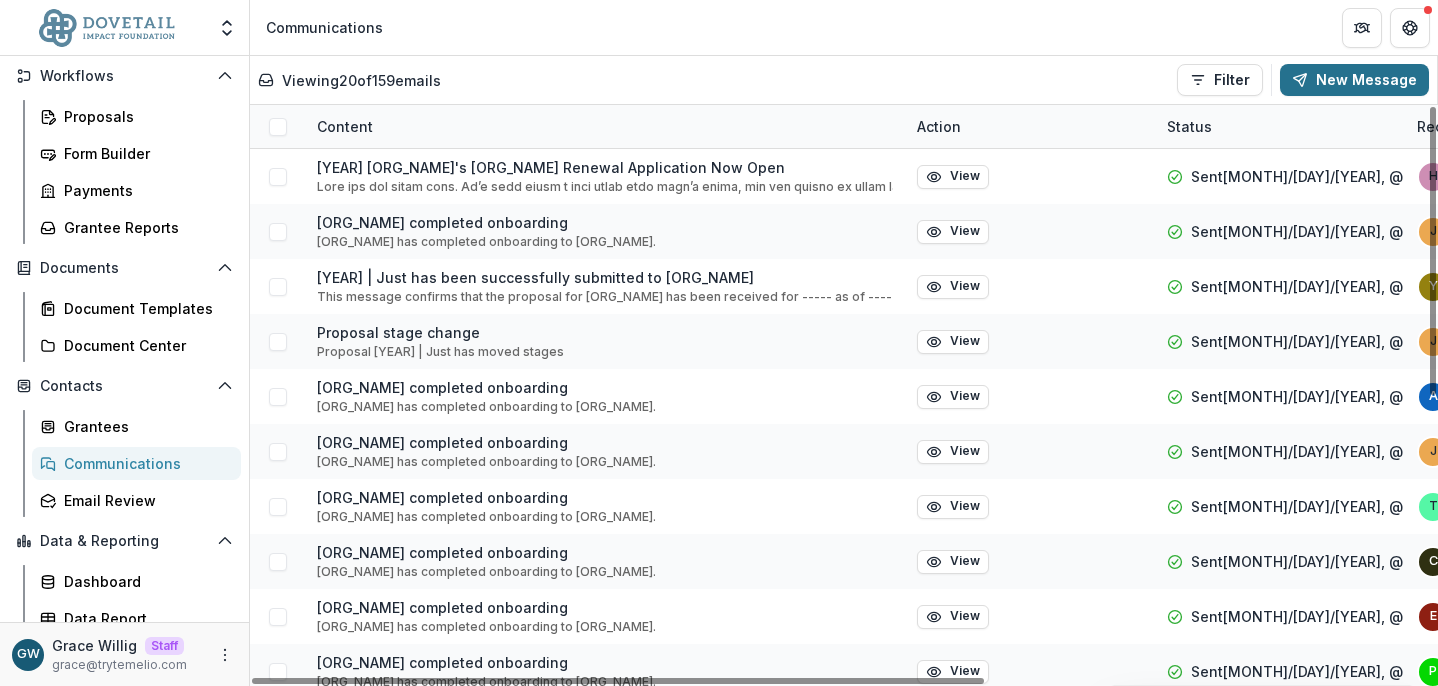 click on "New Message" at bounding box center [1354, 80] 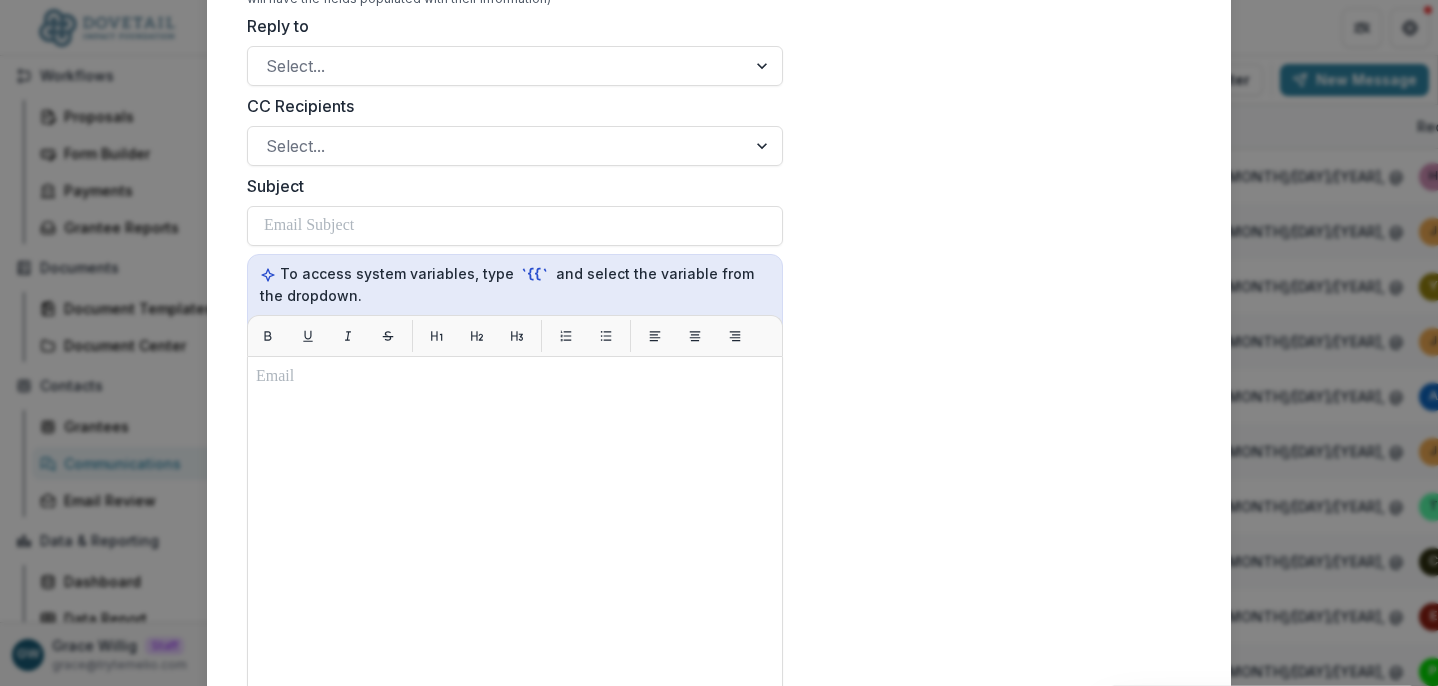 scroll, scrollTop: 533, scrollLeft: 0, axis: vertical 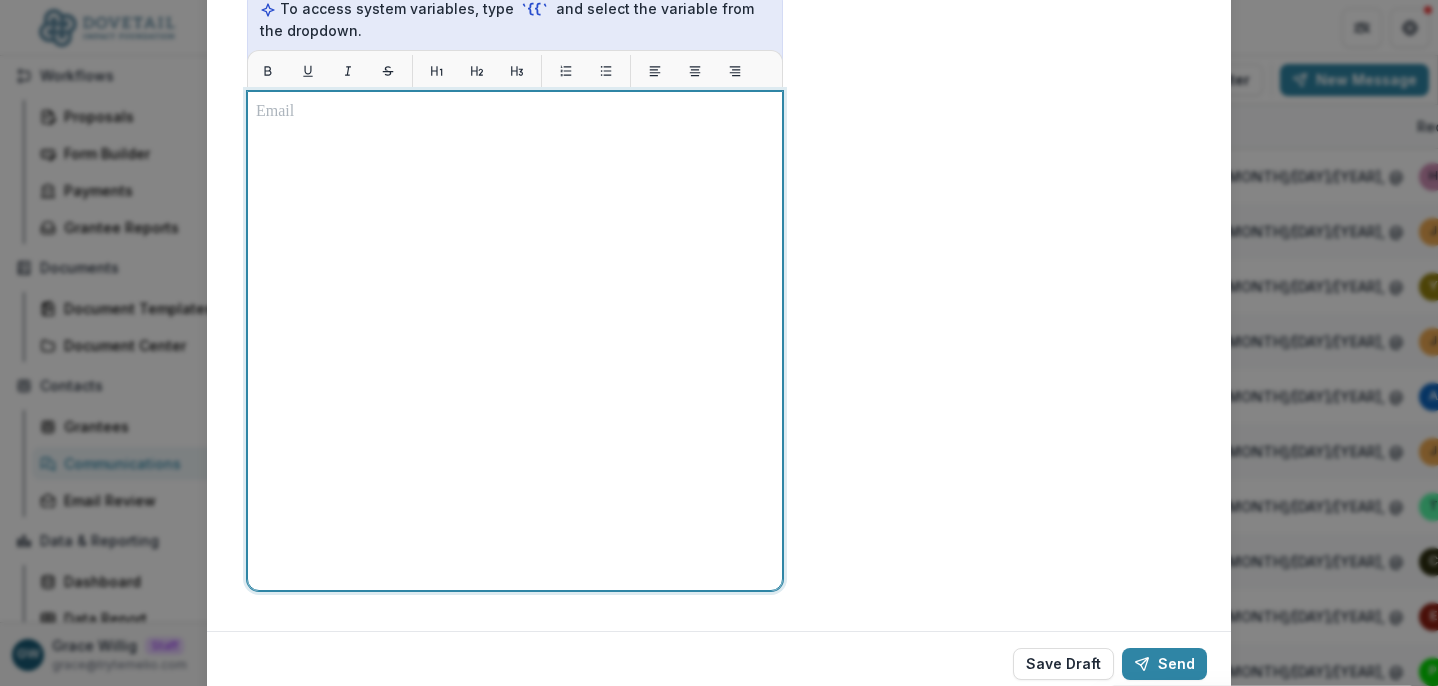 click at bounding box center (515, 341) 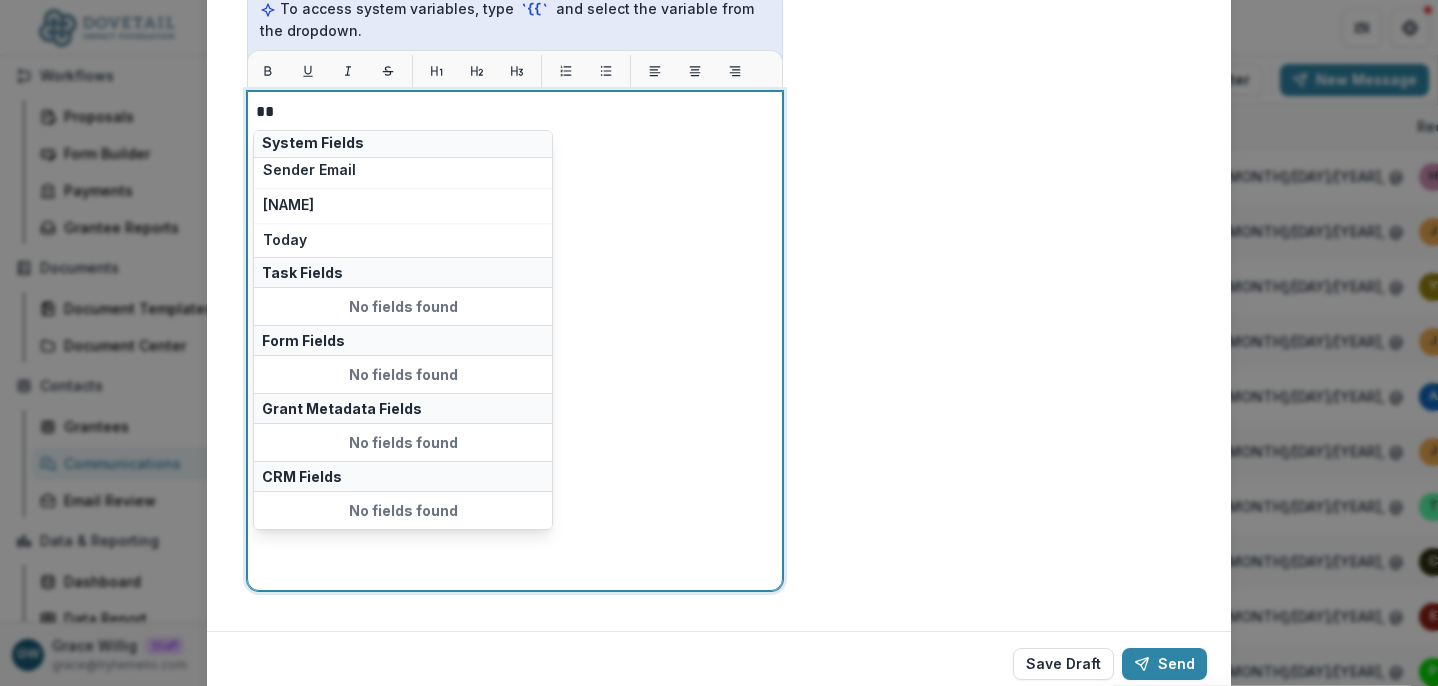scroll, scrollTop: 0, scrollLeft: 0, axis: both 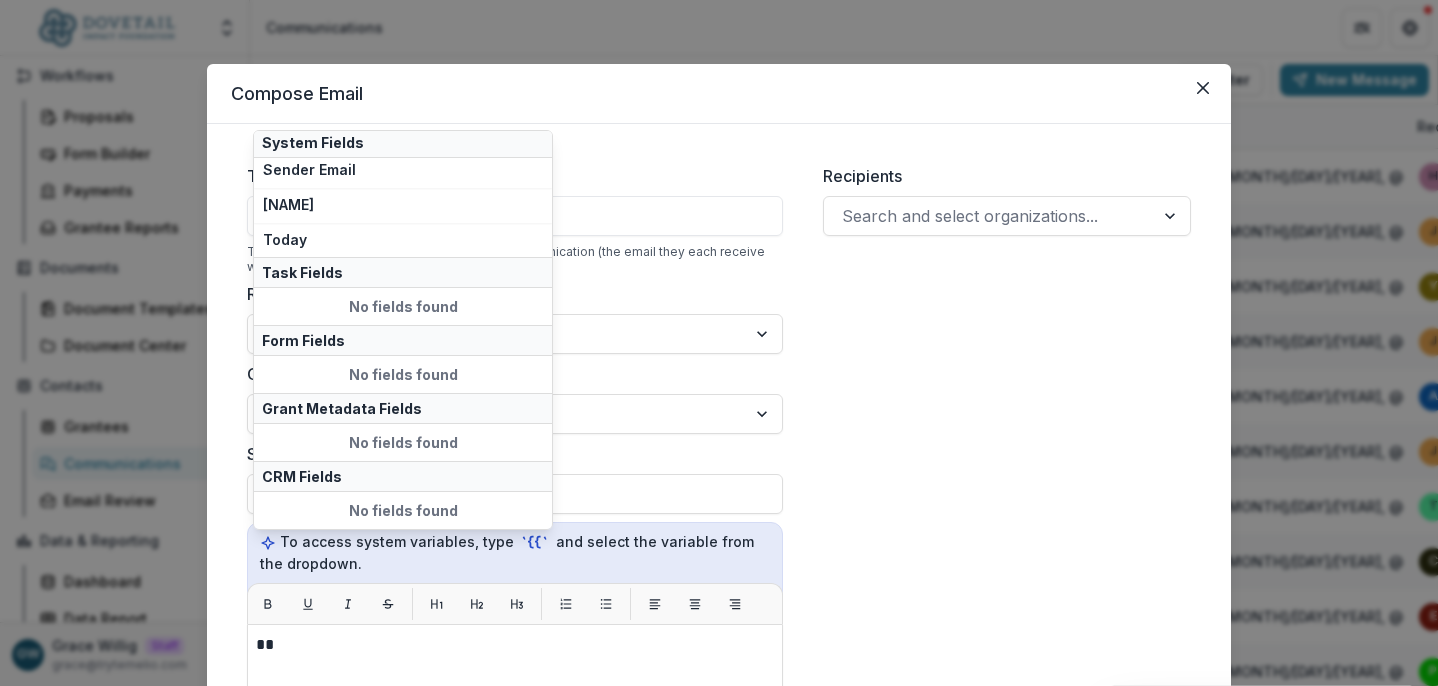 click on "Recipients Search and select organizations..." at bounding box center [1007, 644] 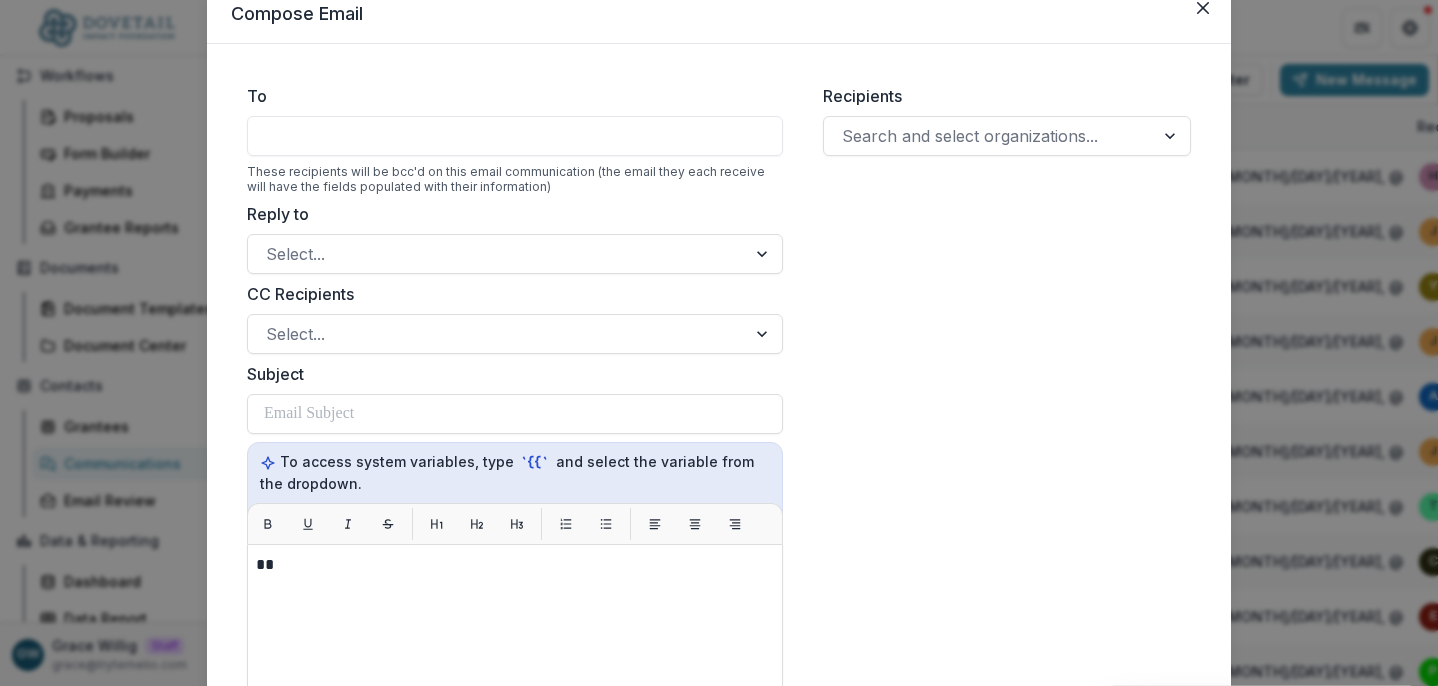 scroll, scrollTop: 205, scrollLeft: 0, axis: vertical 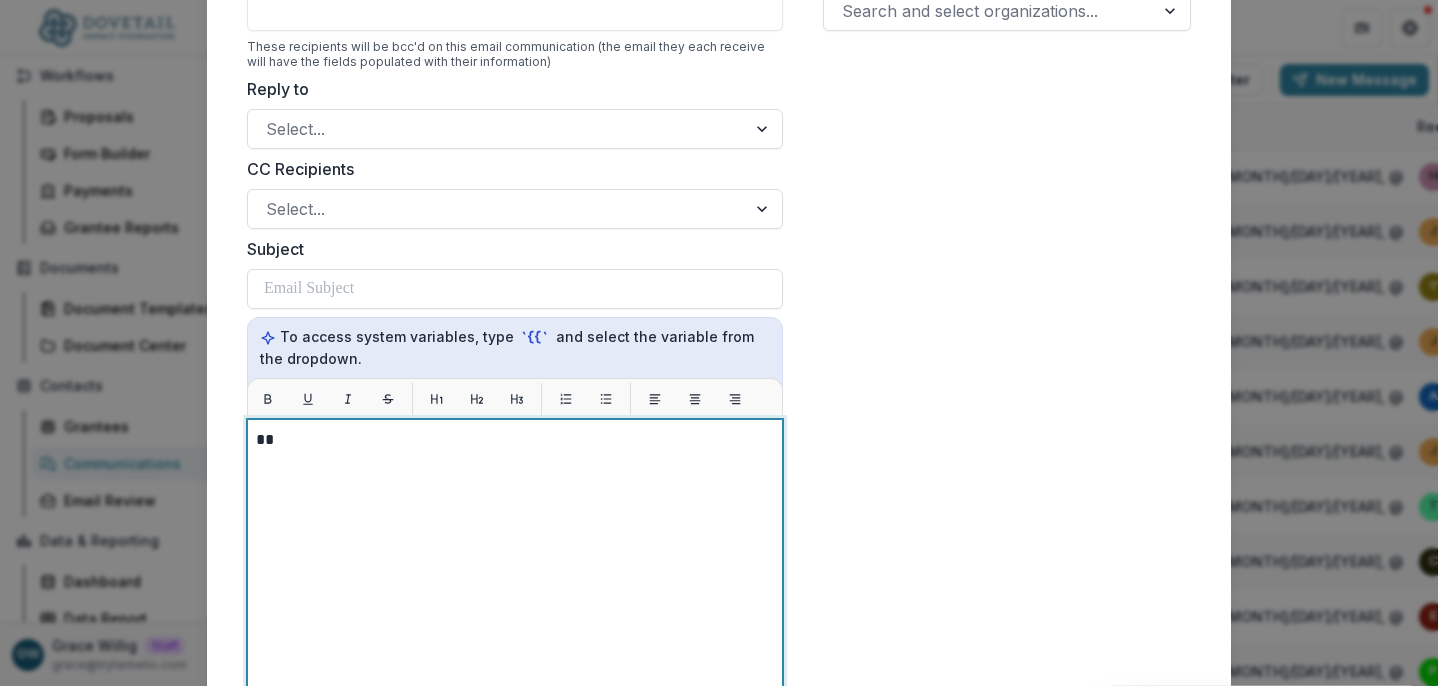 click on "**" at bounding box center (515, 669) 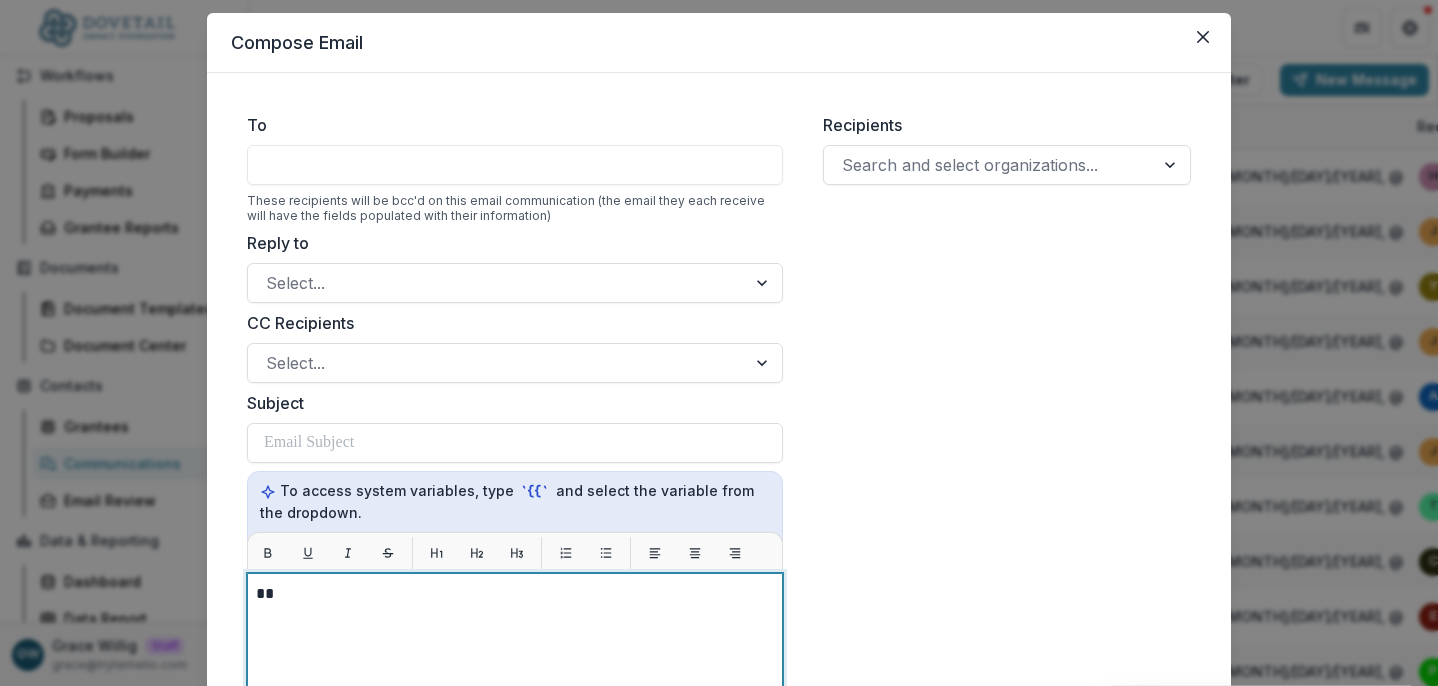 scroll, scrollTop: 0, scrollLeft: 0, axis: both 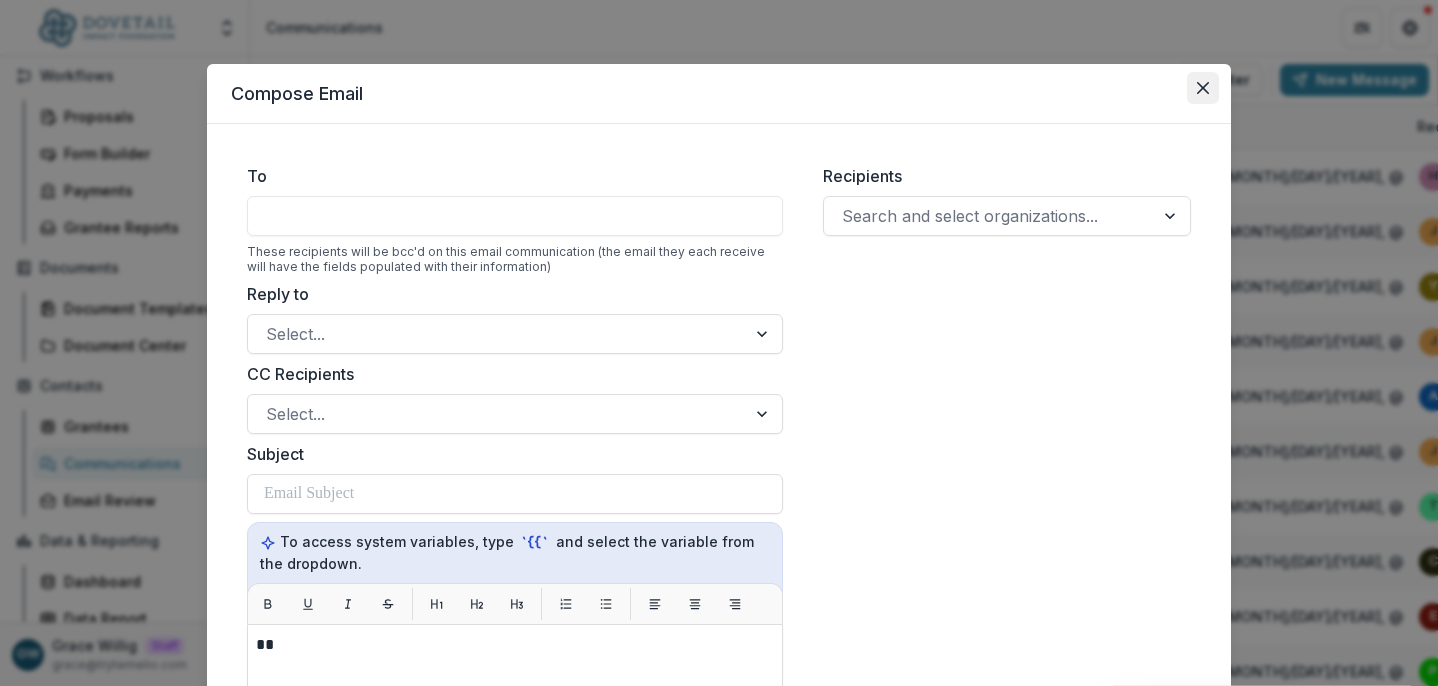 click at bounding box center (1203, 88) 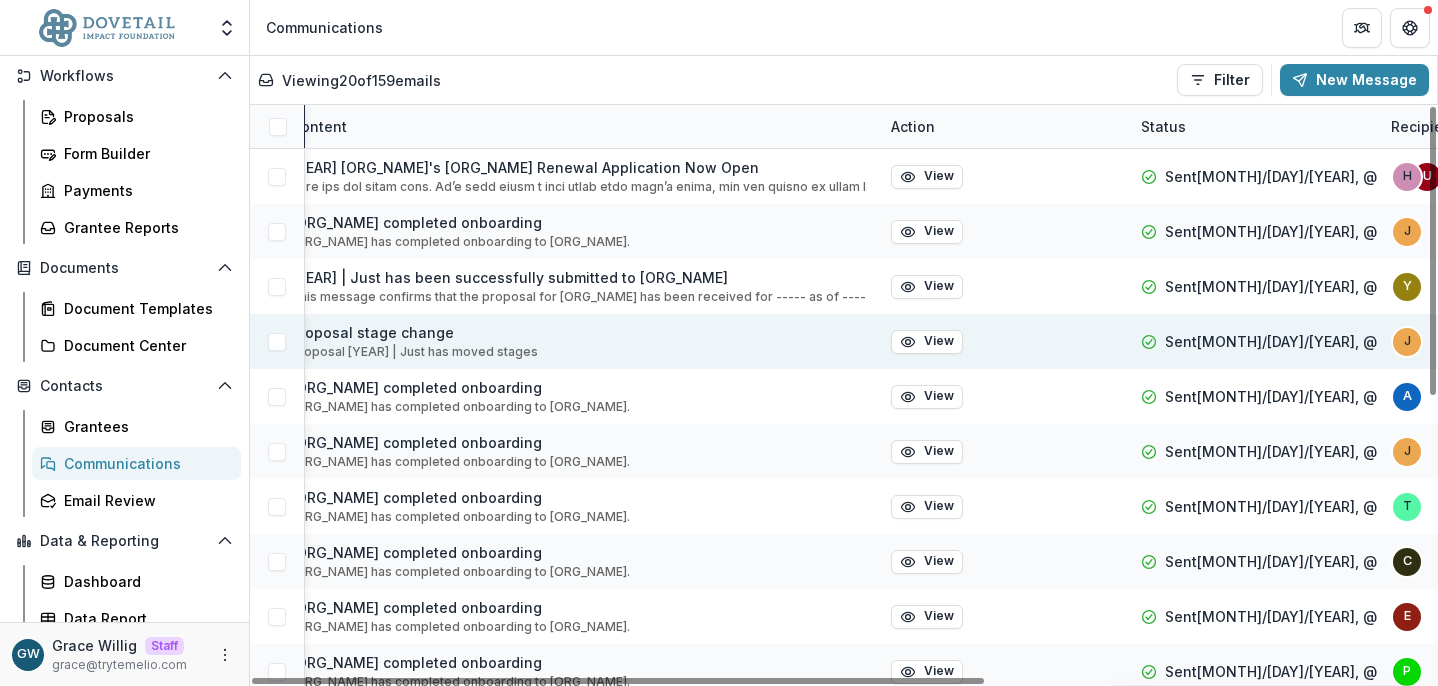scroll, scrollTop: 0, scrollLeft: 0, axis: both 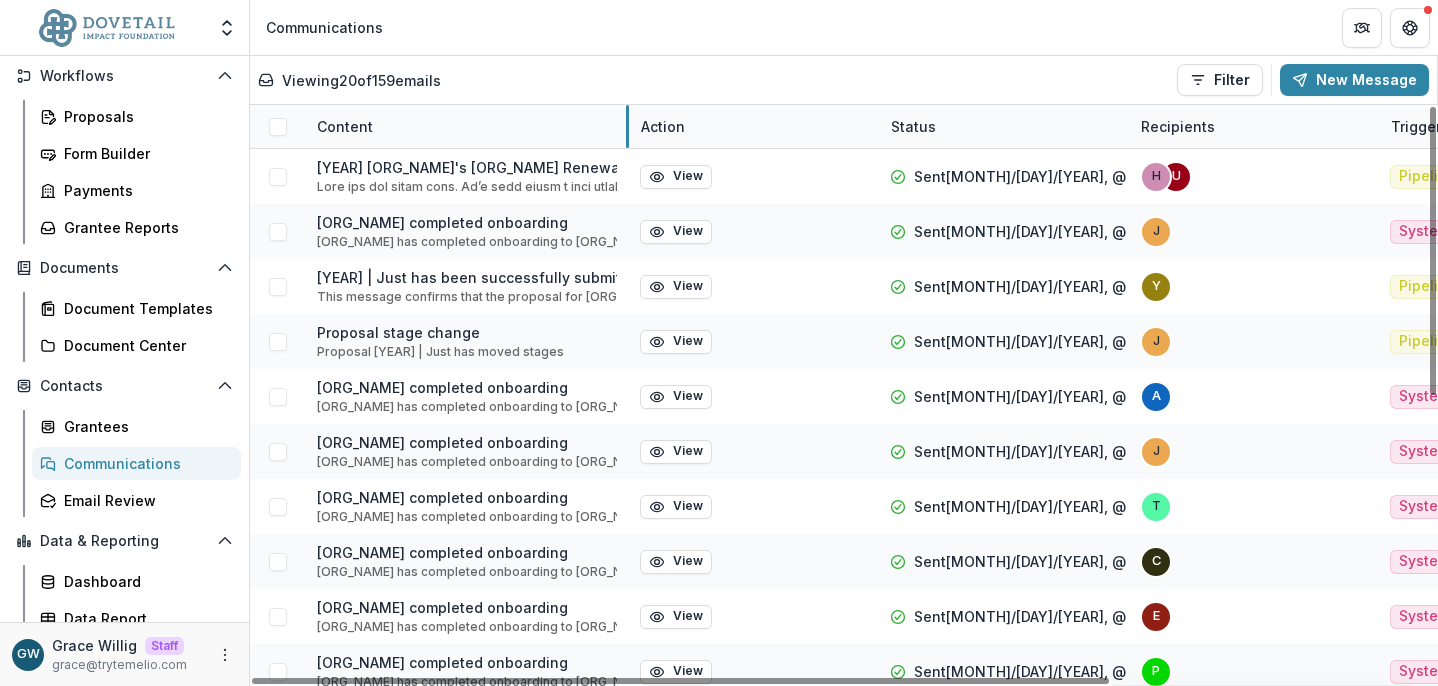 drag, startPoint x: 903, startPoint y: 129, endPoint x: 628, endPoint y: 131, distance: 275.00726 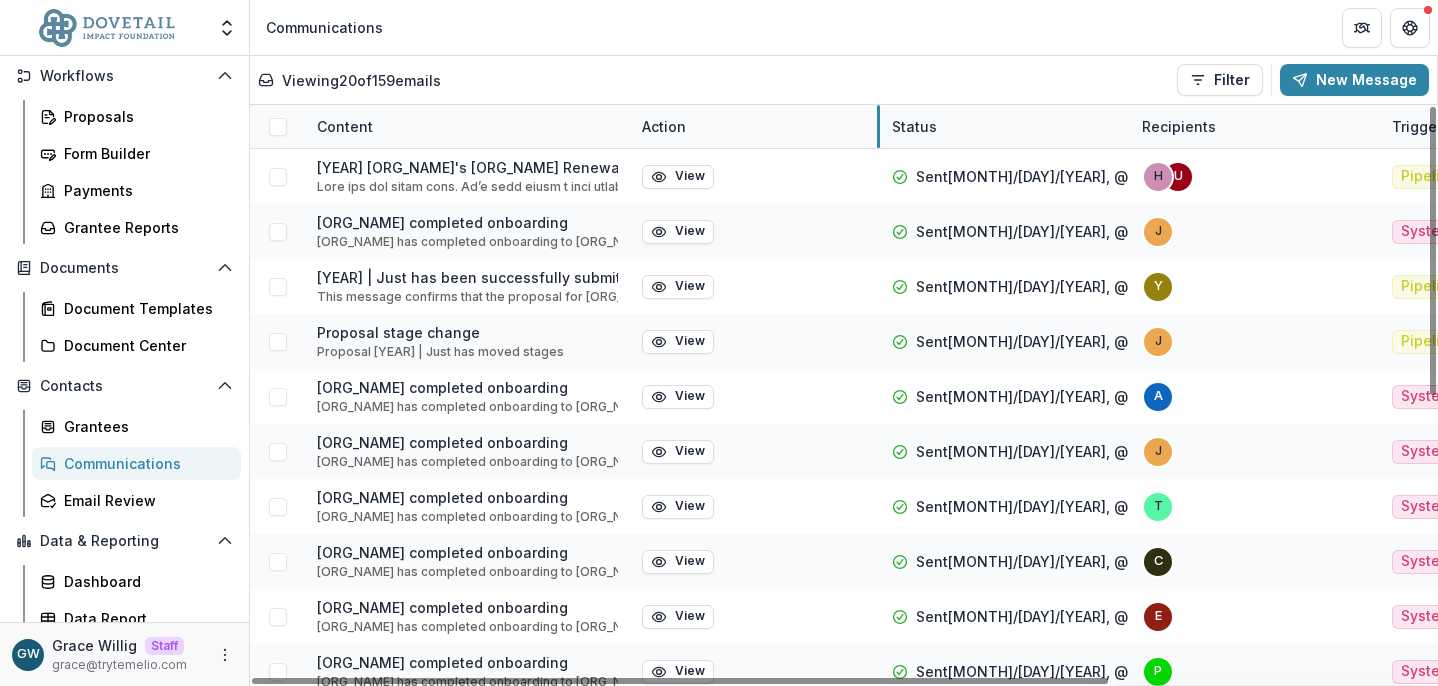 drag, startPoint x: 878, startPoint y: 119, endPoint x: 747, endPoint y: 125, distance: 131.13733 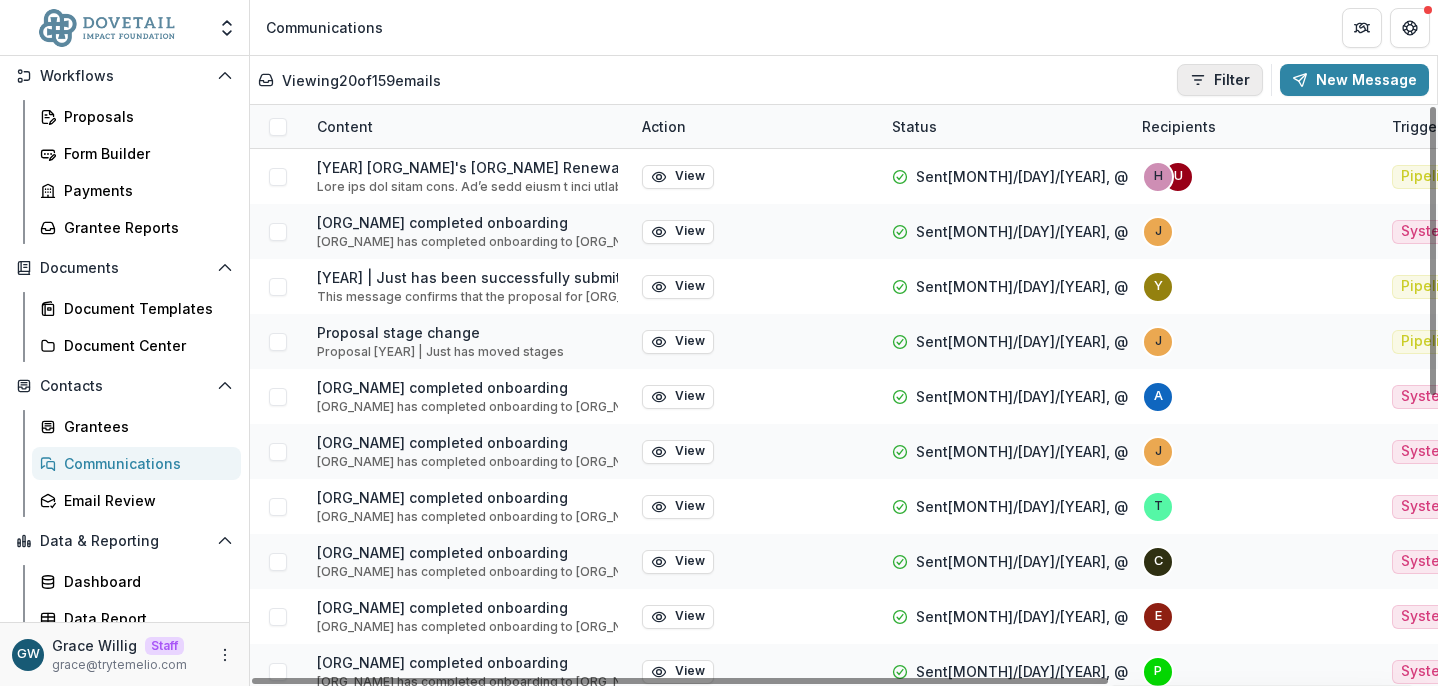 click on "Filter" at bounding box center [1220, 80] 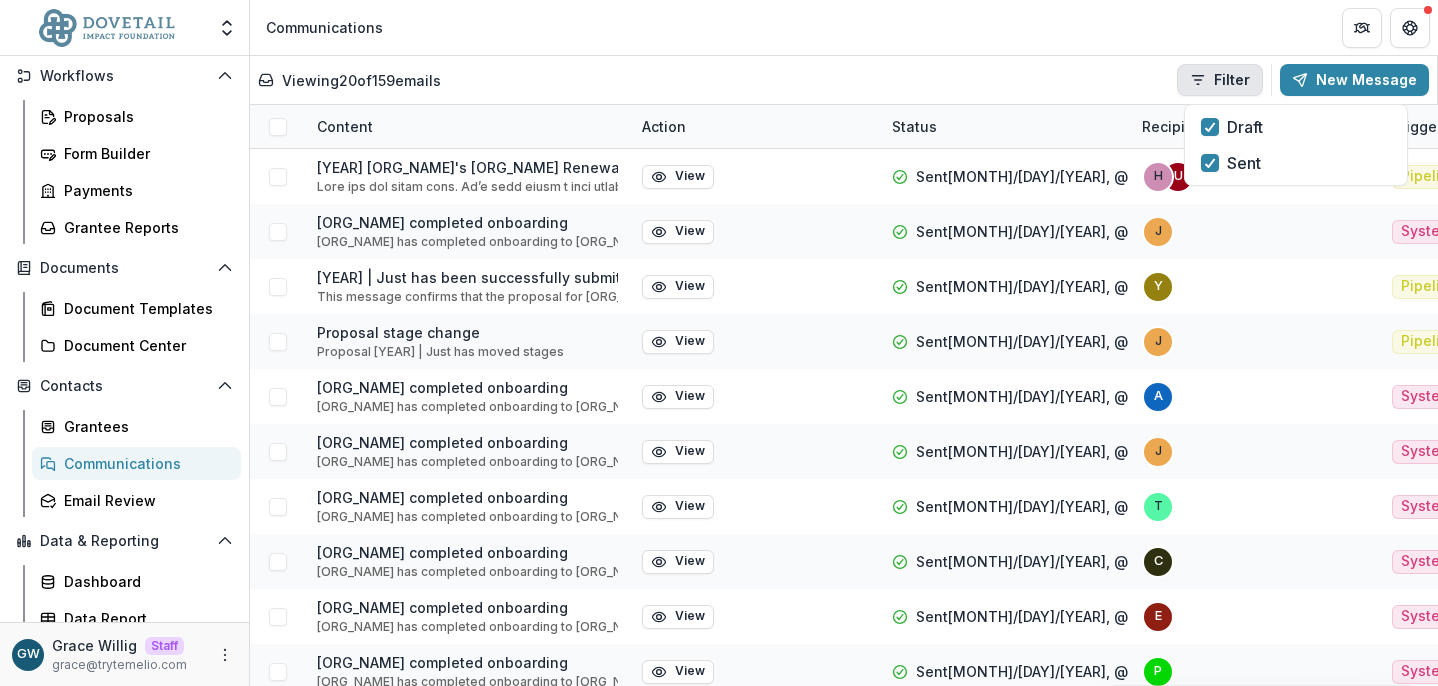 click on "Viewing  20  of  159  emails Filter Draft Sent New Message" at bounding box center (843, 80) 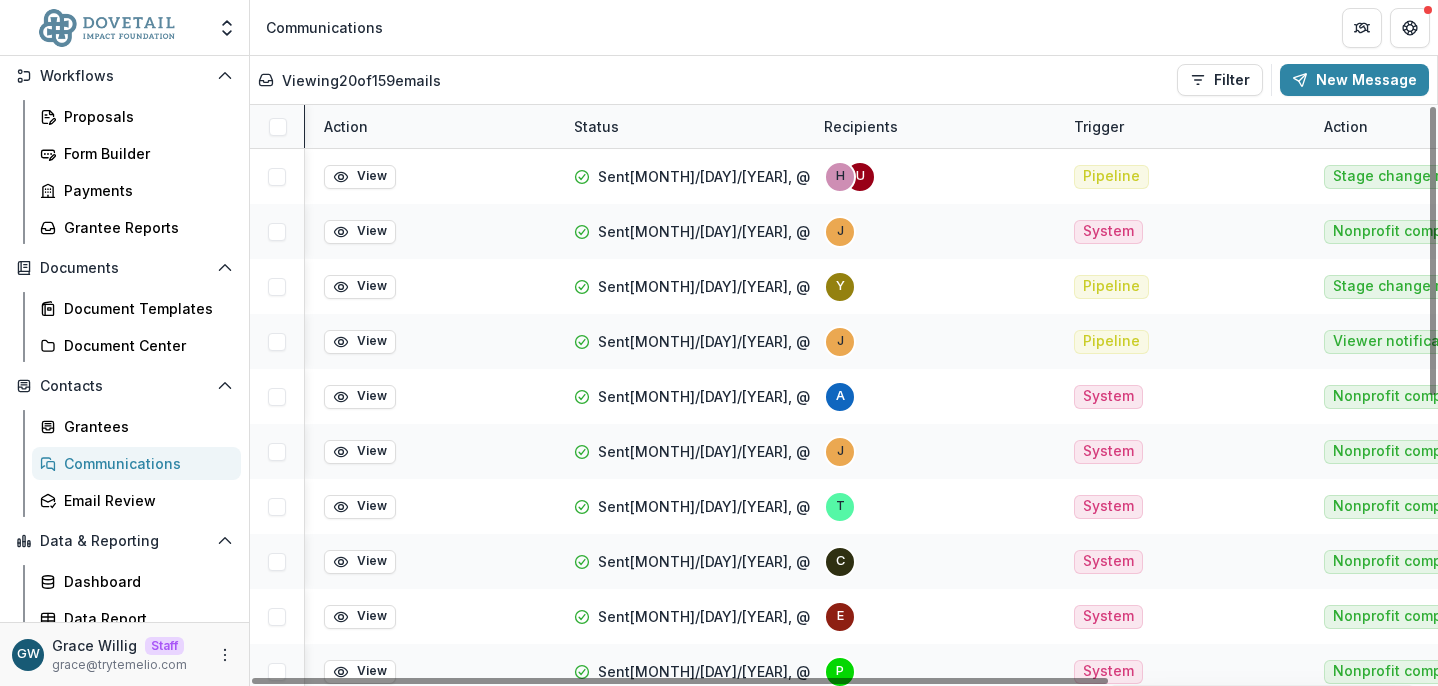 scroll, scrollTop: 0, scrollLeft: 368, axis: horizontal 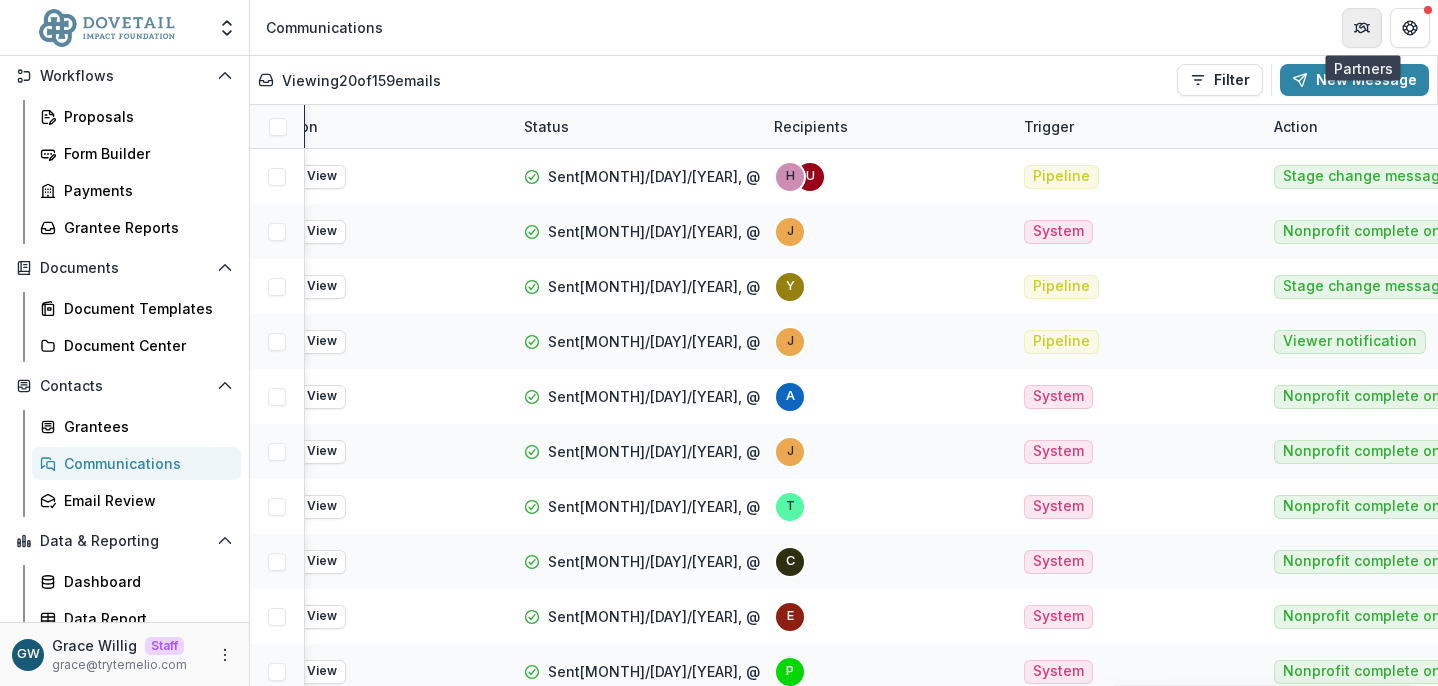 click at bounding box center (1362, 28) 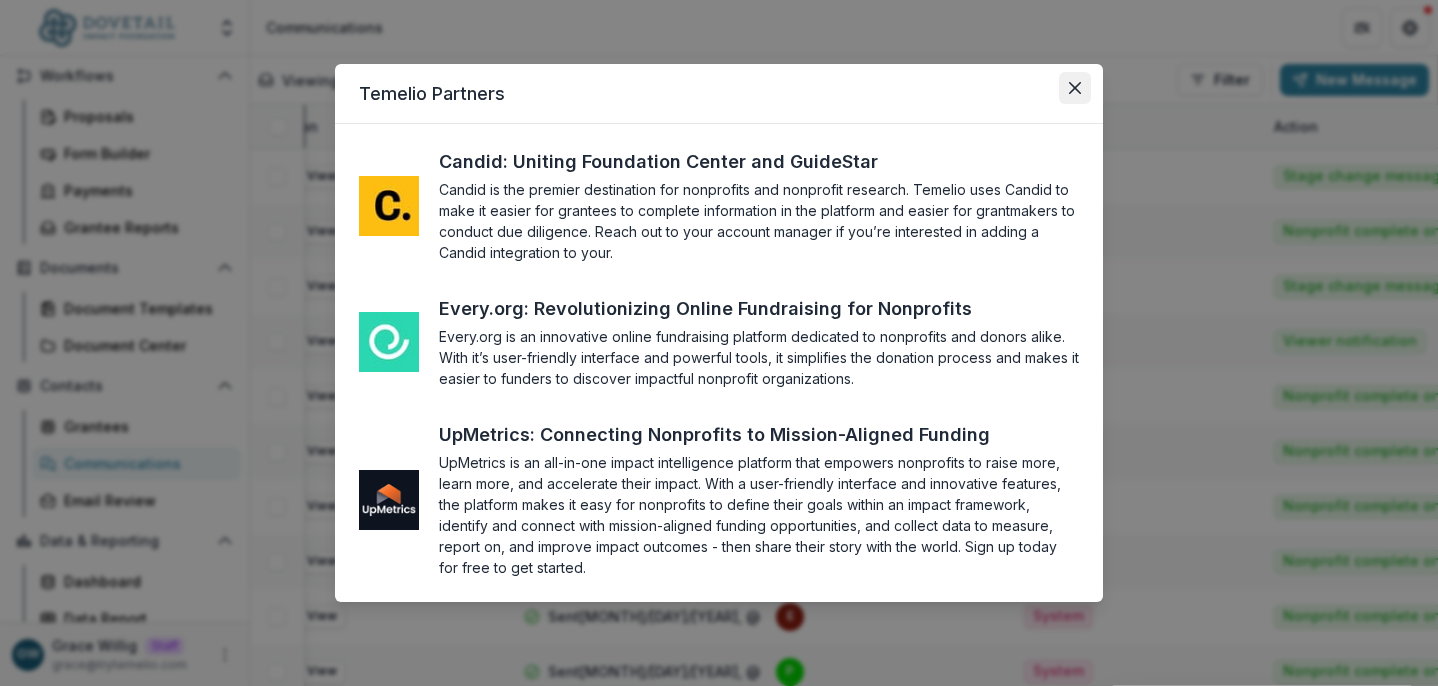 click 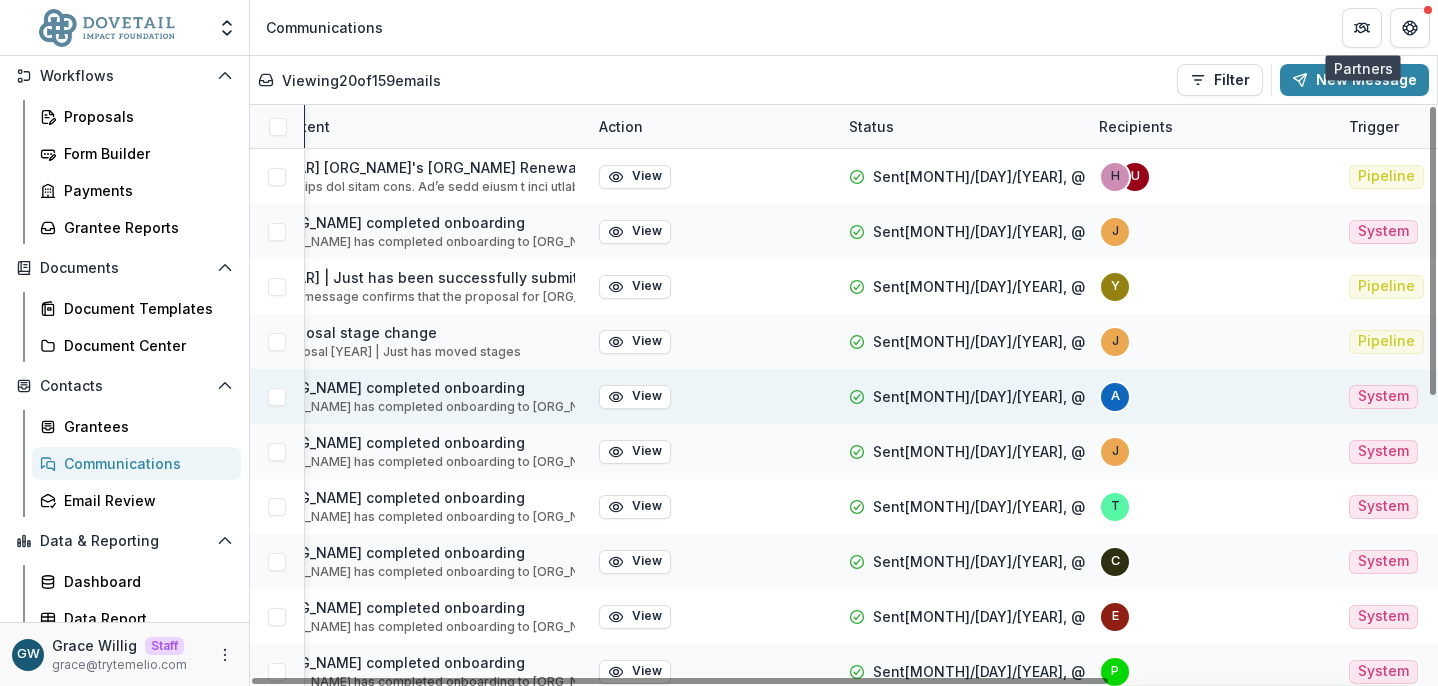 scroll, scrollTop: 0, scrollLeft: 0, axis: both 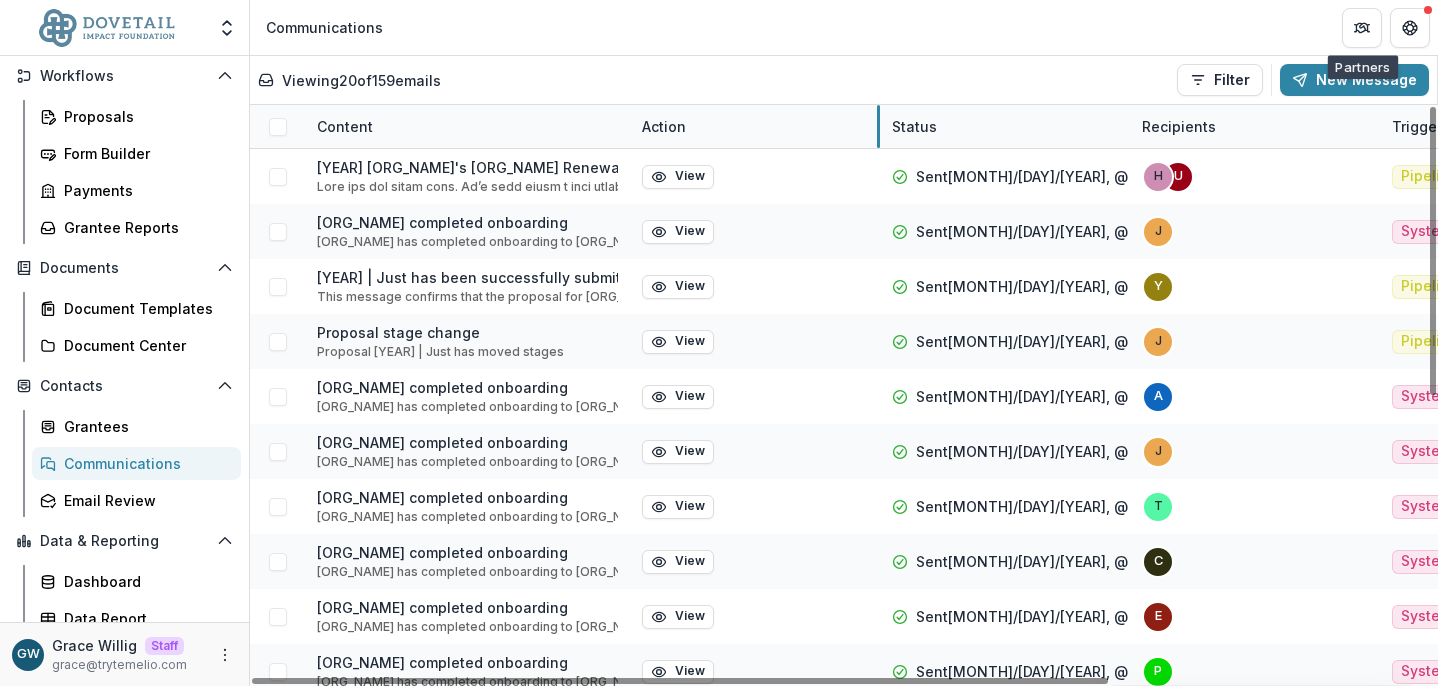 click on "Content Action Status Recipients Trigger Action" at bounding box center (1065, 126) 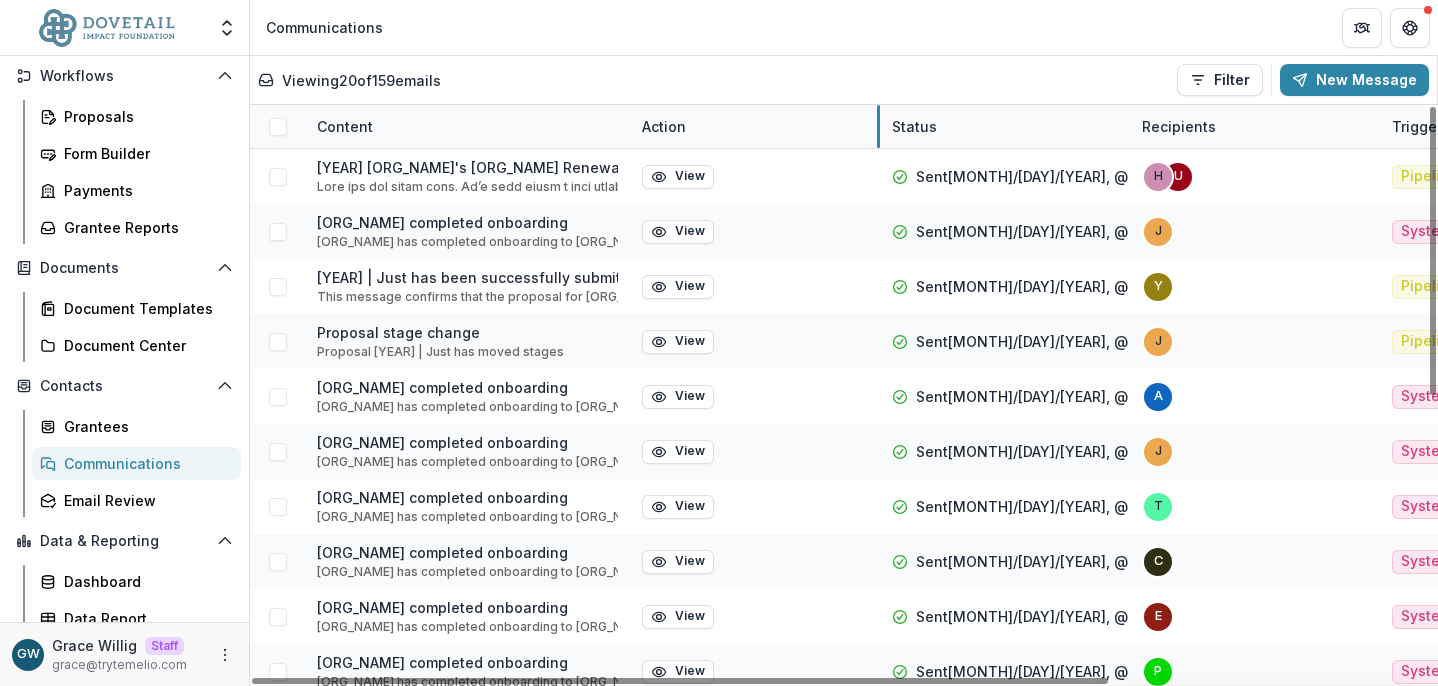 drag, startPoint x: 877, startPoint y: 135, endPoint x: 824, endPoint y: 141, distance: 53.338543 